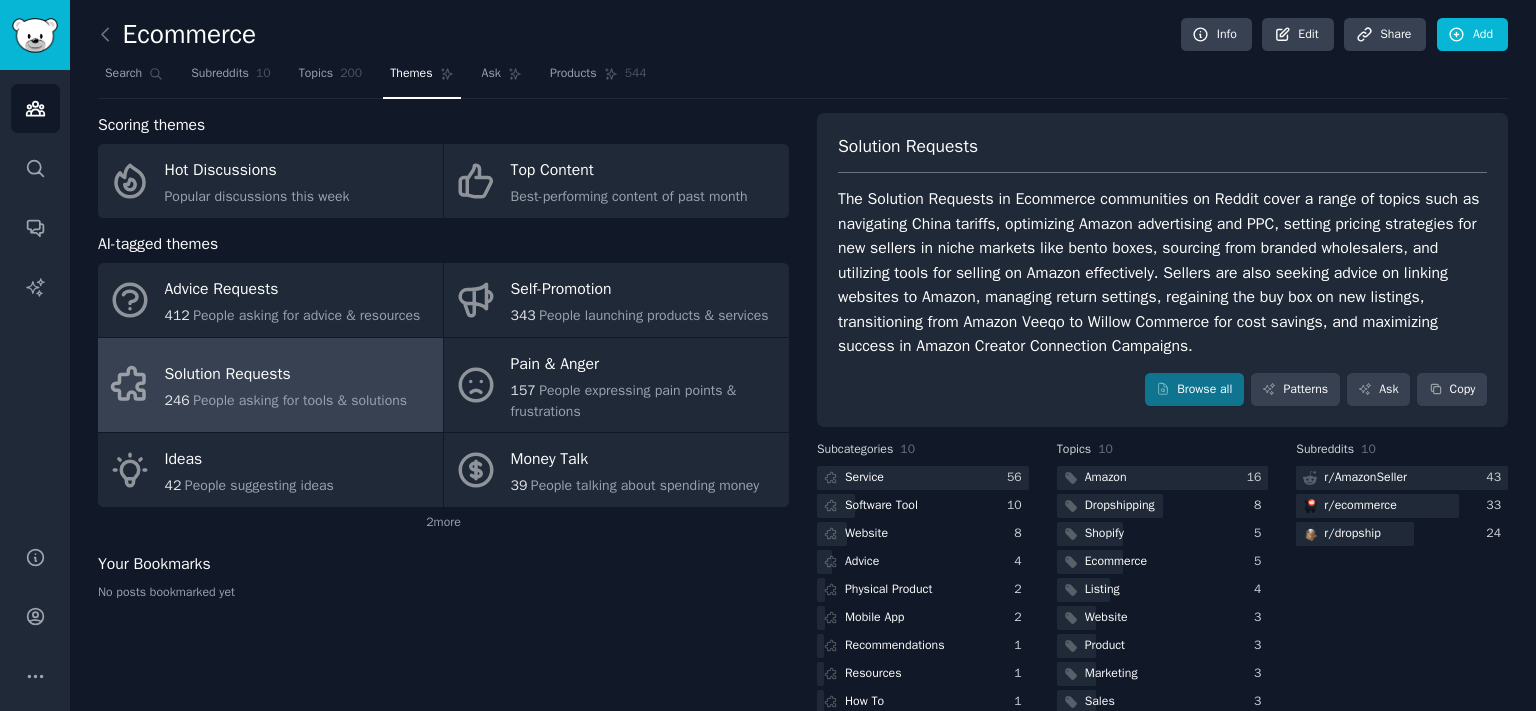 scroll, scrollTop: 0, scrollLeft: 0, axis: both 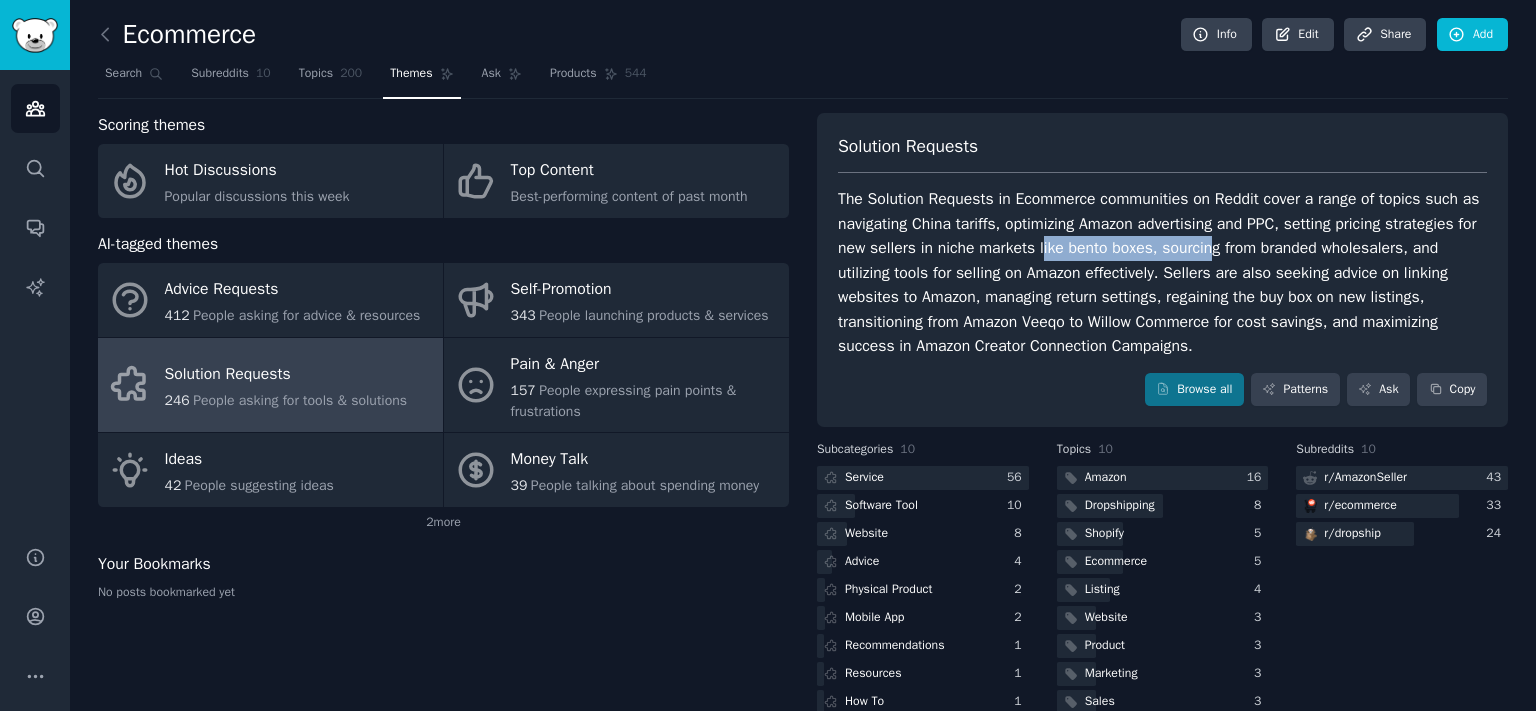 drag, startPoint x: 1067, startPoint y: 235, endPoint x: 1229, endPoint y: 255, distance: 163.2299 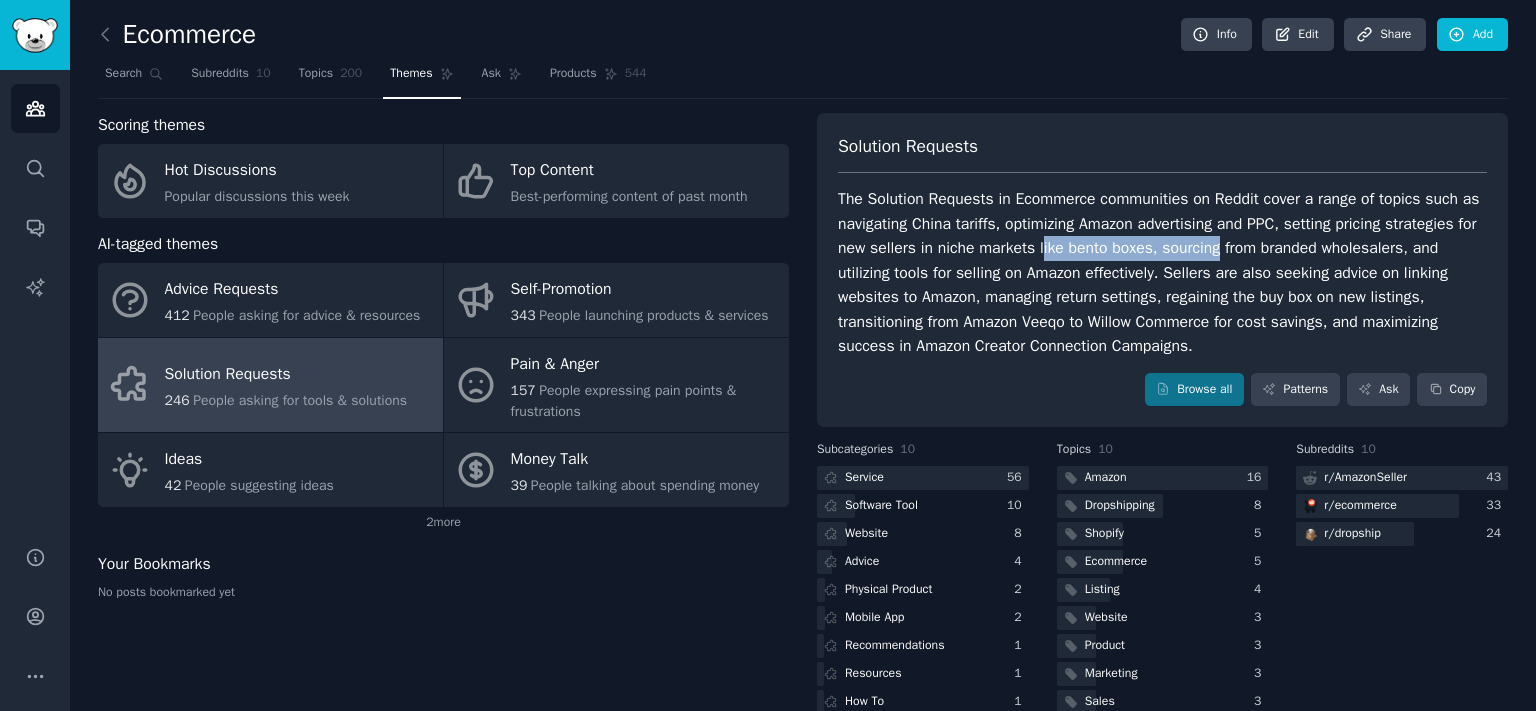 click on "The Solution Requests in Ecommerce communities on Reddit cover a range of topics such as navigating China tariffs, optimizing Amazon advertising and PPC, setting pricing strategies for new sellers in niche markets like bento boxes, sourcing from branded wholesalers, and utilizing tools for selling on Amazon effectively. Sellers are also seeking advice on linking websites to Amazon, managing return settings, regaining the buy box on new listings, transitioning from Amazon Veeqo to Willow Commerce for cost savings, and maximizing success in Amazon Creator Connection Campaigns." at bounding box center (1162, 273) 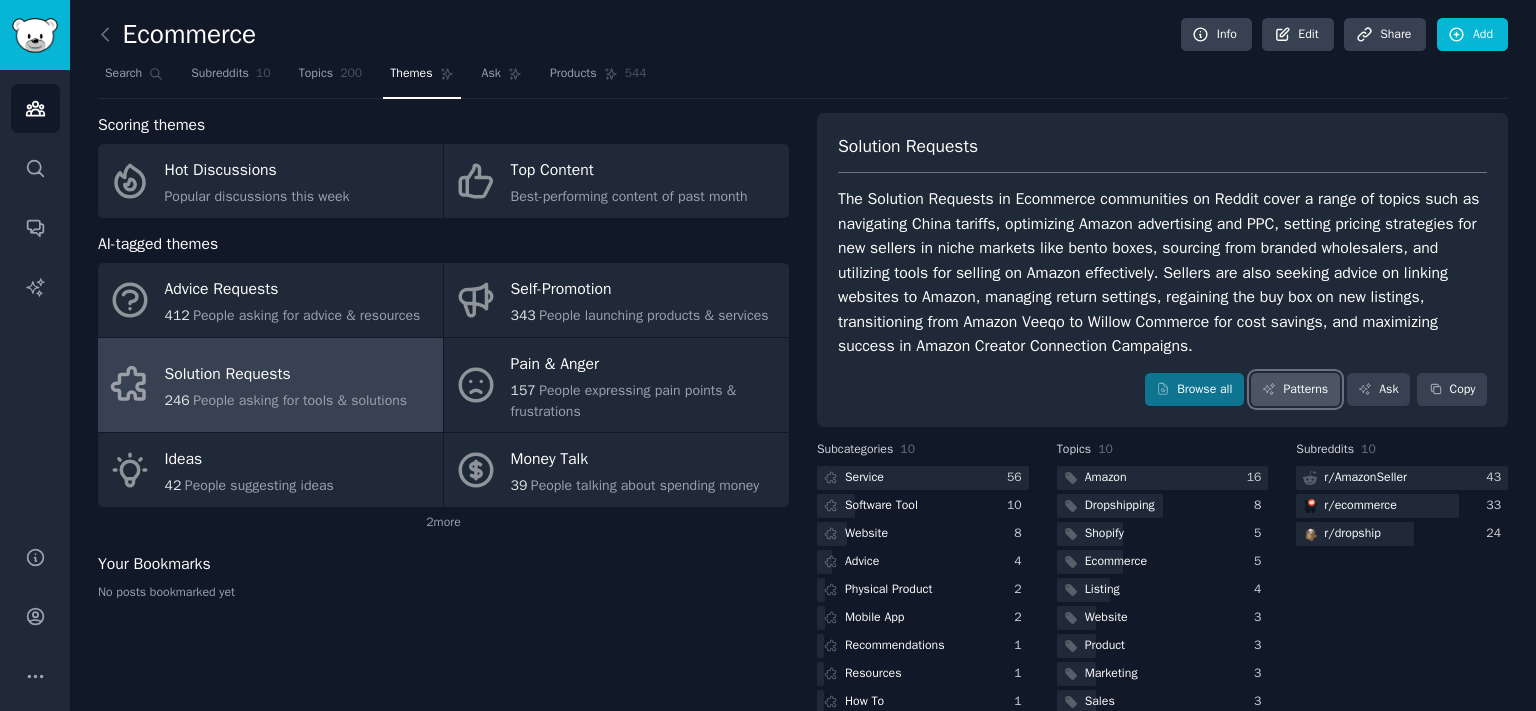 click on "Patterns" at bounding box center (1295, 390) 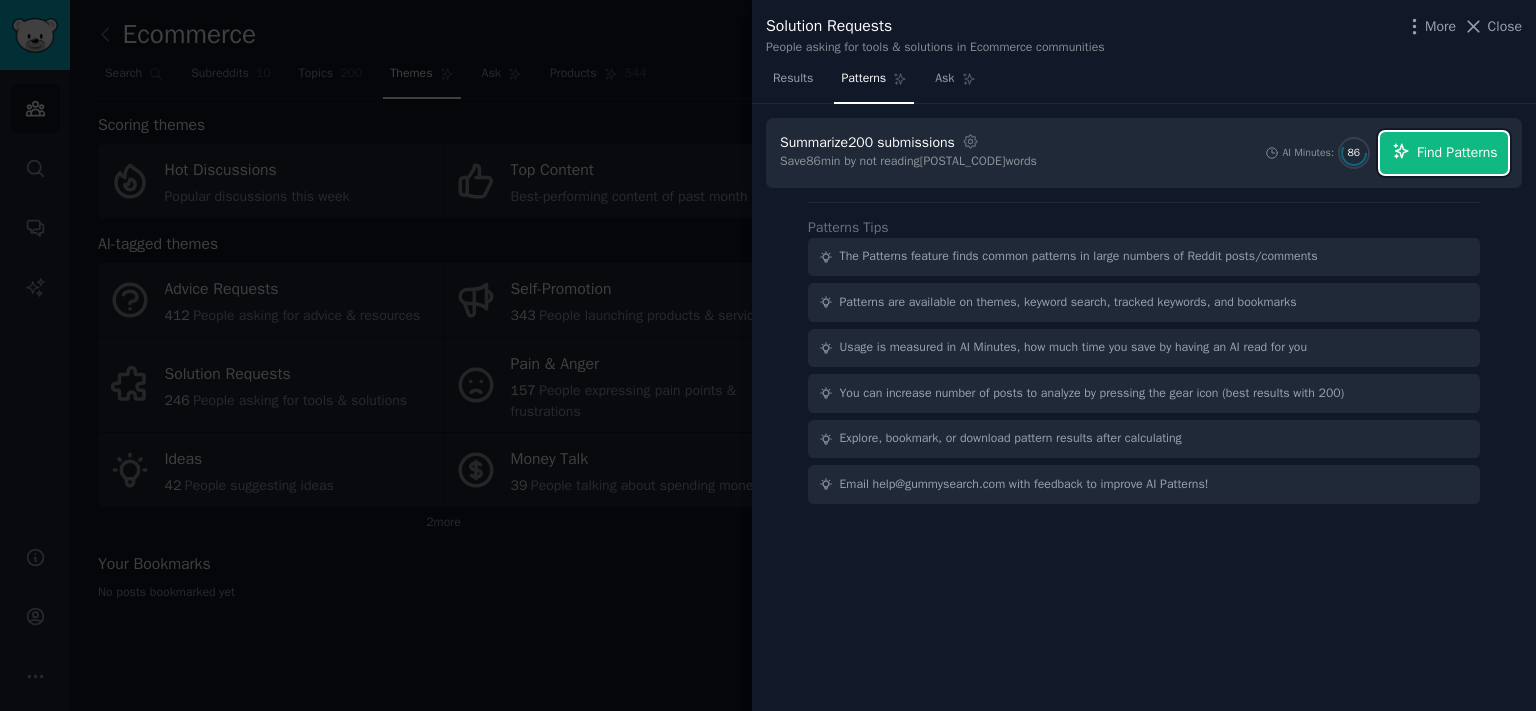 click on "Find Patterns" at bounding box center (1444, 153) 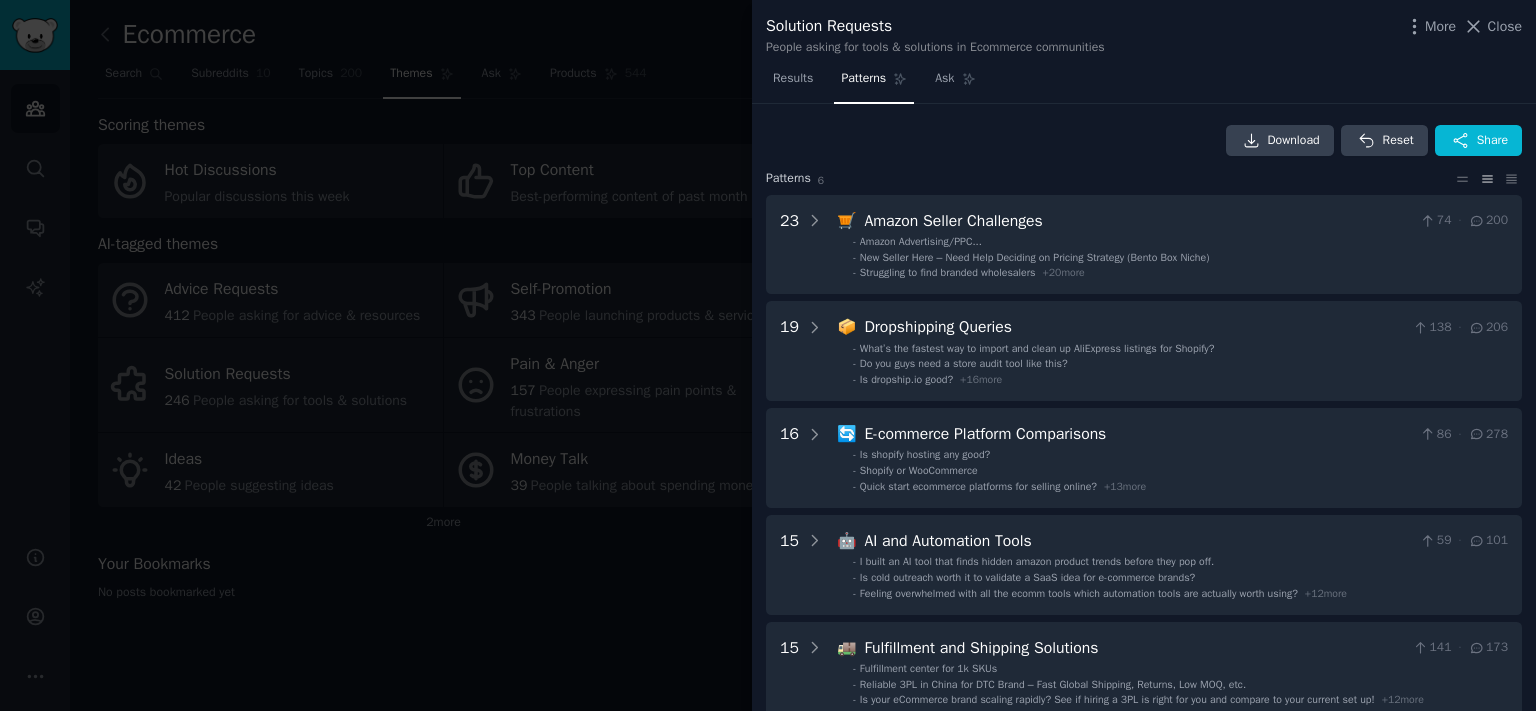 click at bounding box center (768, 355) 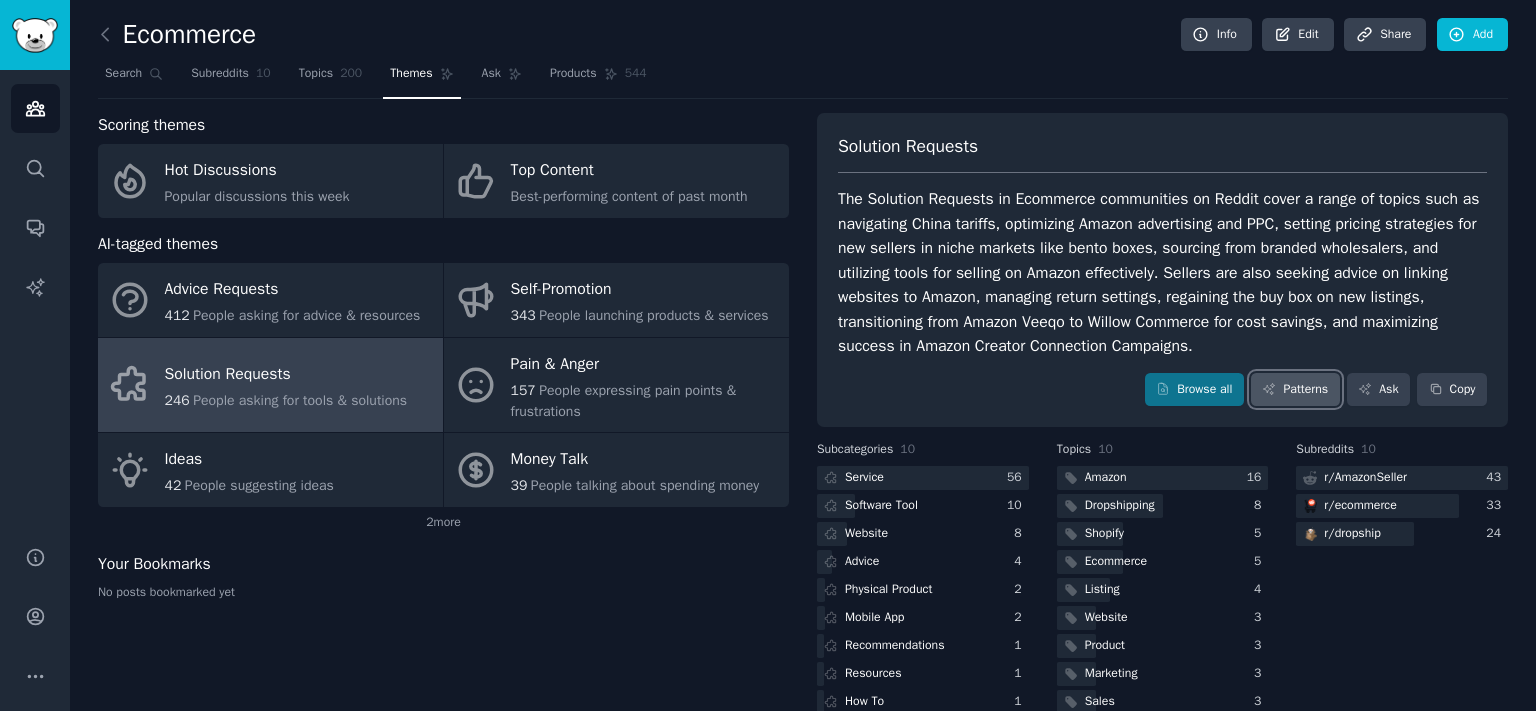 click on "Patterns" at bounding box center [1295, 390] 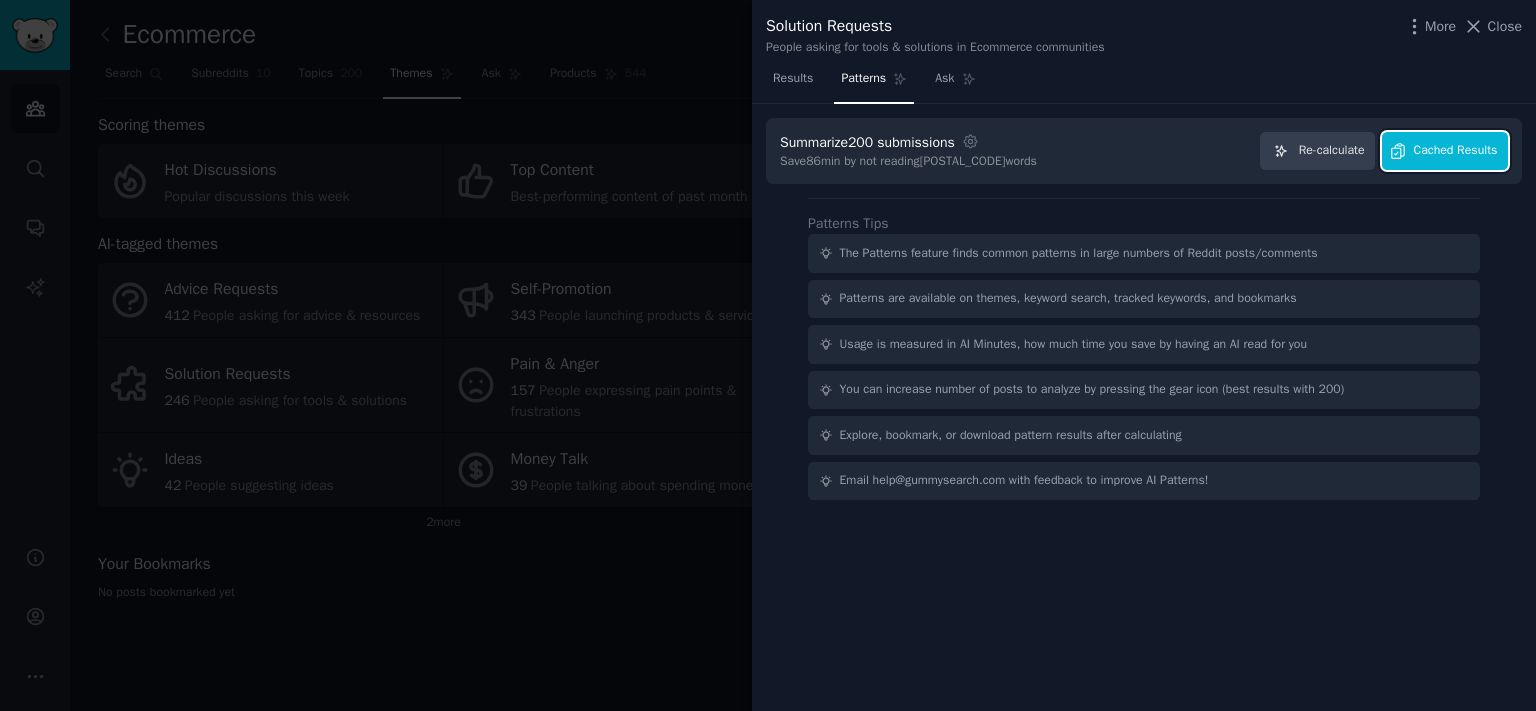 click on "Cached Results" at bounding box center [1445, 151] 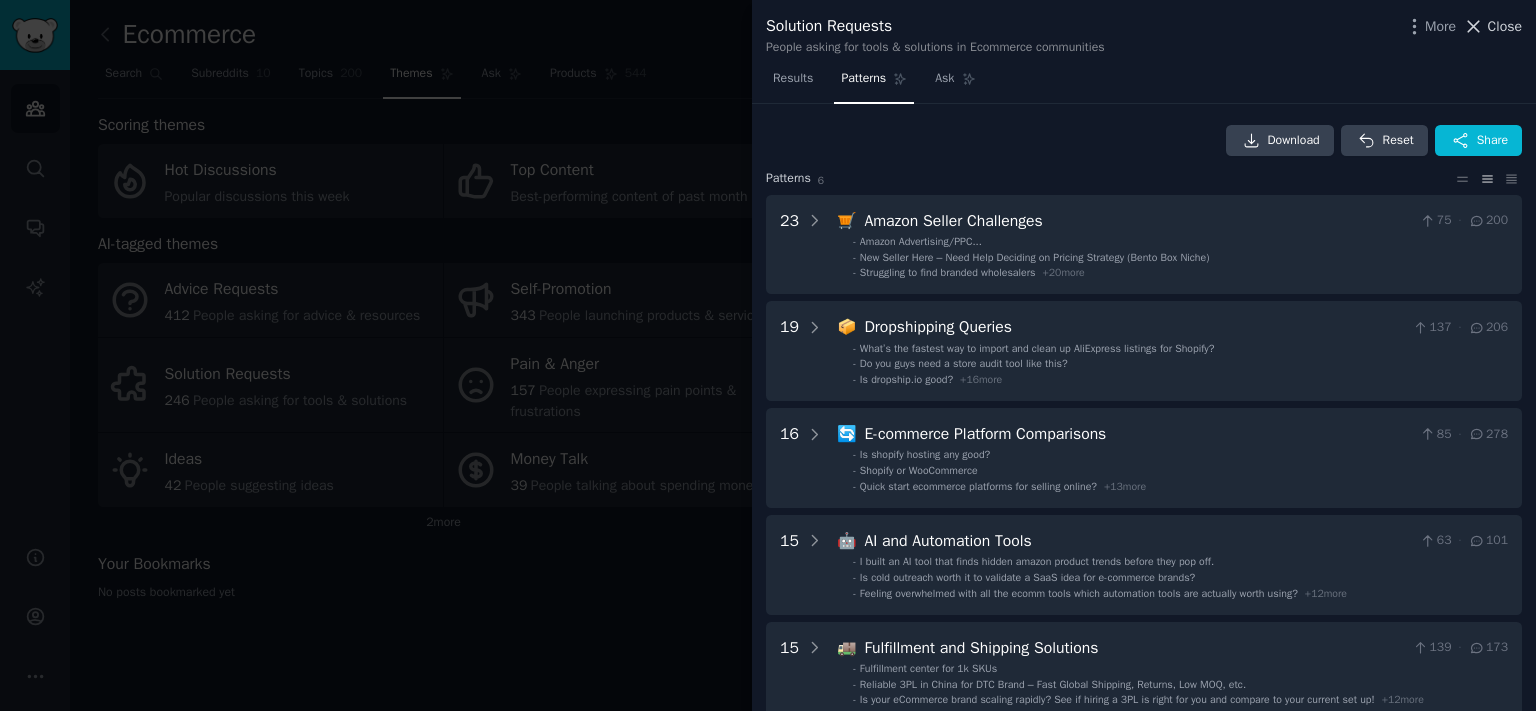 click on "Close" at bounding box center (1505, 26) 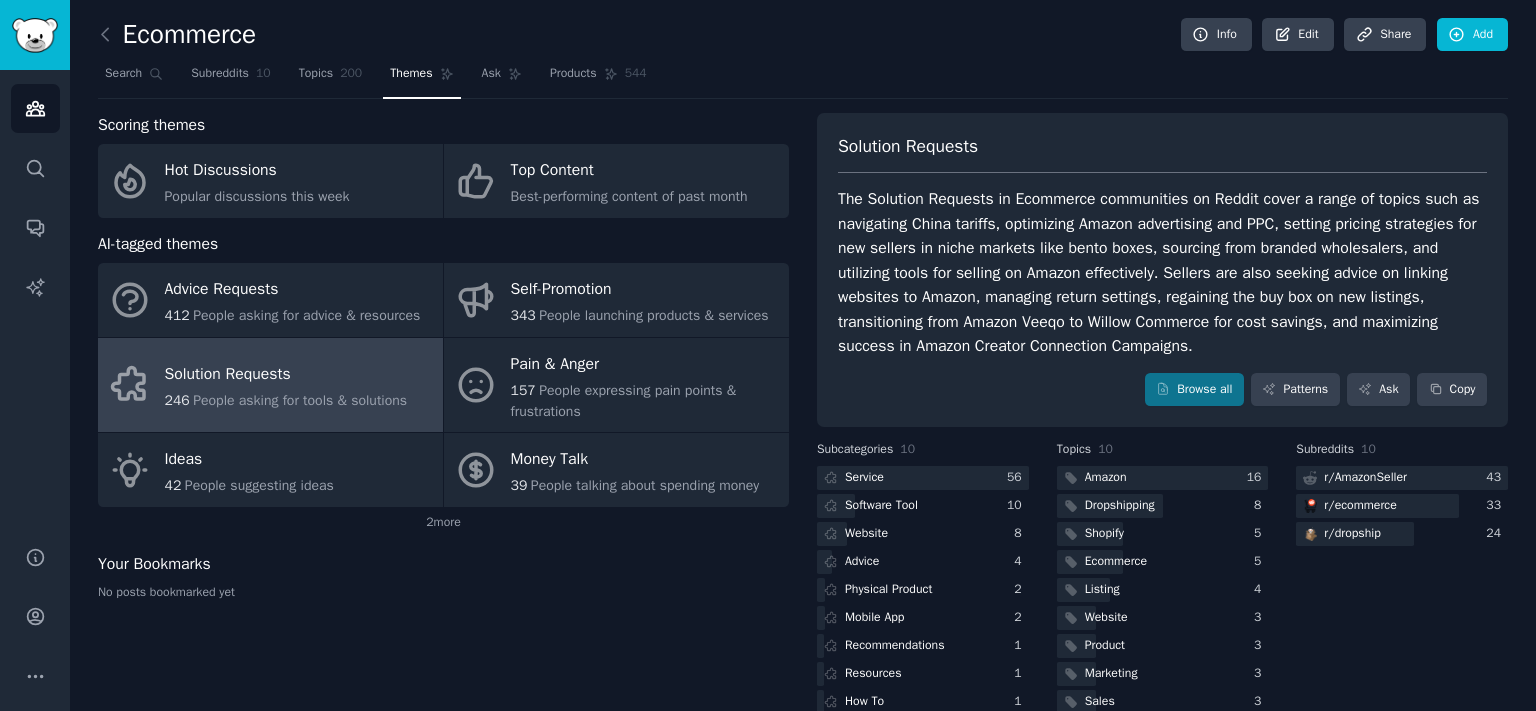 click on "Search Subreddits 10 Topics 200 Themes Ask Products 544" at bounding box center [803, 78] 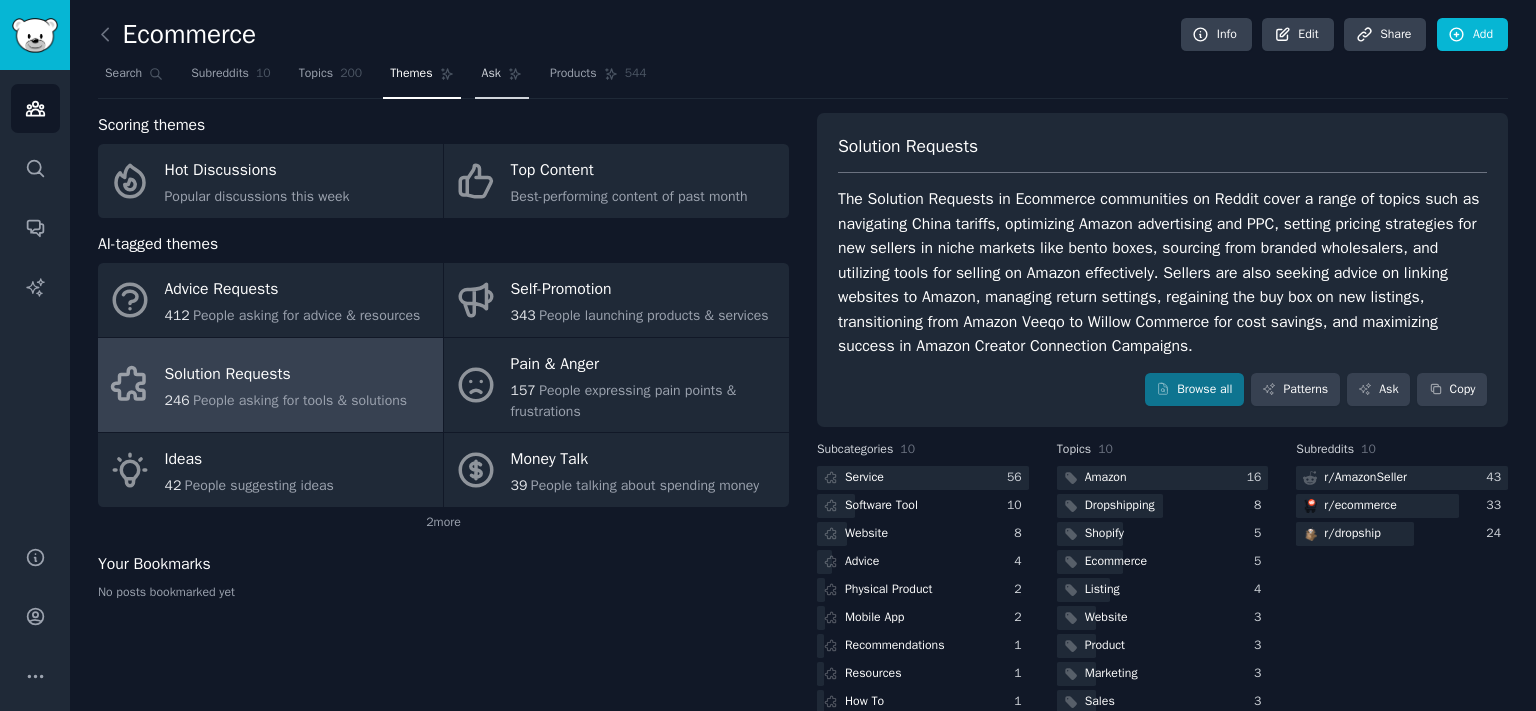 click on "Ask" at bounding box center [491, 74] 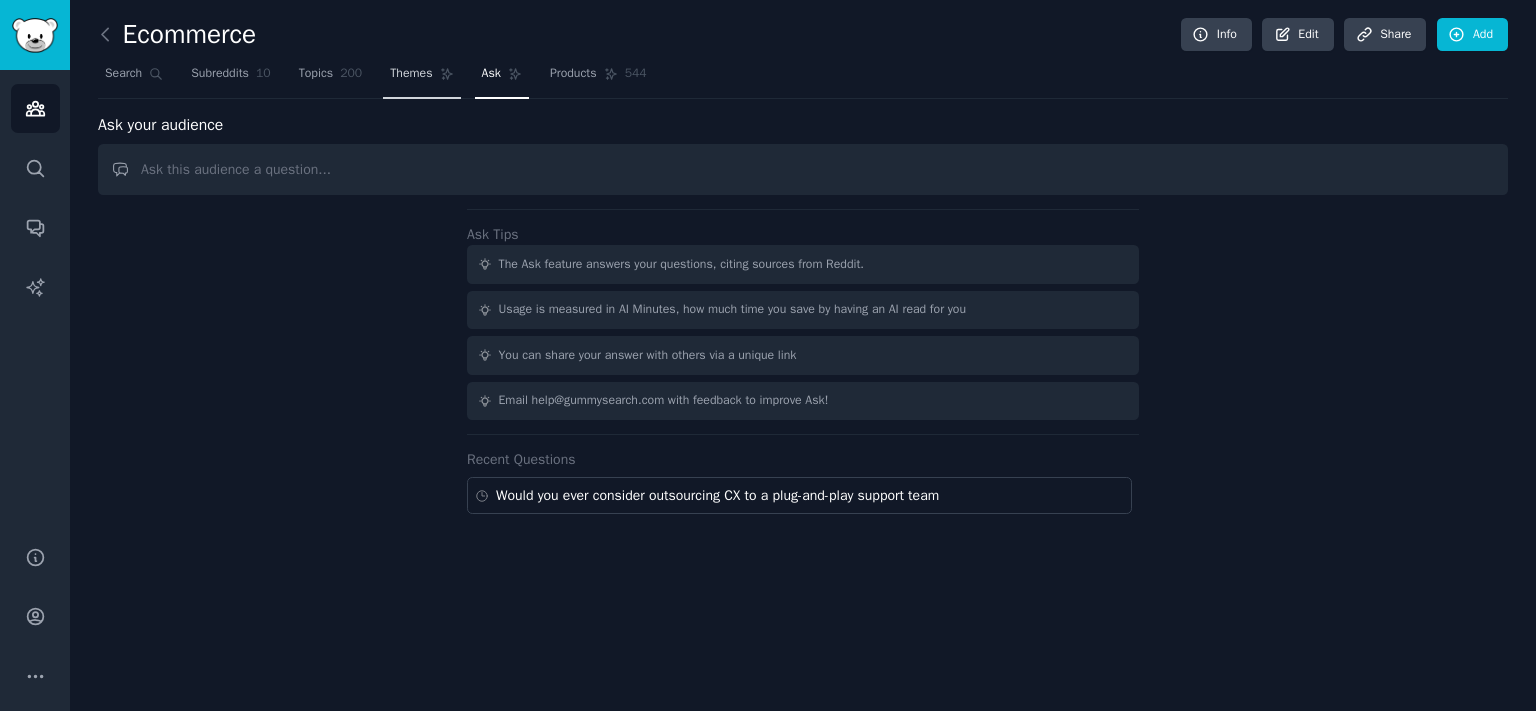 click on "Themes" at bounding box center (411, 74) 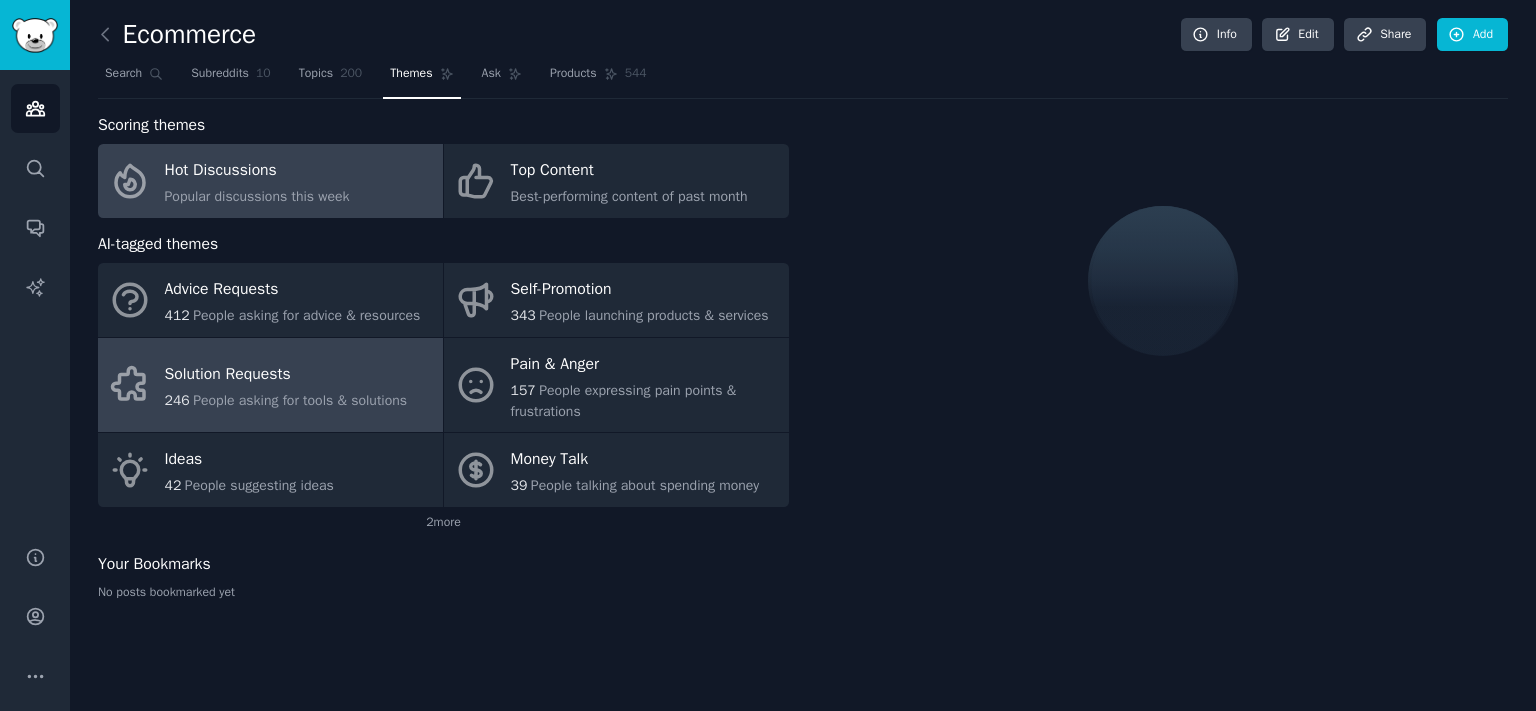 click on "People asking for tools & solutions" at bounding box center (300, 400) 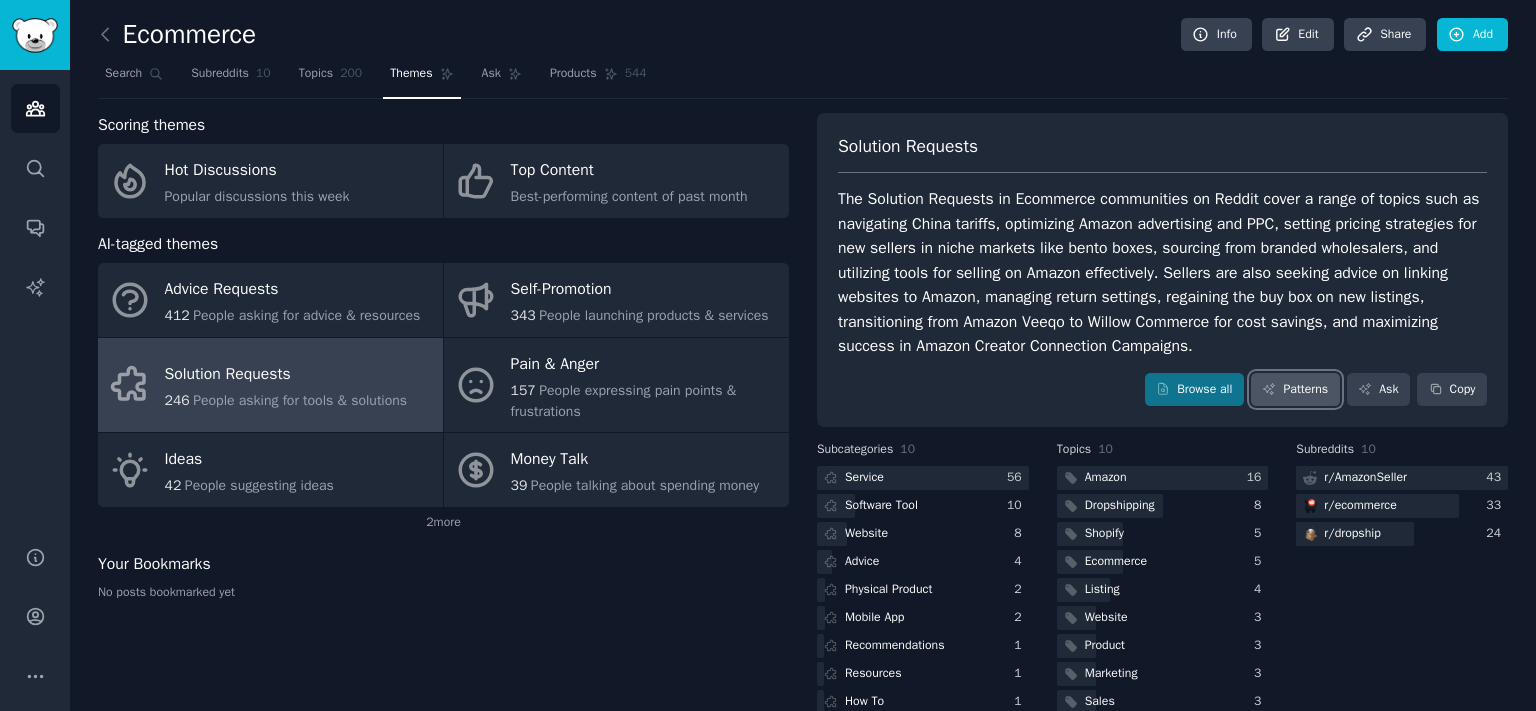 click 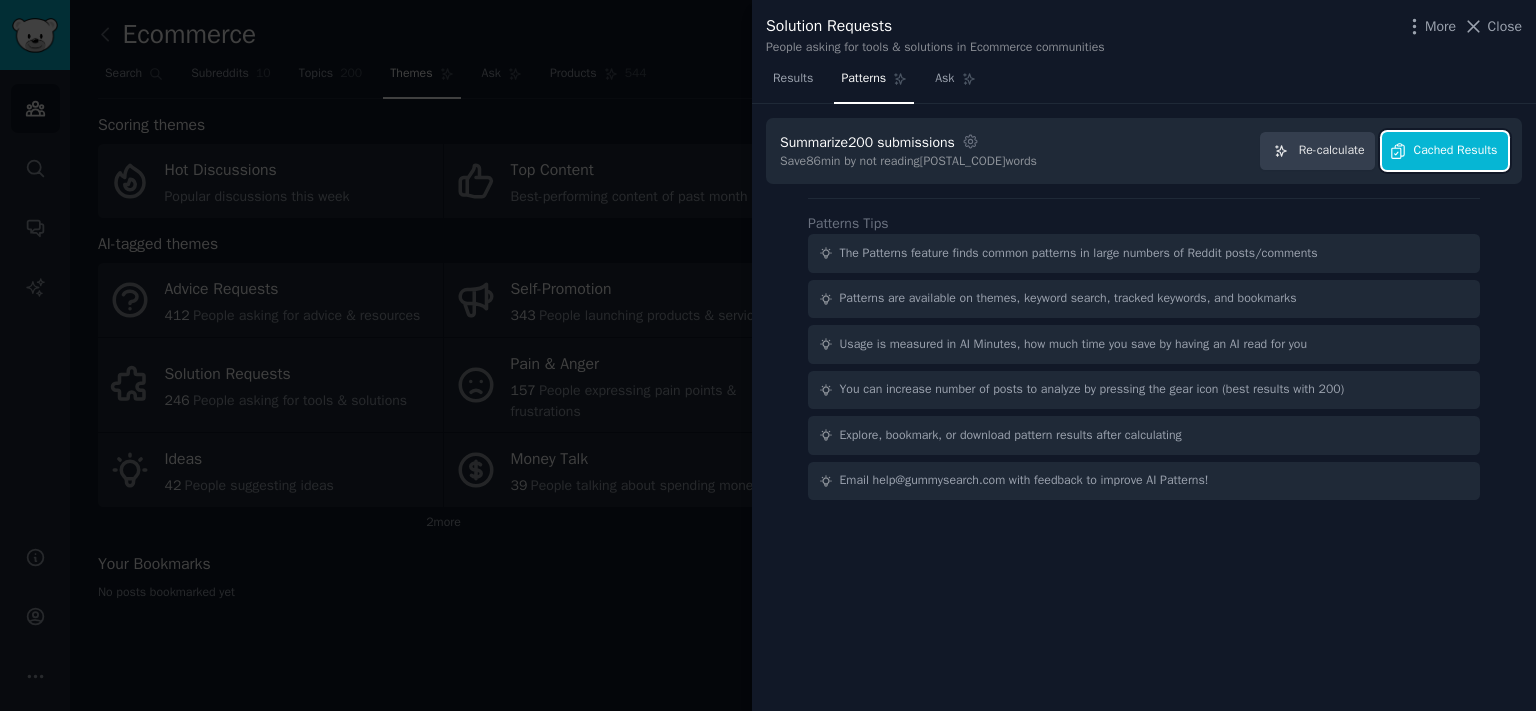 click on "Cached Results" at bounding box center (1456, 151) 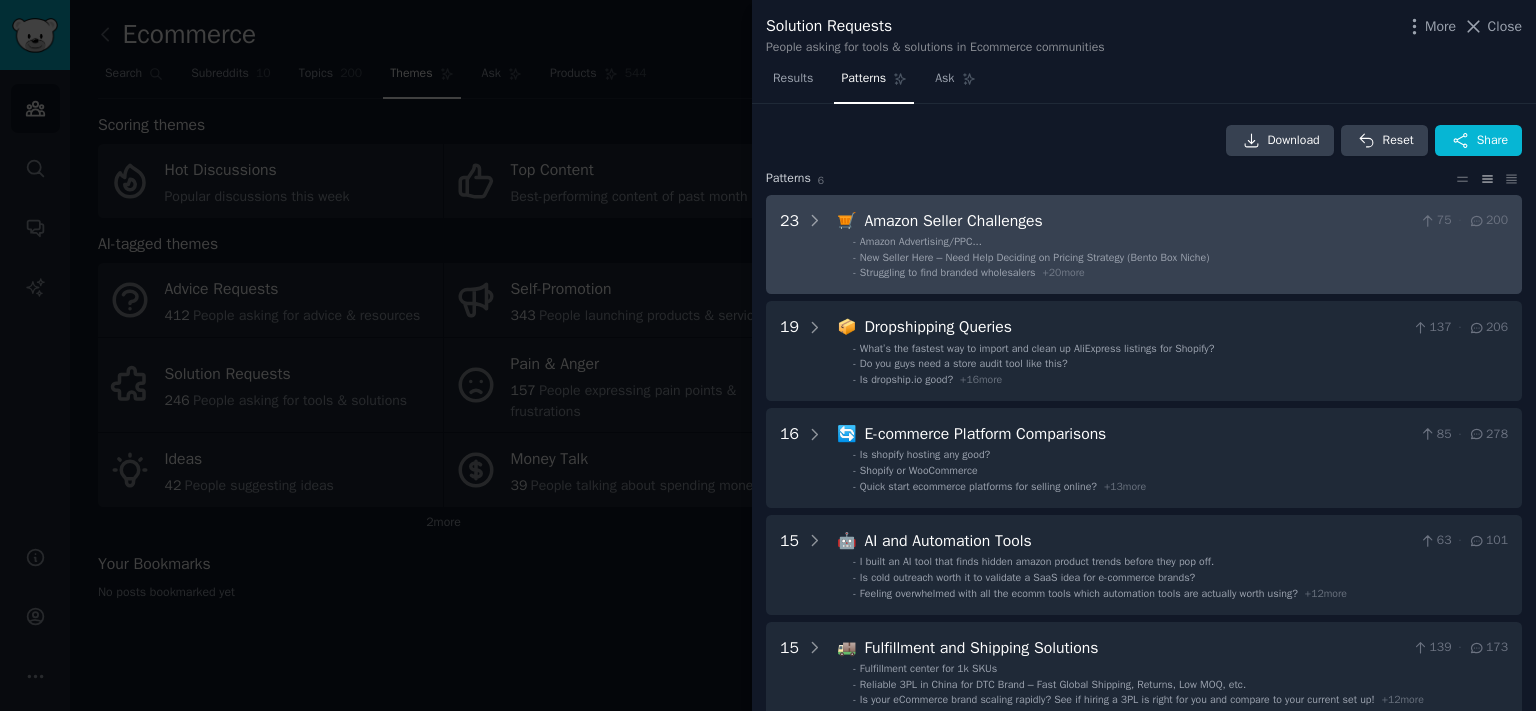 click on "[NUMBER] 🛒 Amazon Seller Challenges [NUMBER] · [NUMBER] - Amazon Advertising/PPC... - New Seller Here – Need Help Deciding on Pricing Strategy (Bento Box Niche) - Struggling to find branded wholesalers + [NUMBER] more" at bounding box center (1144, 245) 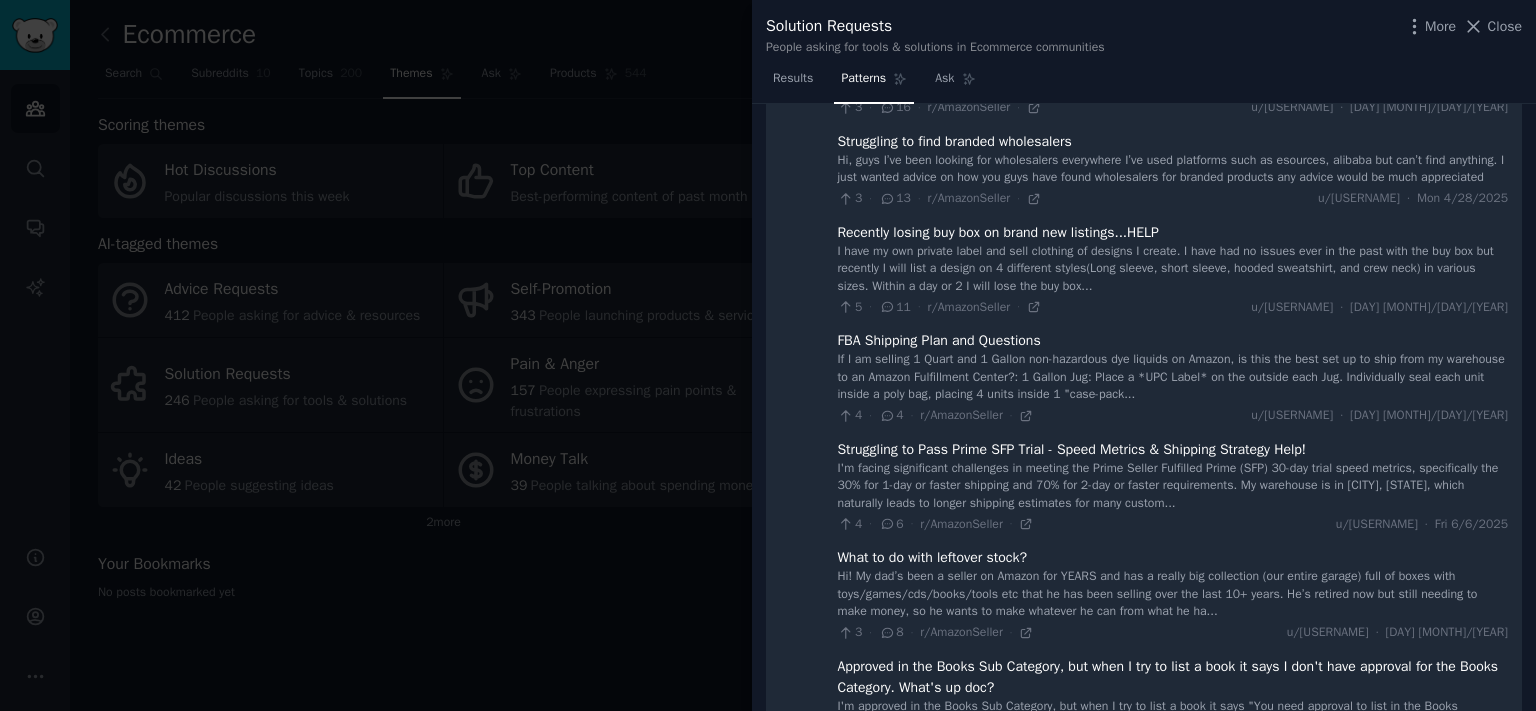 scroll, scrollTop: 0, scrollLeft: 0, axis: both 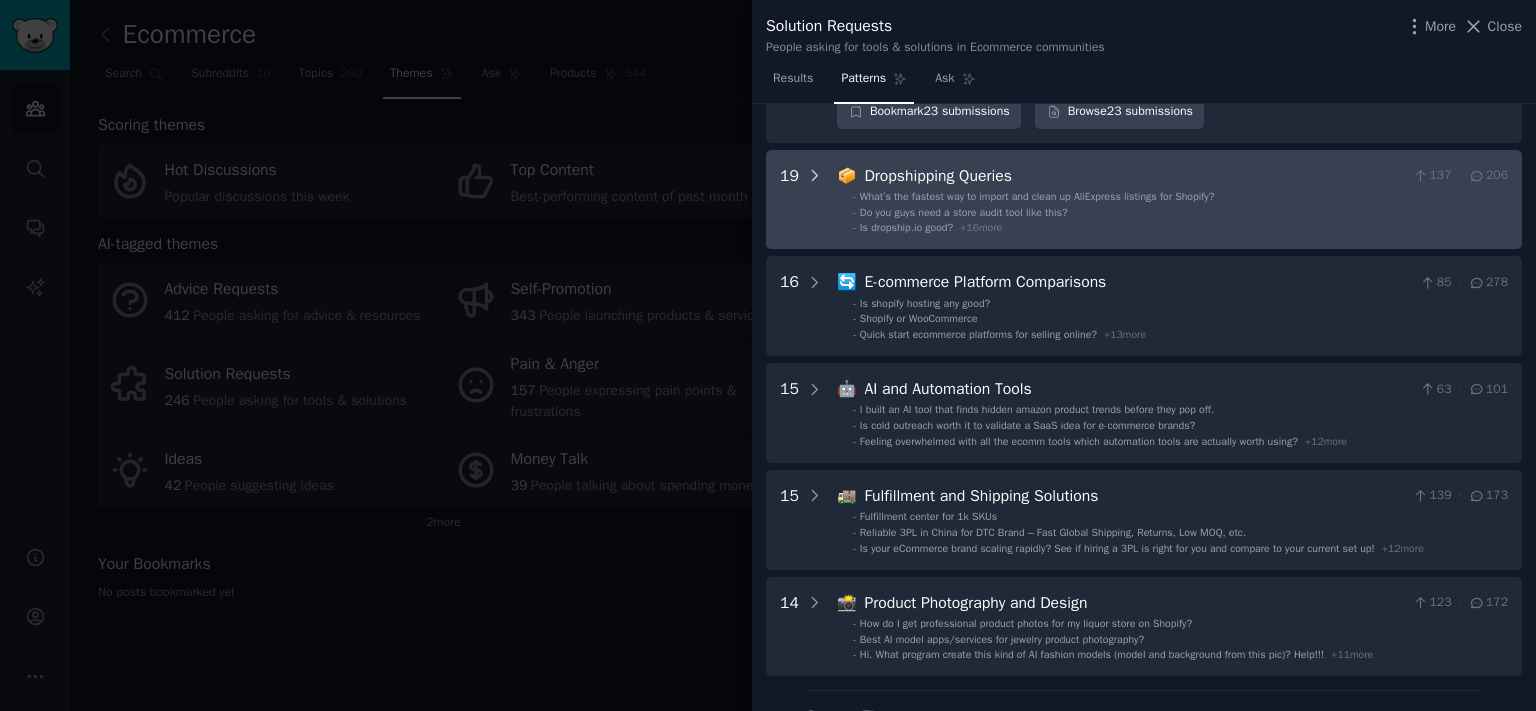 click at bounding box center [815, 200] 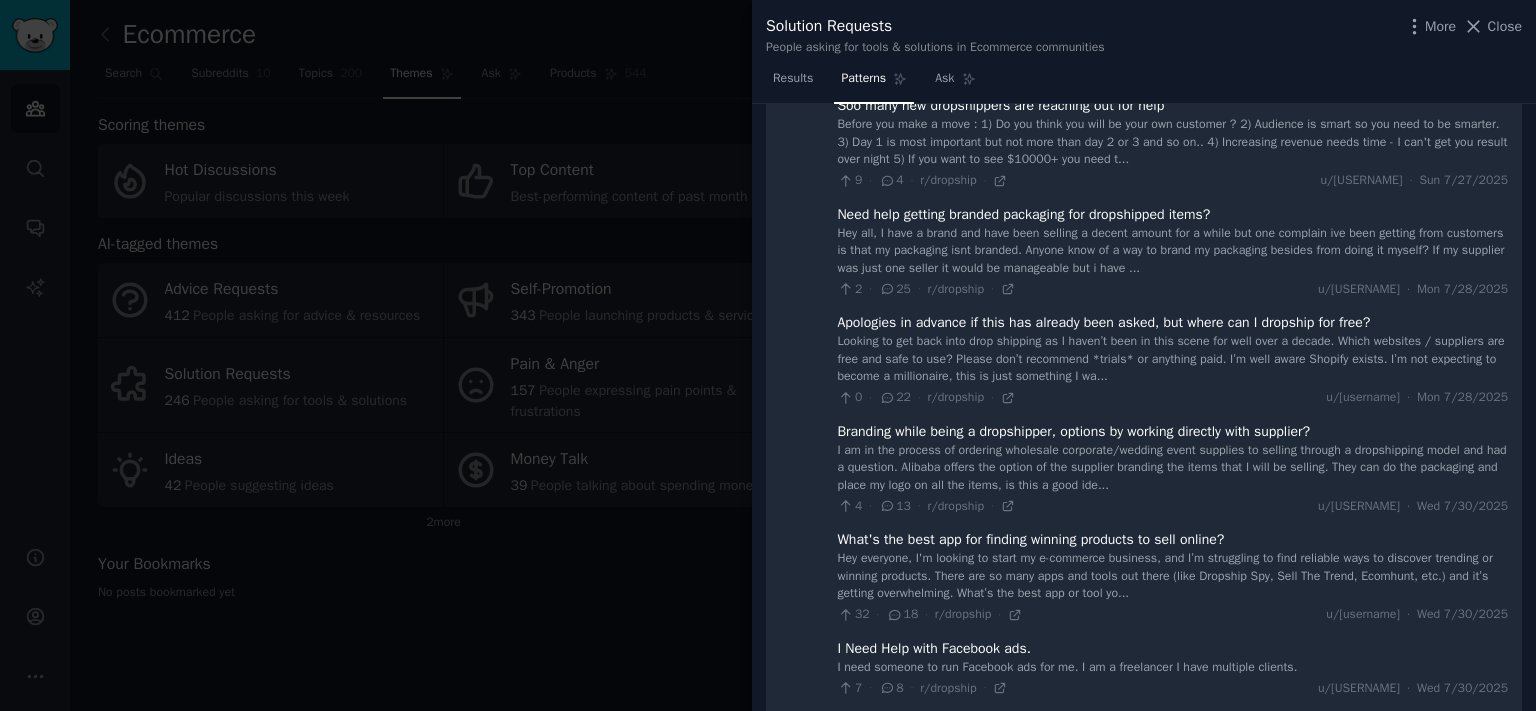 scroll, scrollTop: 4145, scrollLeft: 0, axis: vertical 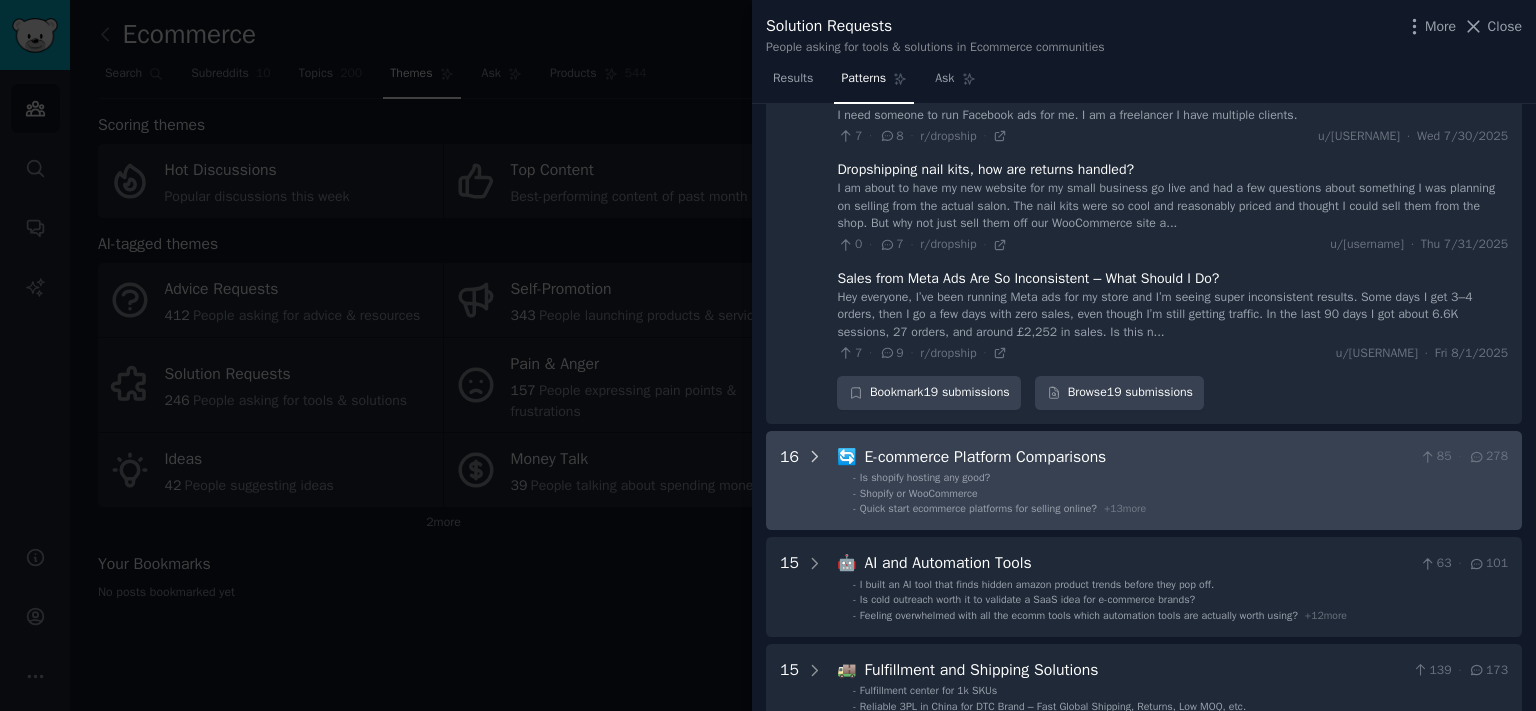 drag, startPoint x: 804, startPoint y: 519, endPoint x: 839, endPoint y: 527, distance: 35.902645 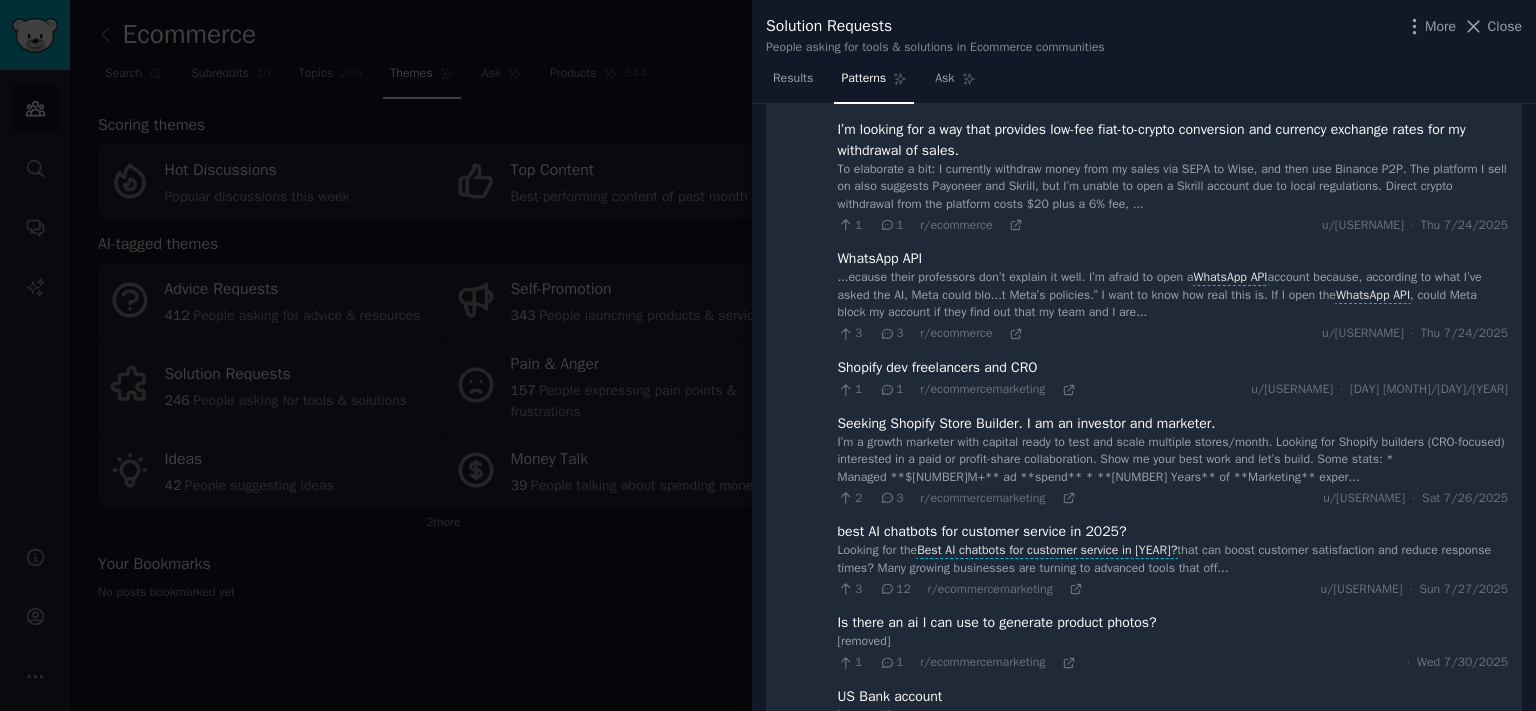 scroll, scrollTop: 6004, scrollLeft: 0, axis: vertical 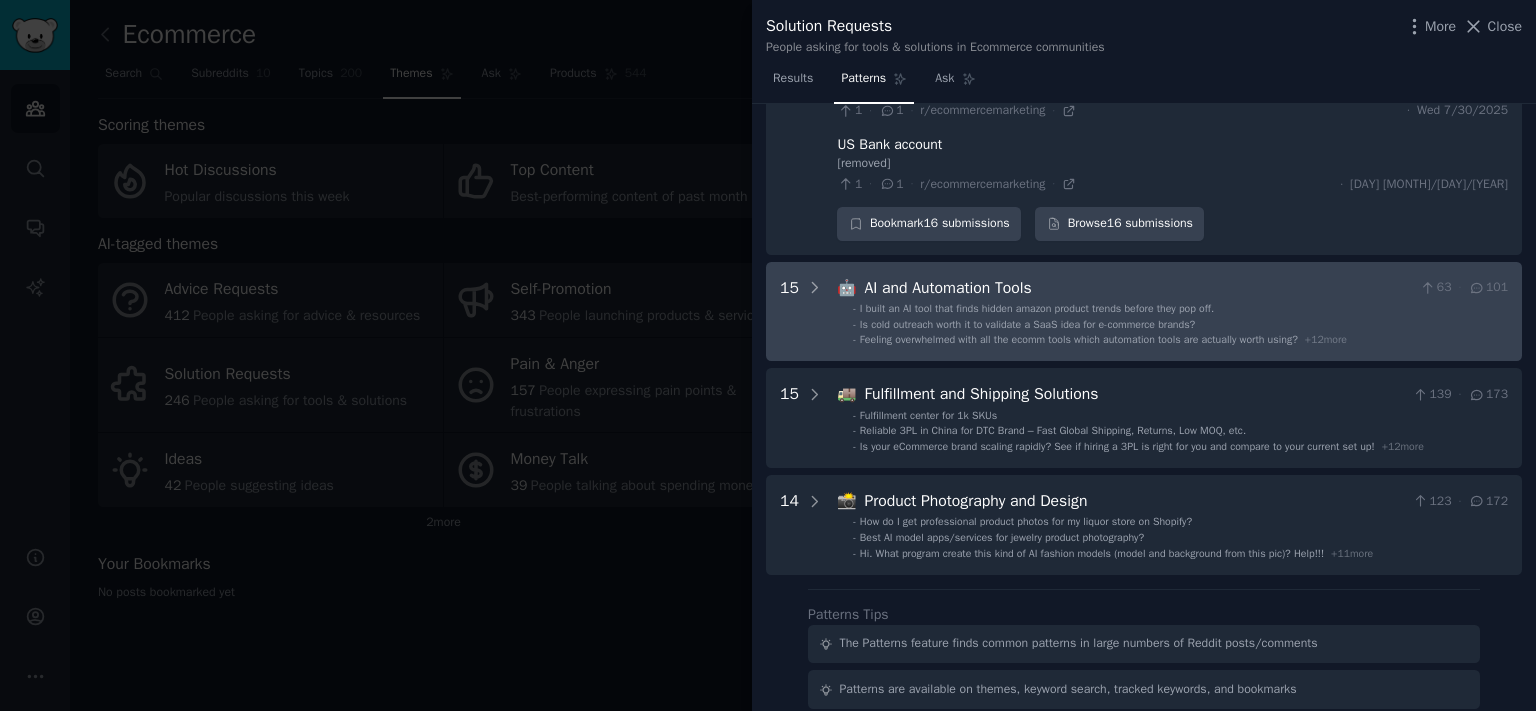 click on "15 🤖 AI and Automation Tools 63 · 101 - I built an AI tool that finds hidden amazon product trends before they pop off. - Is cold outreach worth it to validate a SaaS idea for e-commerce brands? - Feeling overwhelmed with all the ecomm tools which automation tools are actually worth using? +  12  more" at bounding box center (1144, 312) 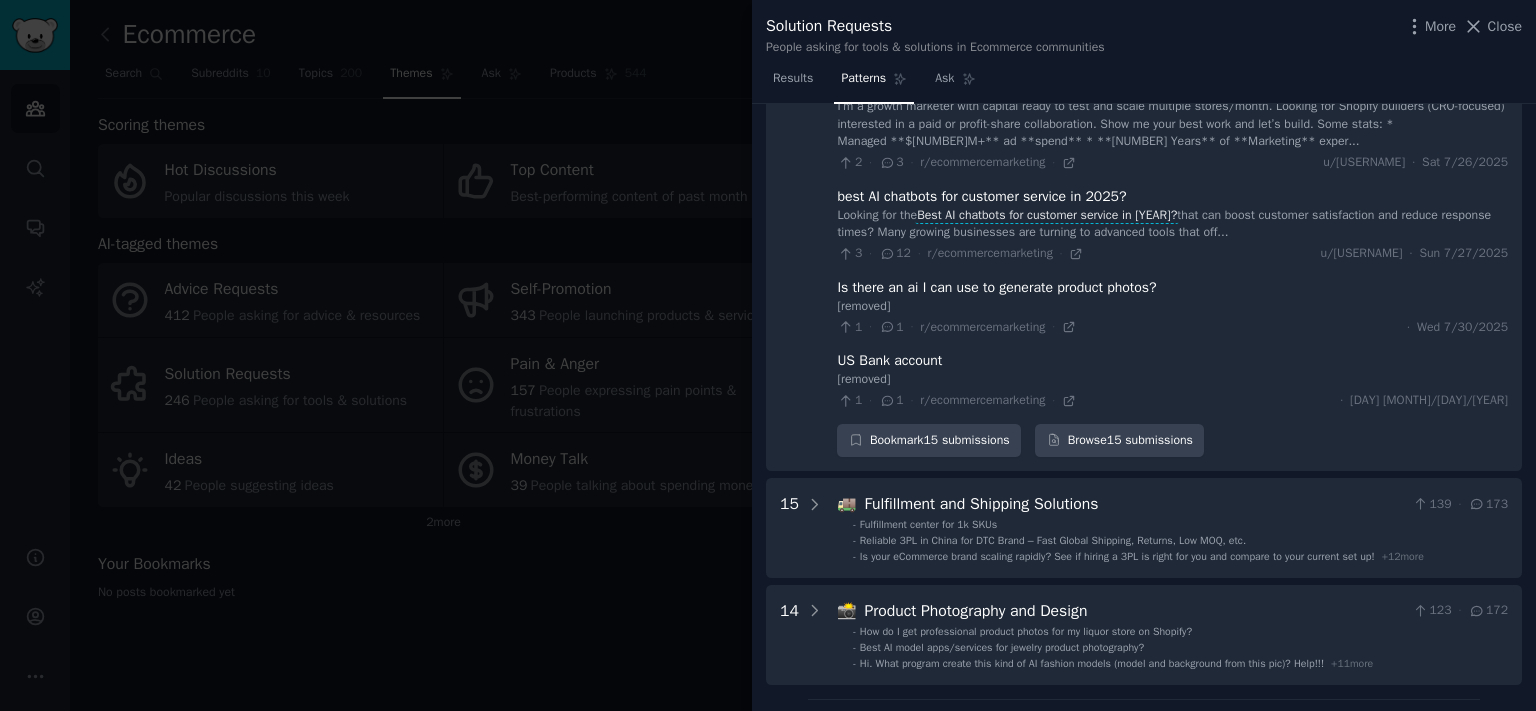scroll, scrollTop: 7704, scrollLeft: 0, axis: vertical 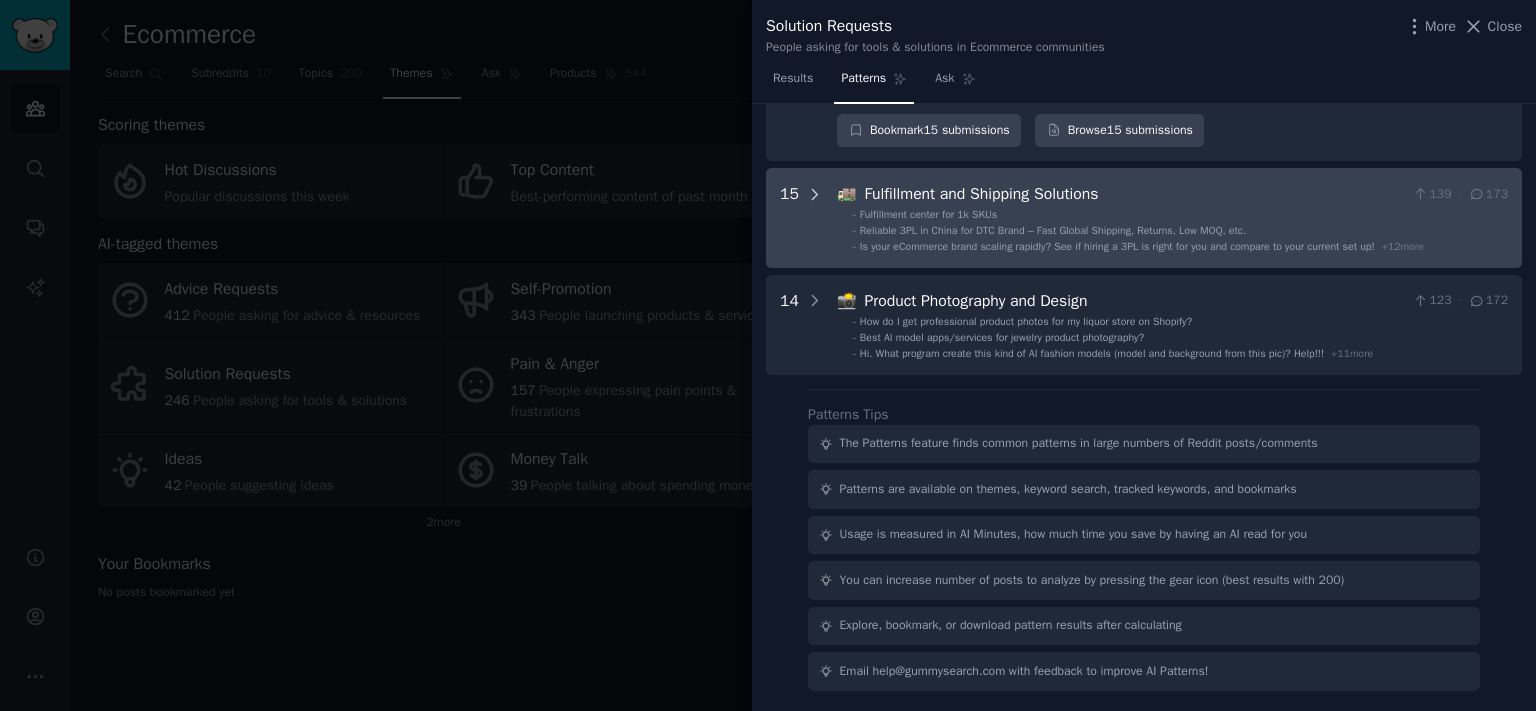 click at bounding box center [815, 218] 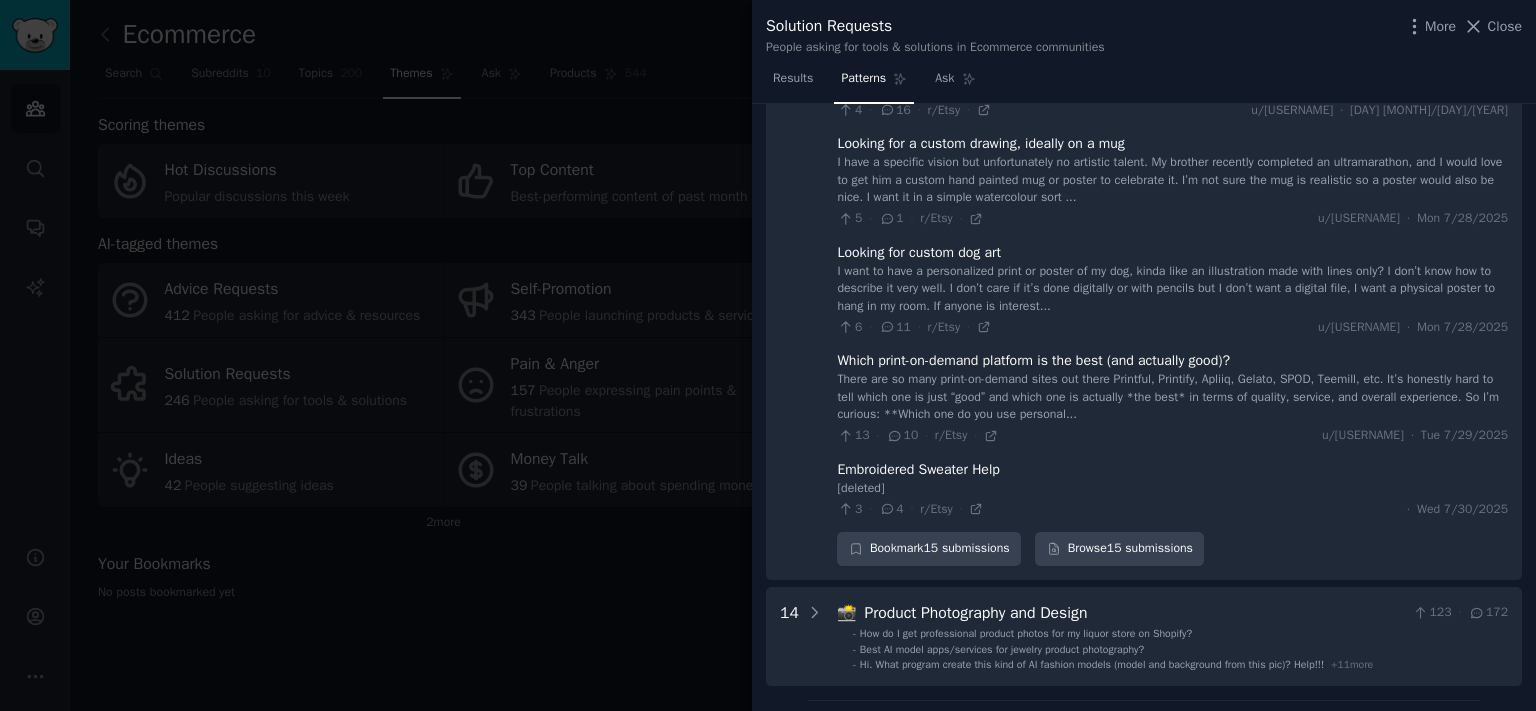 scroll, scrollTop: 9290, scrollLeft: 0, axis: vertical 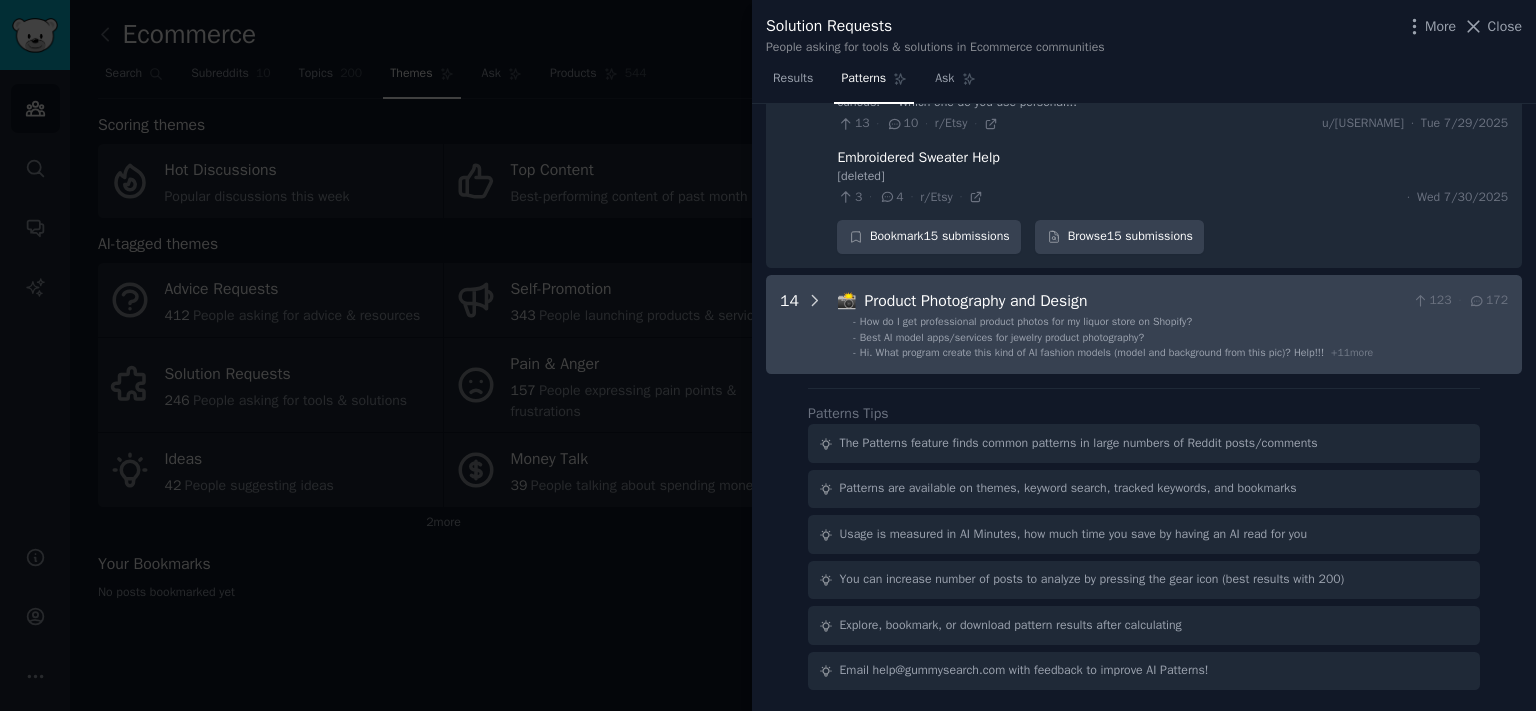 click 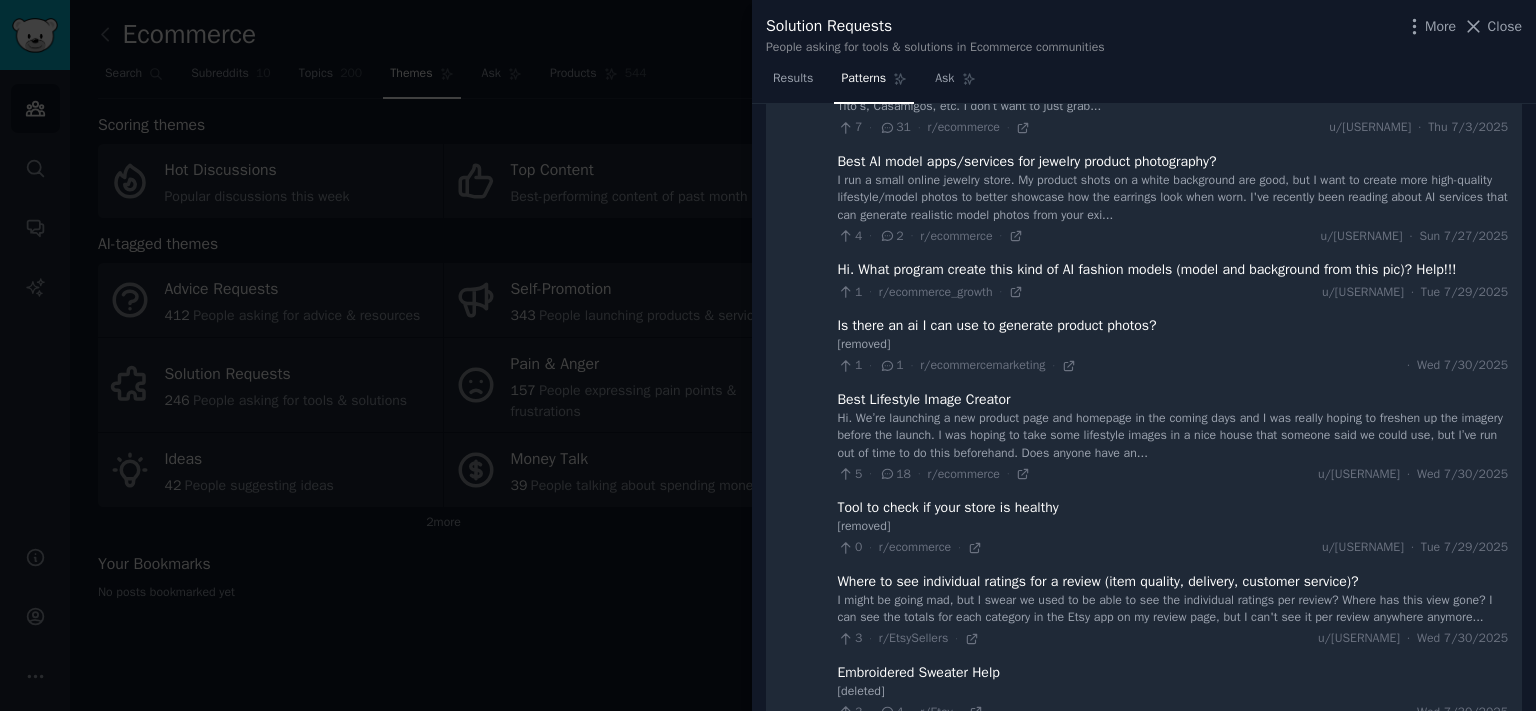 scroll, scrollTop: 9462, scrollLeft: 0, axis: vertical 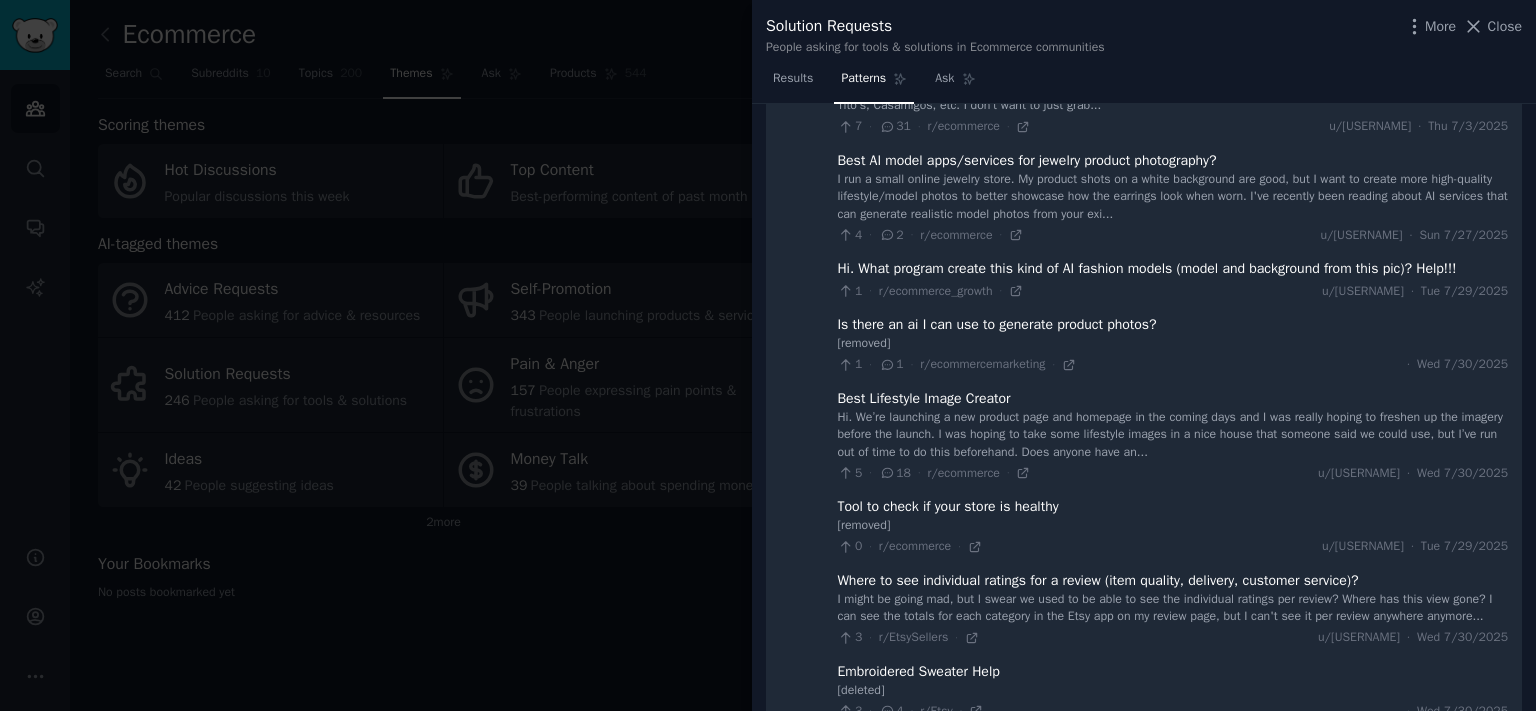 click on "I run a small online jewelry store.
My product shots on a white background are good, but I want to create more high-quality lifestyle/model photos to better showcase how the earrings look when worn.
I've recently been reading about AI services that can generate realistic model photos from your exi..." at bounding box center (1172, 197) 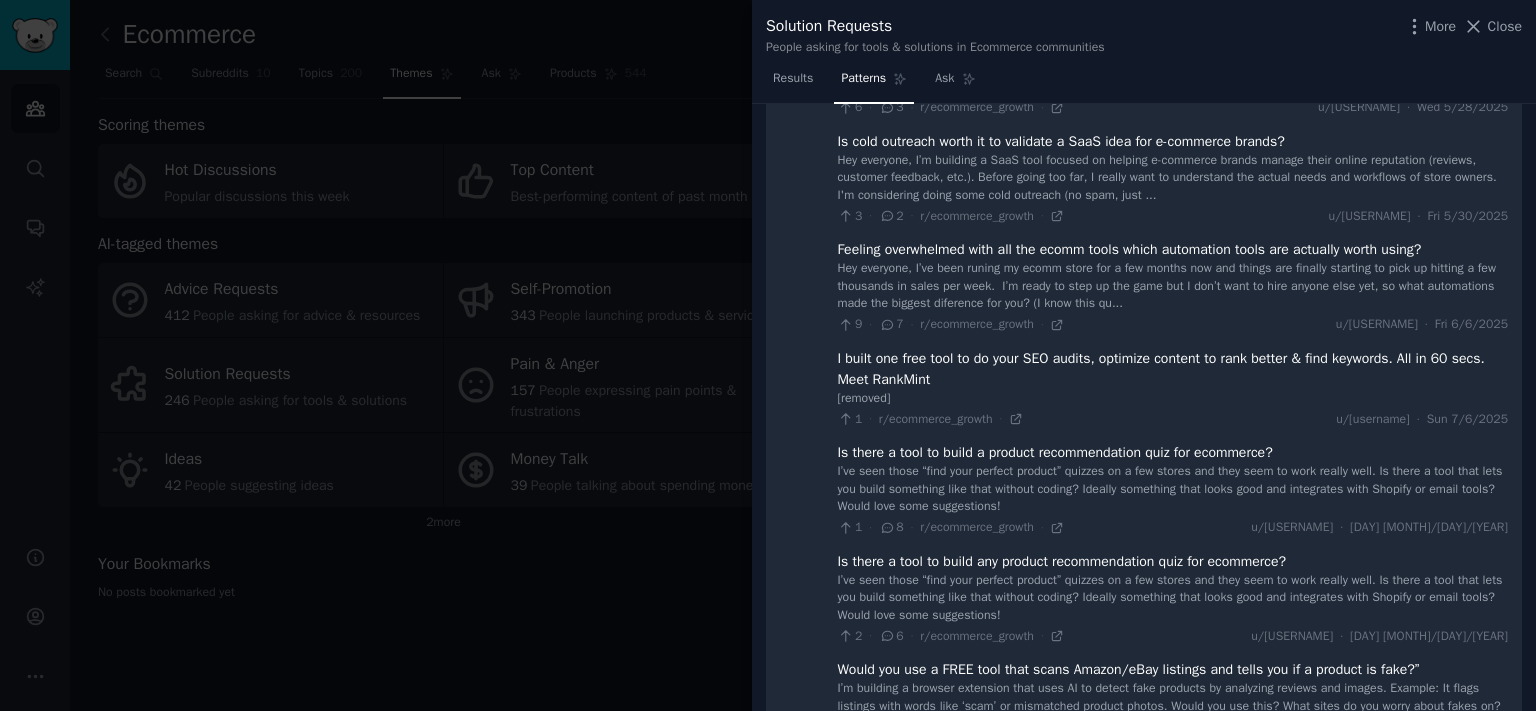 scroll, scrollTop: 6199, scrollLeft: 0, axis: vertical 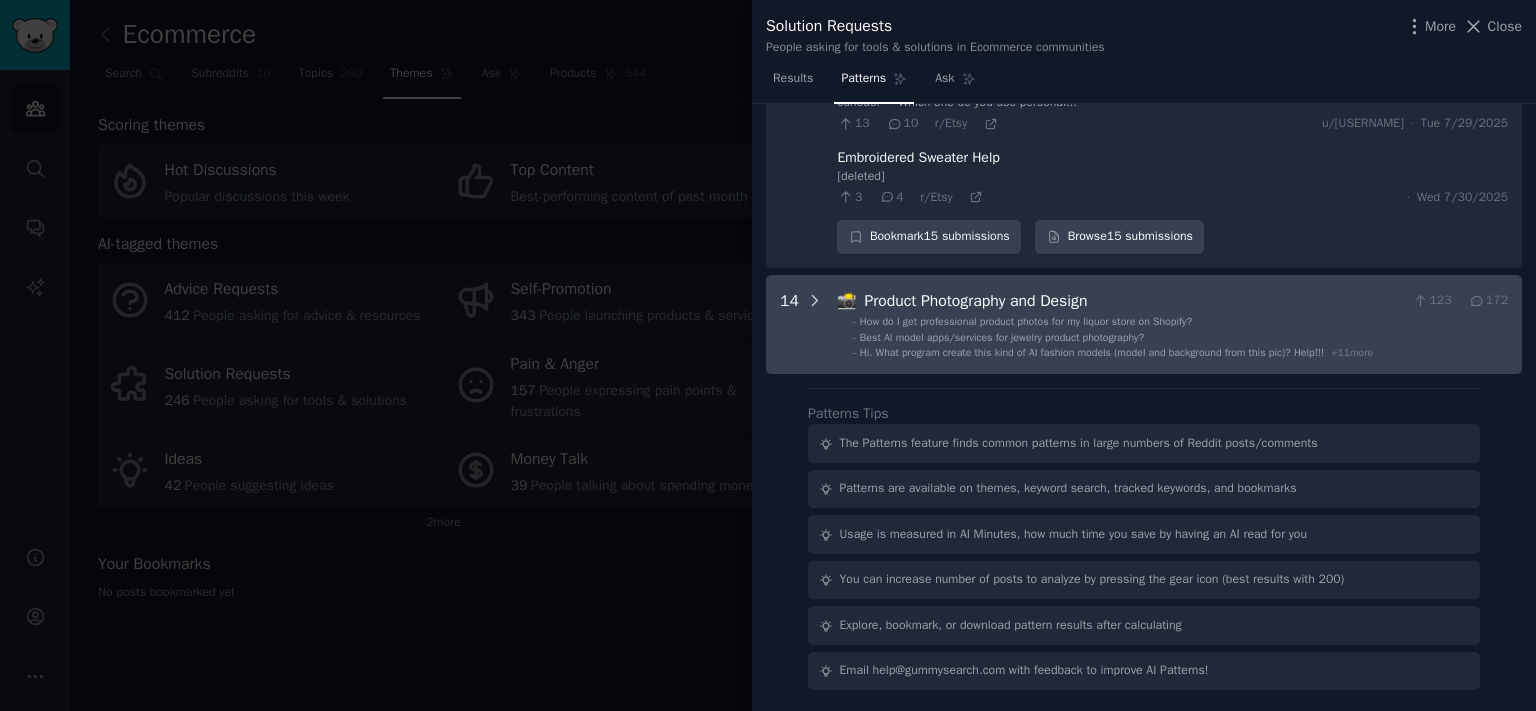 click 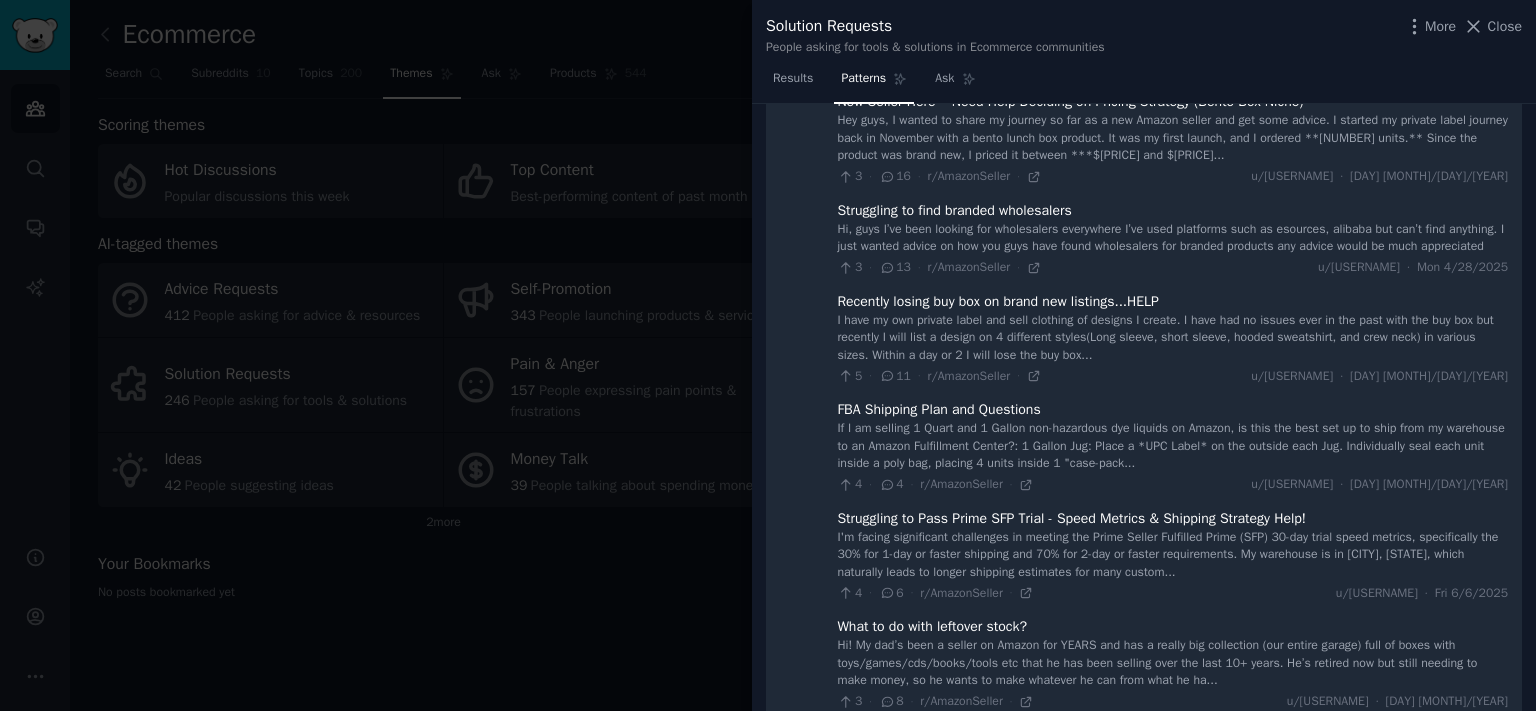 scroll, scrollTop: 0, scrollLeft: 0, axis: both 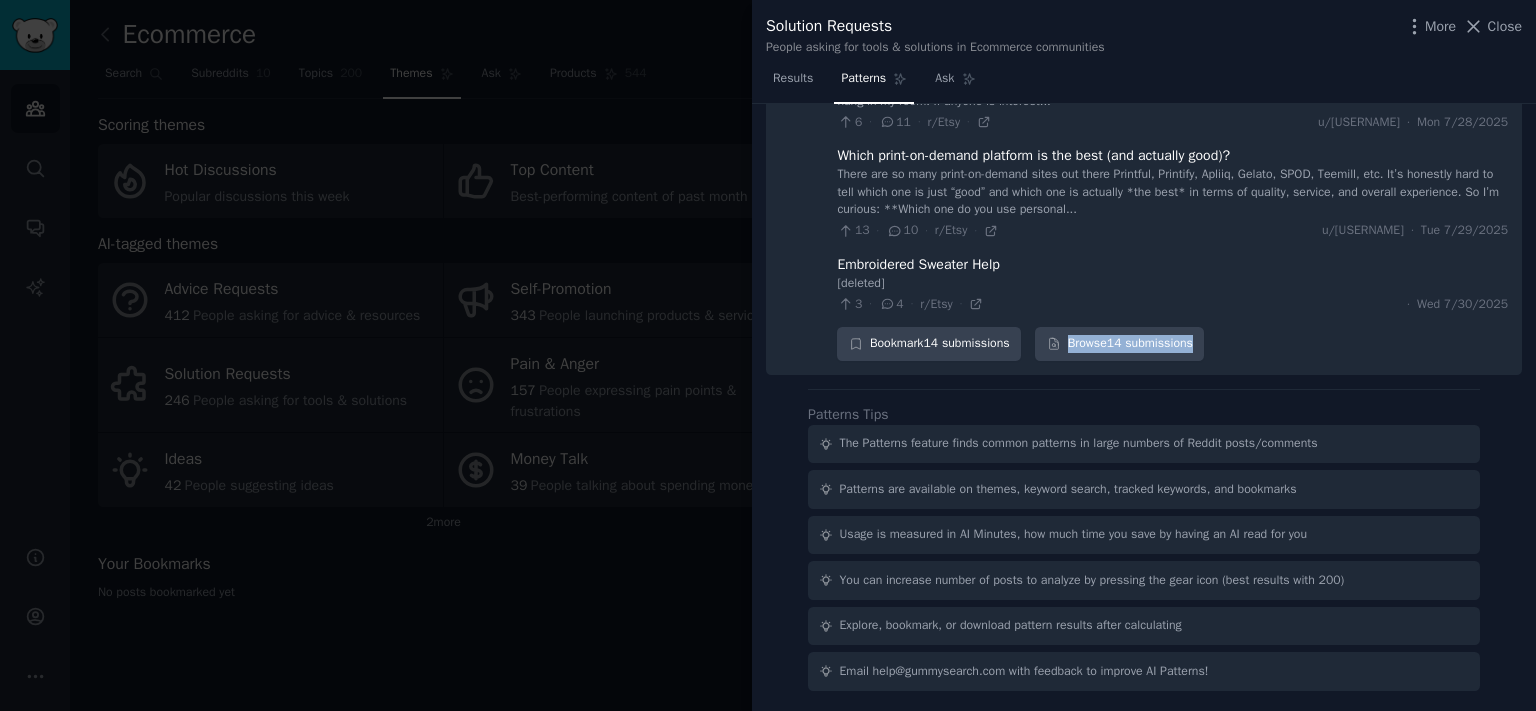 drag, startPoint x: 870, startPoint y: 204, endPoint x: 1499, endPoint y: 322, distance: 639.97266 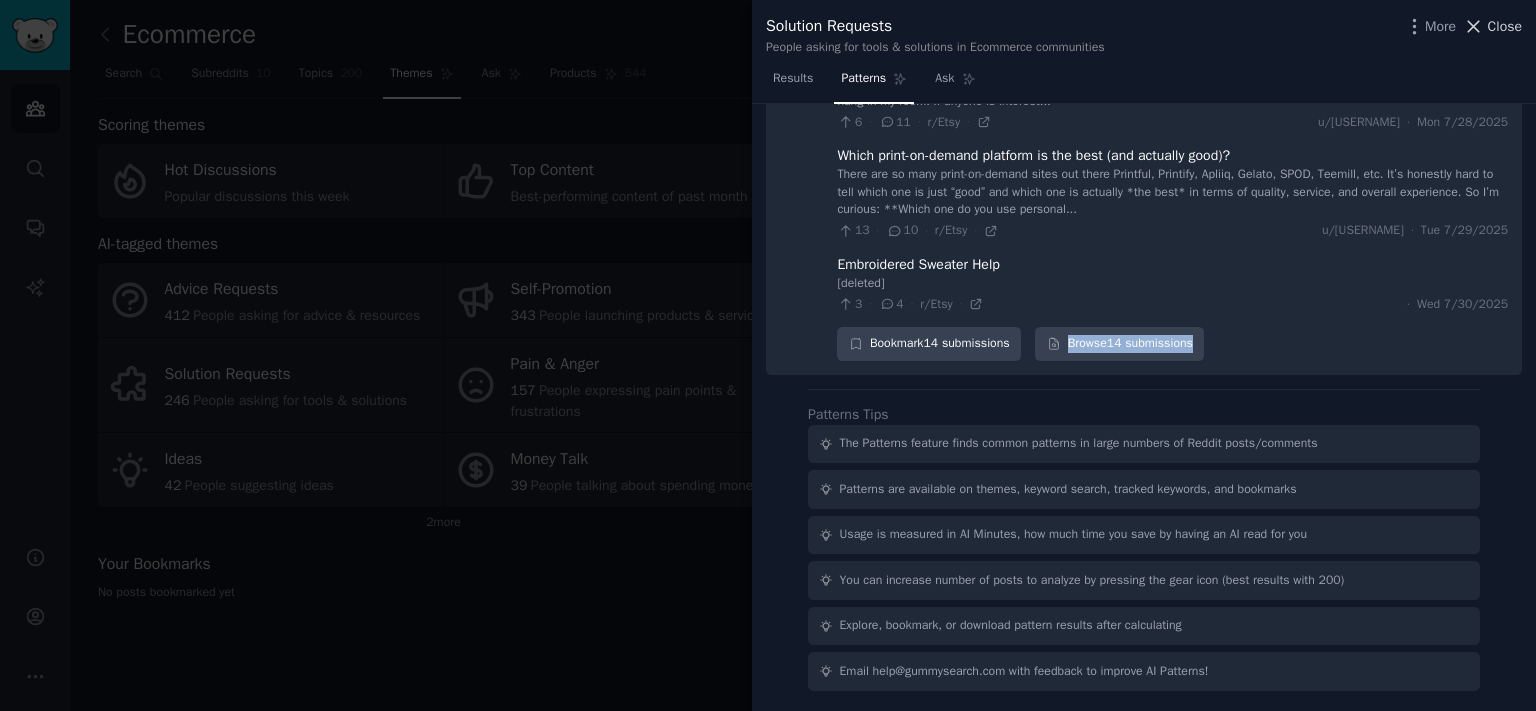 click on "Close" at bounding box center [1505, 26] 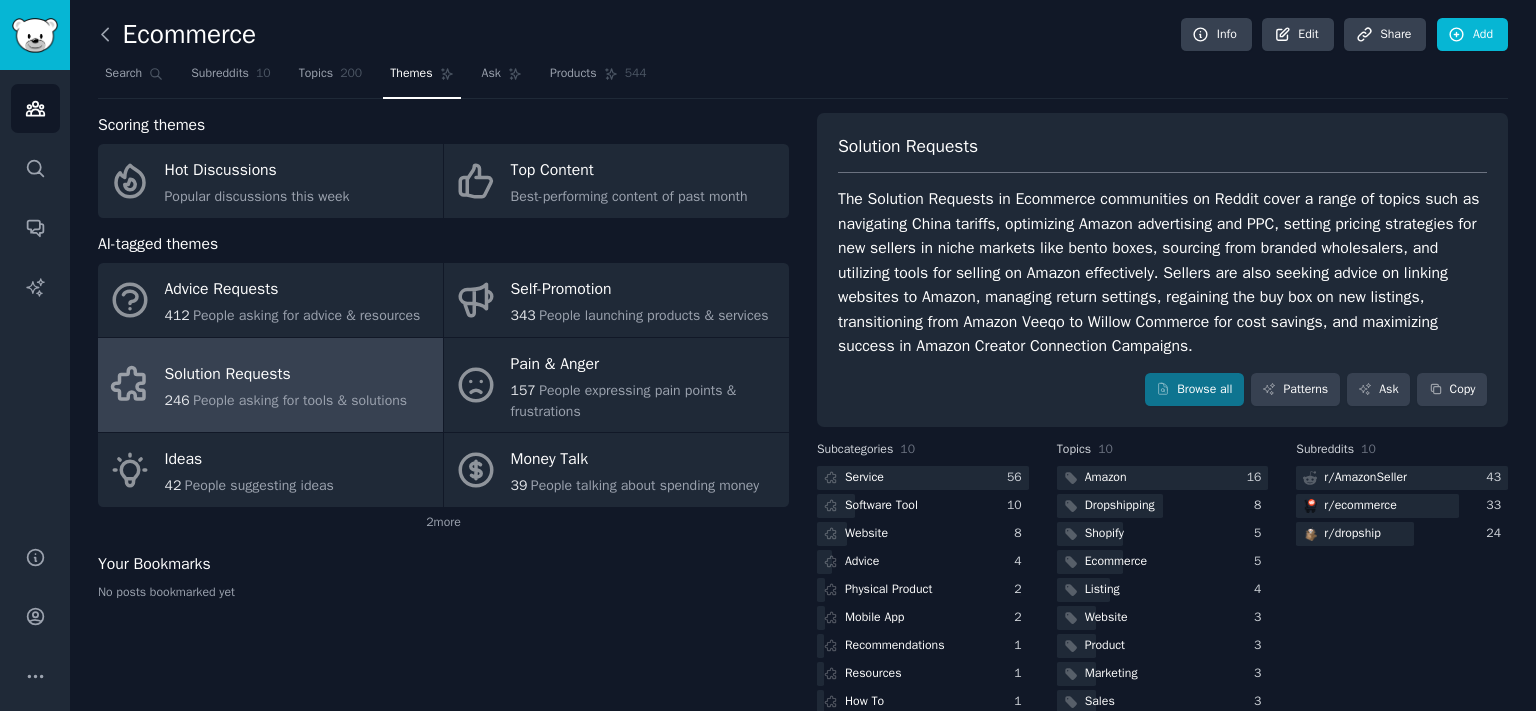 click 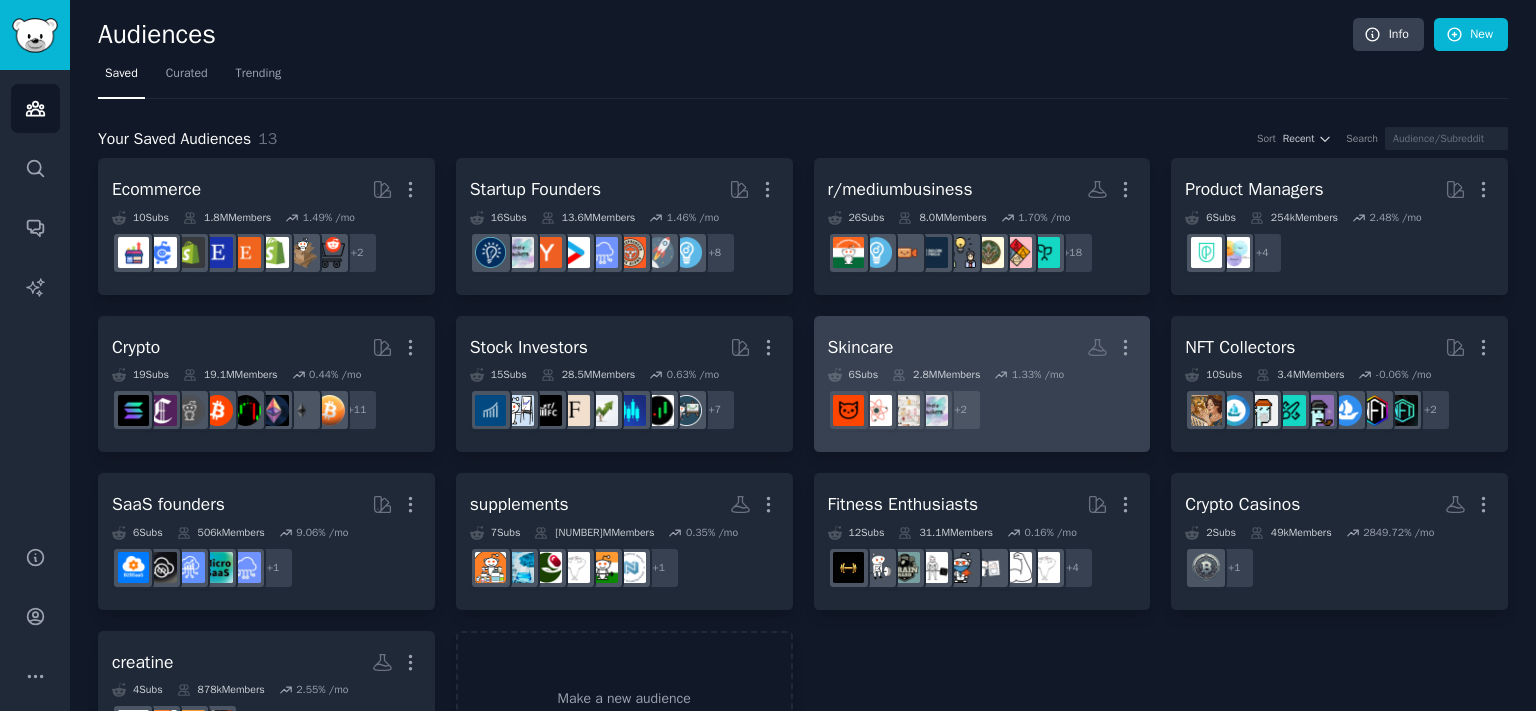 click on "Skincare Custom Audience More" at bounding box center (982, 347) 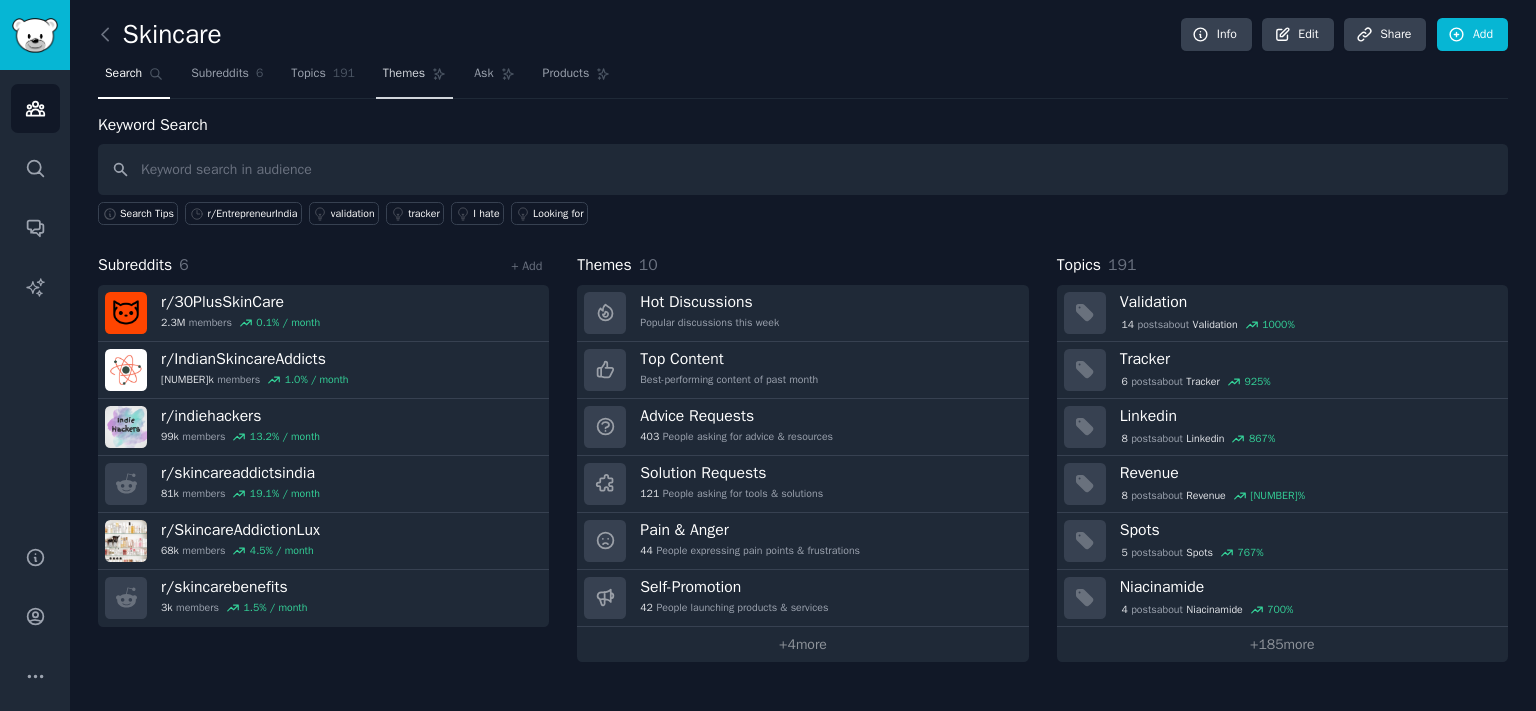 click on "Themes" at bounding box center (404, 74) 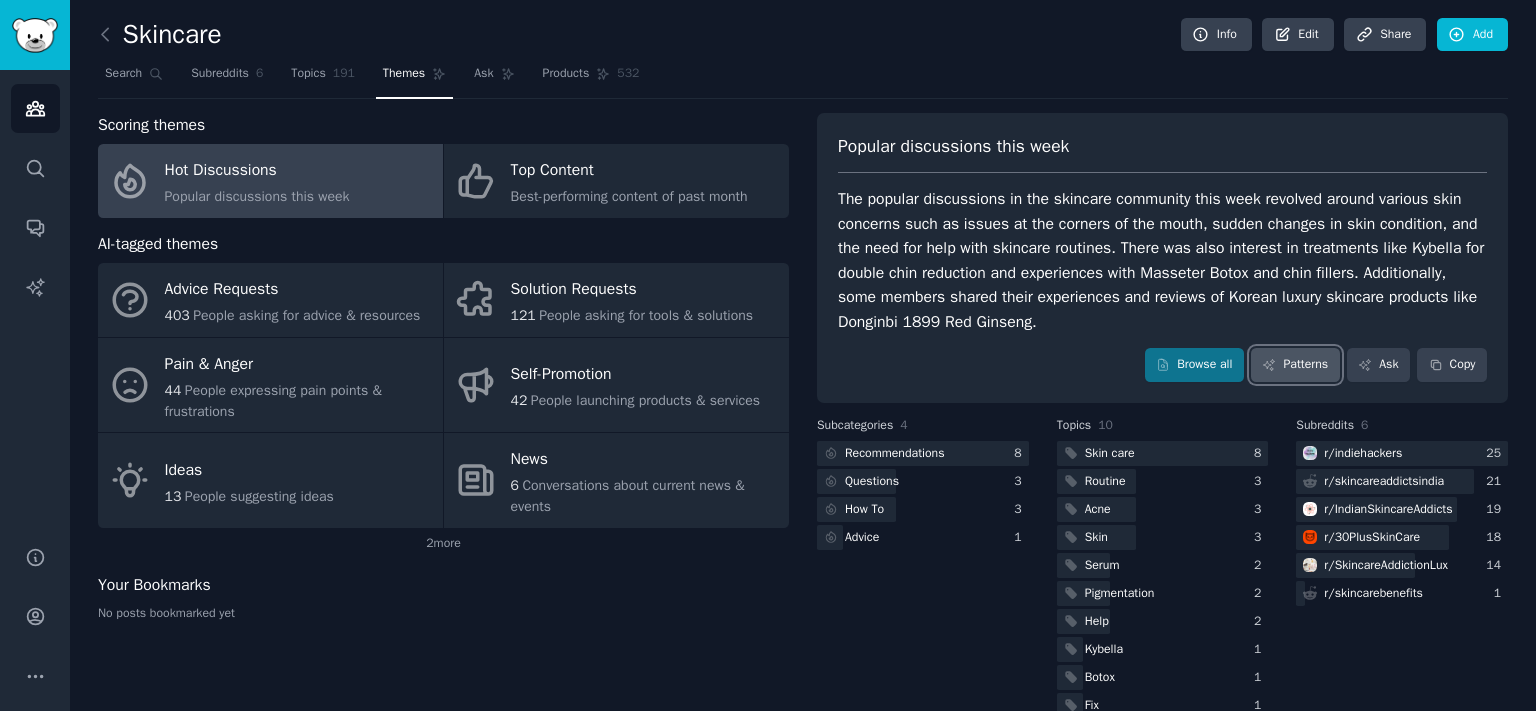 click 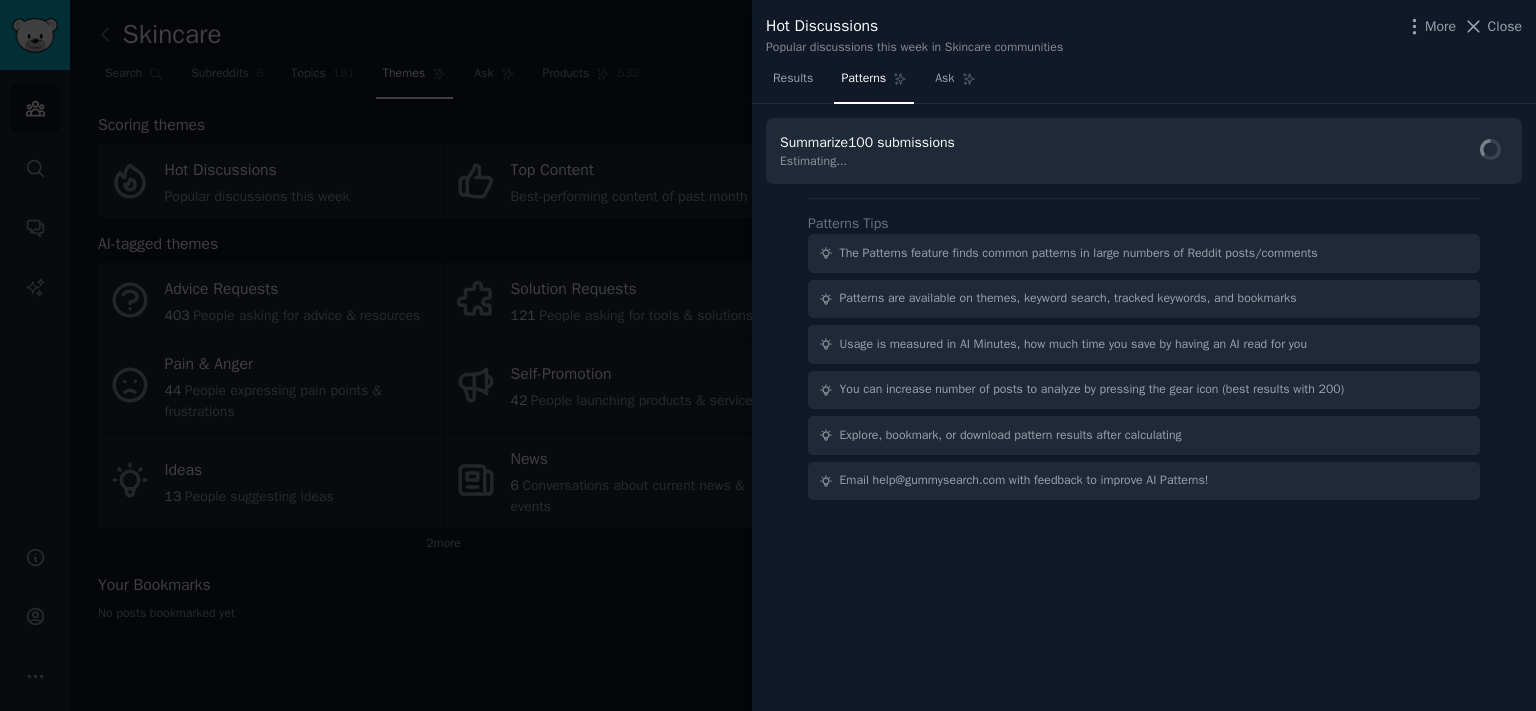 click on "Hot Discussions Popular discussions this week in Skincare communities More Close" at bounding box center (1144, 31) 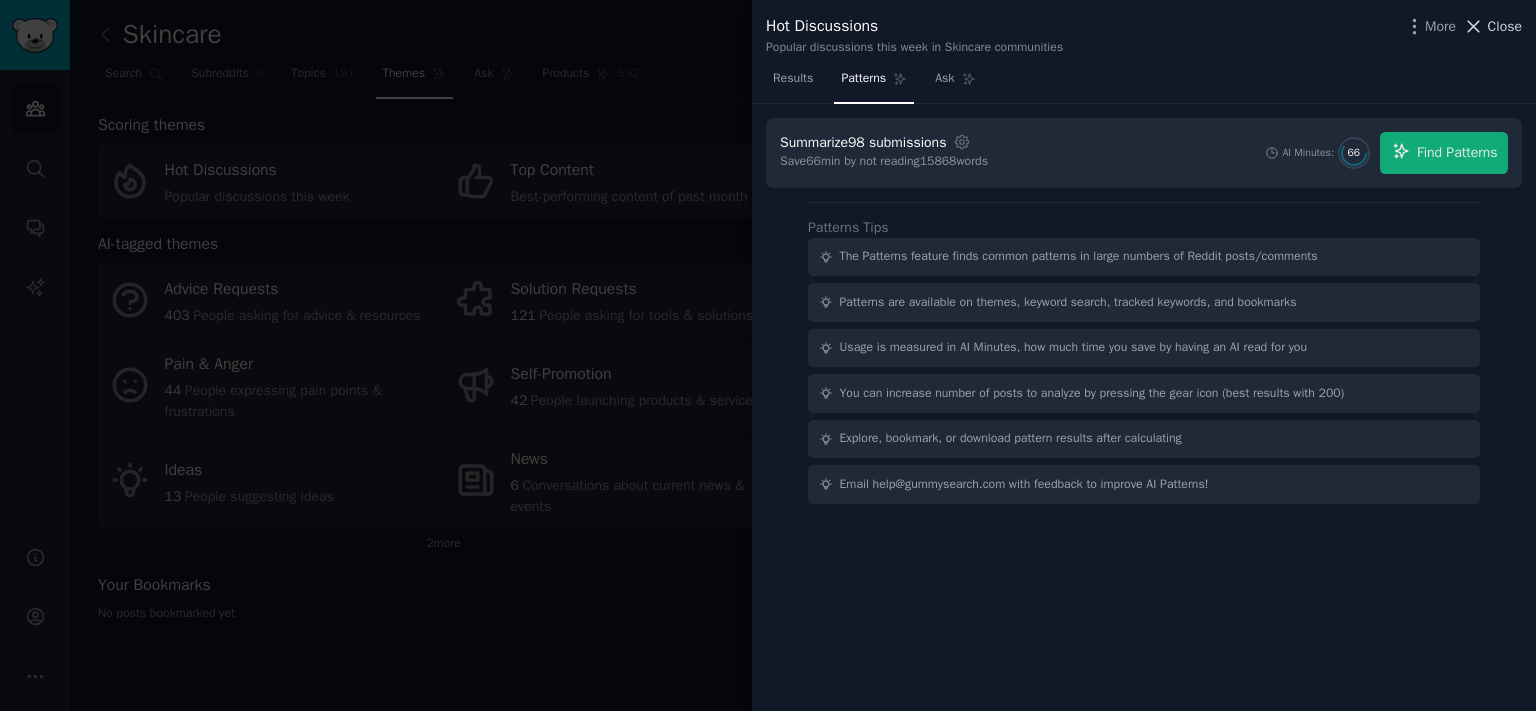 click 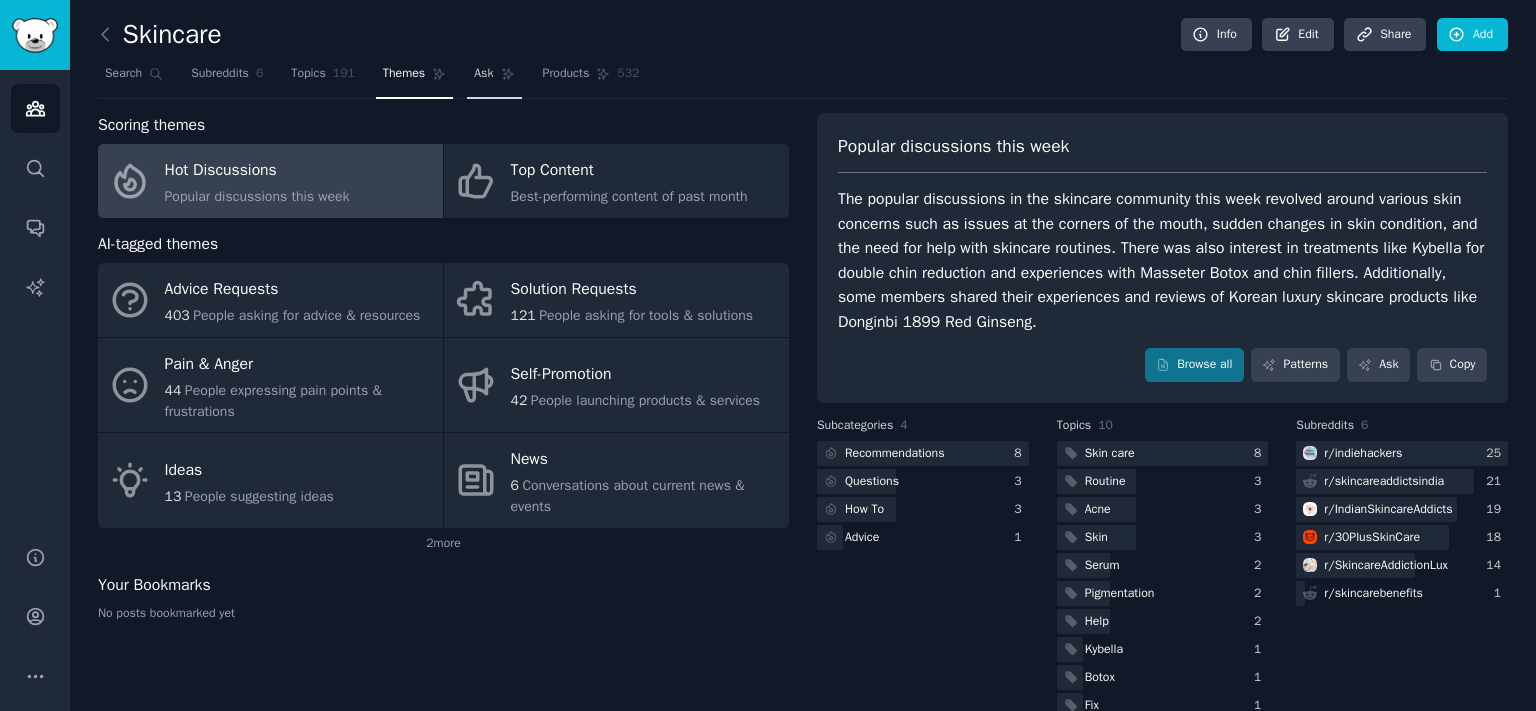 click on "Ask" at bounding box center [483, 74] 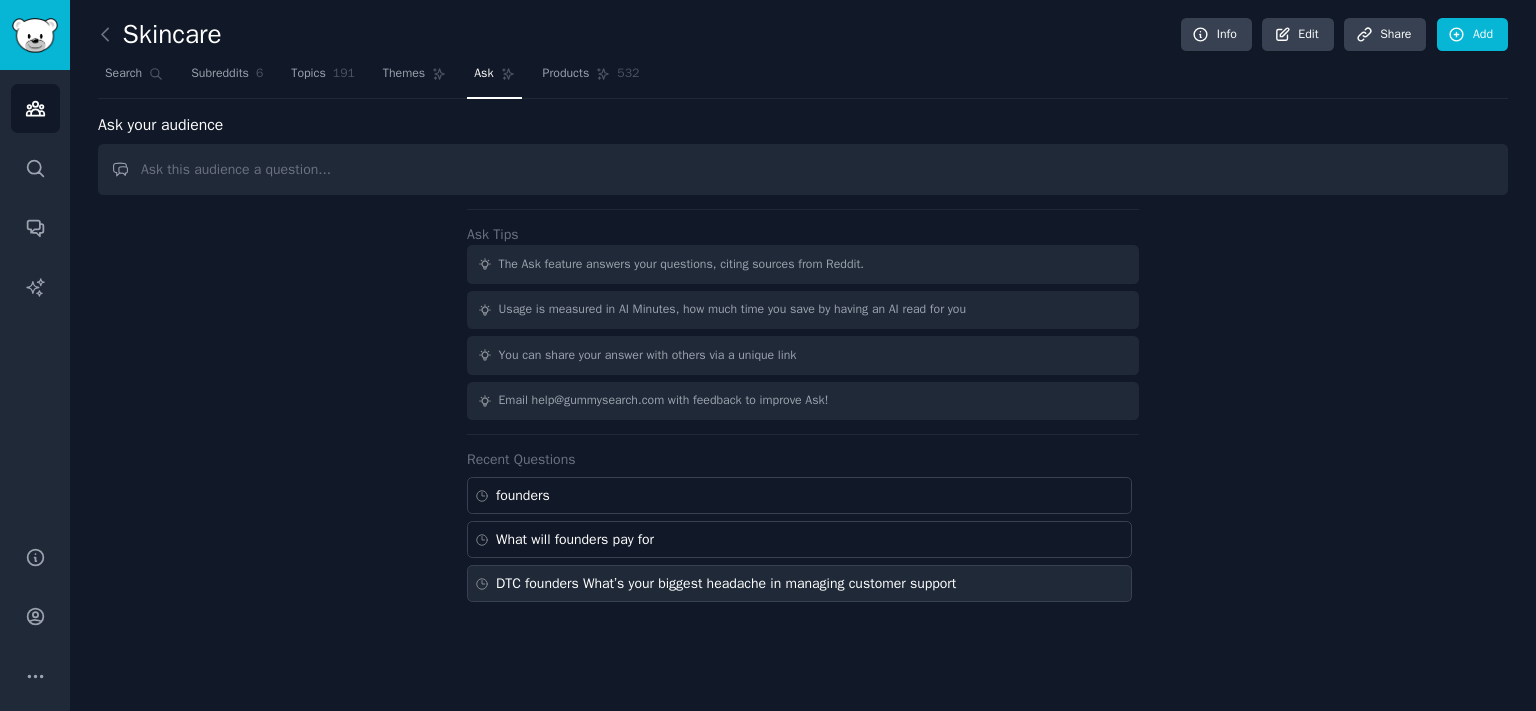 click on "DTC founders What’s your biggest headache in managing customer support" at bounding box center [726, 583] 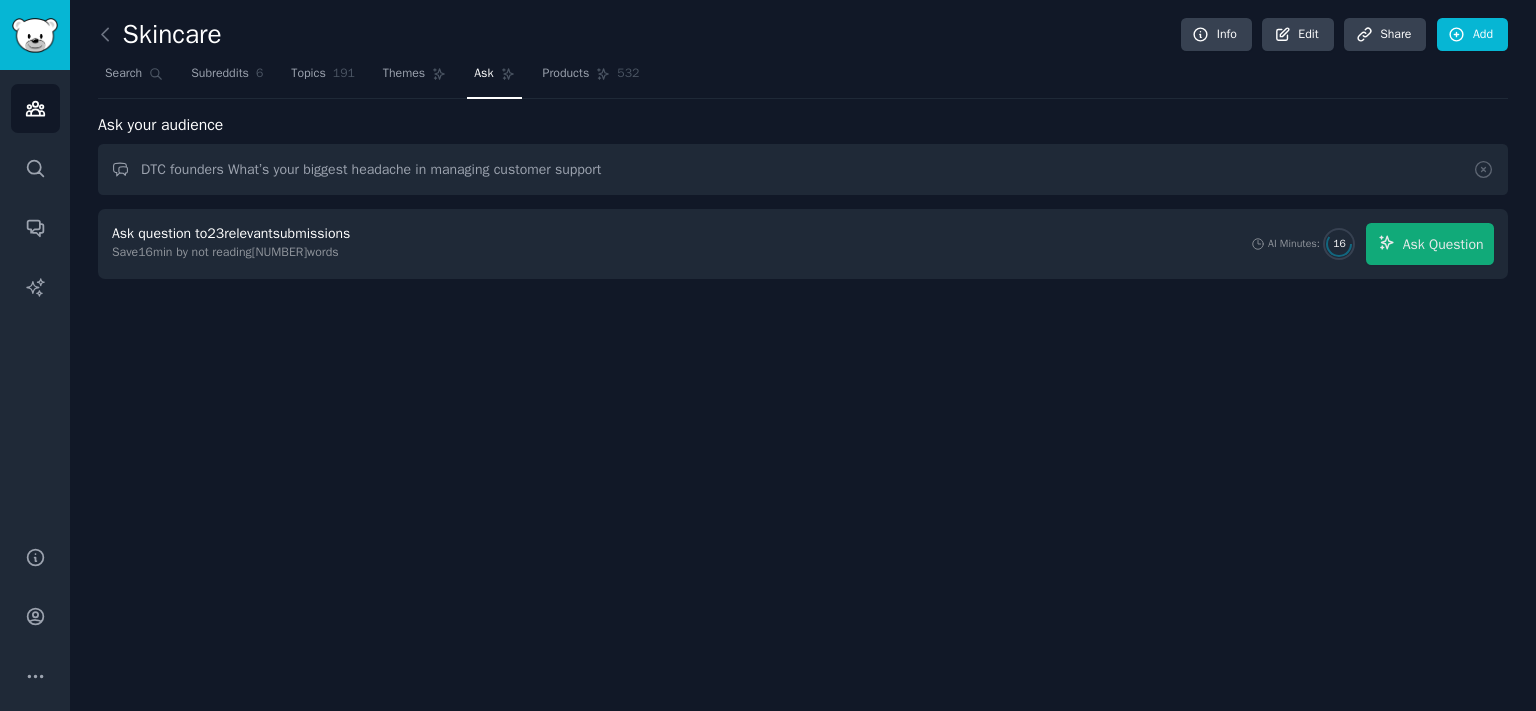 click 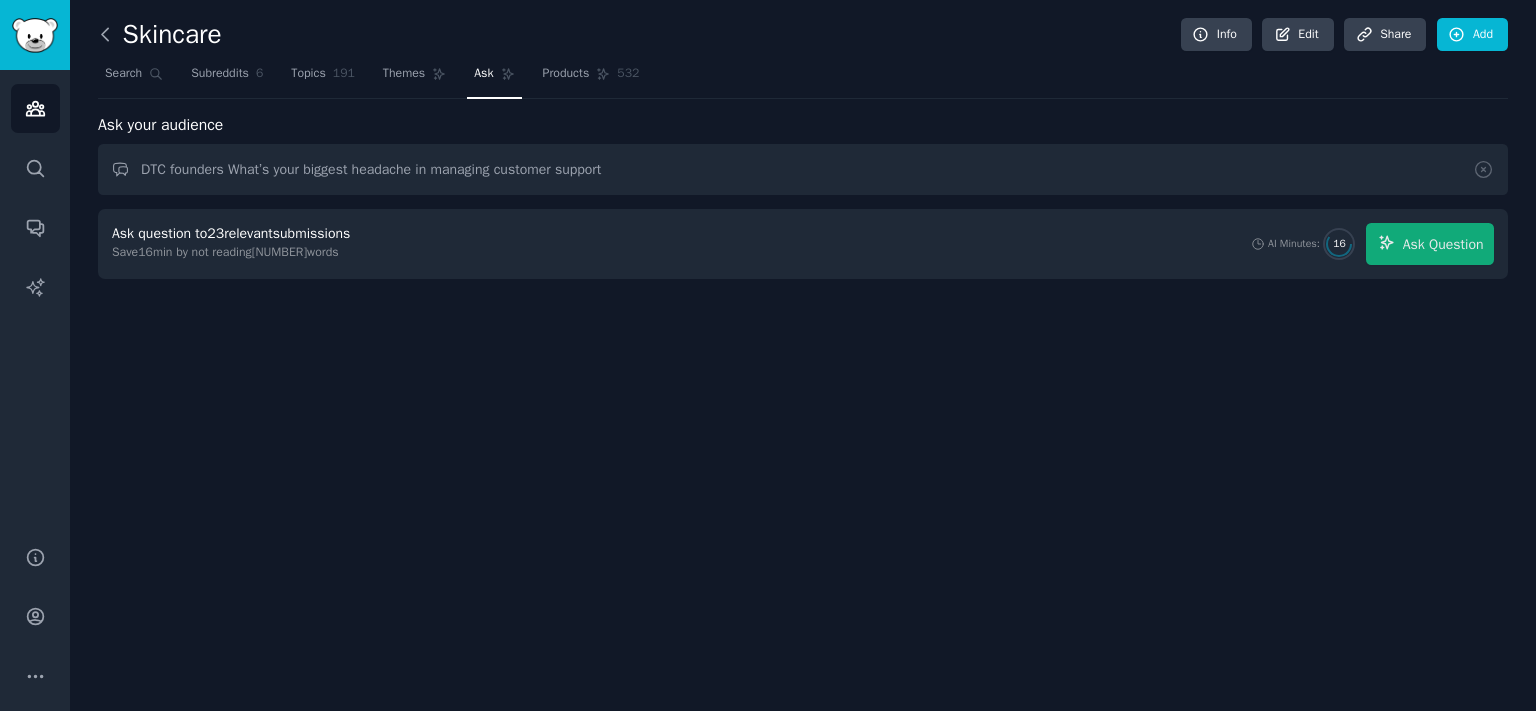 click 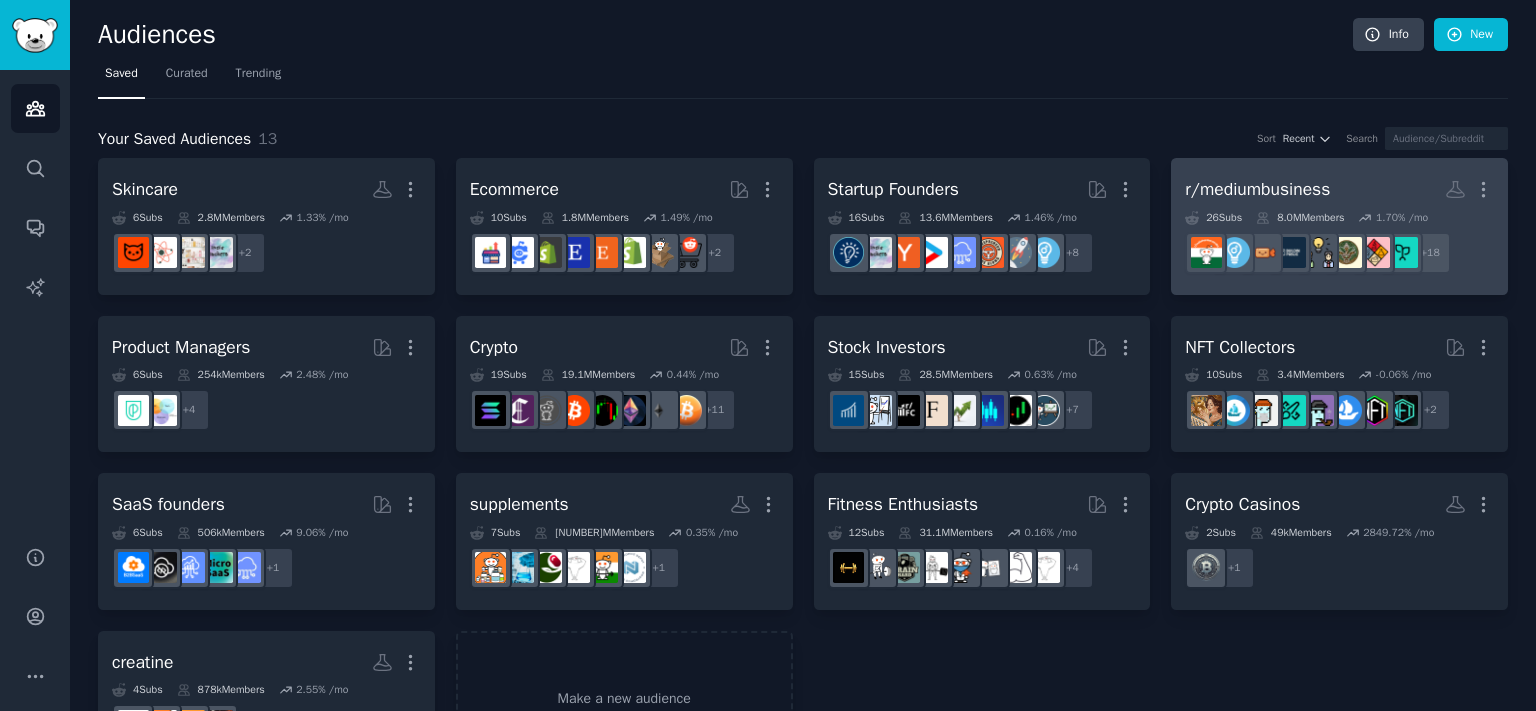 click 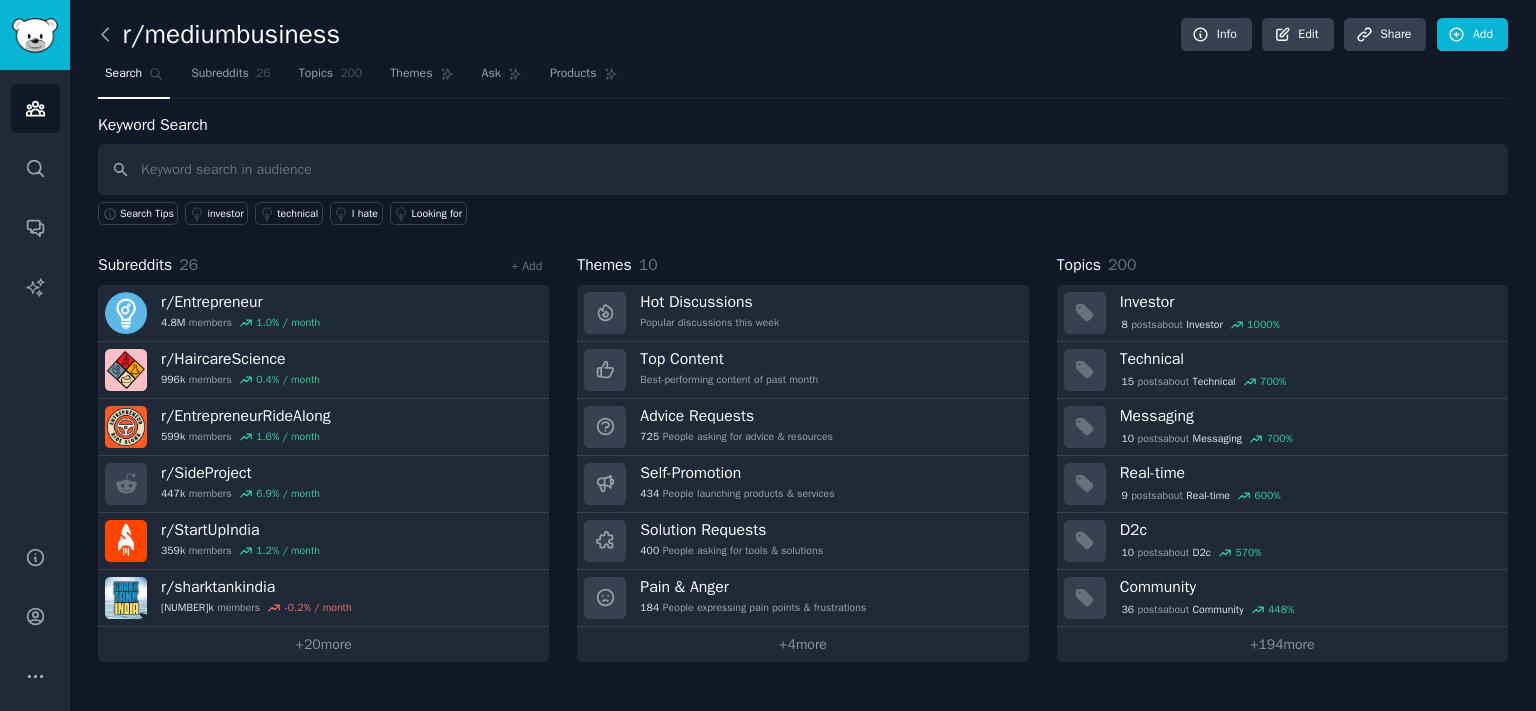 click 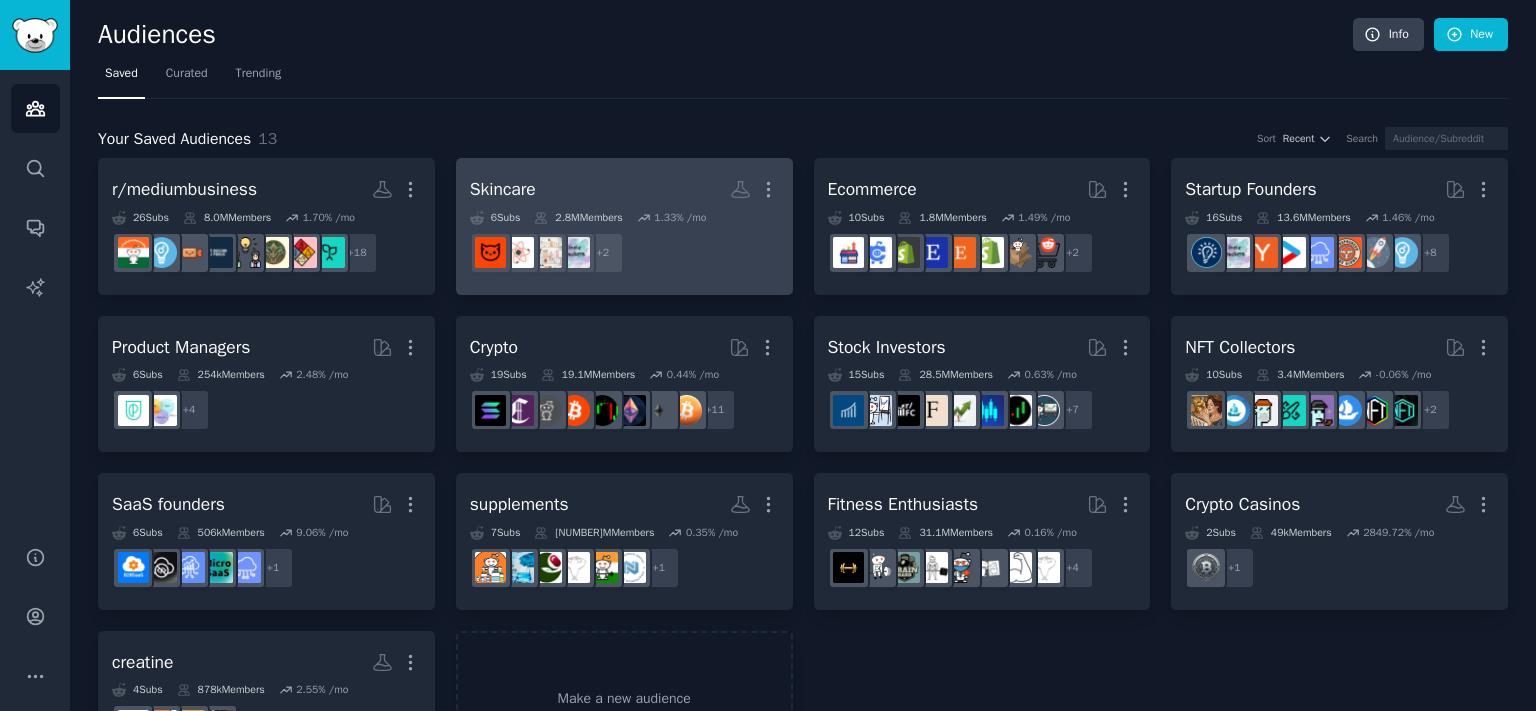 click on "1.33 % /mo" at bounding box center (680, 218) 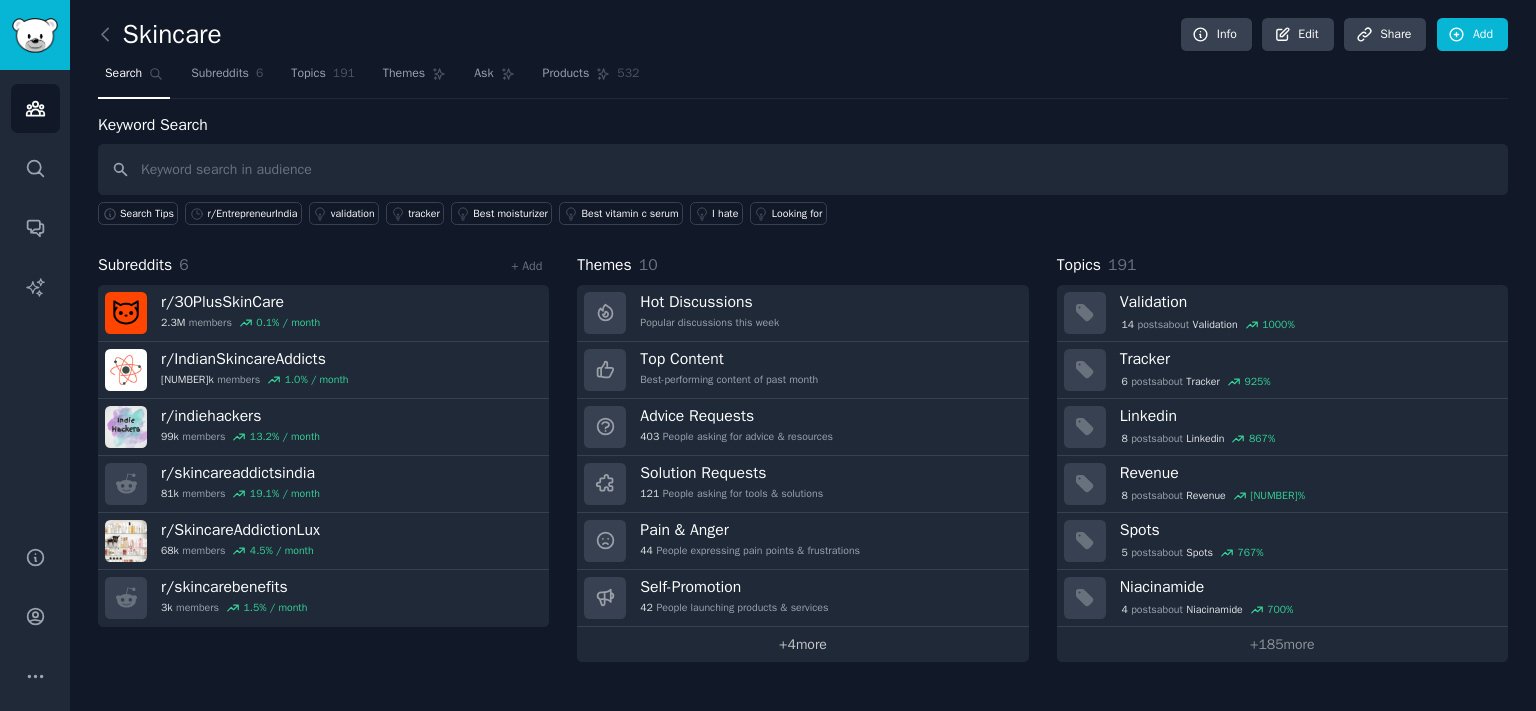 click on "+  4  more" at bounding box center (802, 644) 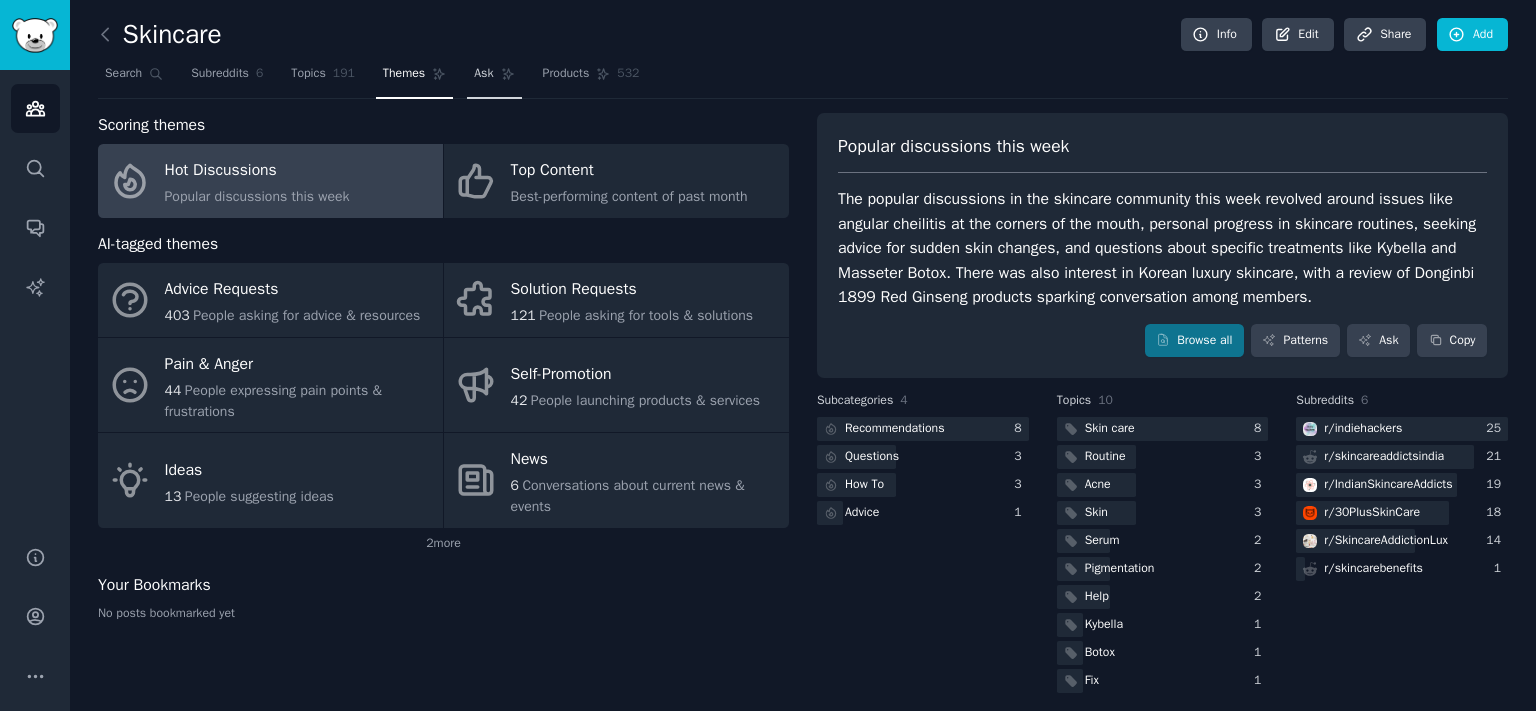 click on "Ask" at bounding box center [494, 78] 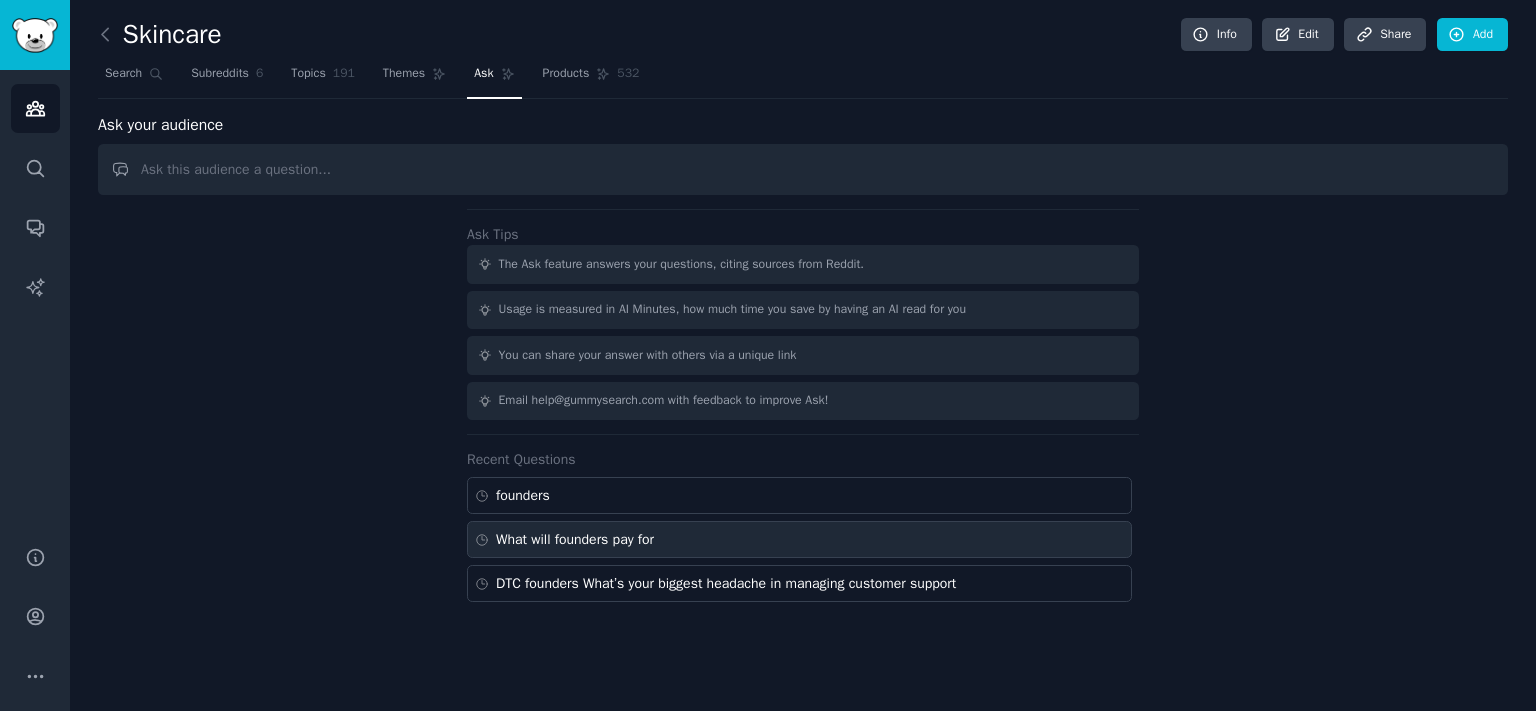 click on "What will founders pay for" at bounding box center [575, 539] 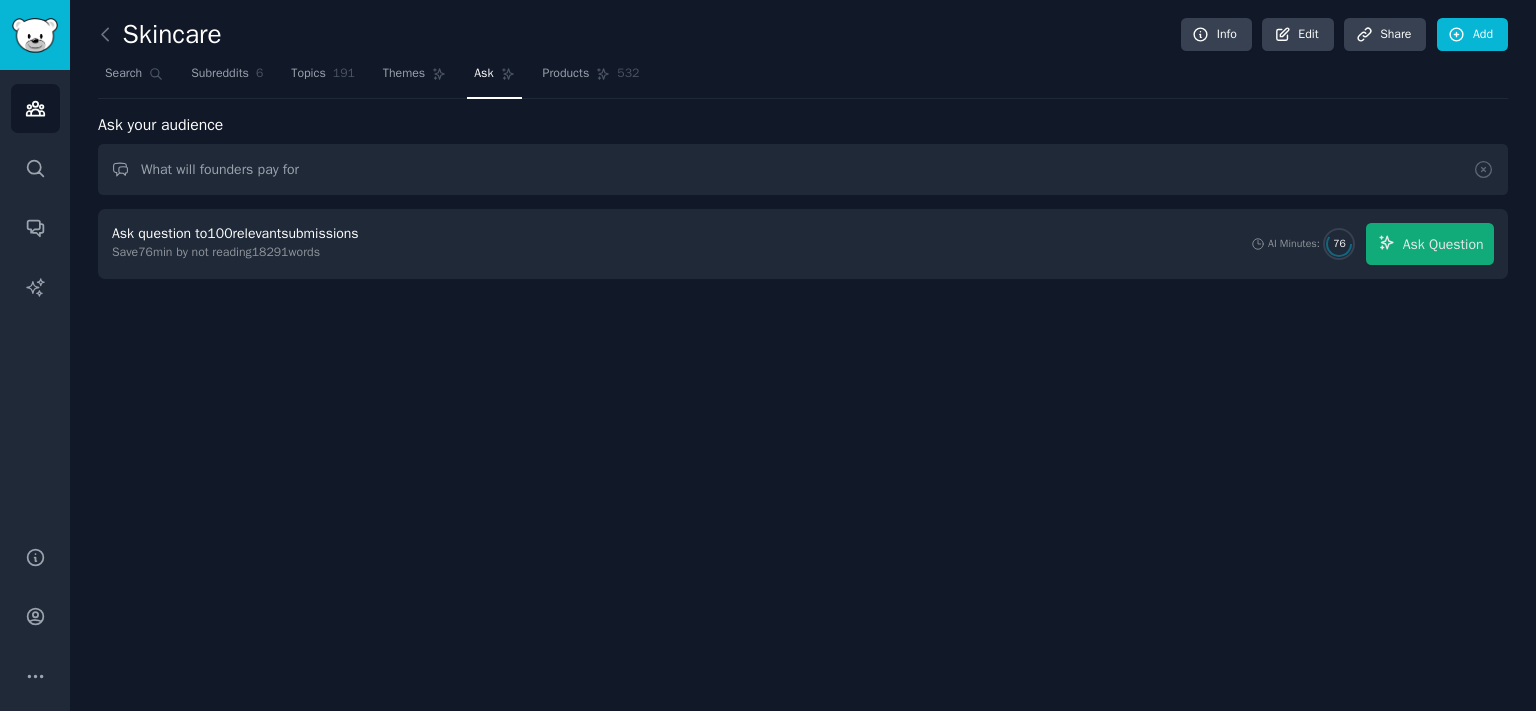 click on "Ask" at bounding box center [494, 78] 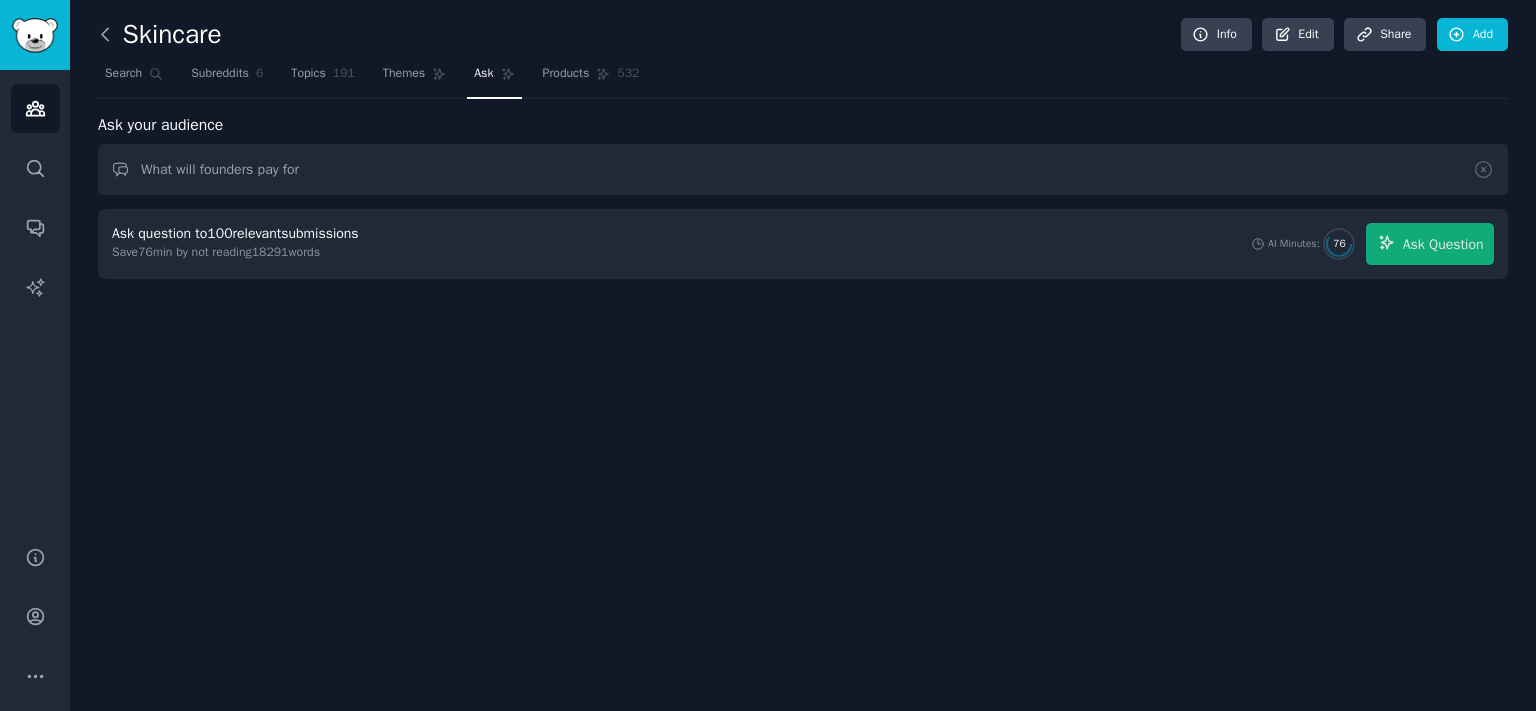 click 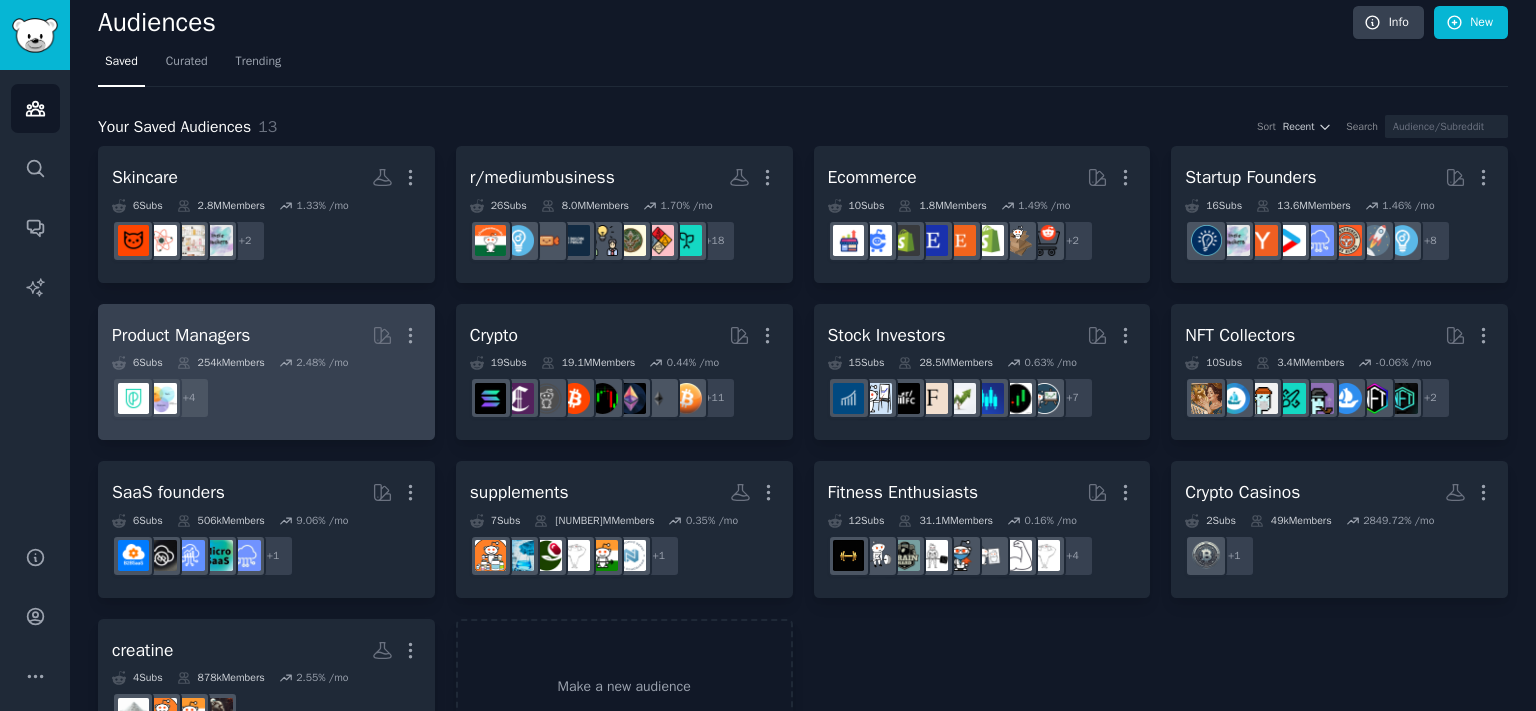 scroll, scrollTop: 0, scrollLeft: 0, axis: both 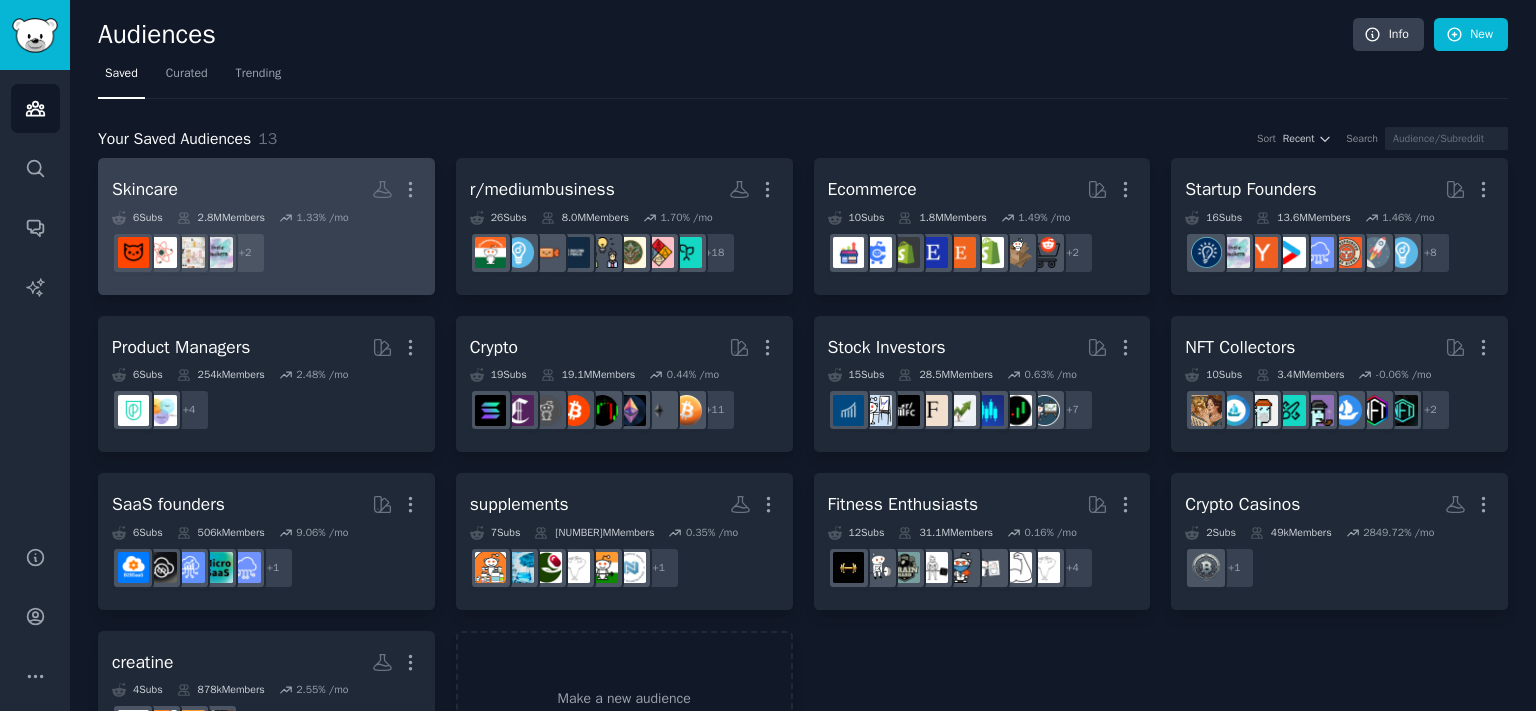 click on "Skincare More" at bounding box center (266, 189) 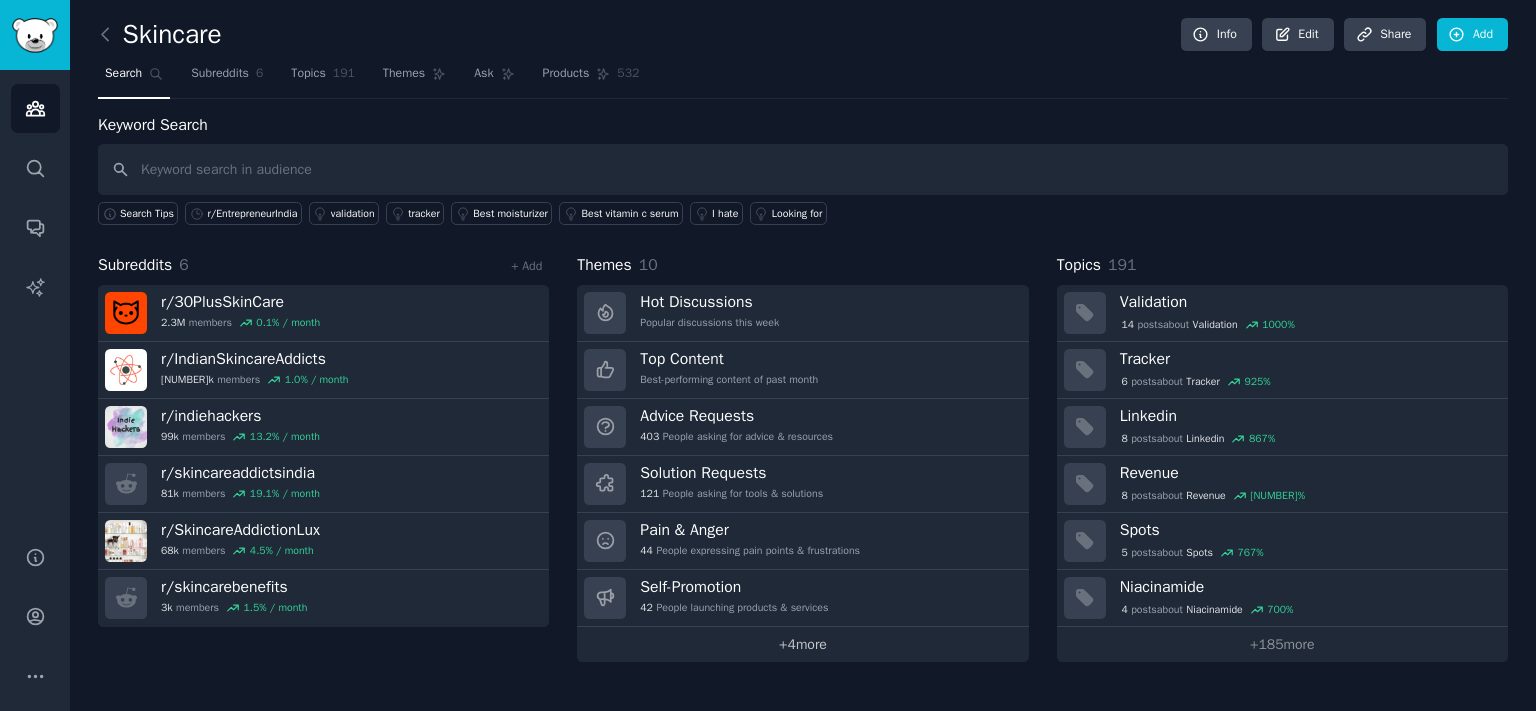 click on "+  4  more" at bounding box center [802, 644] 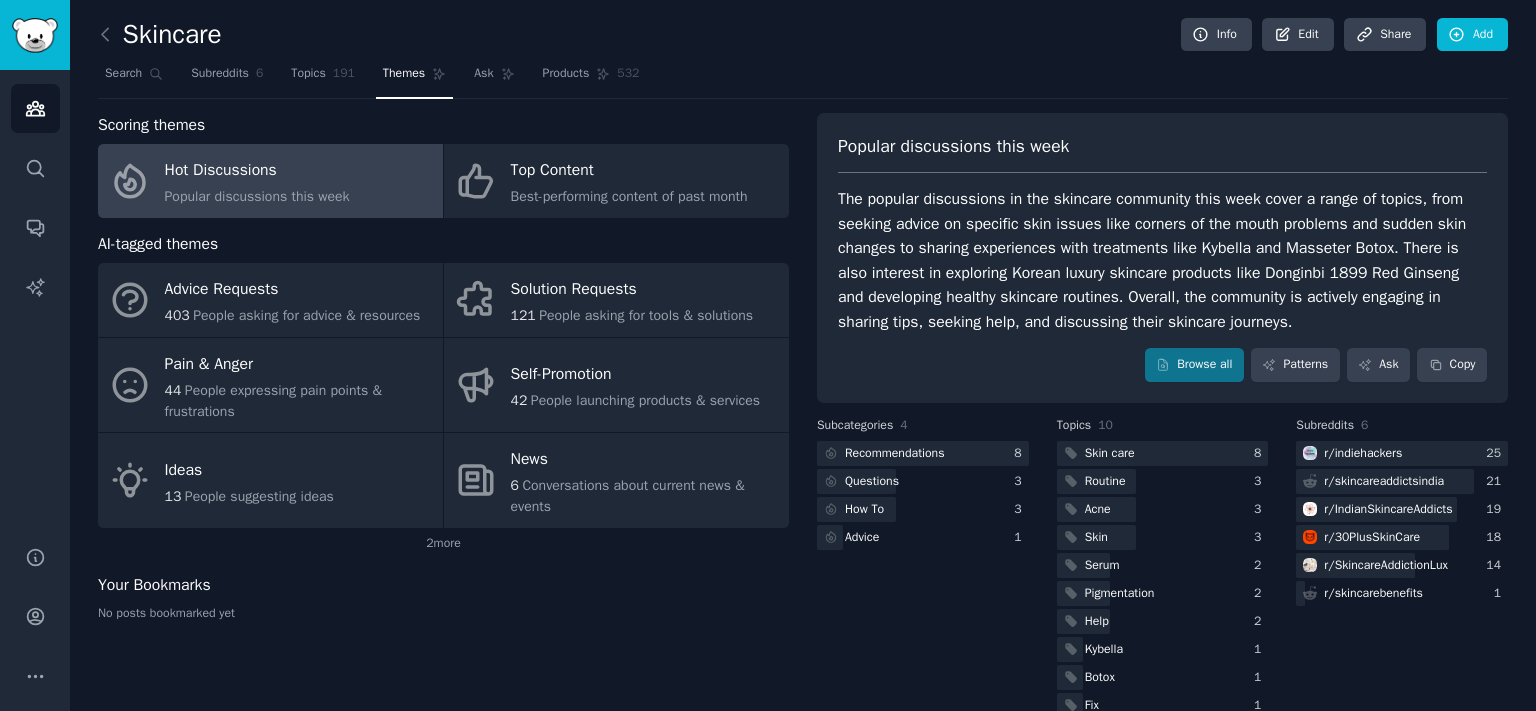 scroll, scrollTop: 36, scrollLeft: 0, axis: vertical 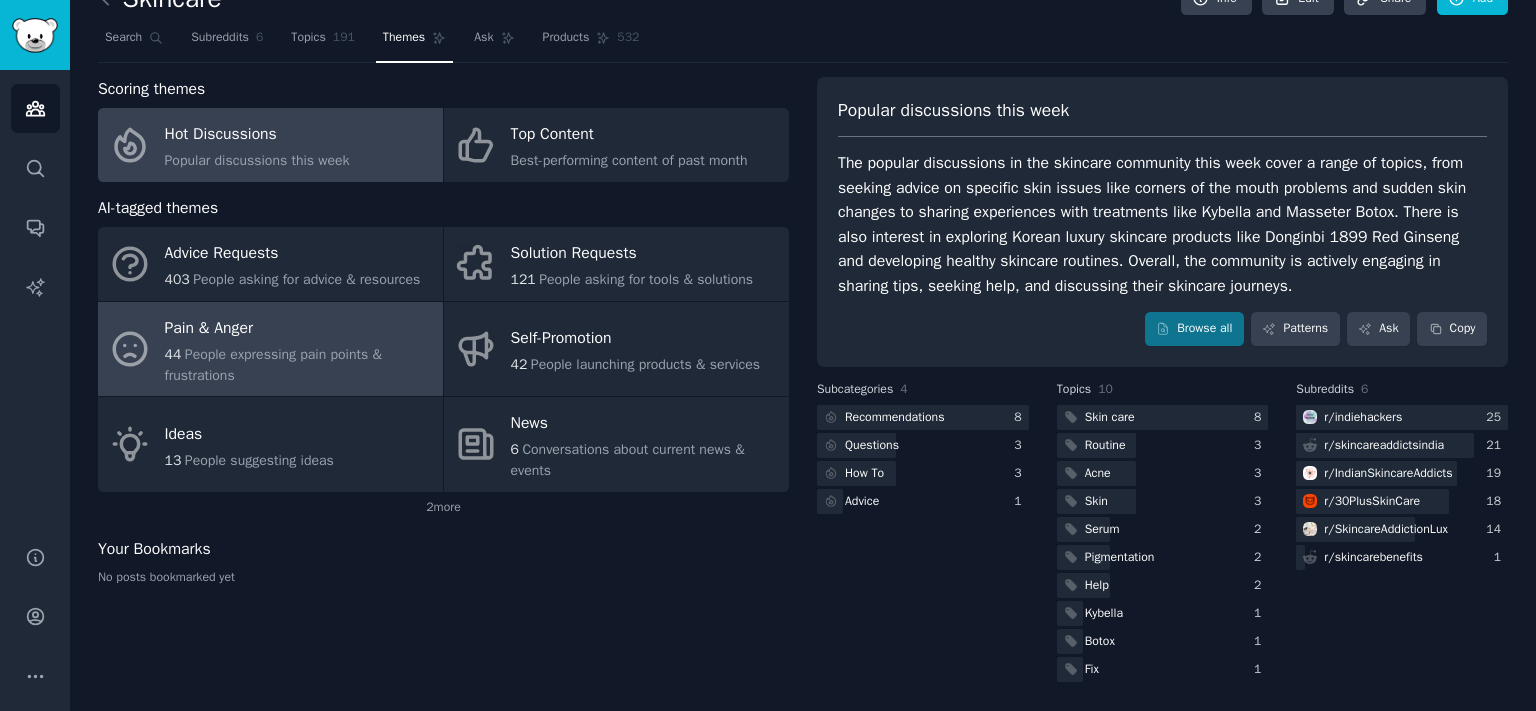 click on "People expressing pain points & frustrations" at bounding box center [273, 365] 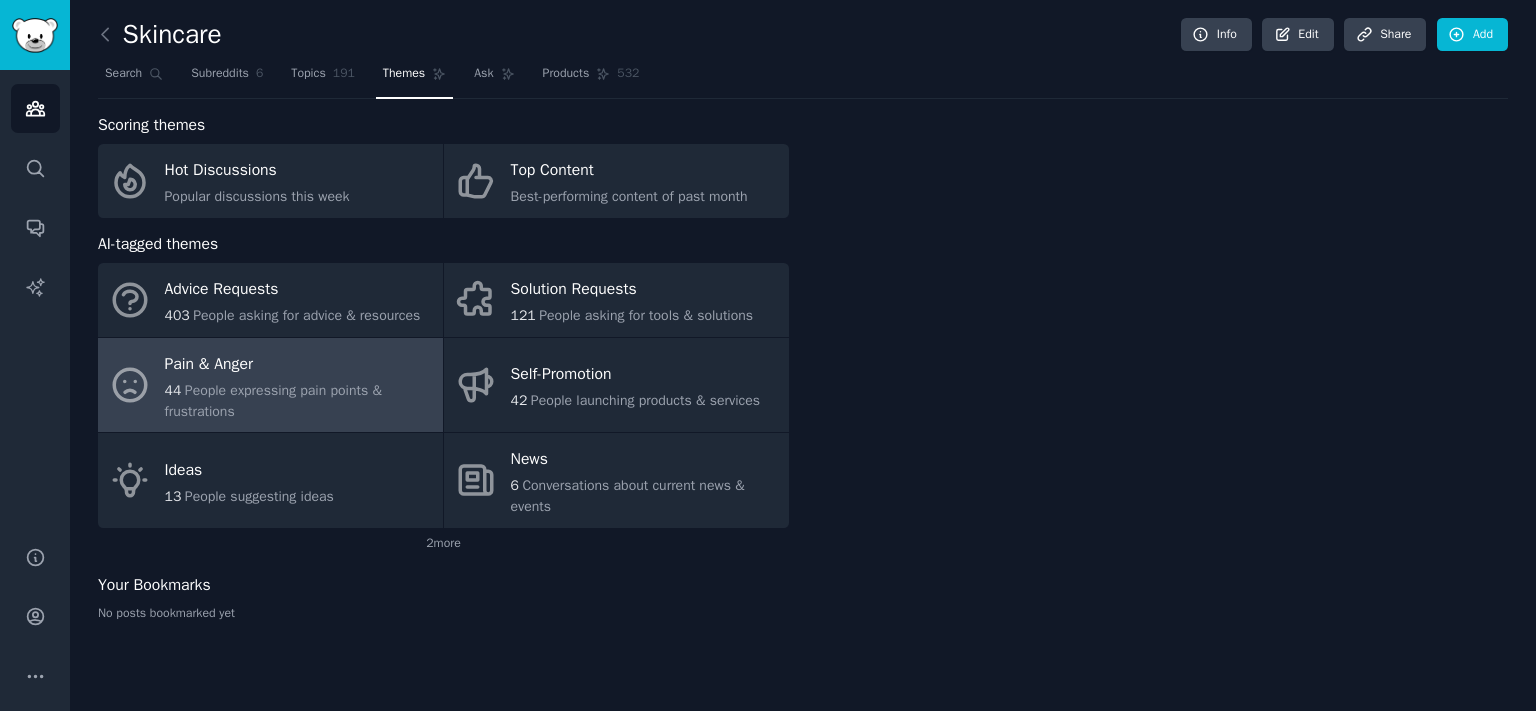scroll, scrollTop: 0, scrollLeft: 0, axis: both 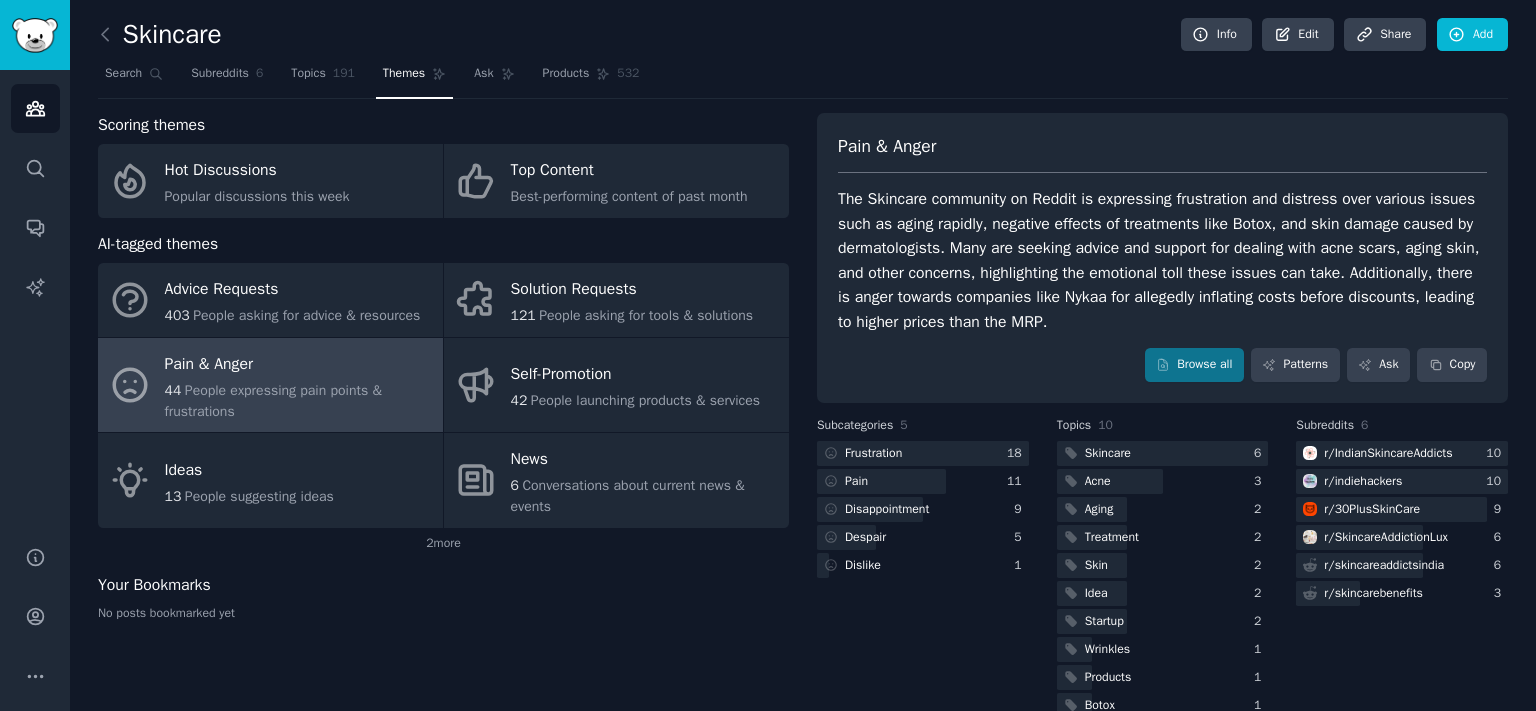click on "Pain & Anger The Skincare community on Reddit is expressing frustration and distress over various issues such as aging rapidly, negative effects of treatments like Botox, and skin damage caused by dermatologists. Many are seeking advice and support for dealing with acne scars, aging skin, and other concerns, highlighting the emotional toll these issues can take. Additionally, there is anger towards companies like Nykaa for allegedly inflating costs before discounts, leading to higher prices than the MRP. Browse all Patterns Ask Copy" at bounding box center [1162, 258] 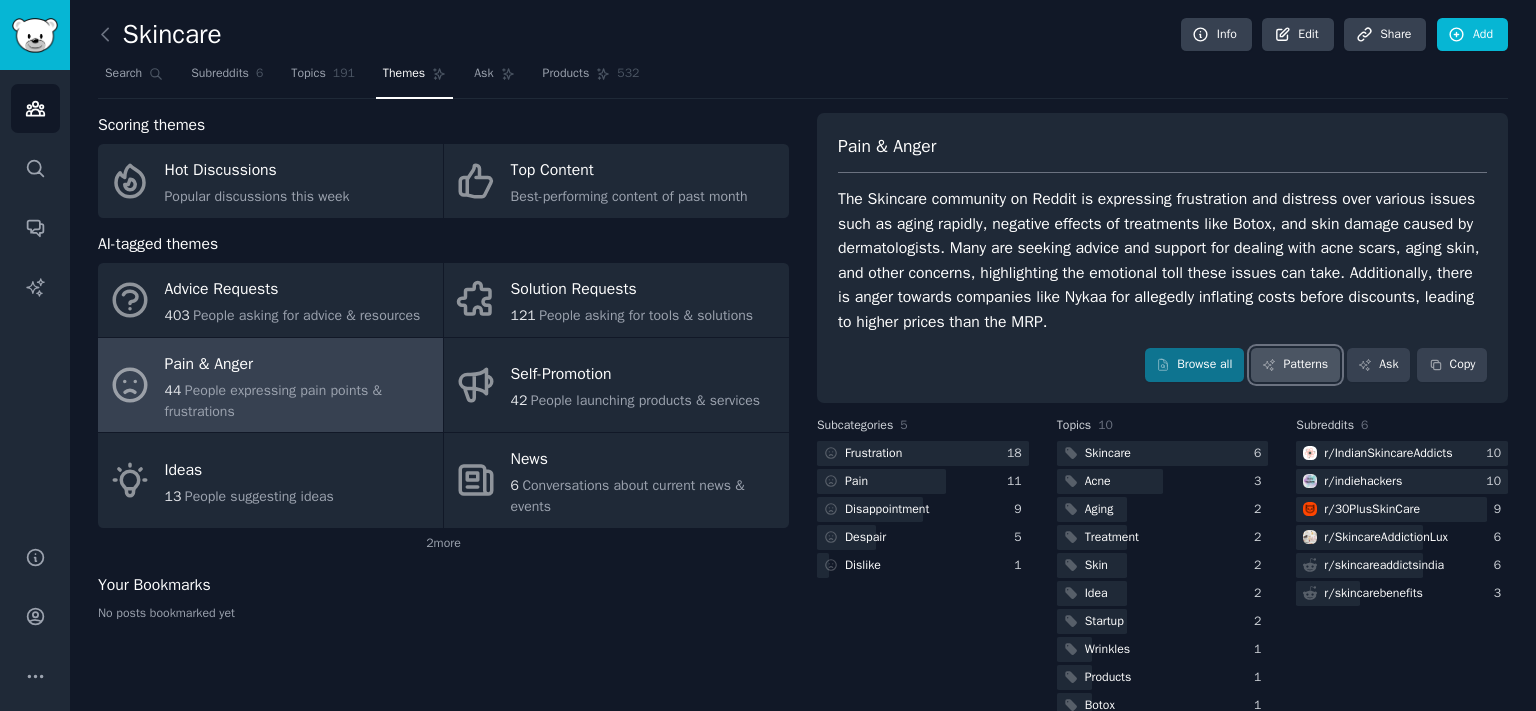 click on "Patterns" at bounding box center (1295, 365) 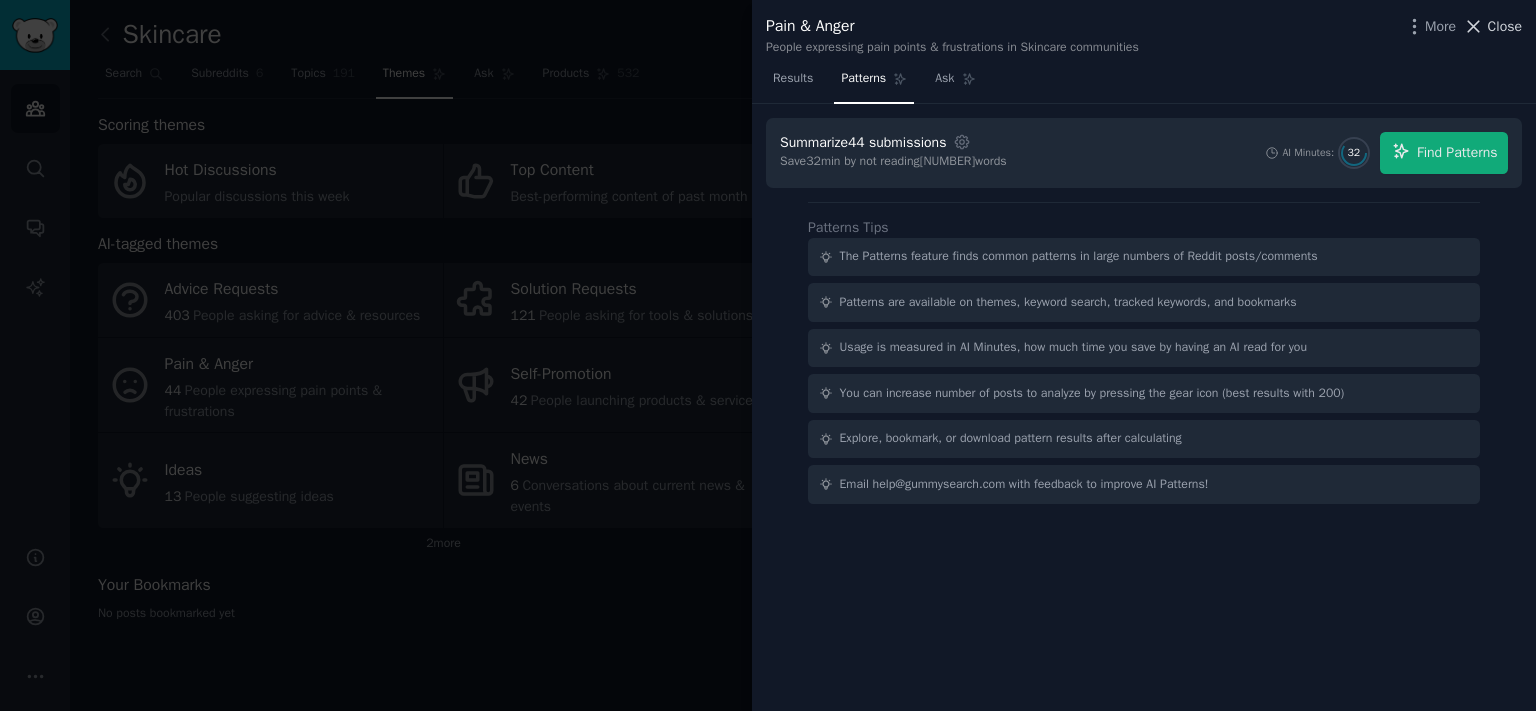 click on "Close" at bounding box center [1505, 26] 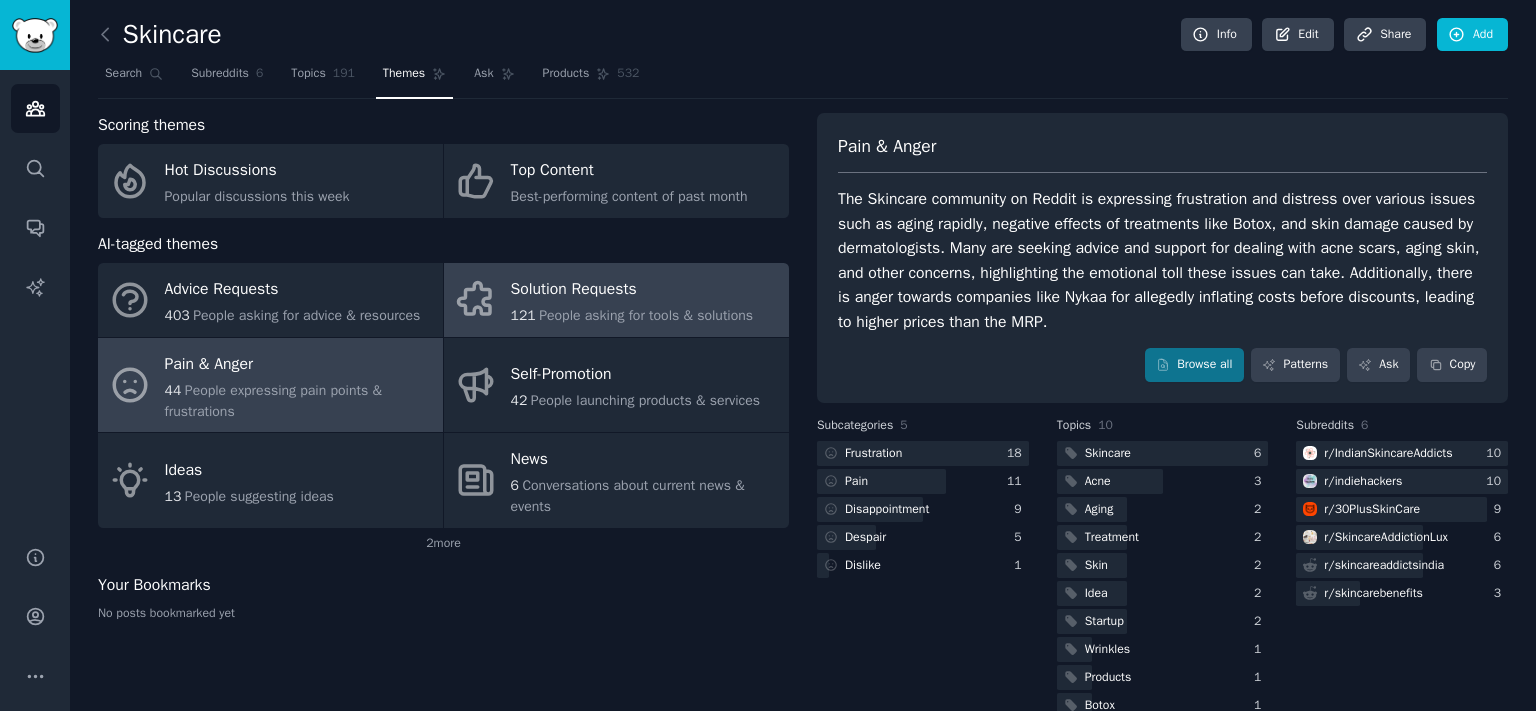 click on "People asking for tools & solutions" at bounding box center (646, 315) 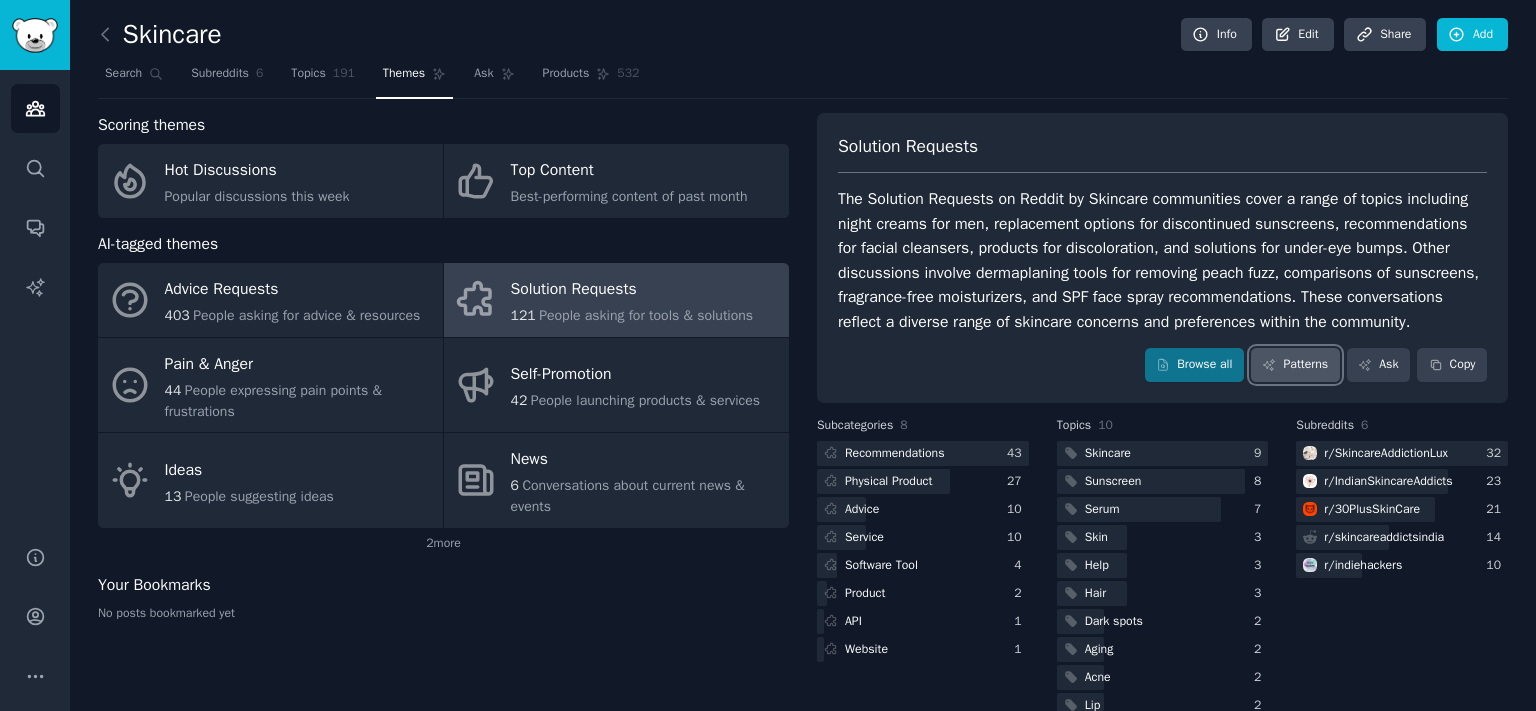 click 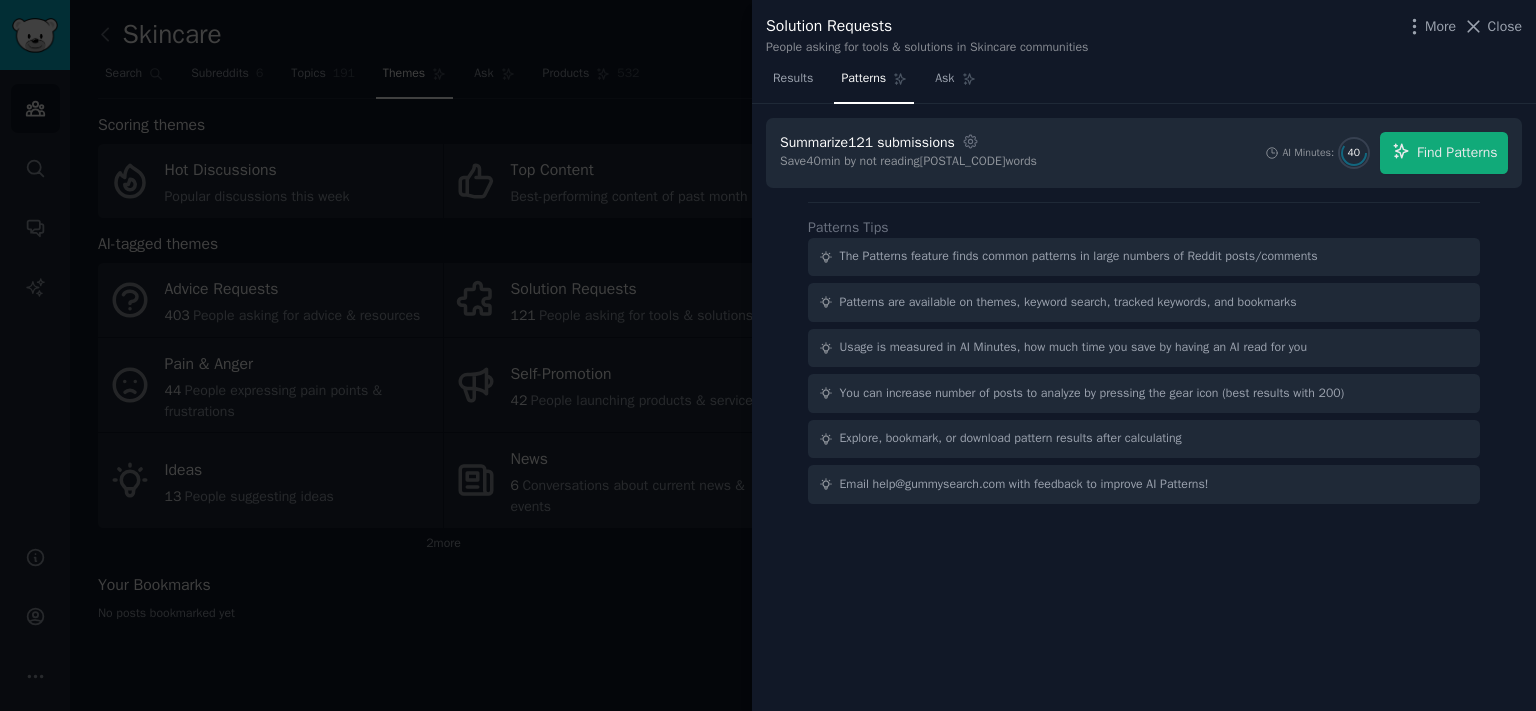 click on "Solution Requests People asking for tools & solutions in Skincare communities More Close" at bounding box center (1144, 35) 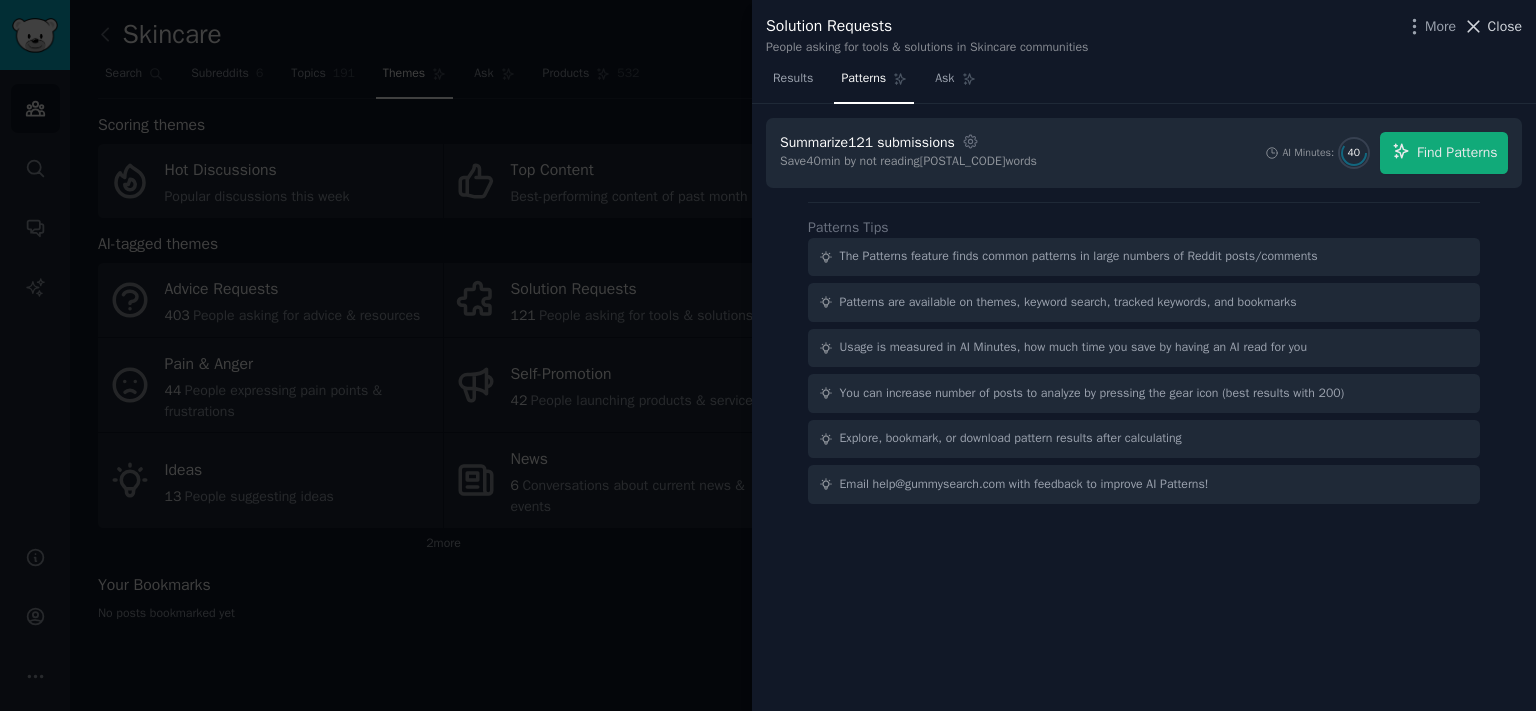 click on "Close" at bounding box center [1505, 26] 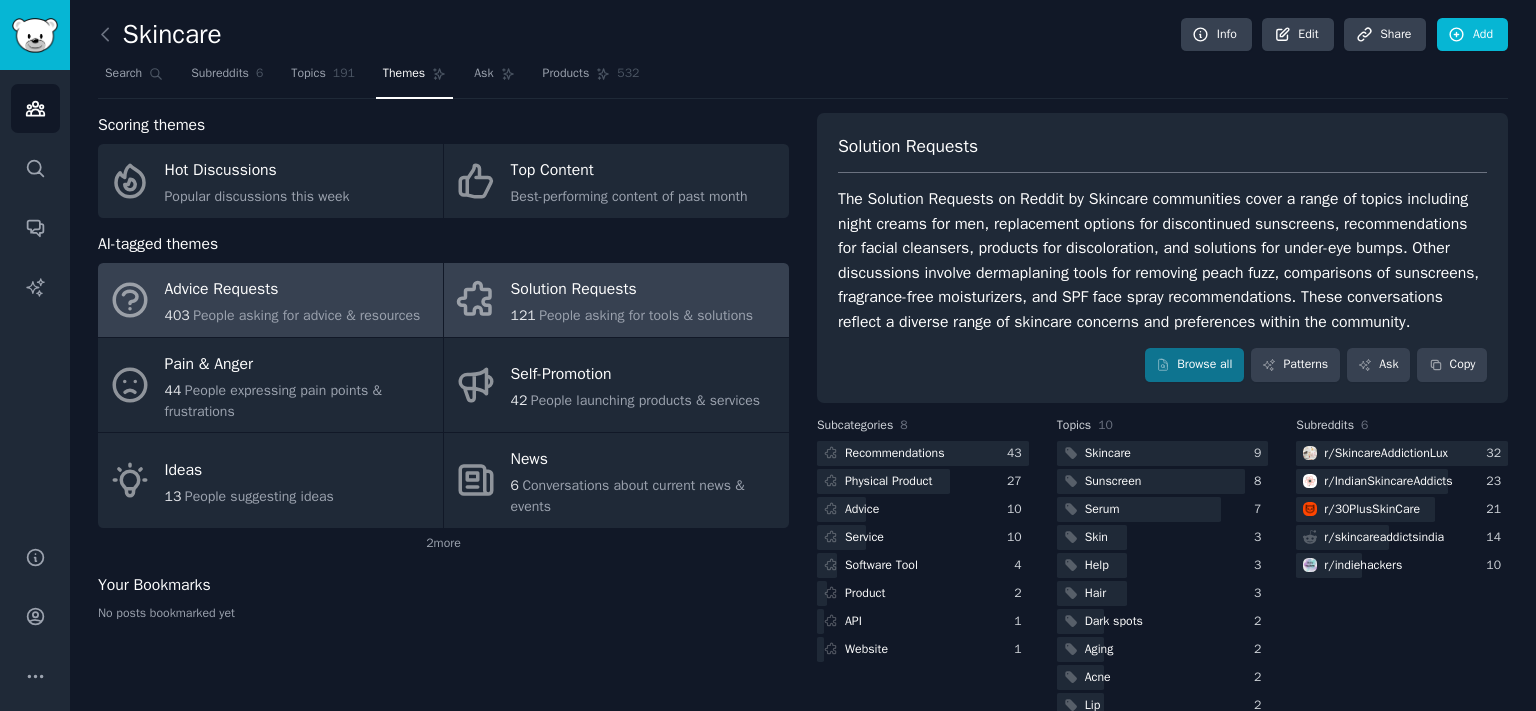 click on "Advice Requests" at bounding box center [293, 290] 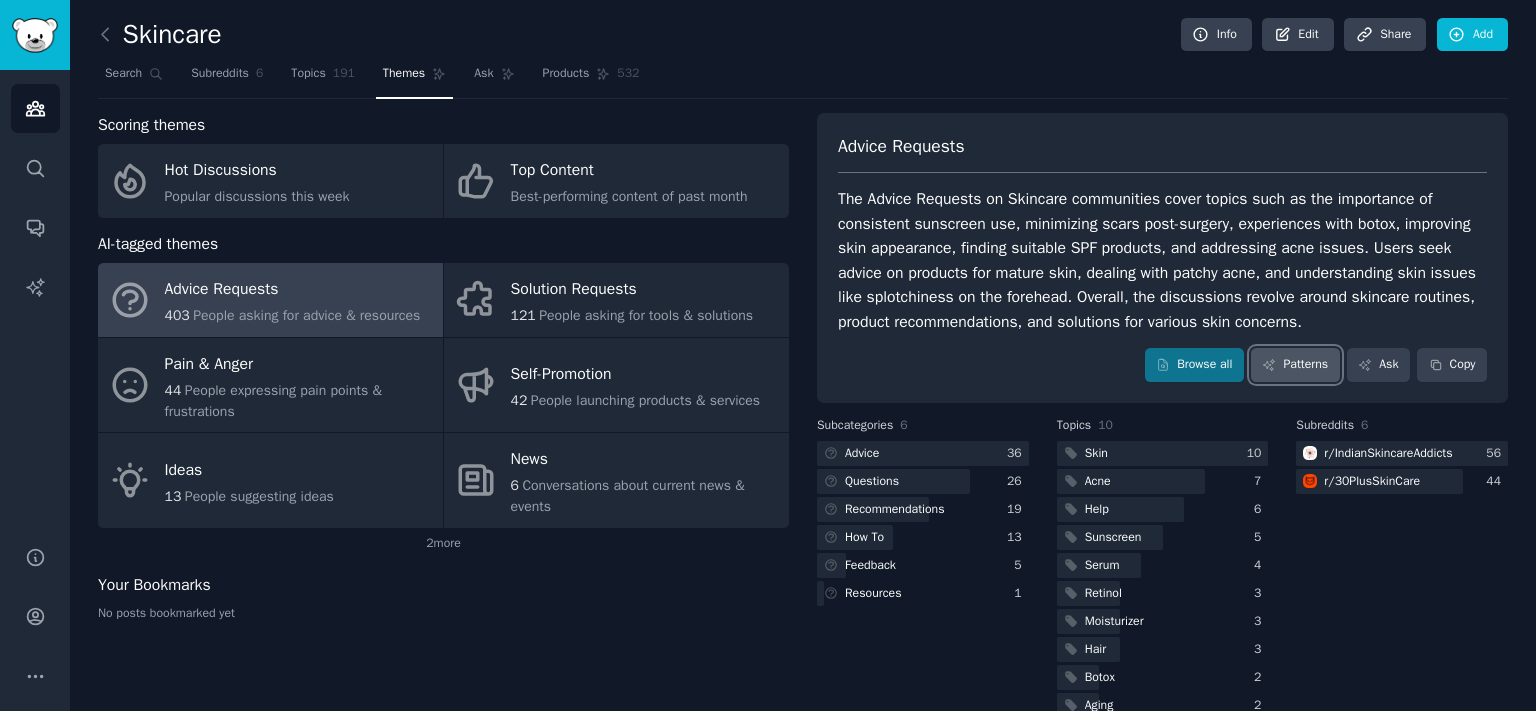 click on "Patterns" at bounding box center (1295, 365) 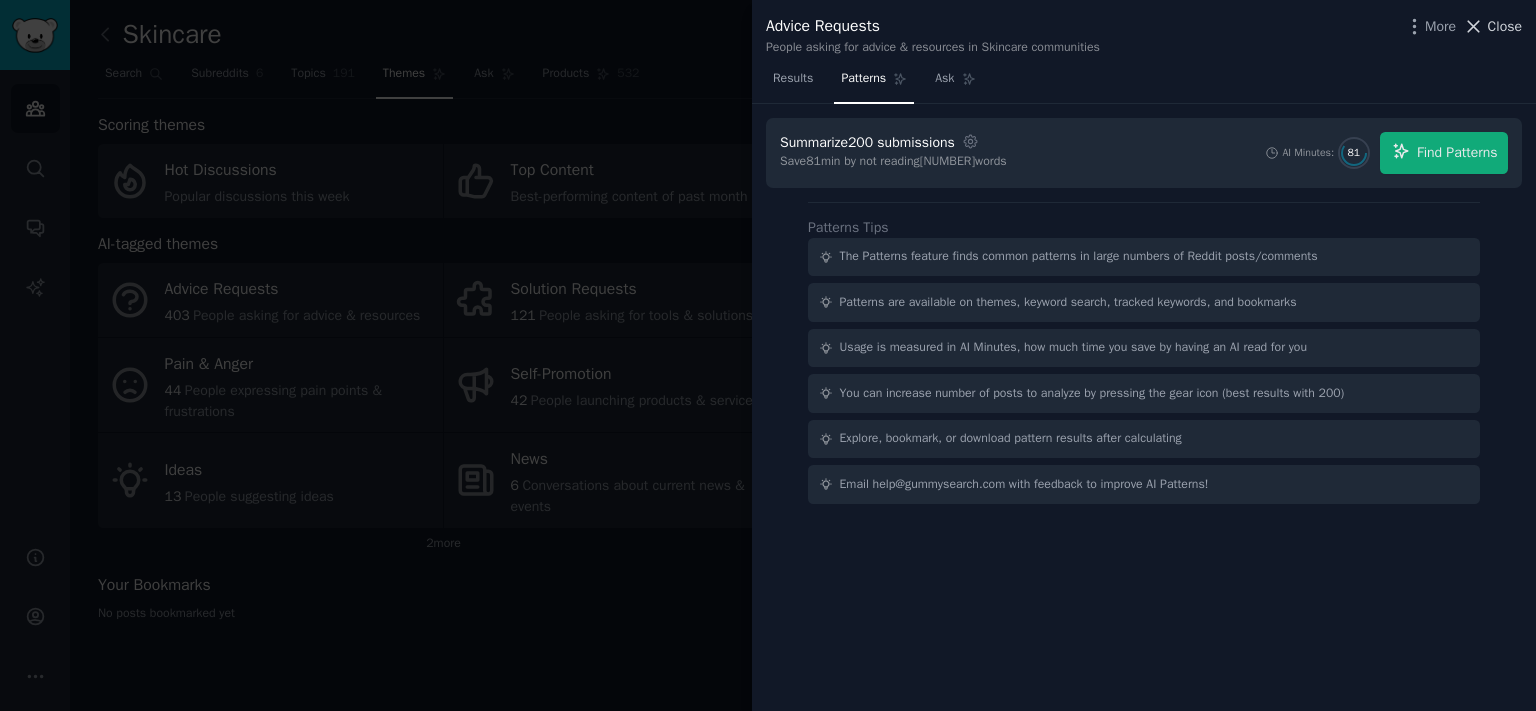 click on "Close" at bounding box center [1492, 26] 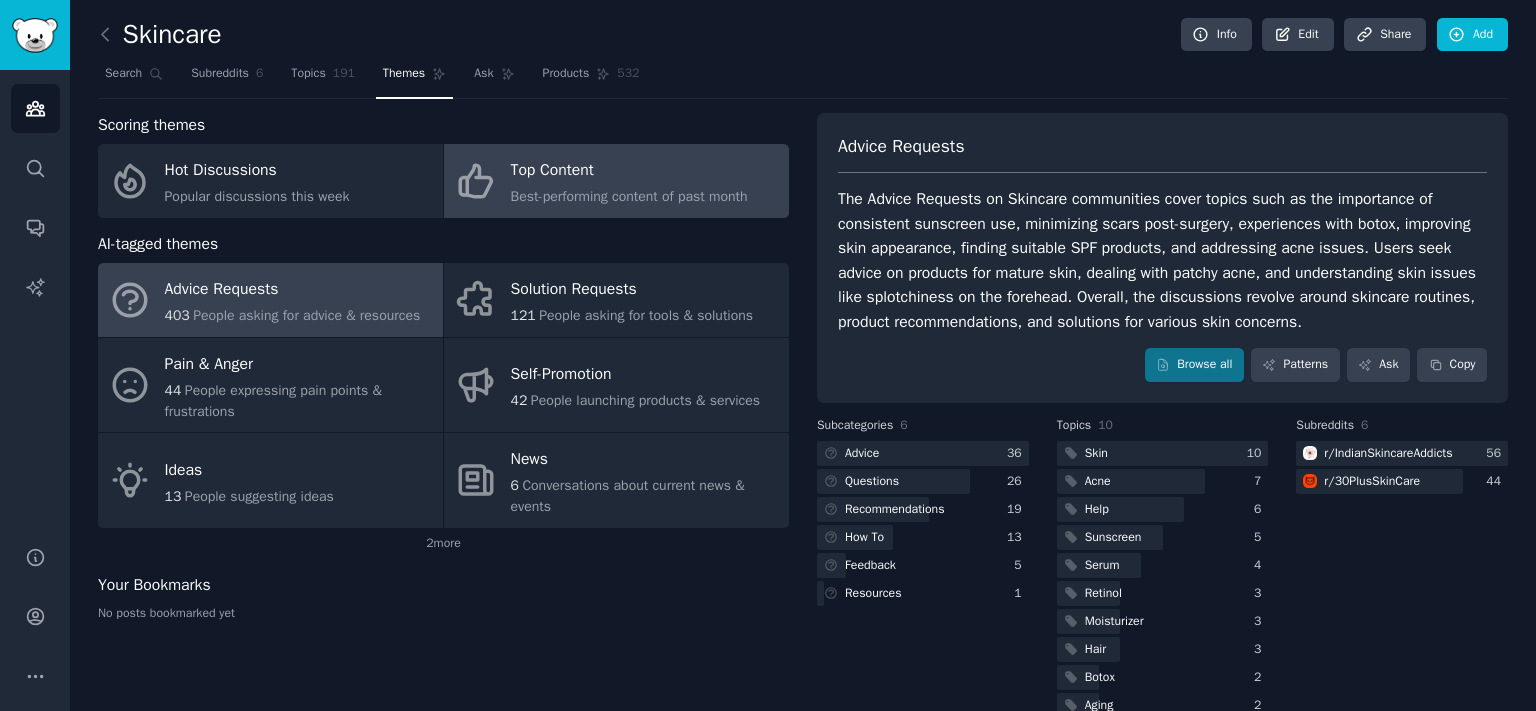 click on "Top Content" at bounding box center [629, 171] 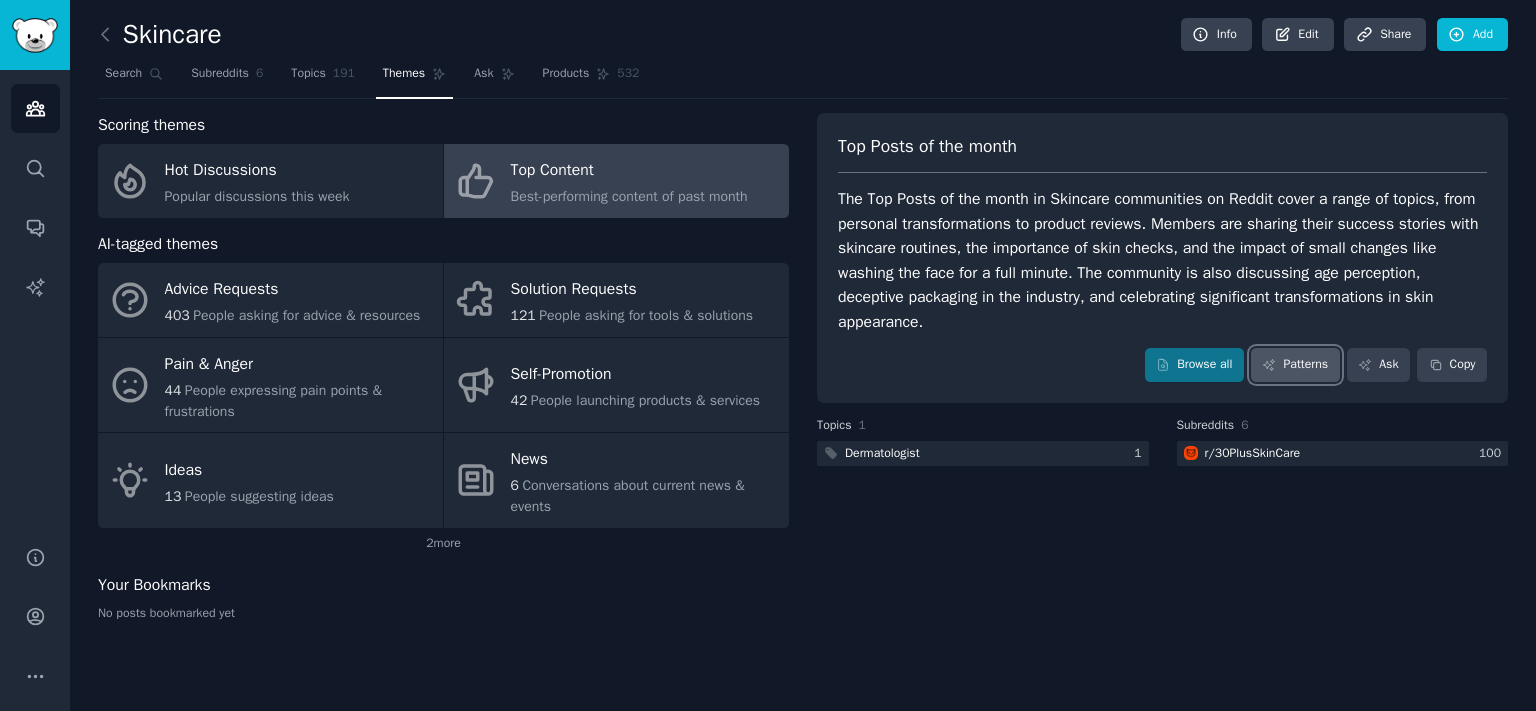 click on "Patterns" at bounding box center [1295, 365] 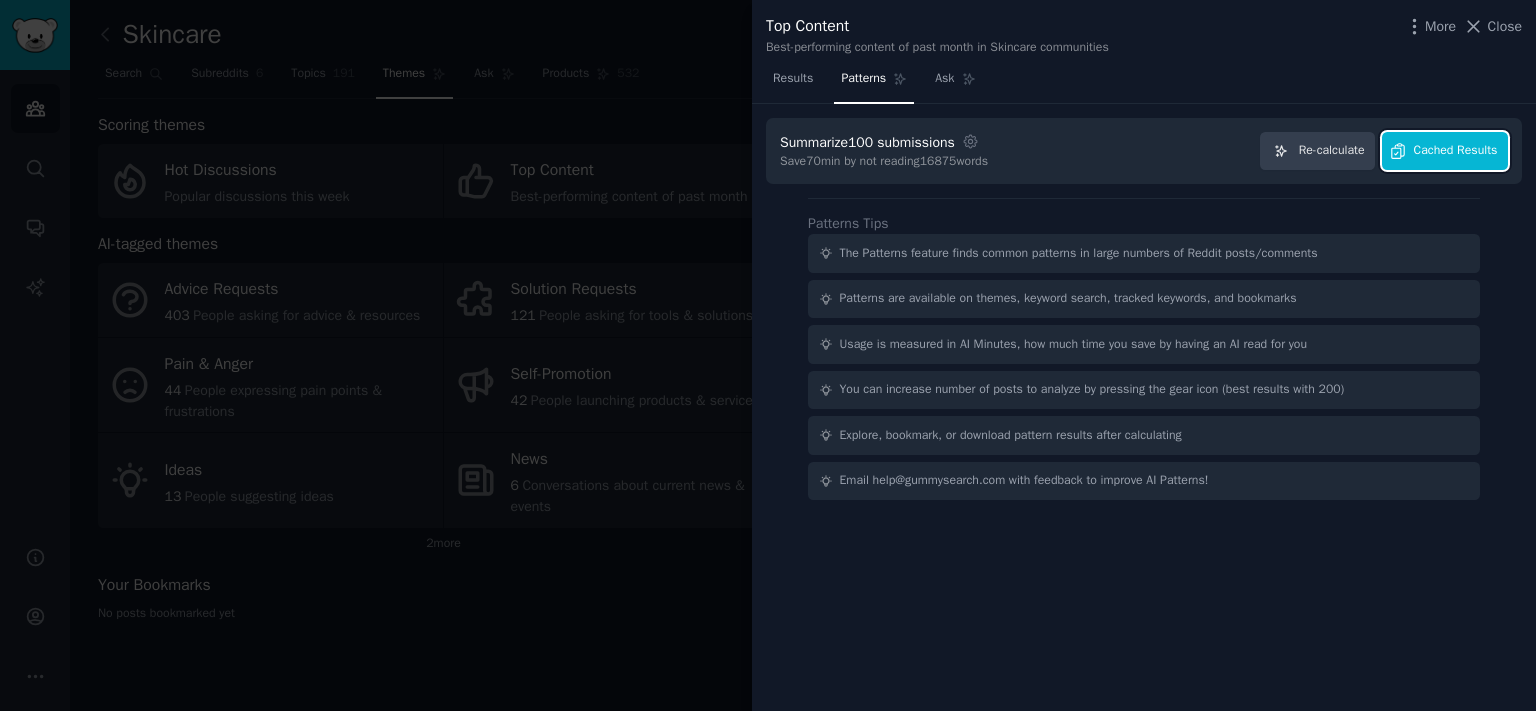 click on "Cached Results" at bounding box center (1445, 151) 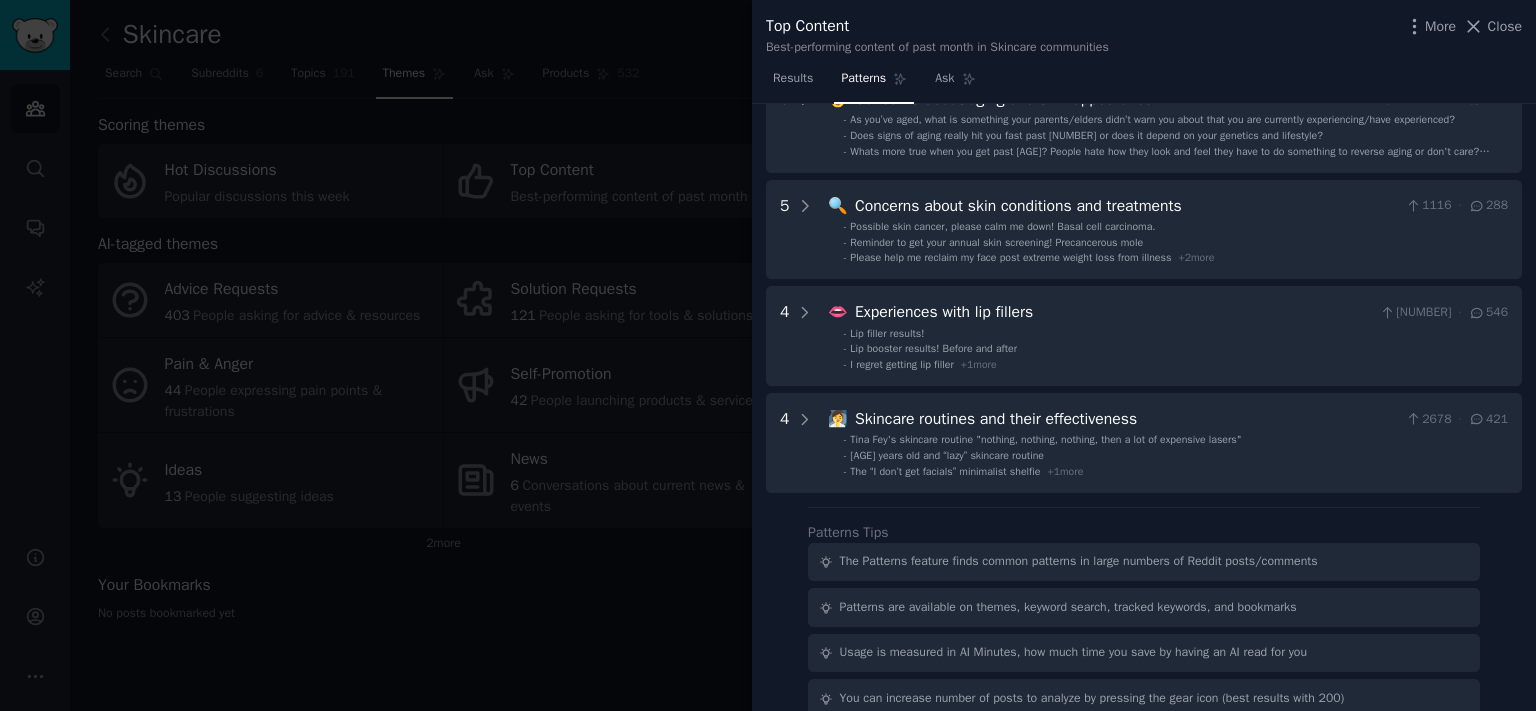scroll, scrollTop: 560, scrollLeft: 0, axis: vertical 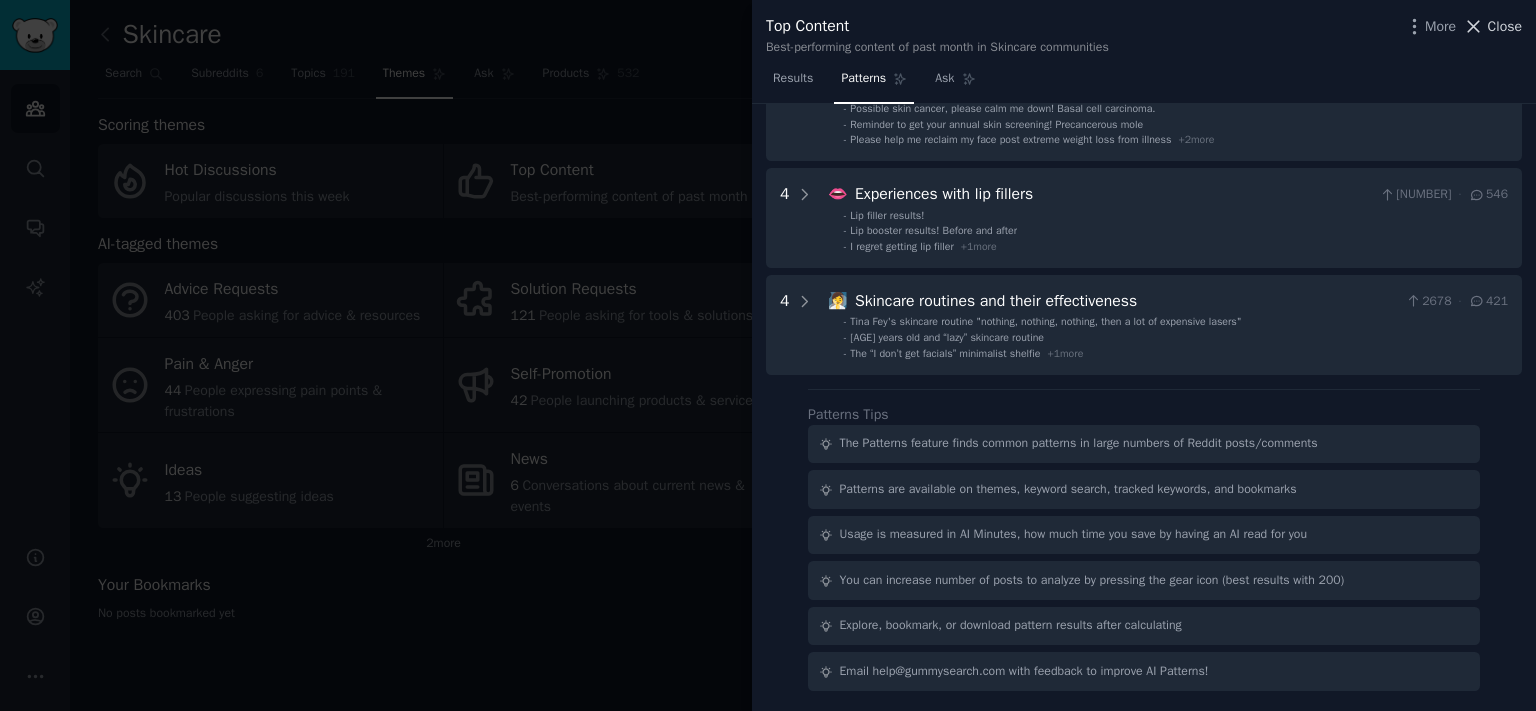 click on "Close" at bounding box center (1505, 26) 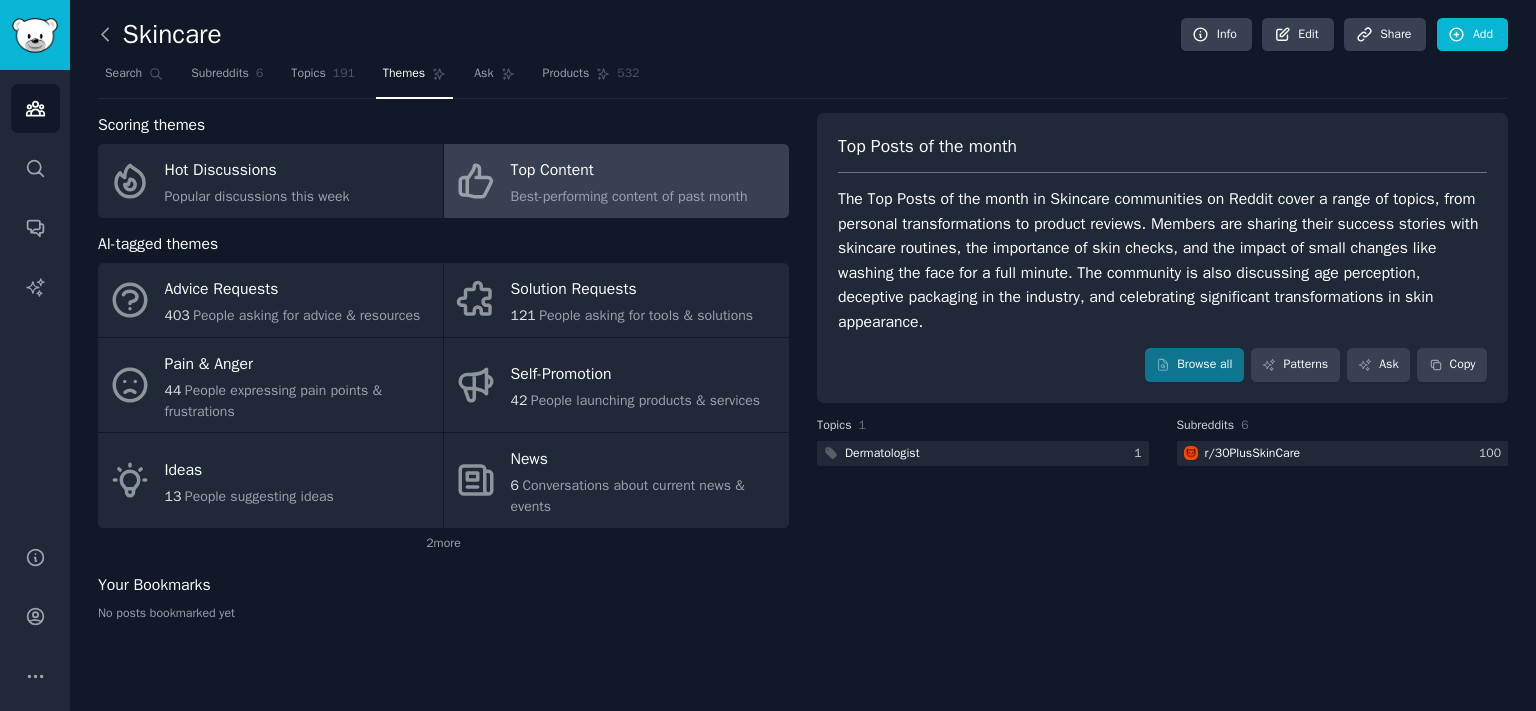 click 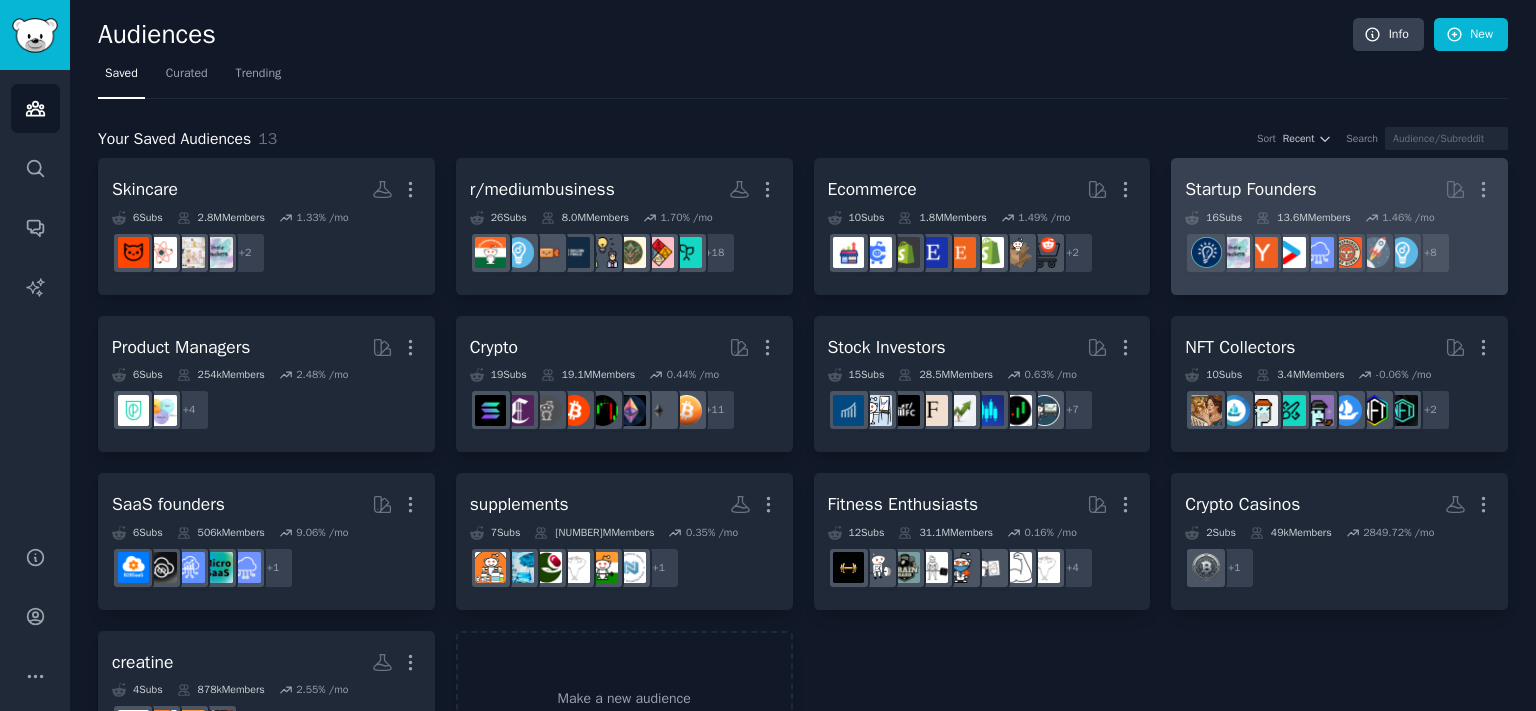 click on "Startup Founders" at bounding box center (1250, 189) 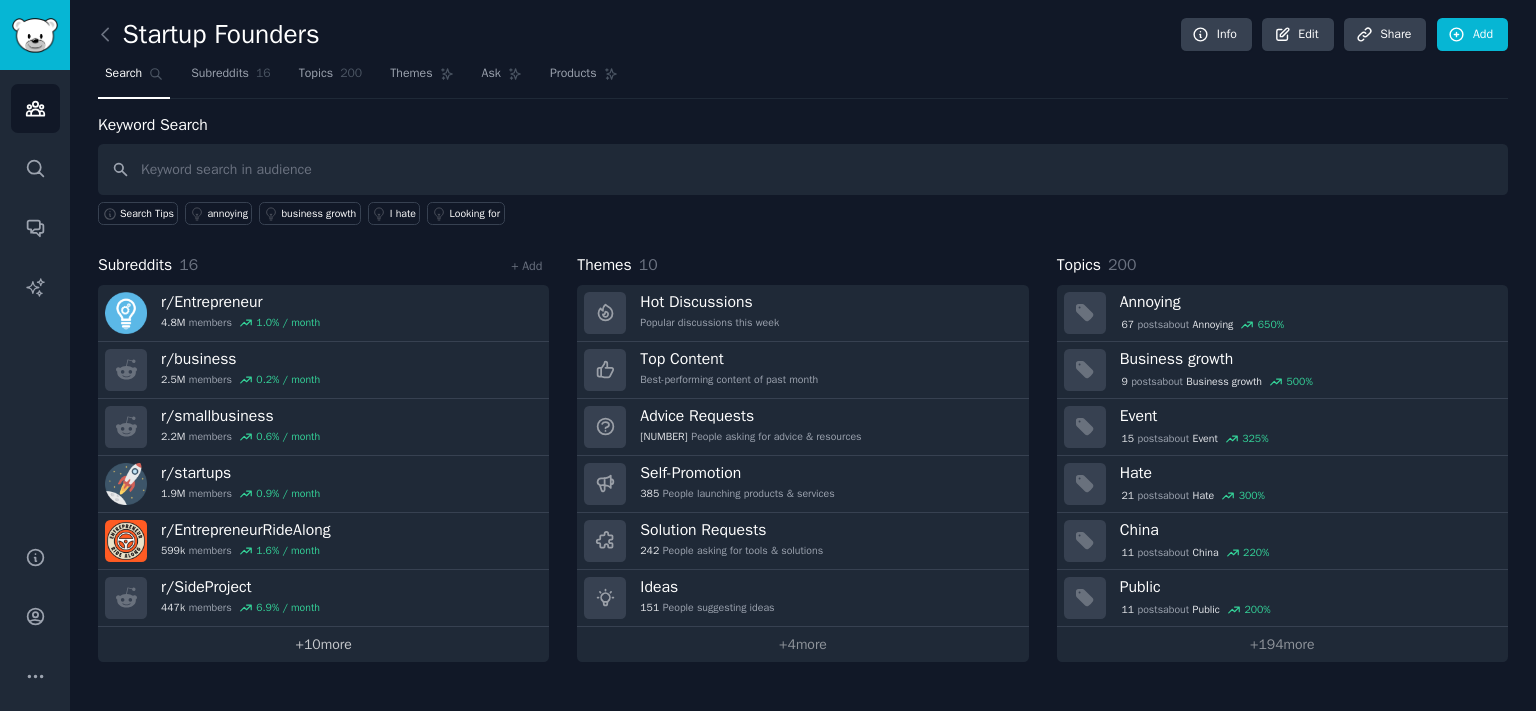 click on "+ 10 more" at bounding box center [323, 644] 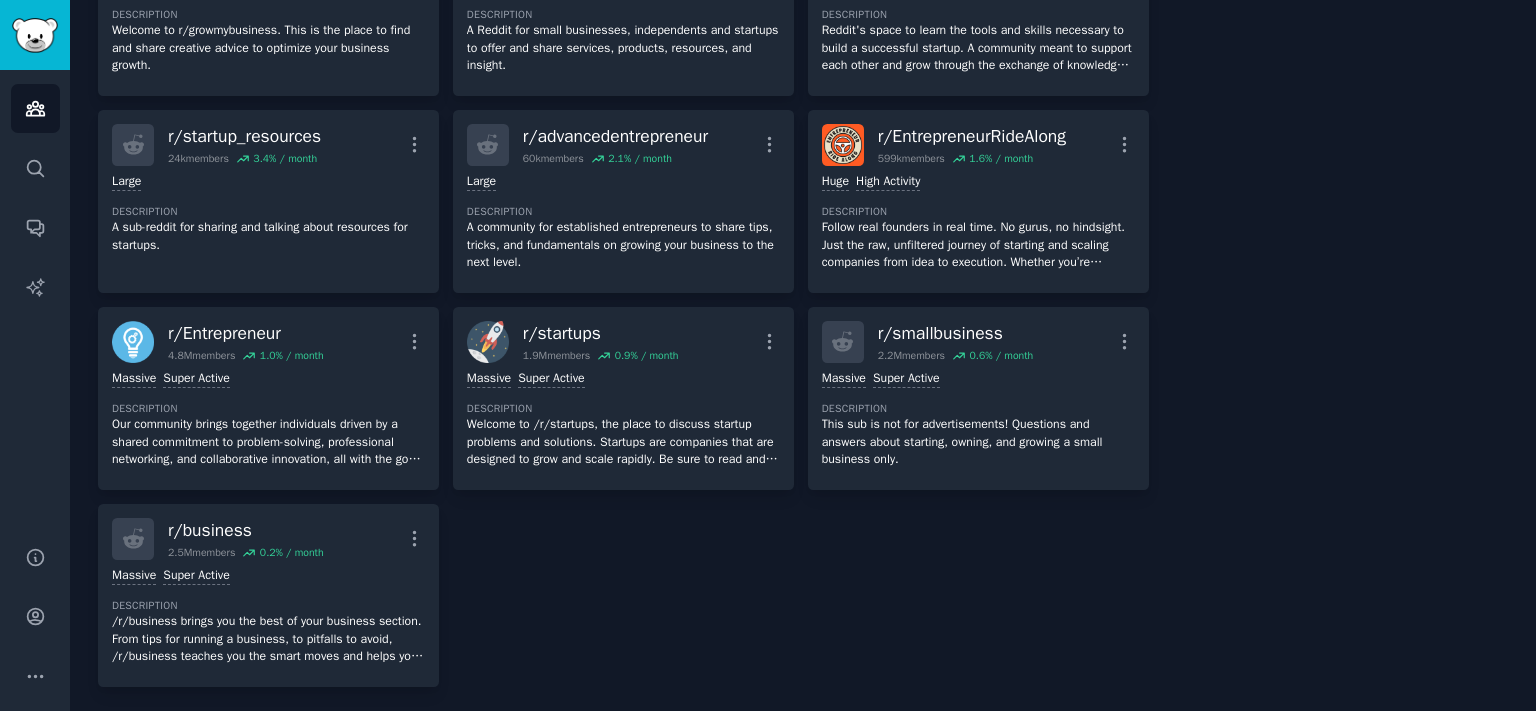 scroll, scrollTop: 0, scrollLeft: 0, axis: both 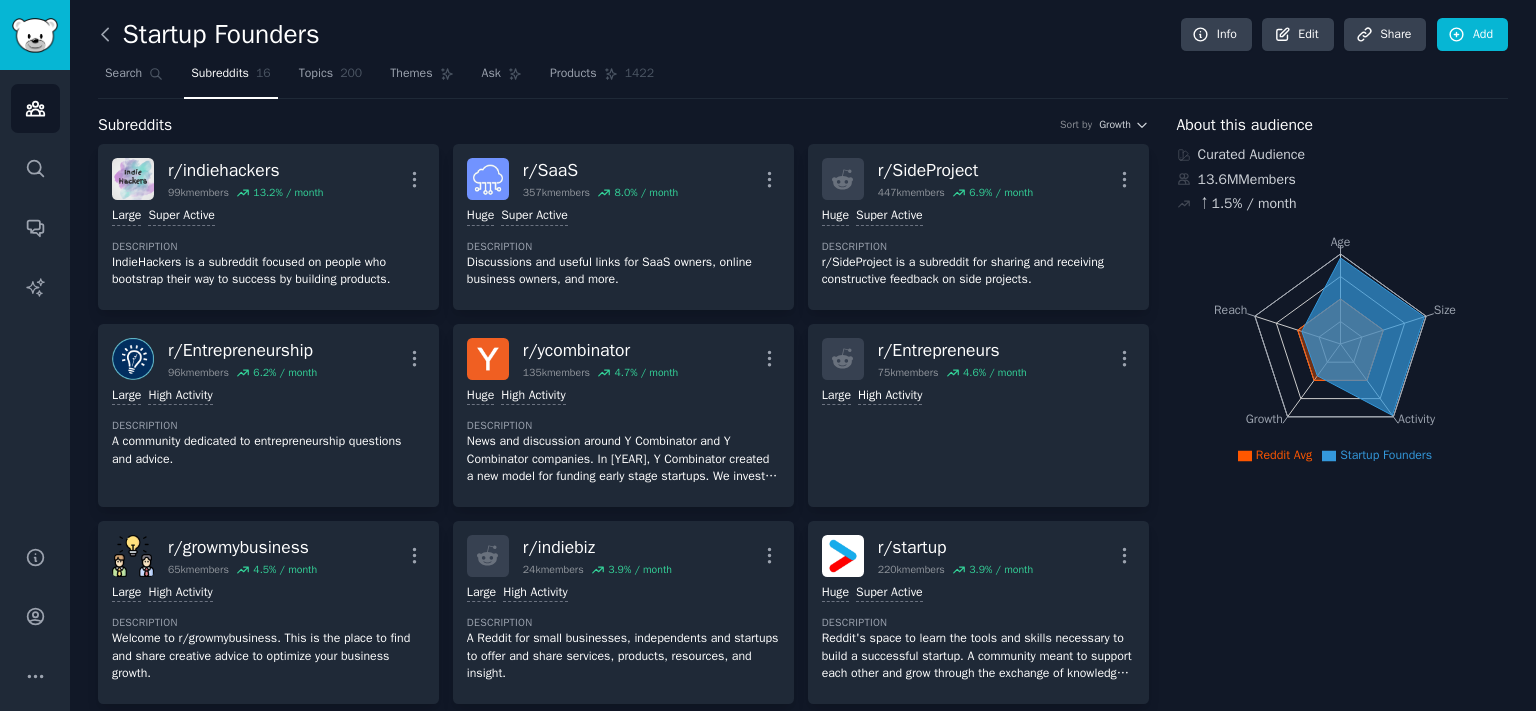 click 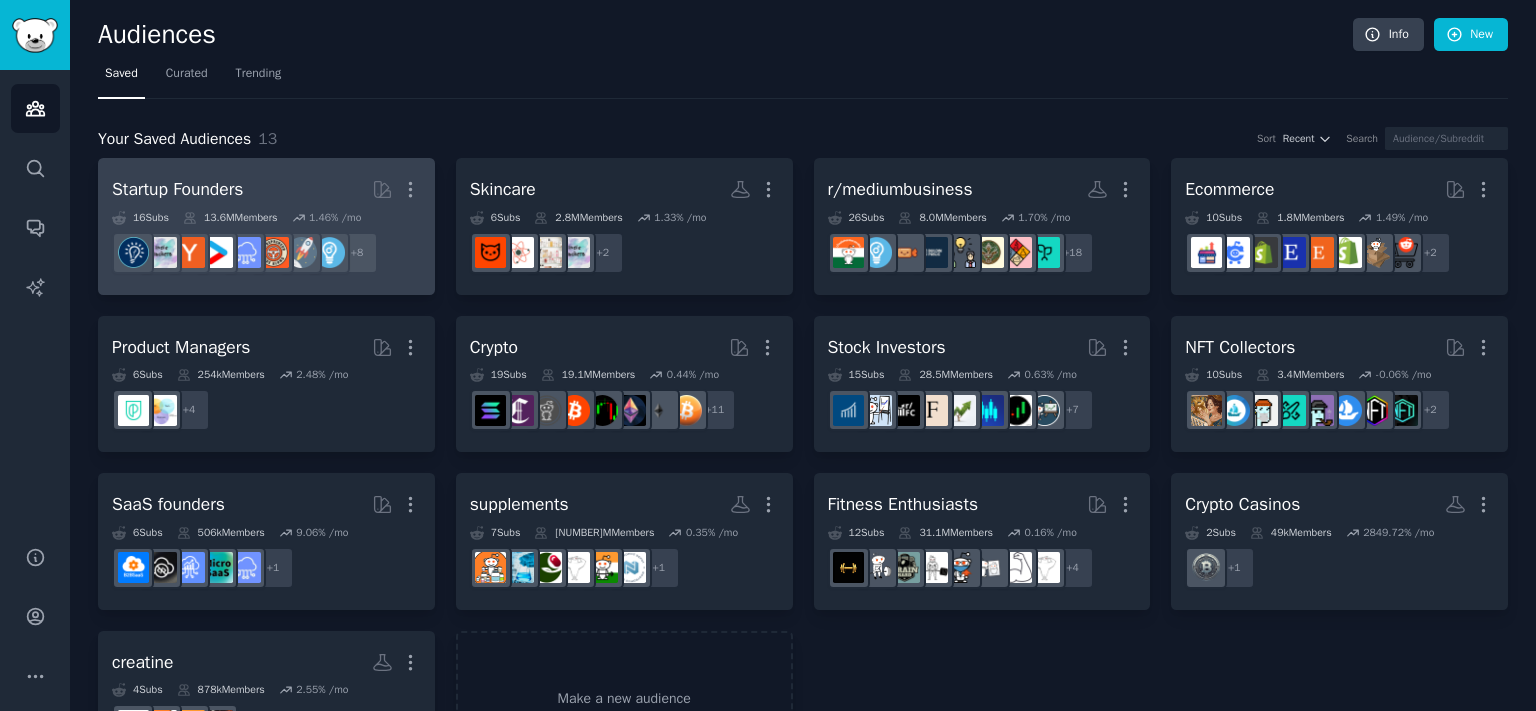 click on "Startup Founders More" at bounding box center (266, 189) 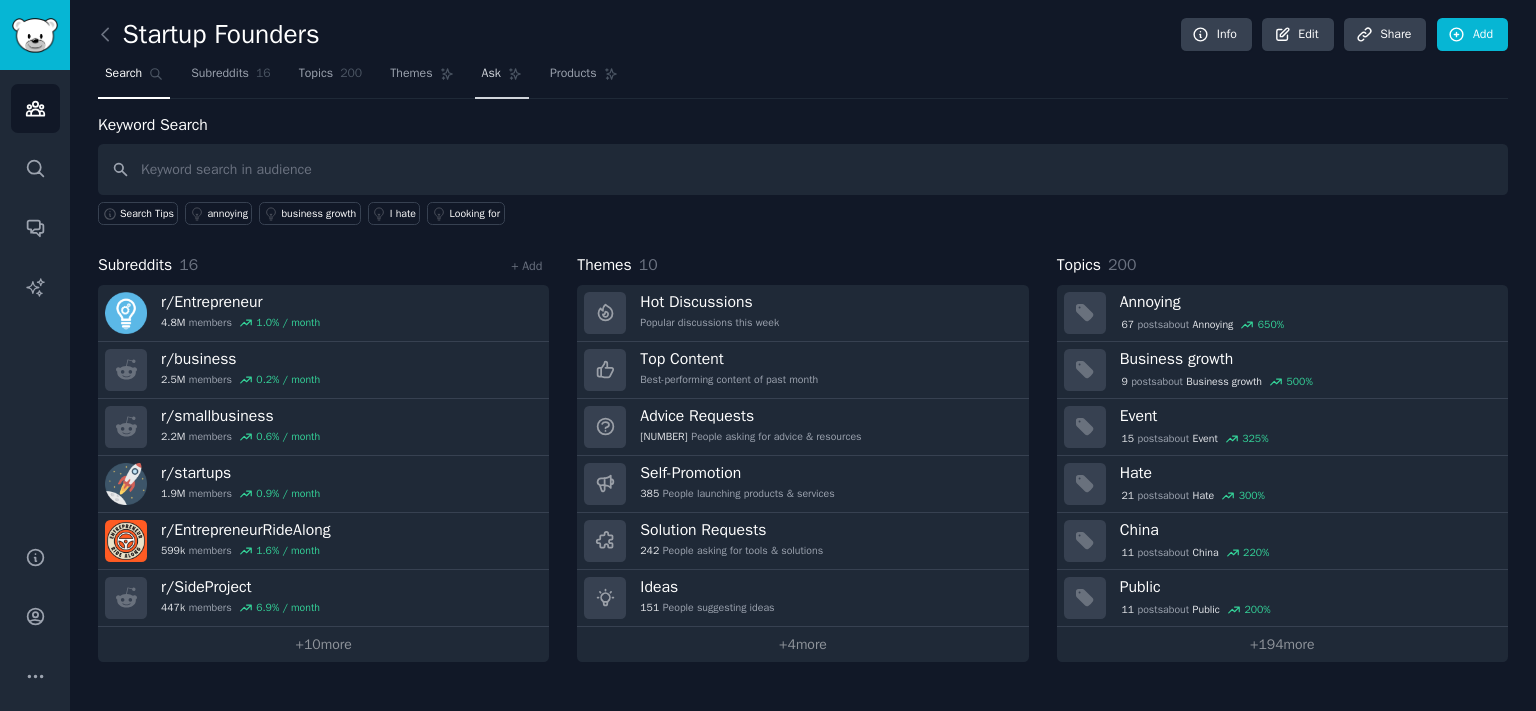 click on "Search Subreddits 16 Topics 200 Themes Ask Products" at bounding box center [803, 78] 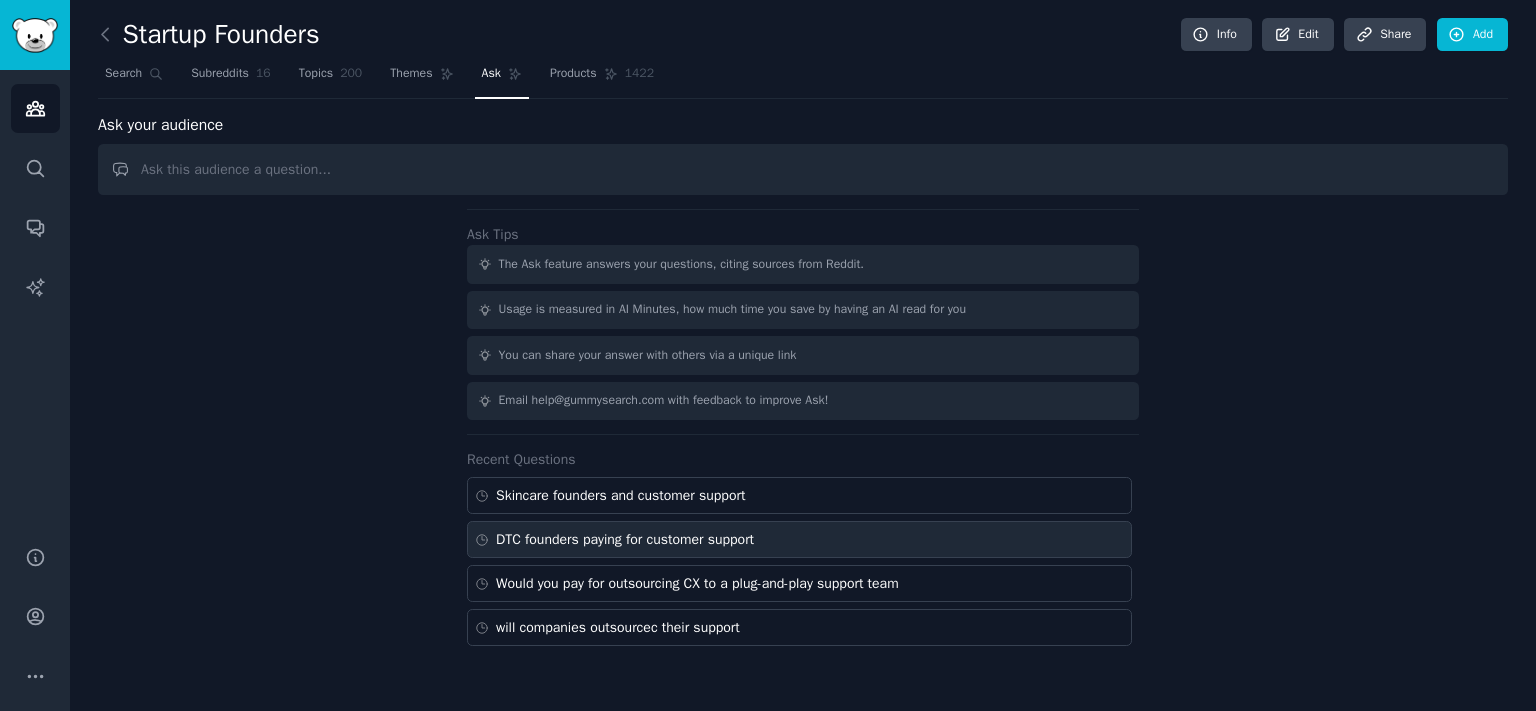 click on "DTC founders paying for customer support" at bounding box center (625, 539) 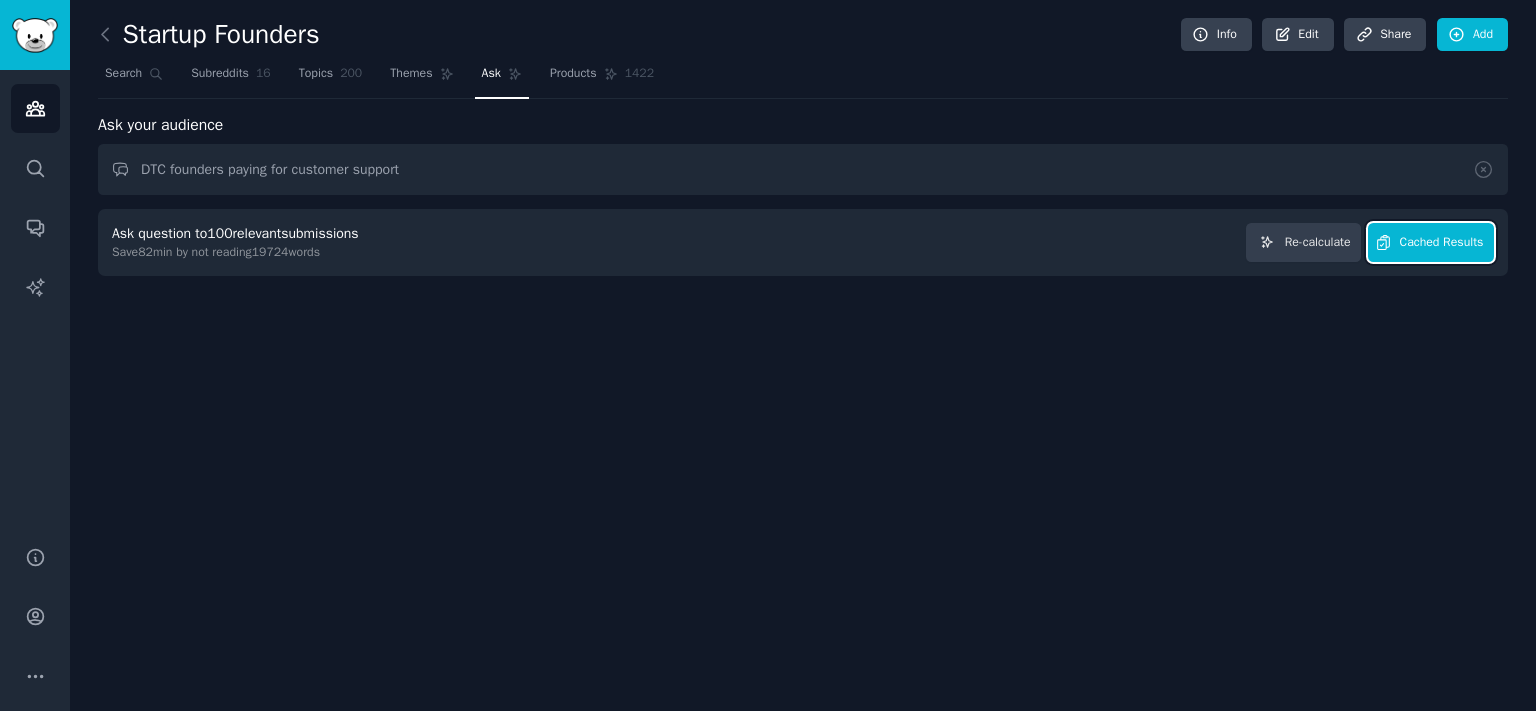 click on "Cached Results" at bounding box center [1442, 243] 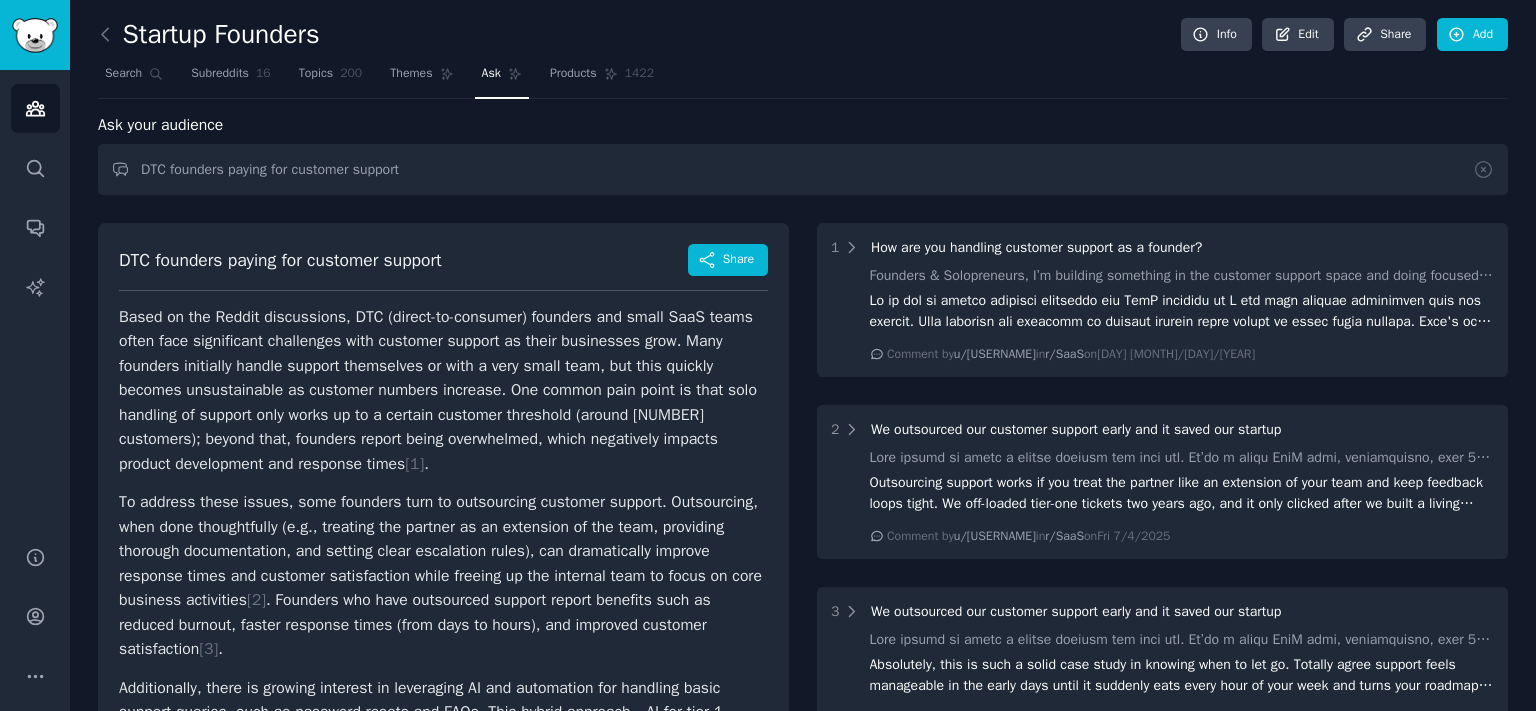 scroll, scrollTop: 0, scrollLeft: 0, axis: both 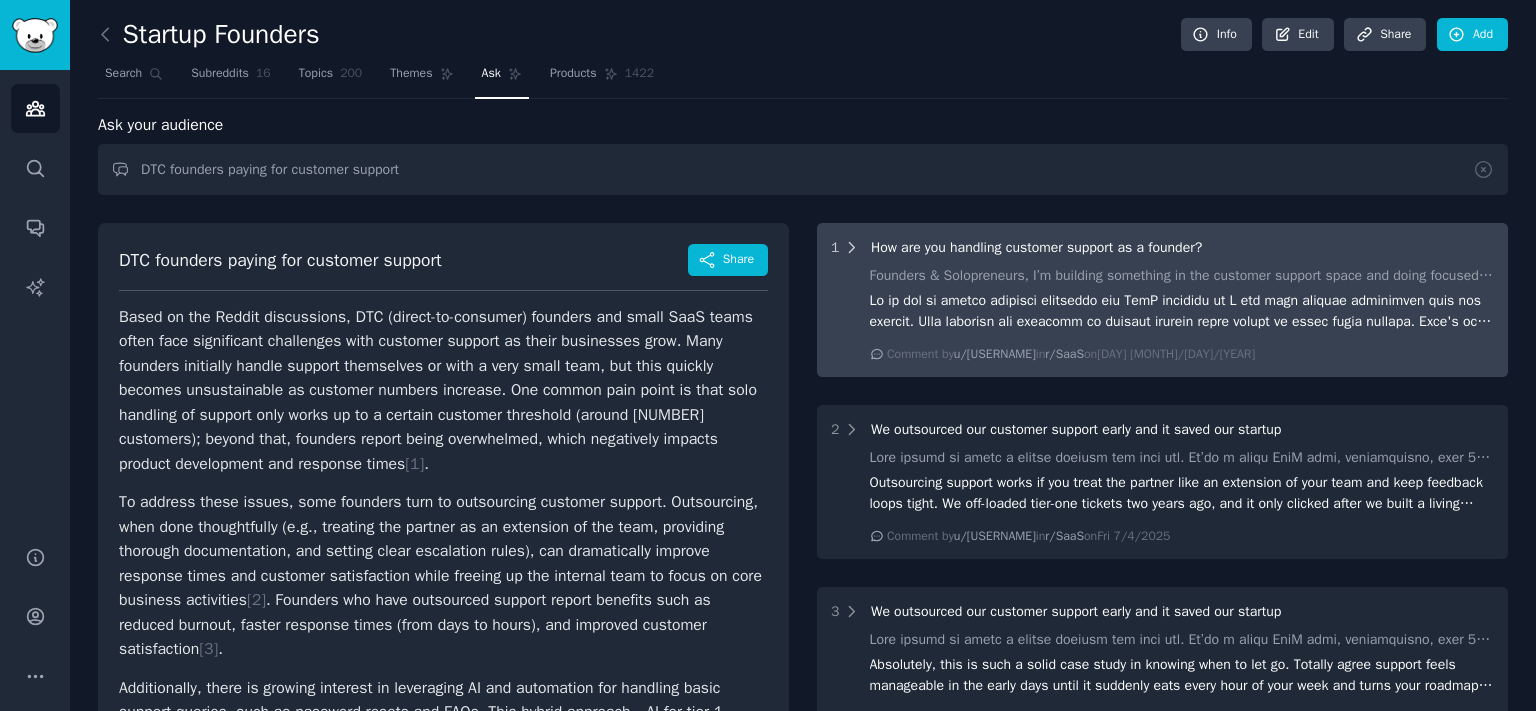 click 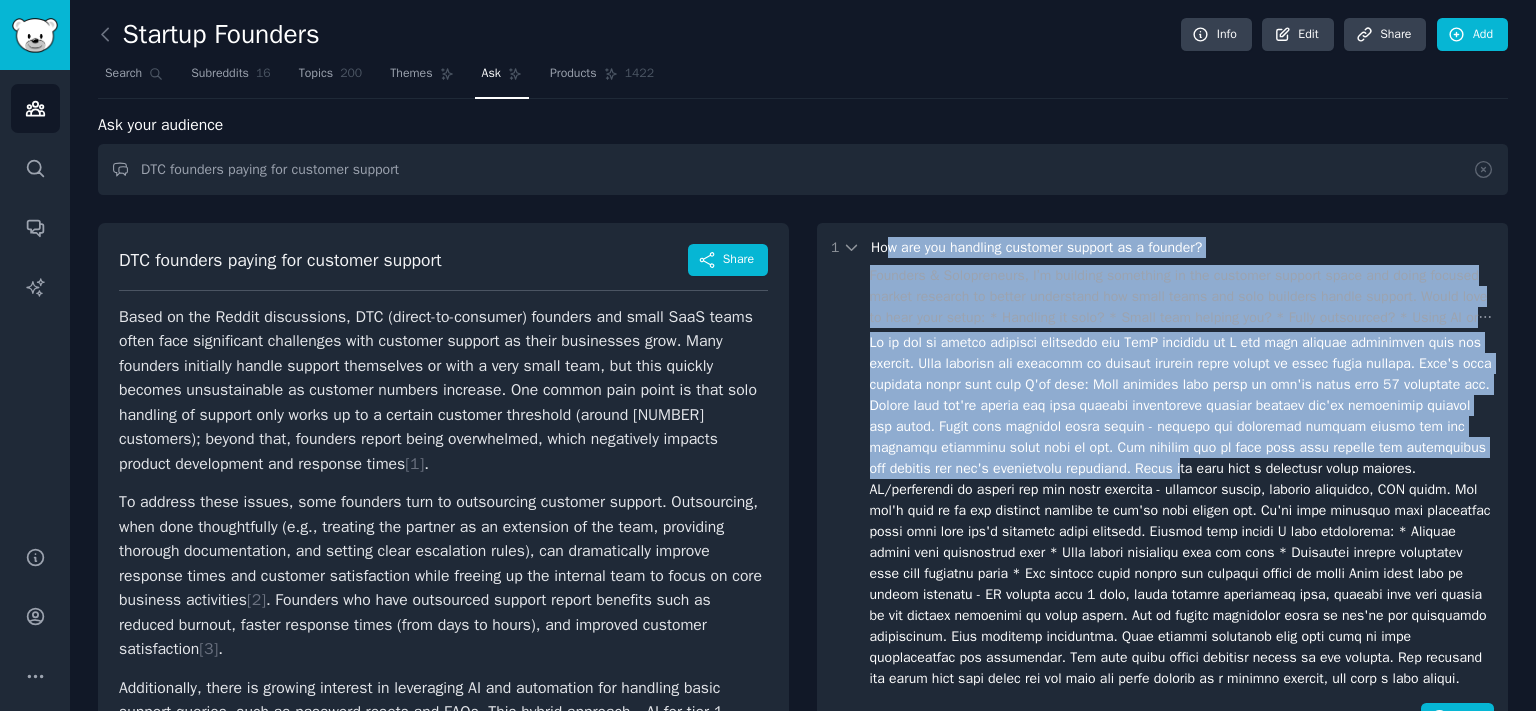 drag, startPoint x: 906, startPoint y: 258, endPoint x: 1257, endPoint y: 484, distance: 417.46497 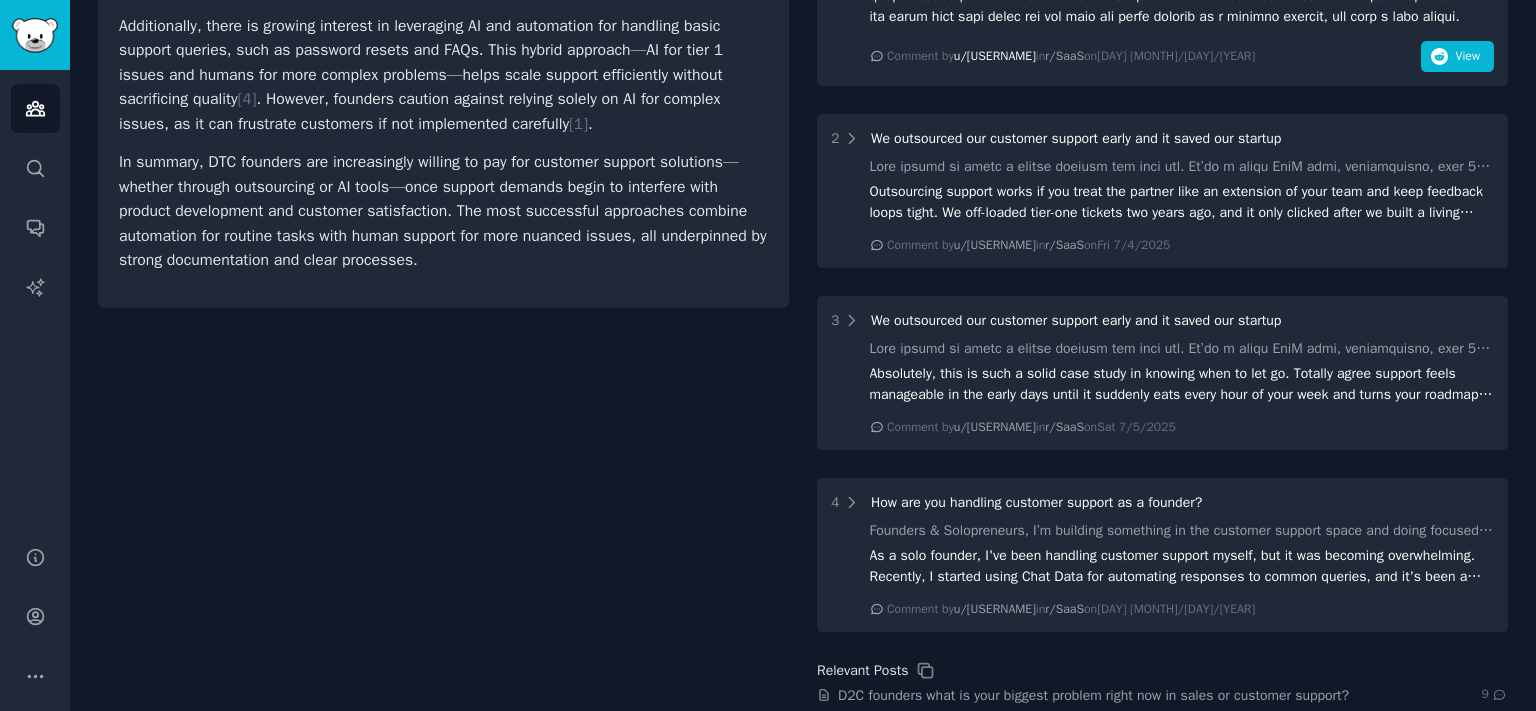 scroll, scrollTop: 331, scrollLeft: 0, axis: vertical 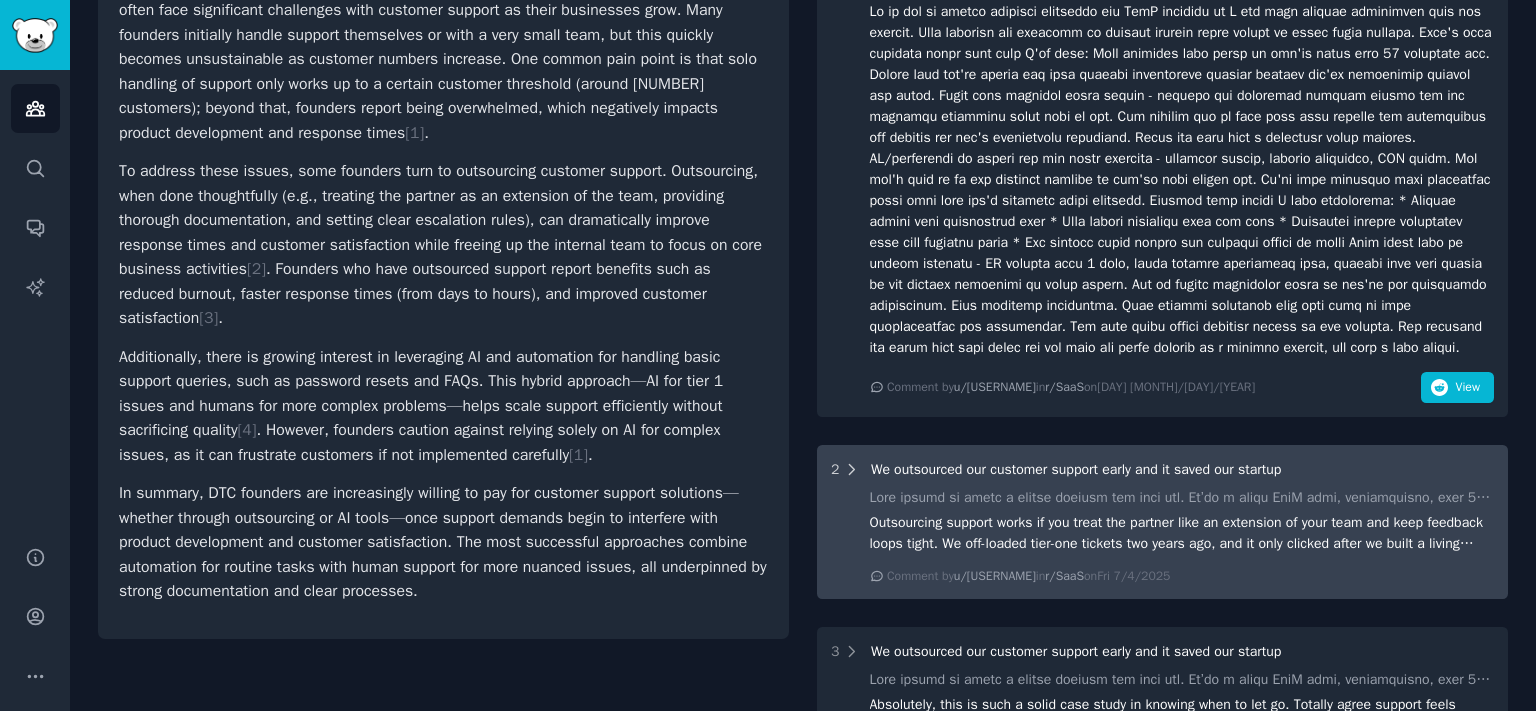 click 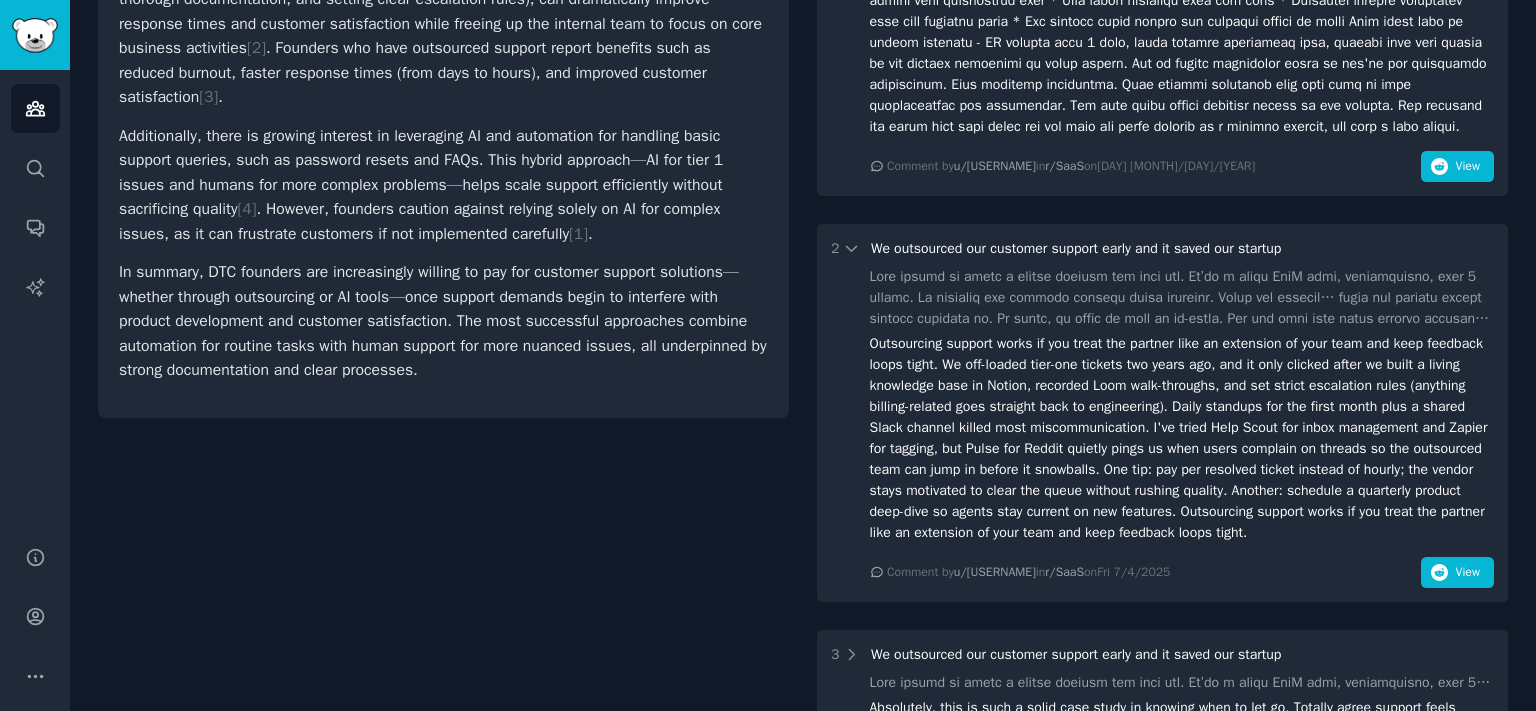scroll, scrollTop: 1211, scrollLeft: 0, axis: vertical 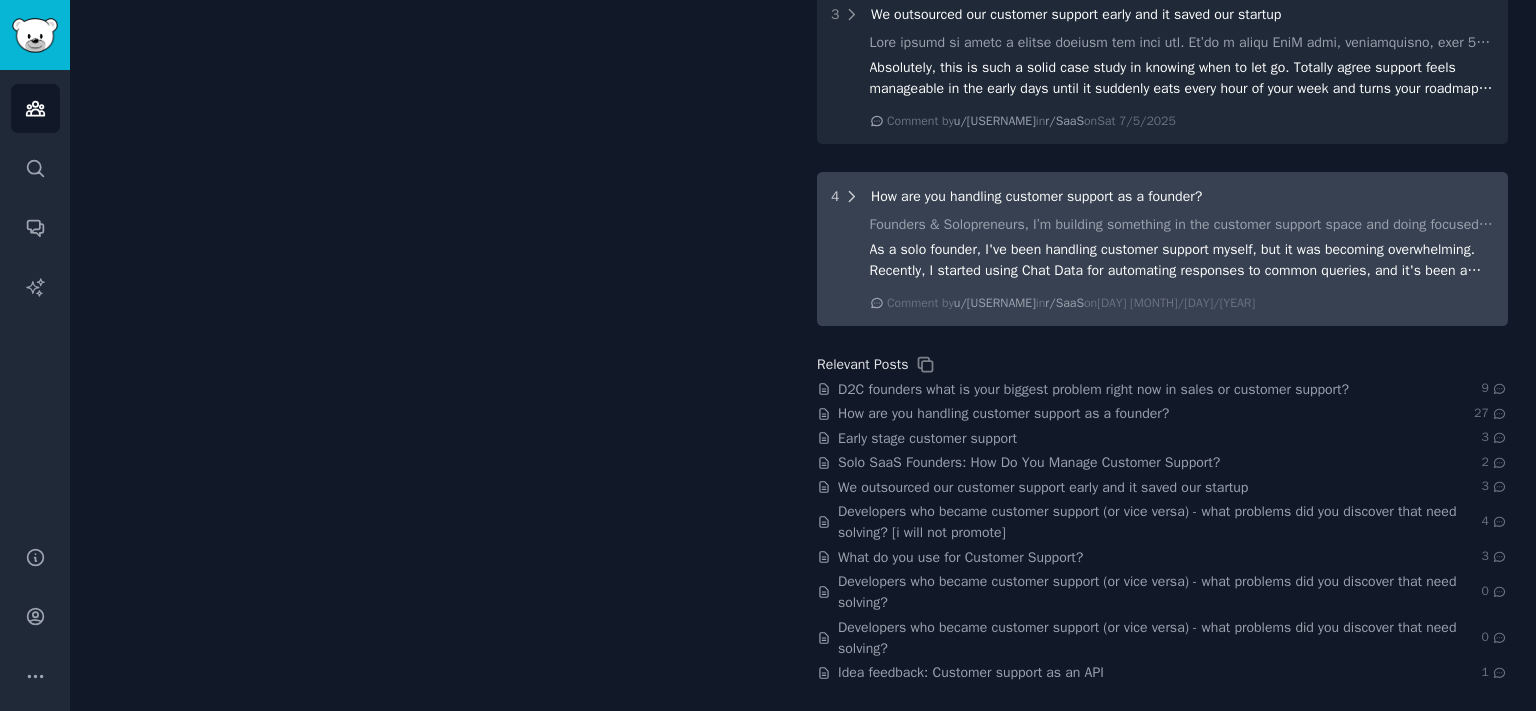 click 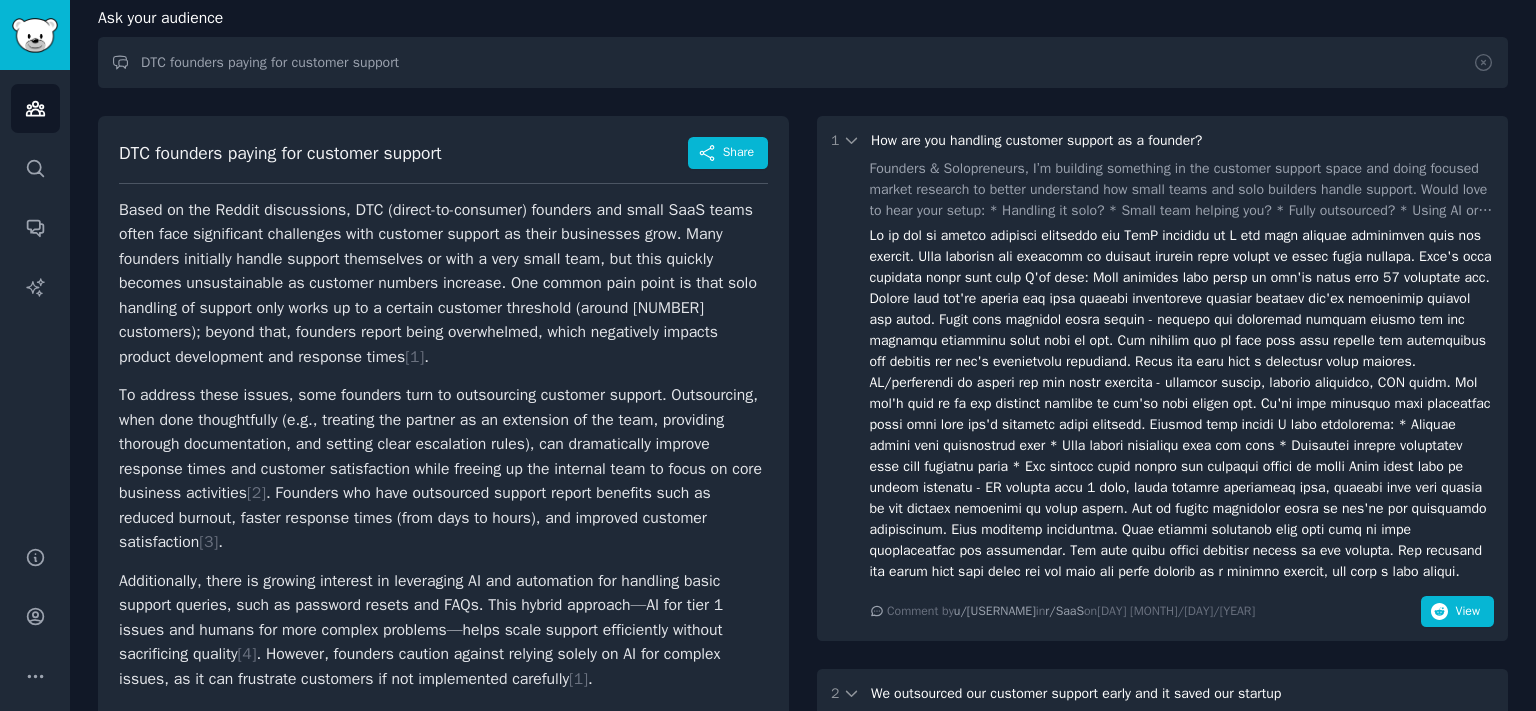 scroll, scrollTop: 0, scrollLeft: 0, axis: both 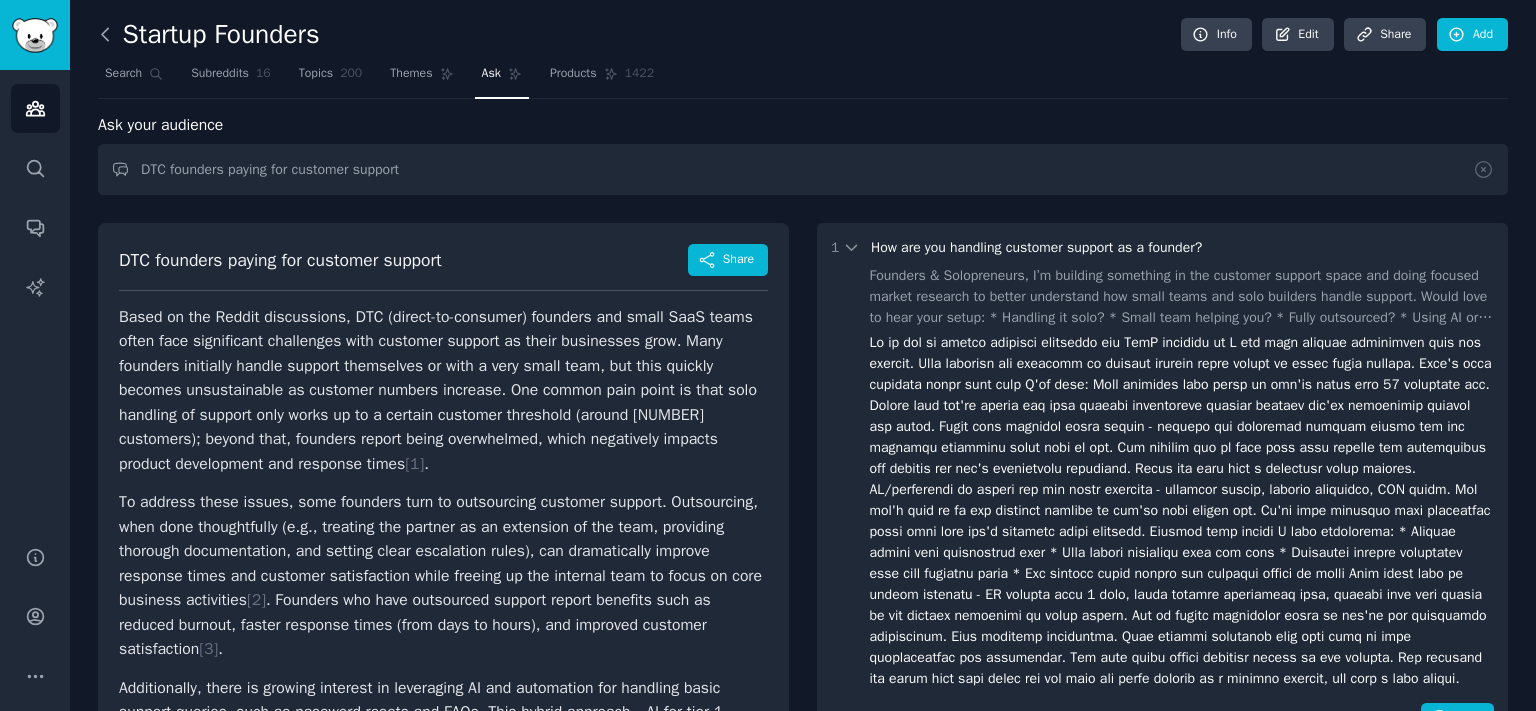 click 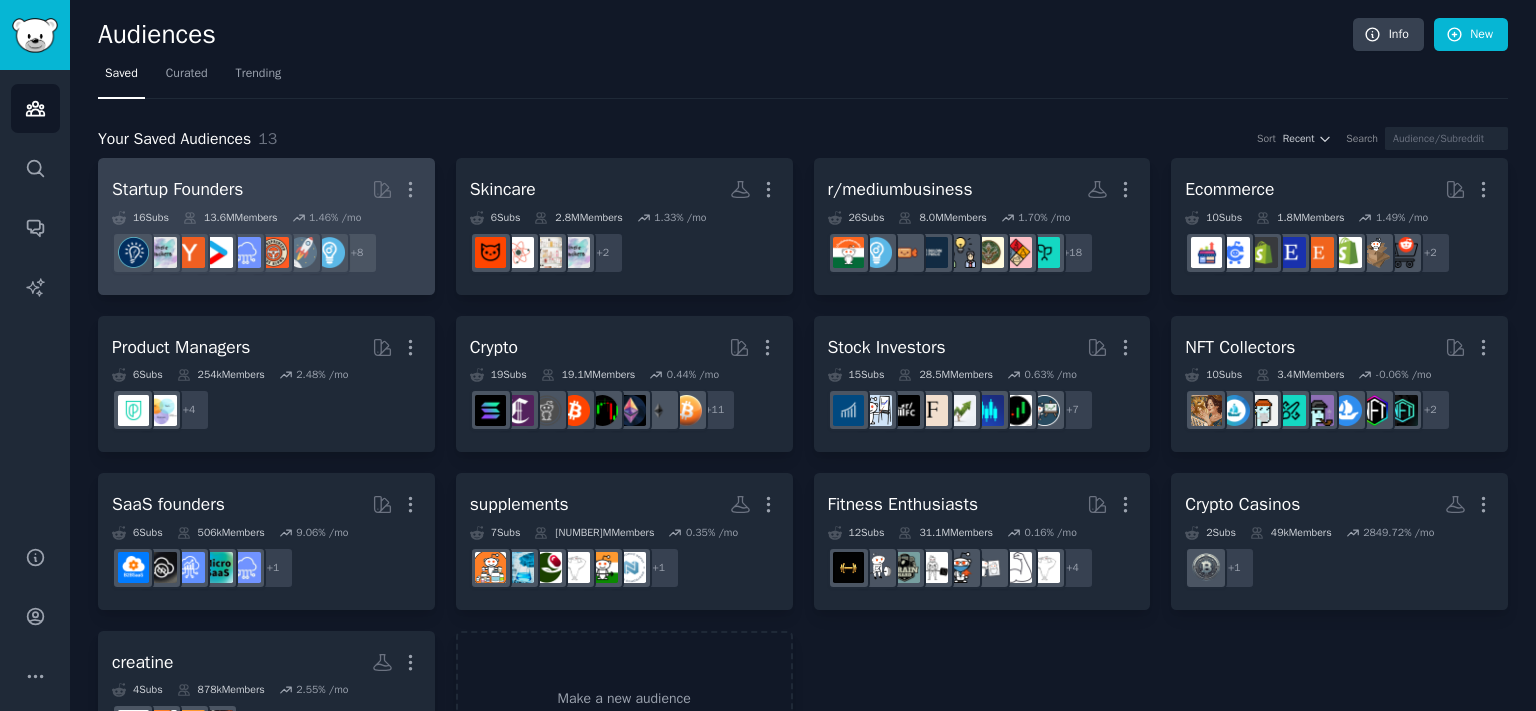 click on "Startup Founders More" at bounding box center [266, 189] 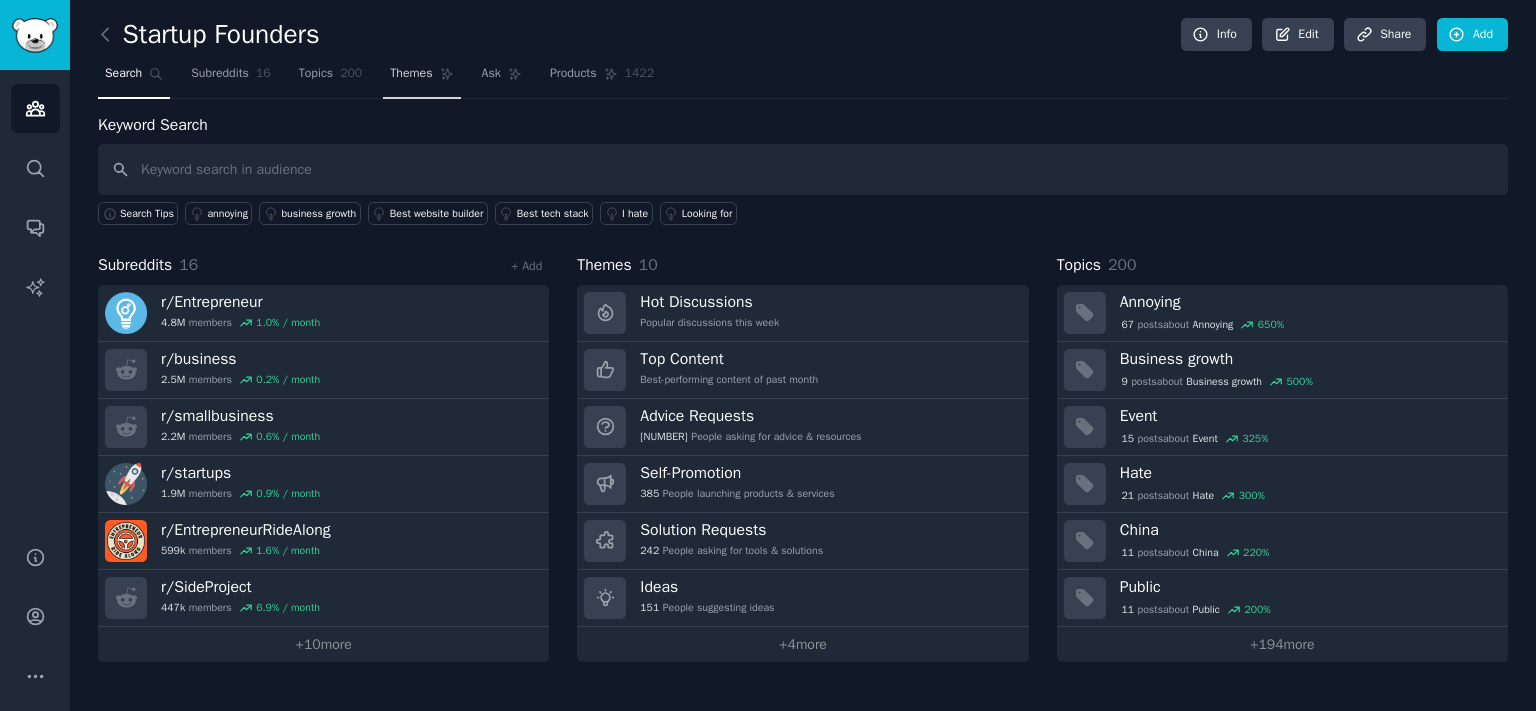 click on "Themes" at bounding box center [421, 78] 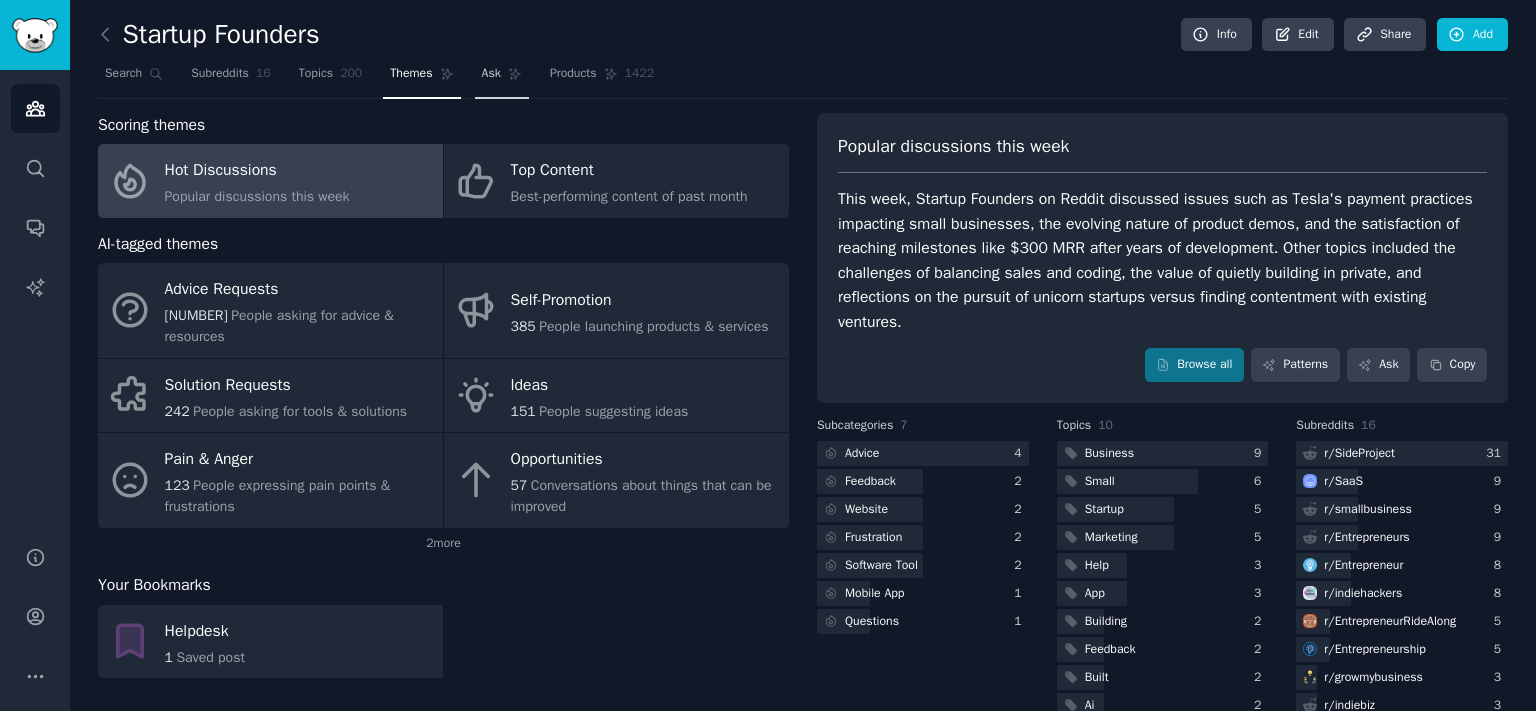 click on "Ask" at bounding box center (502, 78) 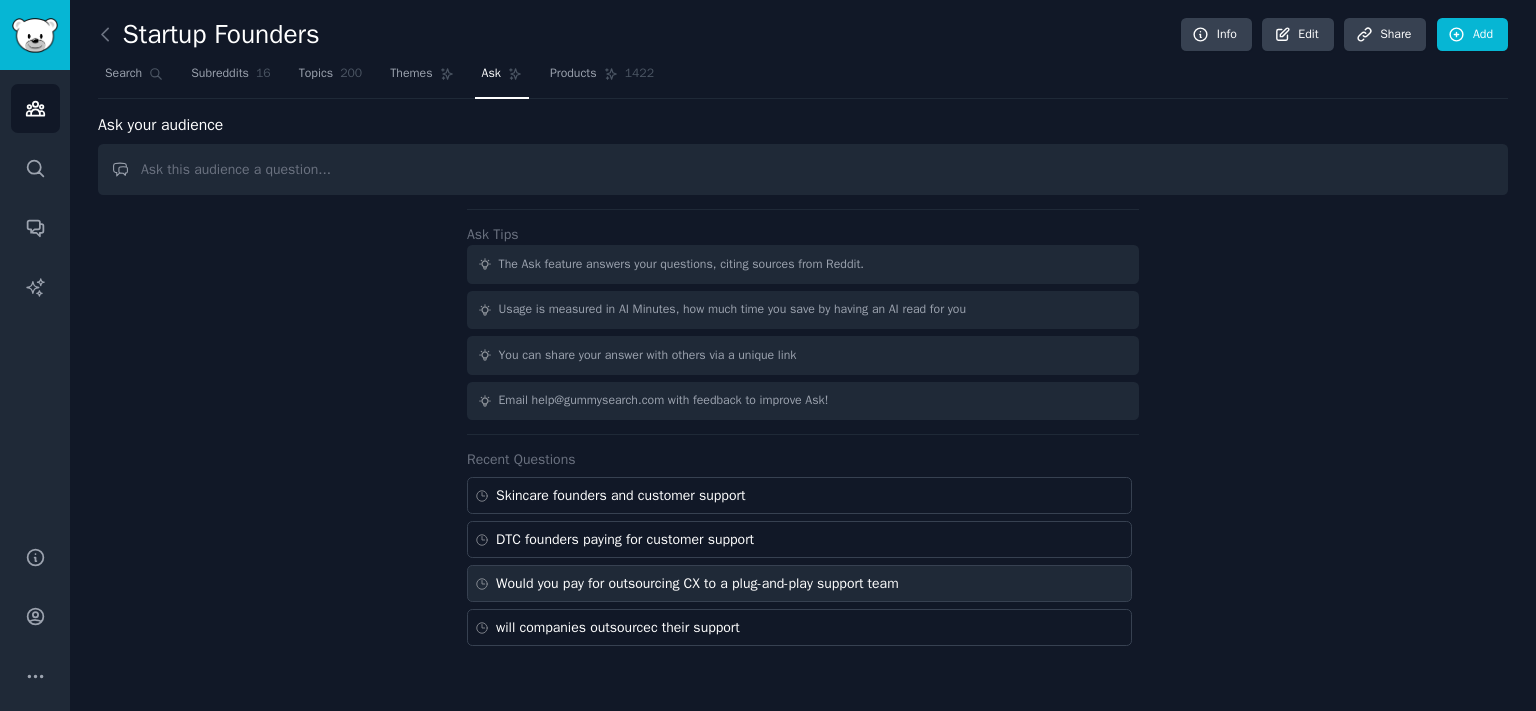click on "Would you pay for outsourcing CX to a plug-and-play support team" at bounding box center [697, 583] 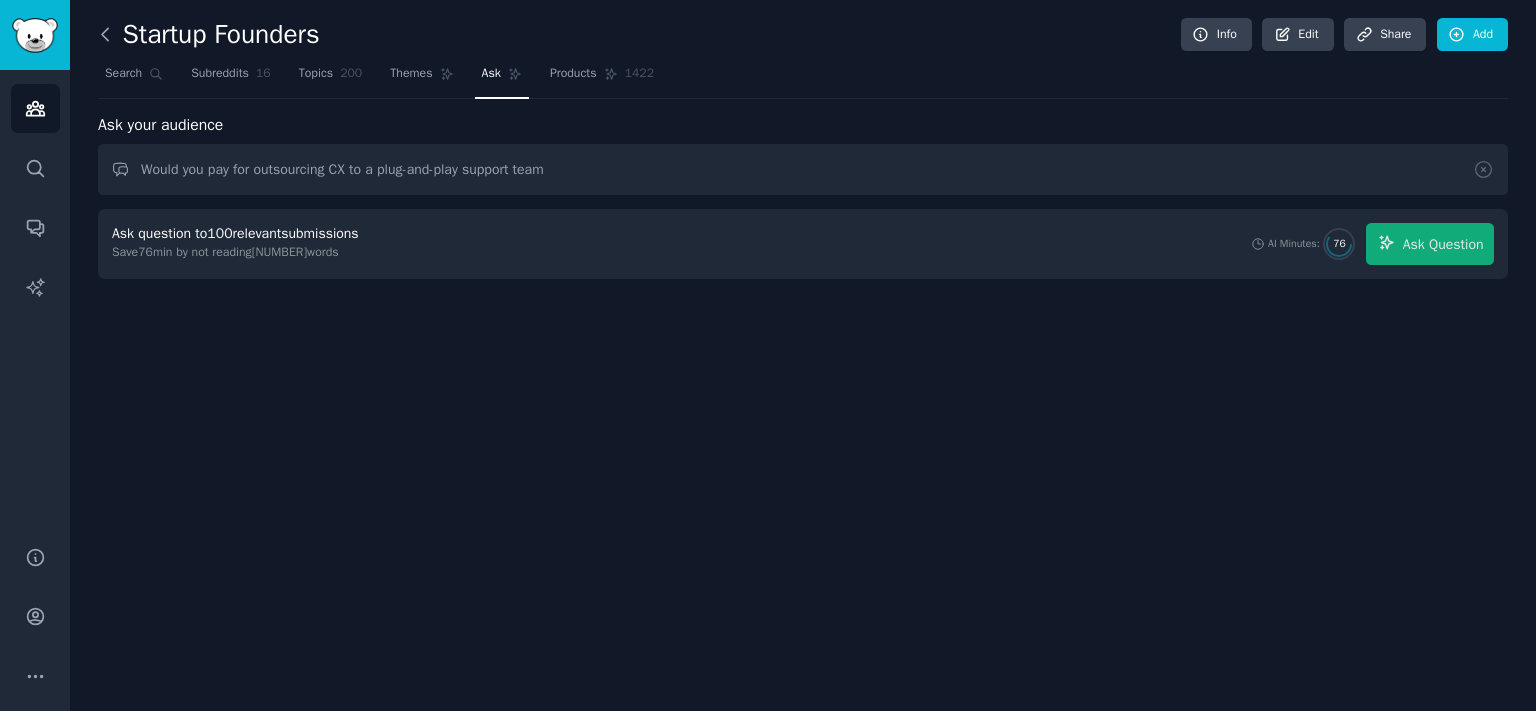 click 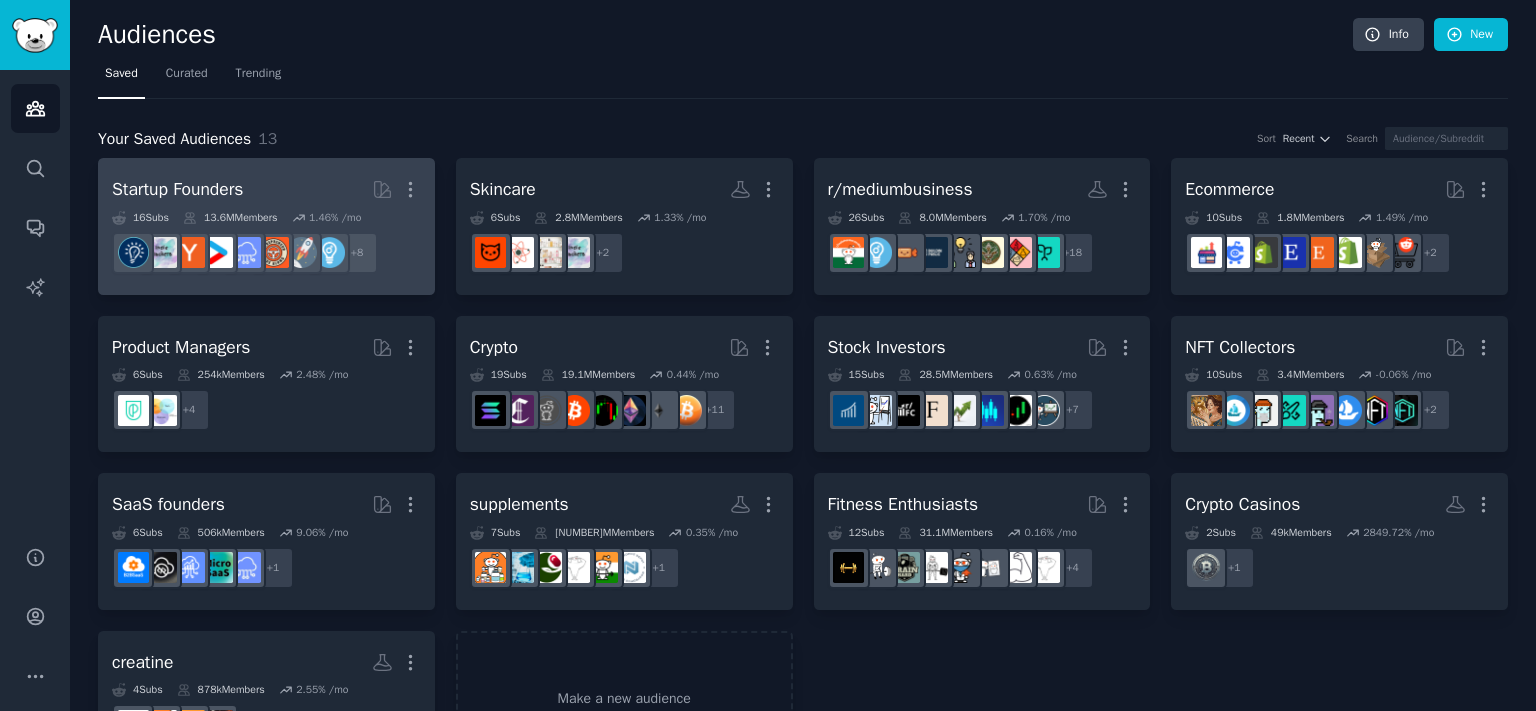click on "Startup Founders Curated by GummySearch More" at bounding box center [266, 189] 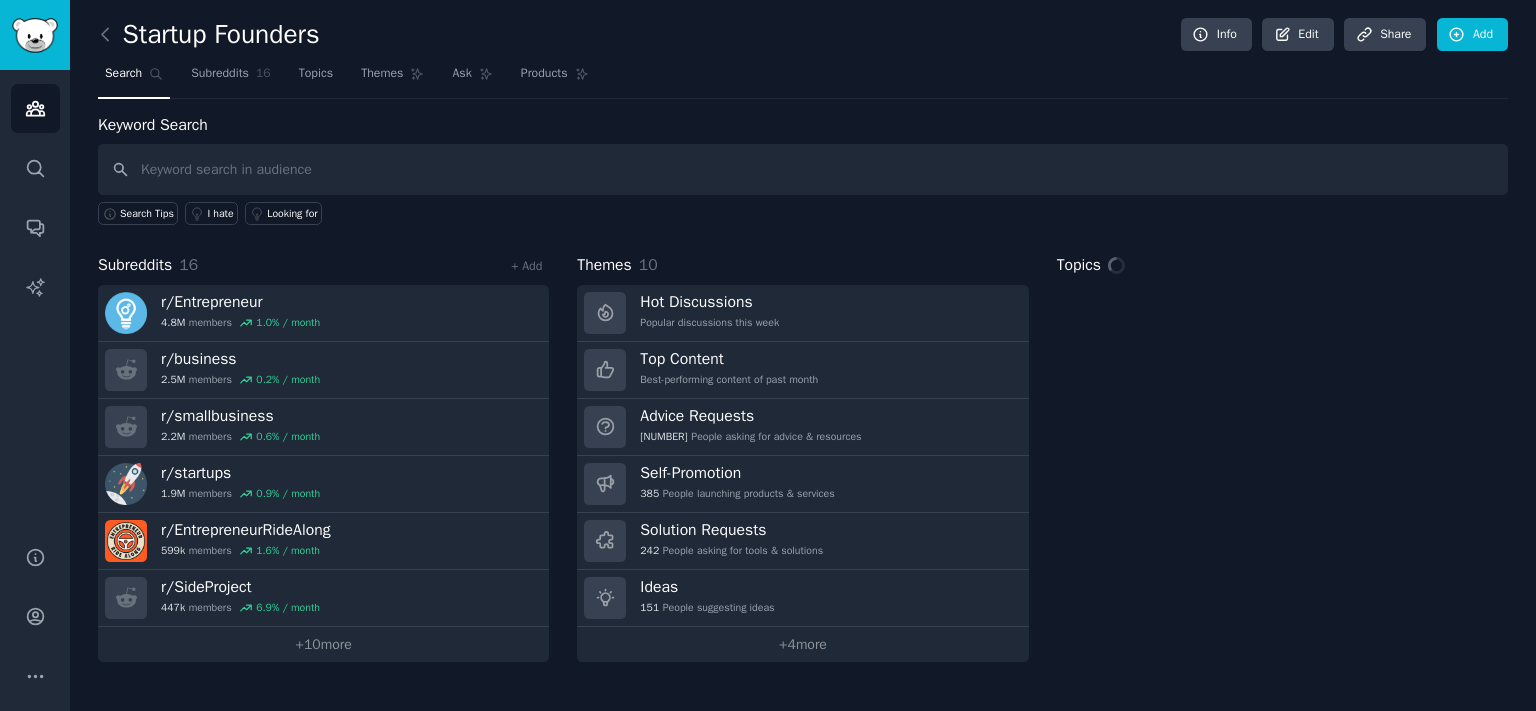 click at bounding box center [803, 169] 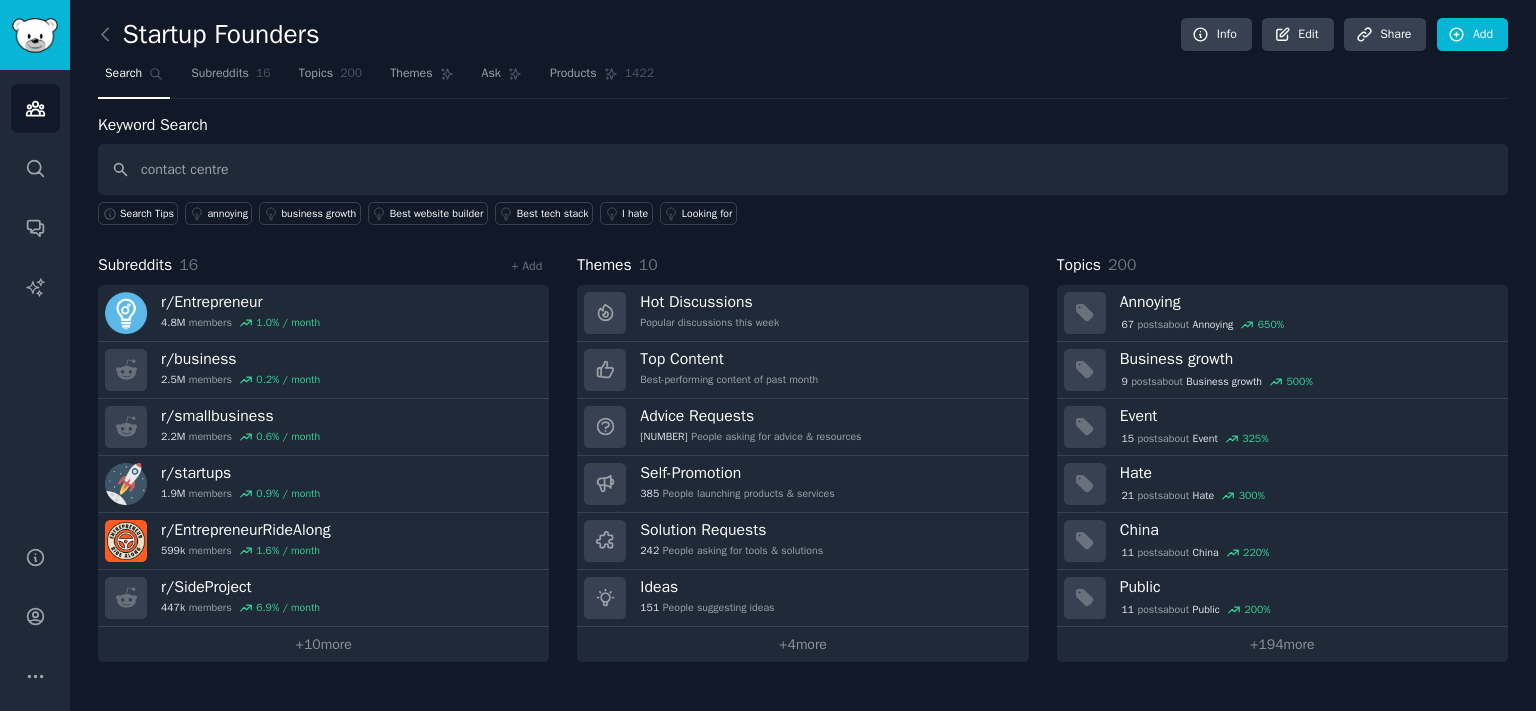 type on "contact centre" 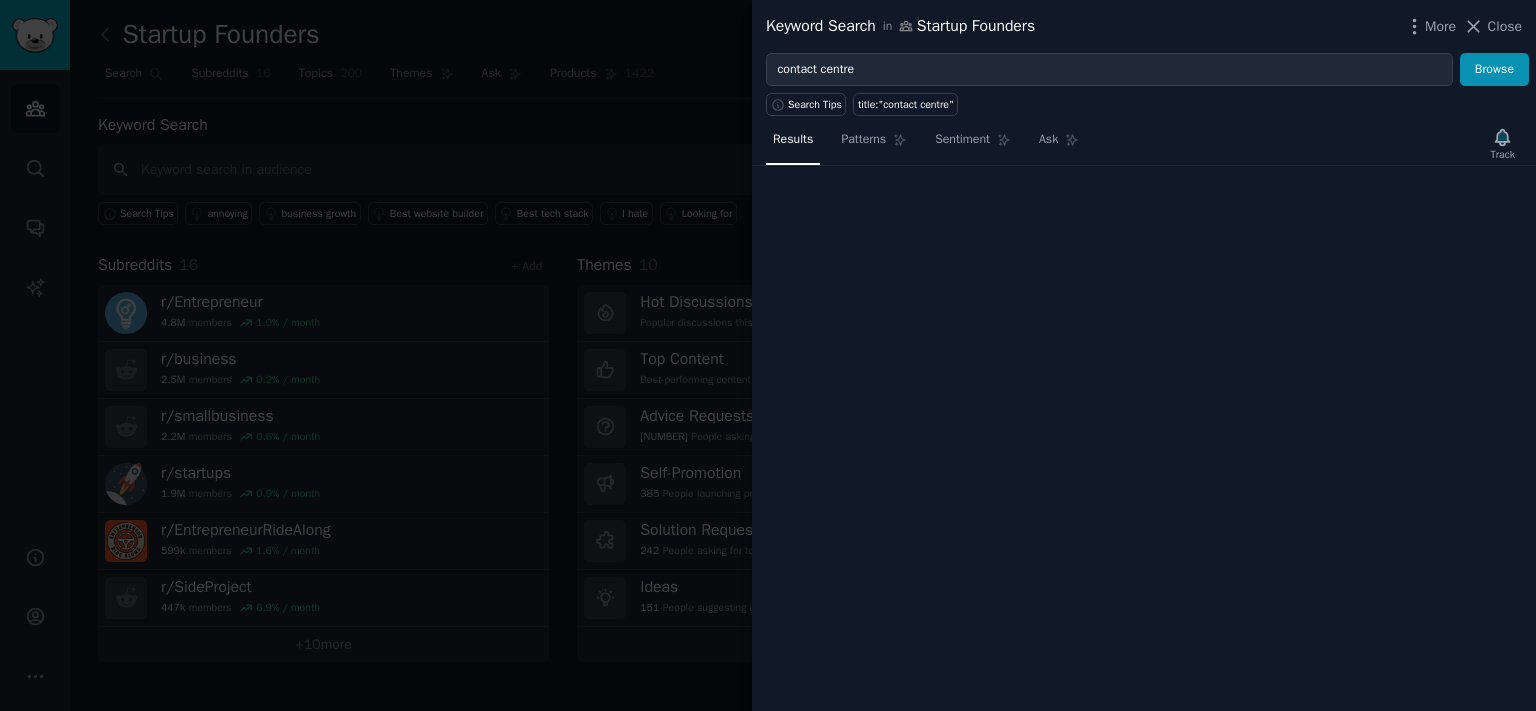 type 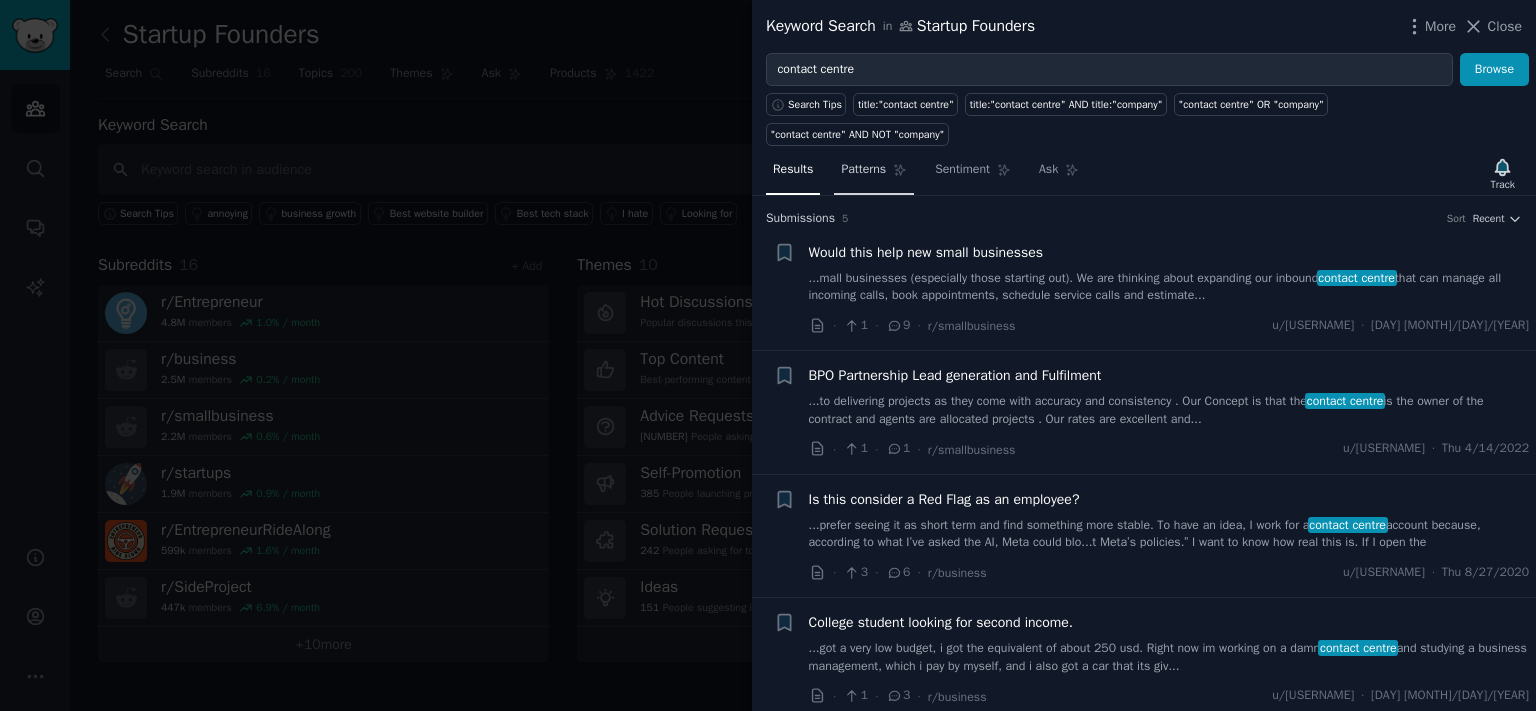 click on "Patterns" at bounding box center [874, 174] 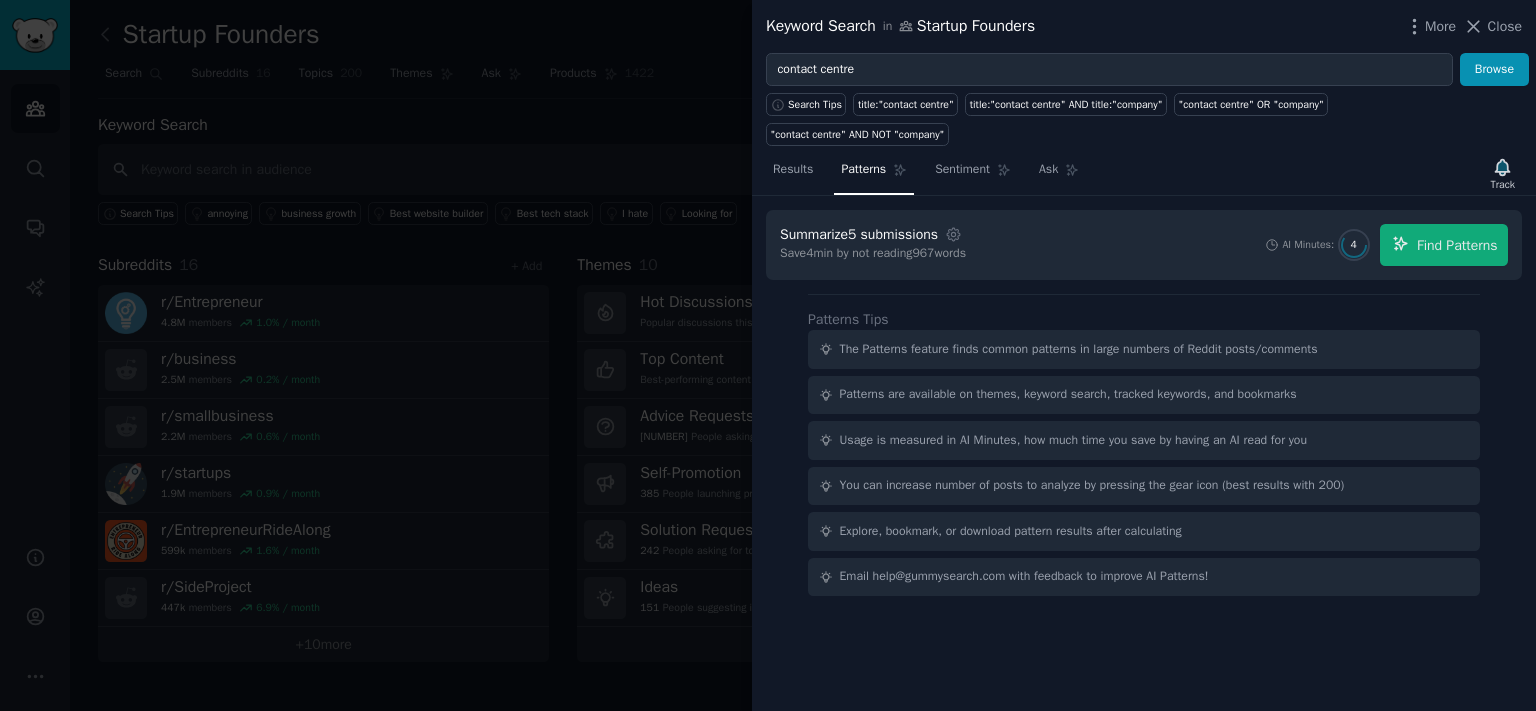click at bounding box center [768, 355] 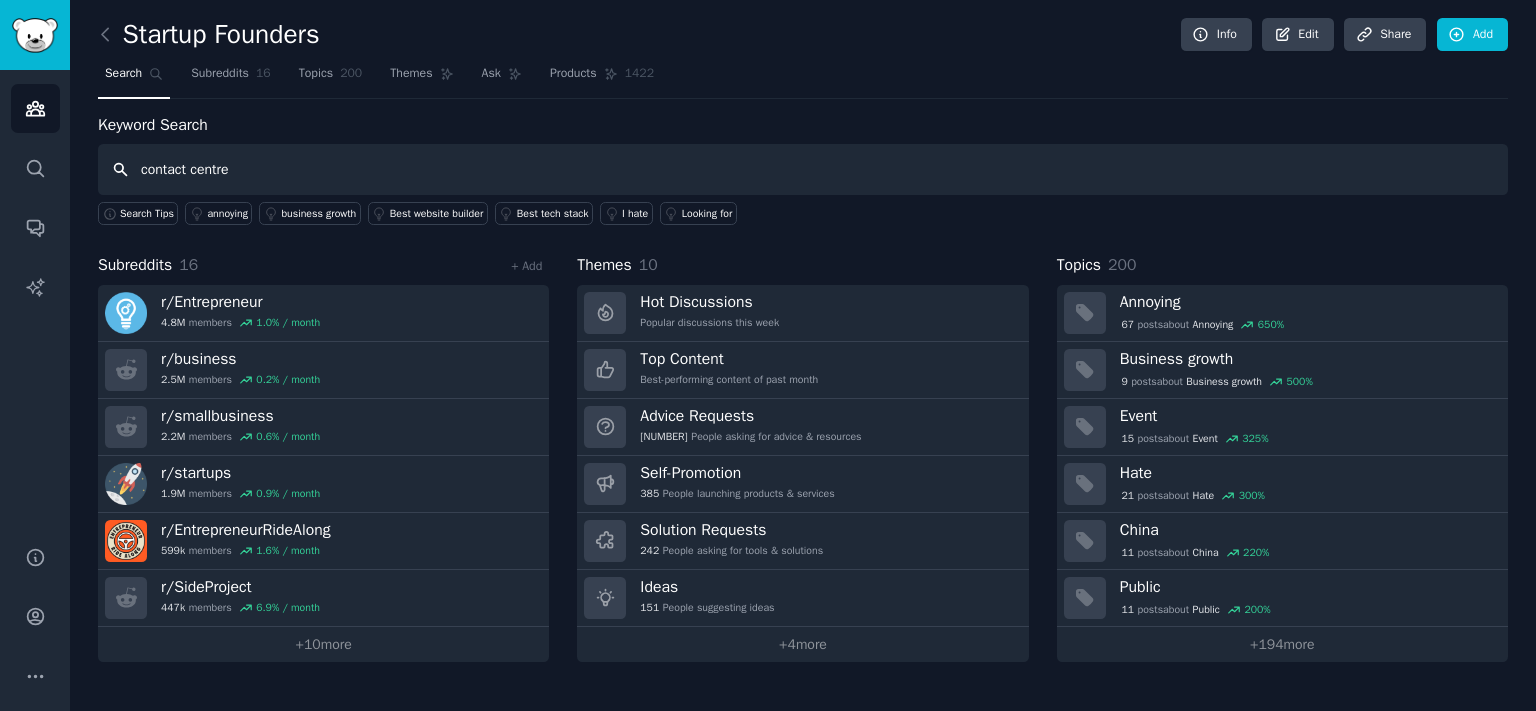 type on "contact centre" 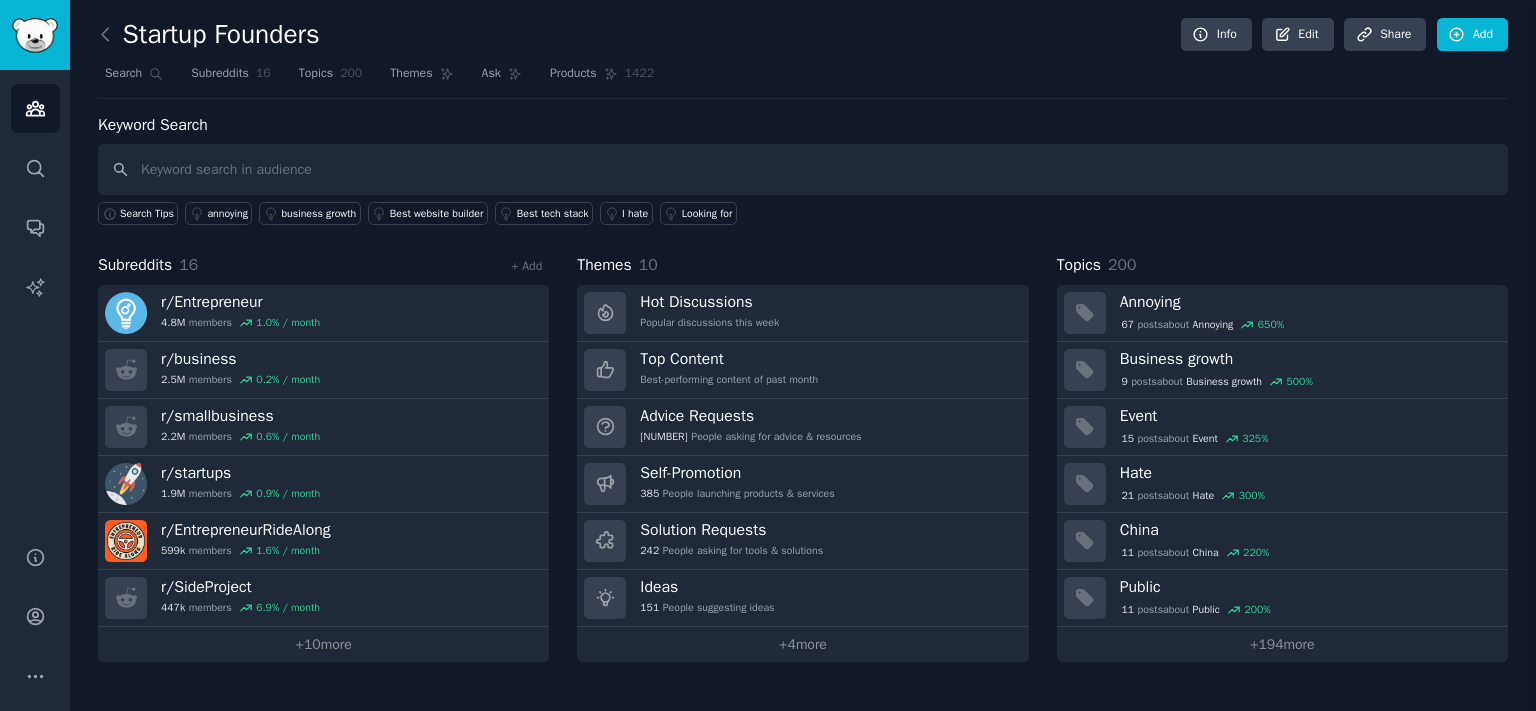 type 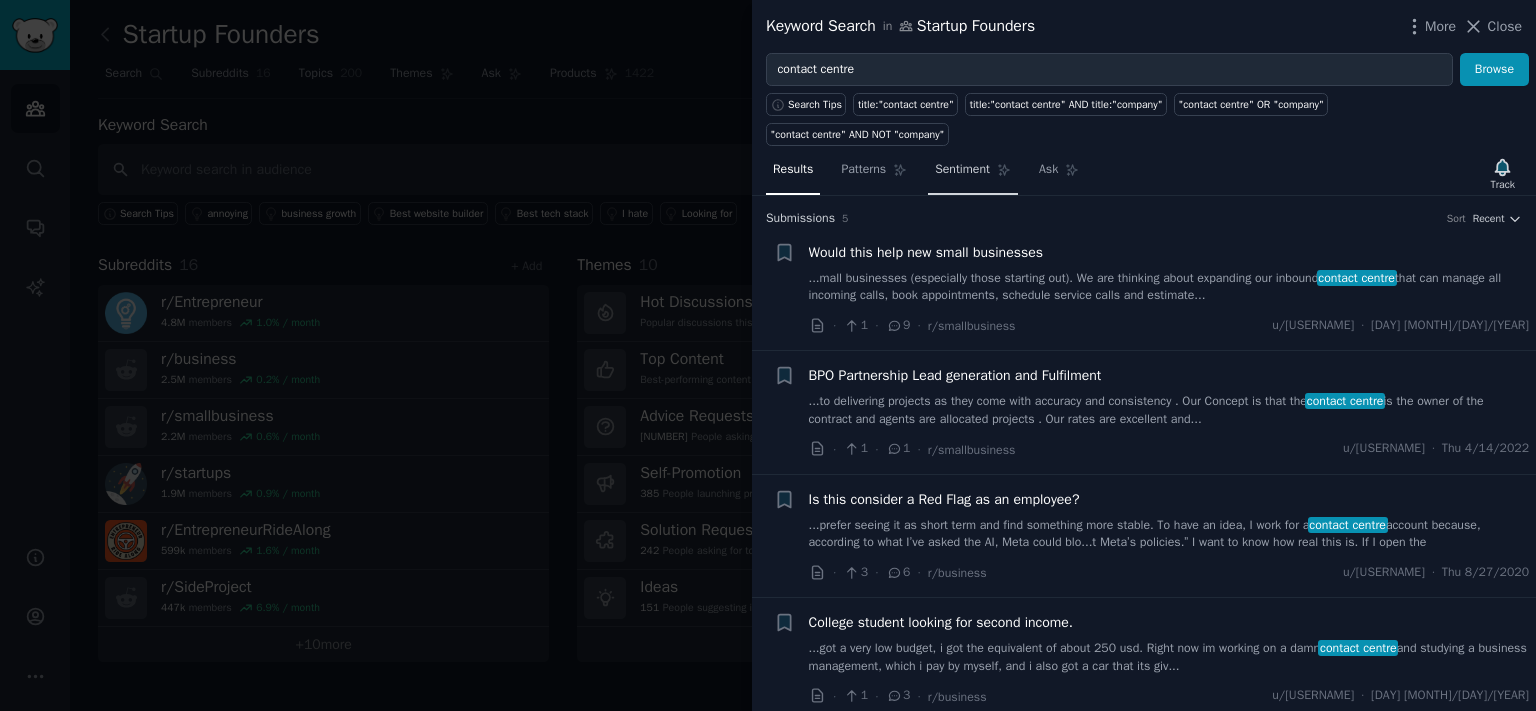 click on "Sentiment" at bounding box center [973, 174] 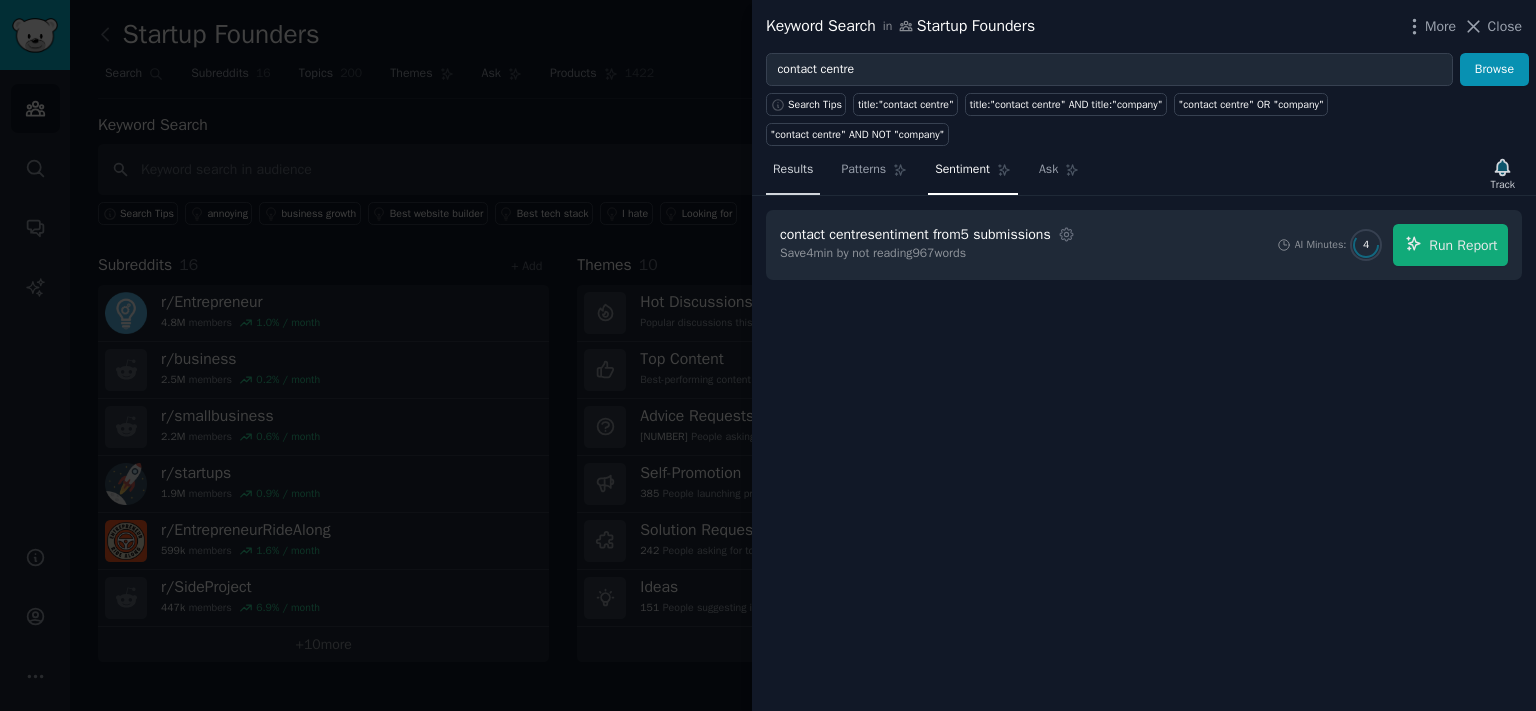 click on "Results" at bounding box center (793, 170) 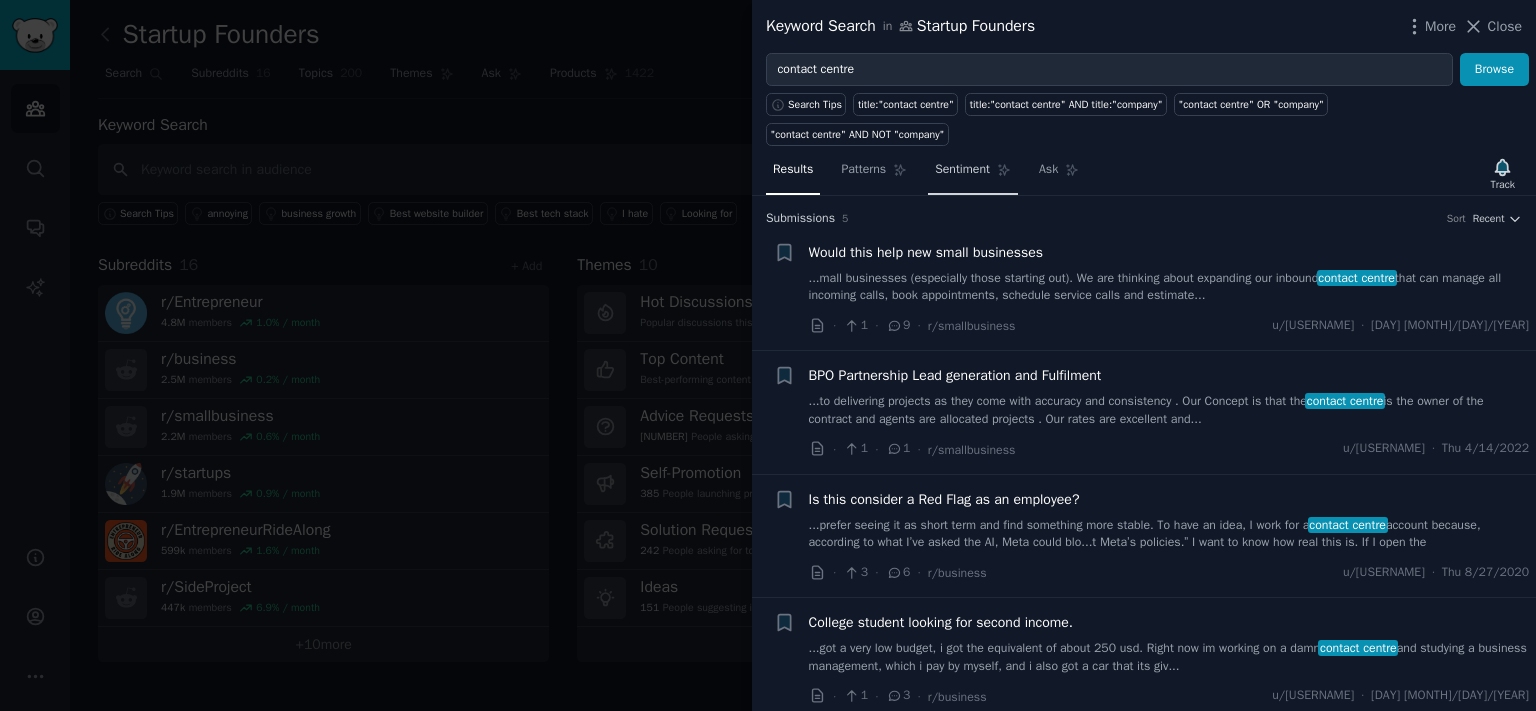 click on "Sentiment" at bounding box center [973, 174] 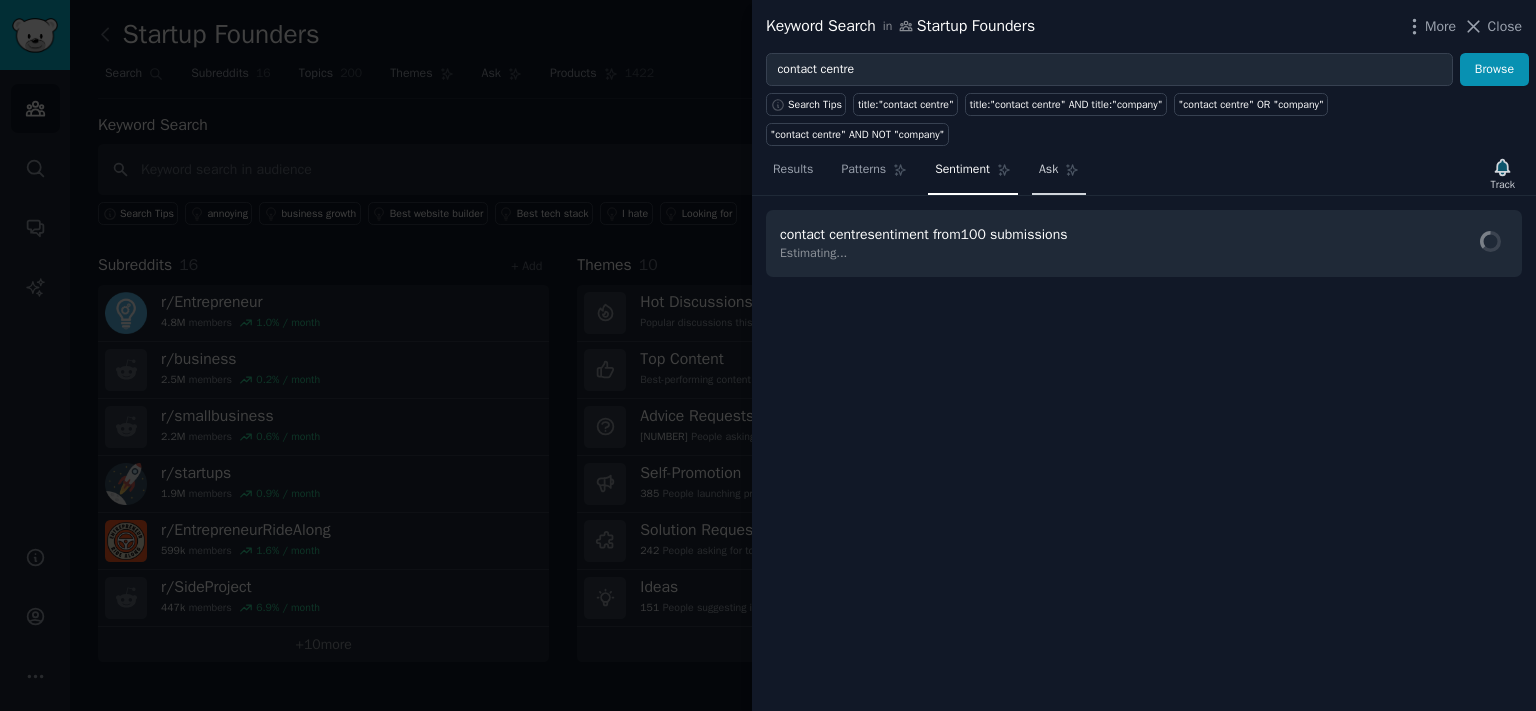 click on "Ask" at bounding box center [1059, 174] 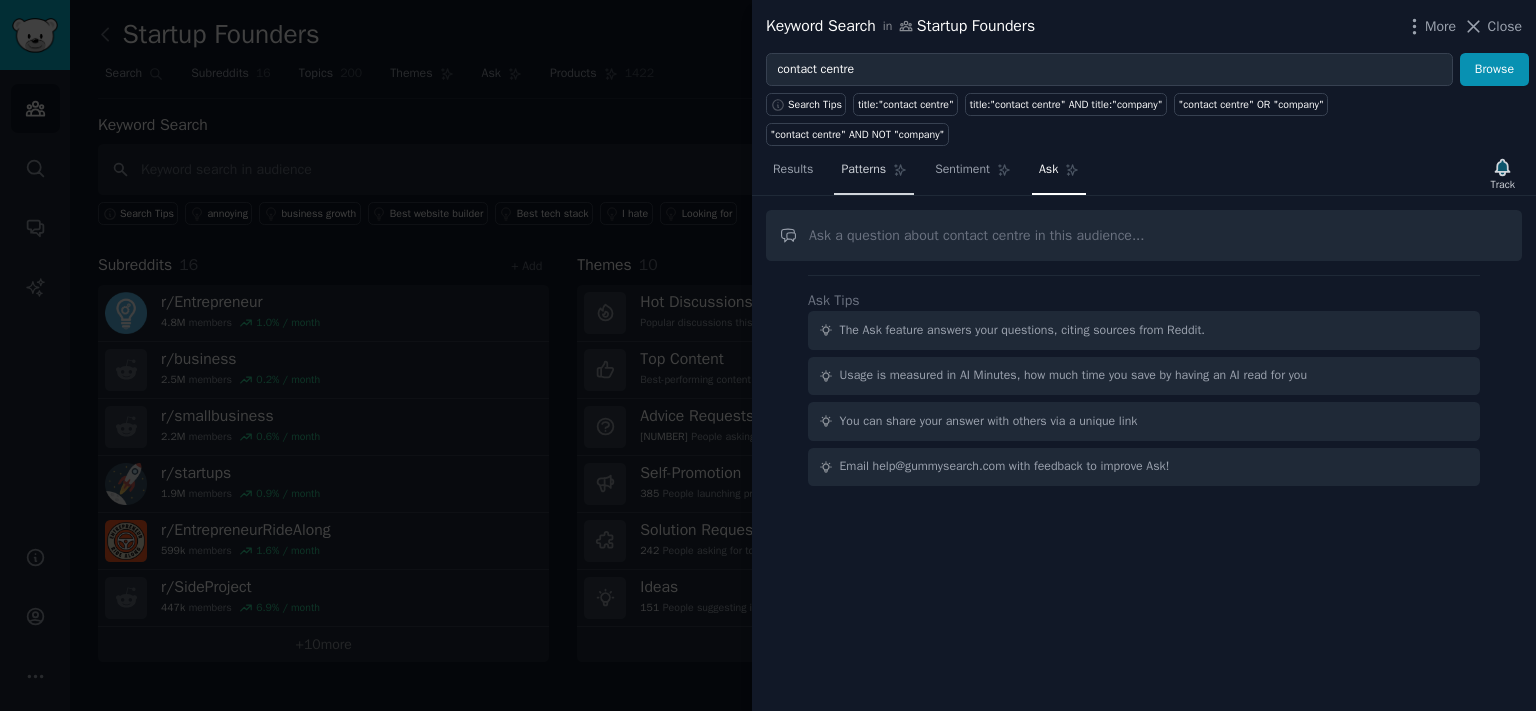 click on "Patterns" at bounding box center [874, 174] 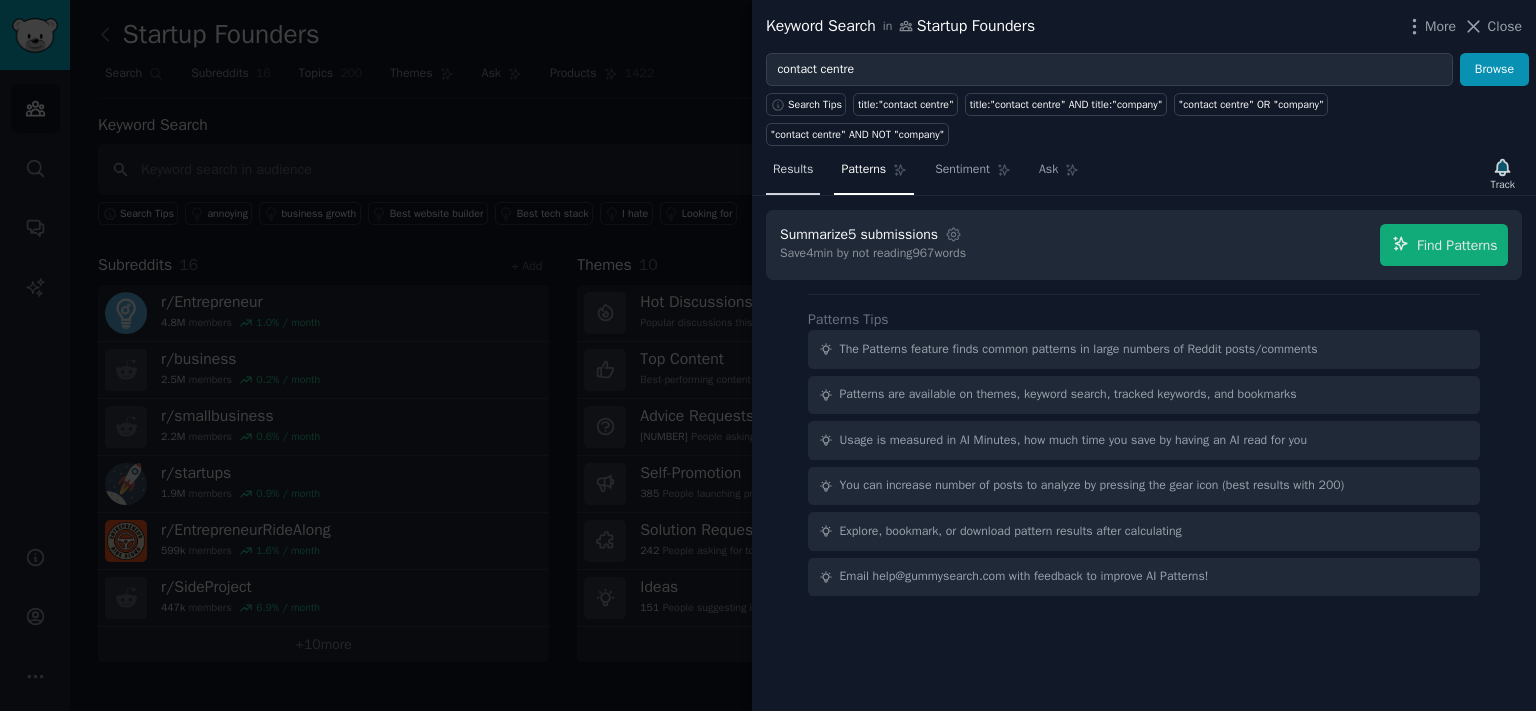 click on "Results" at bounding box center [793, 170] 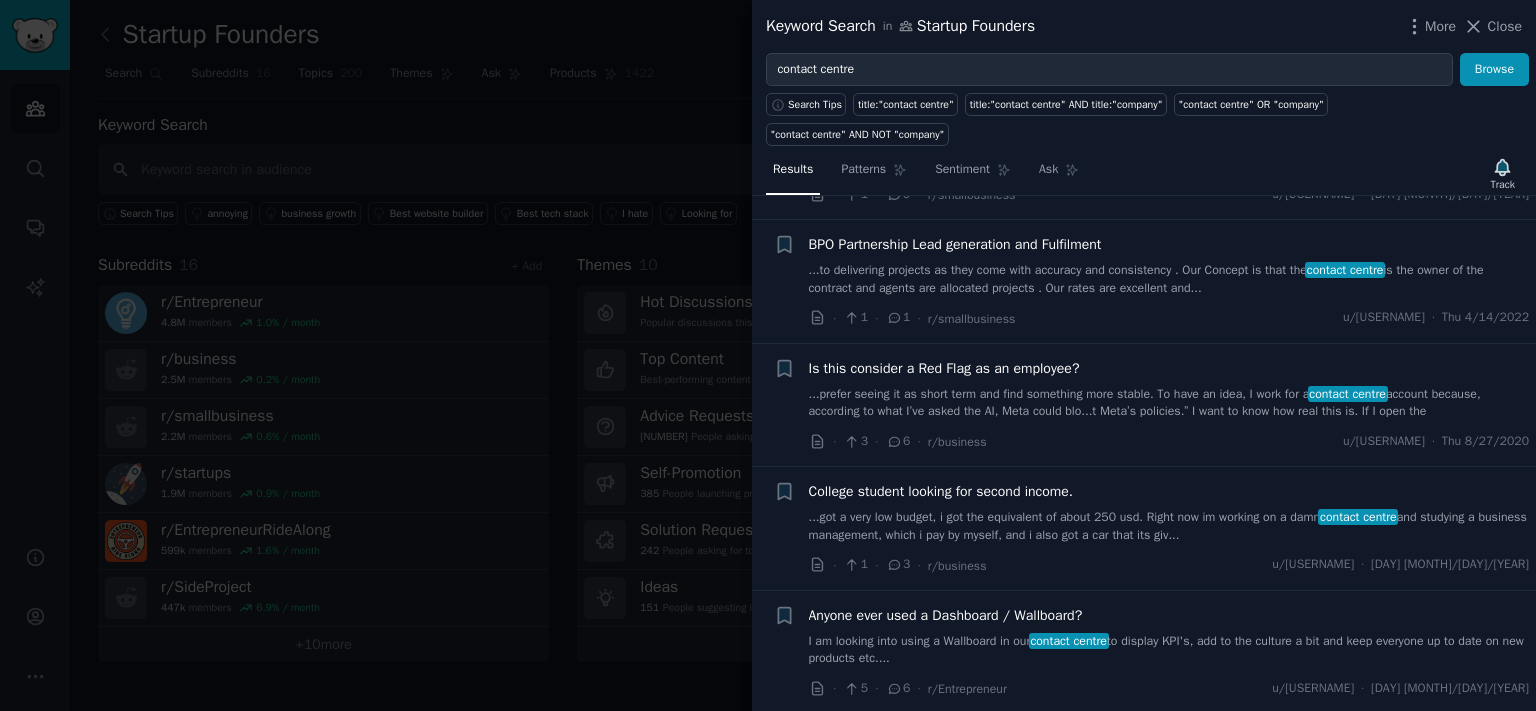 scroll, scrollTop: 0, scrollLeft: 0, axis: both 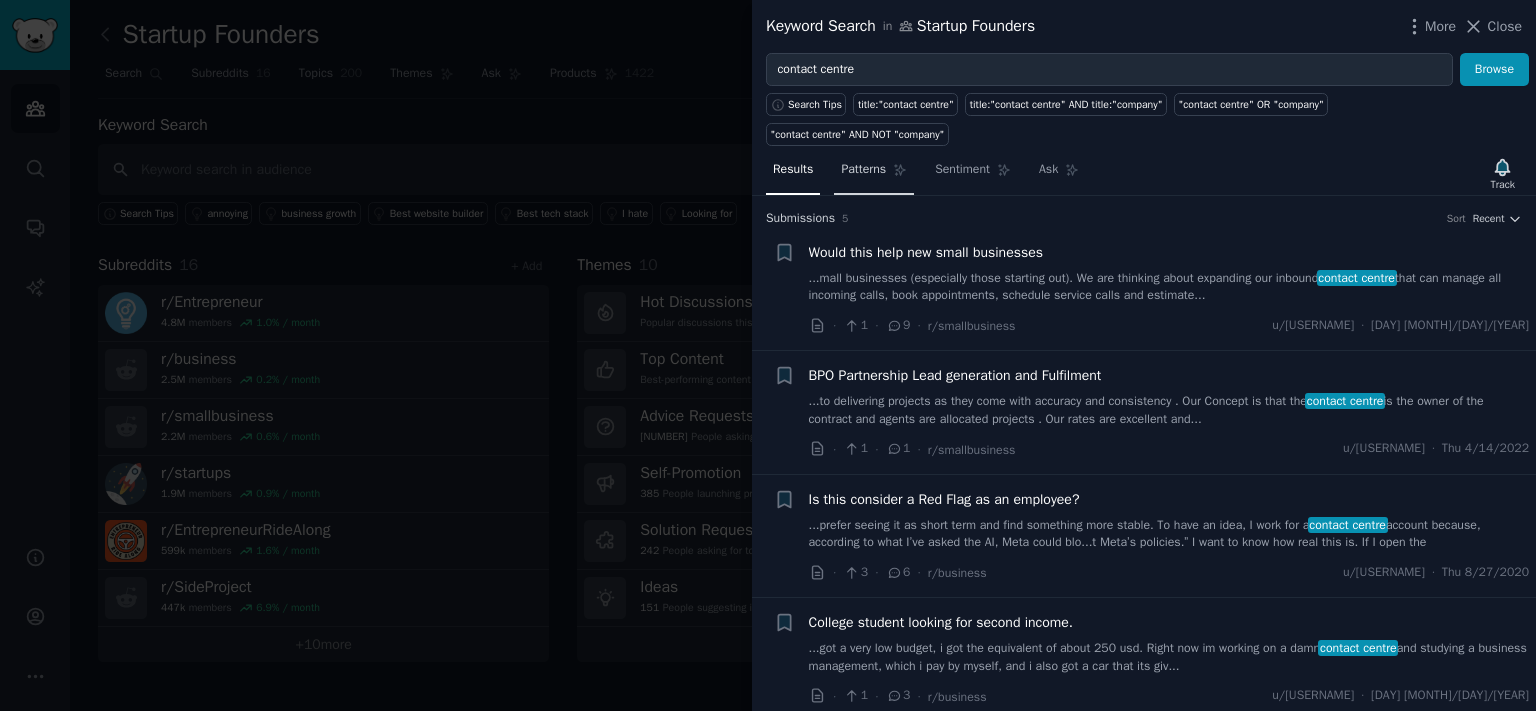 click on "Patterns" at bounding box center [863, 170] 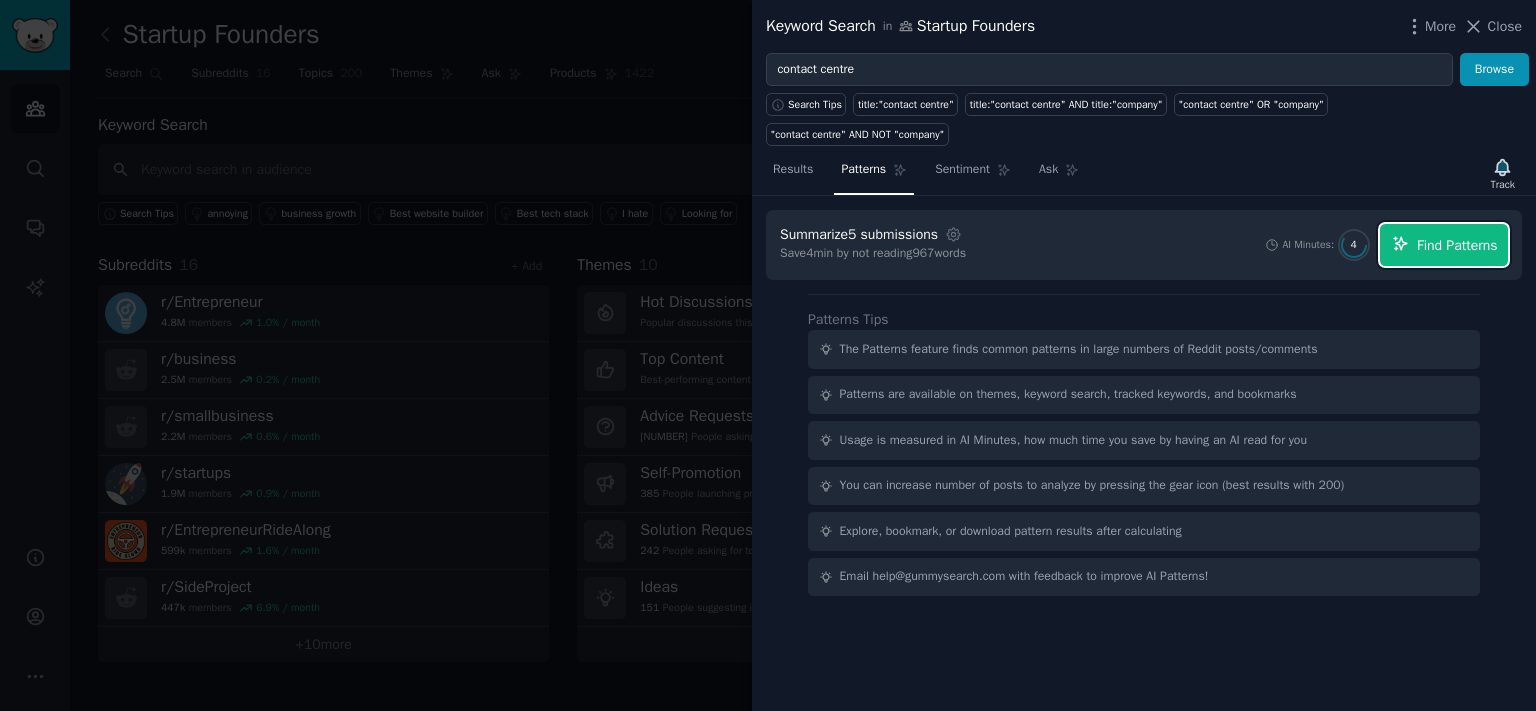click on "Find Patterns" at bounding box center (1457, 245) 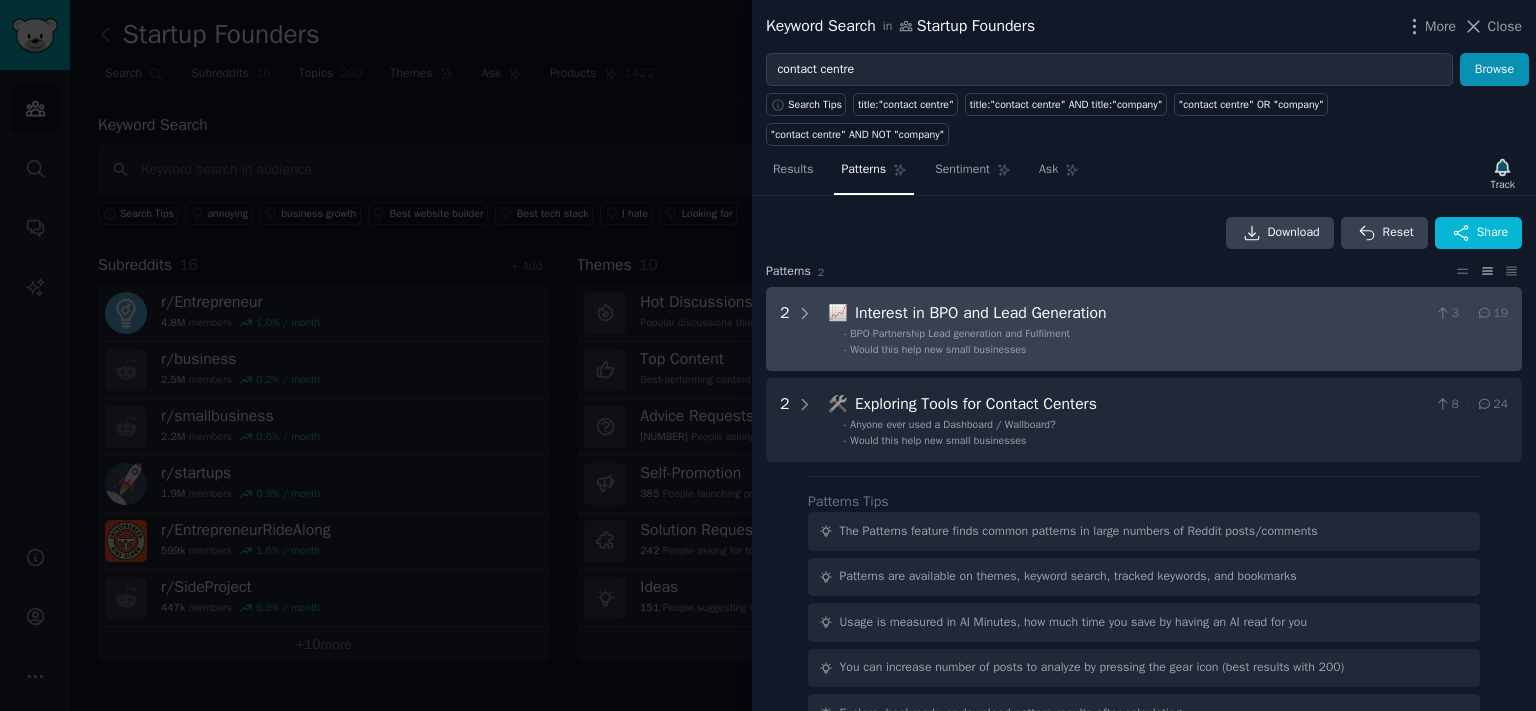 click on "- BPO Partnership Lead generation and Fulfilment" at bounding box center [1176, 334] 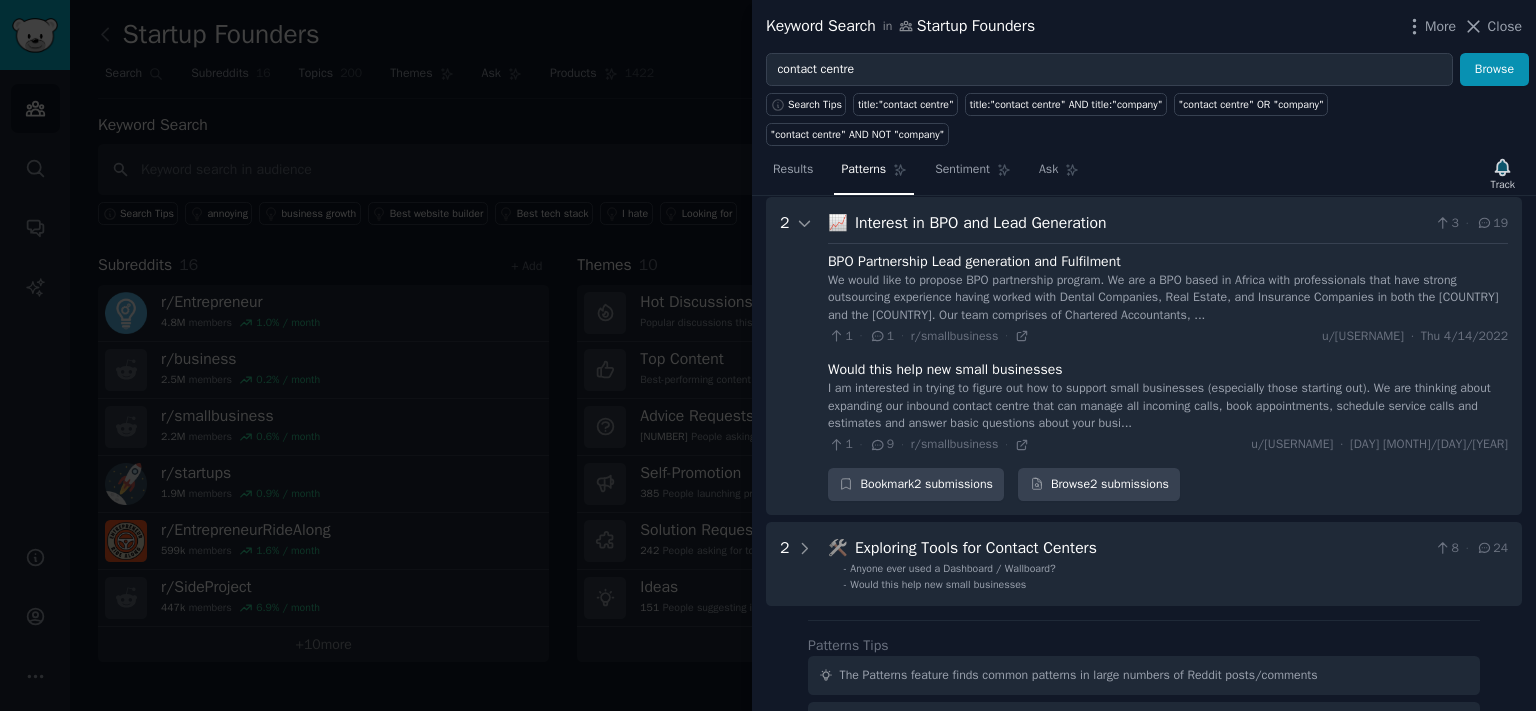 scroll, scrollTop: 91, scrollLeft: 0, axis: vertical 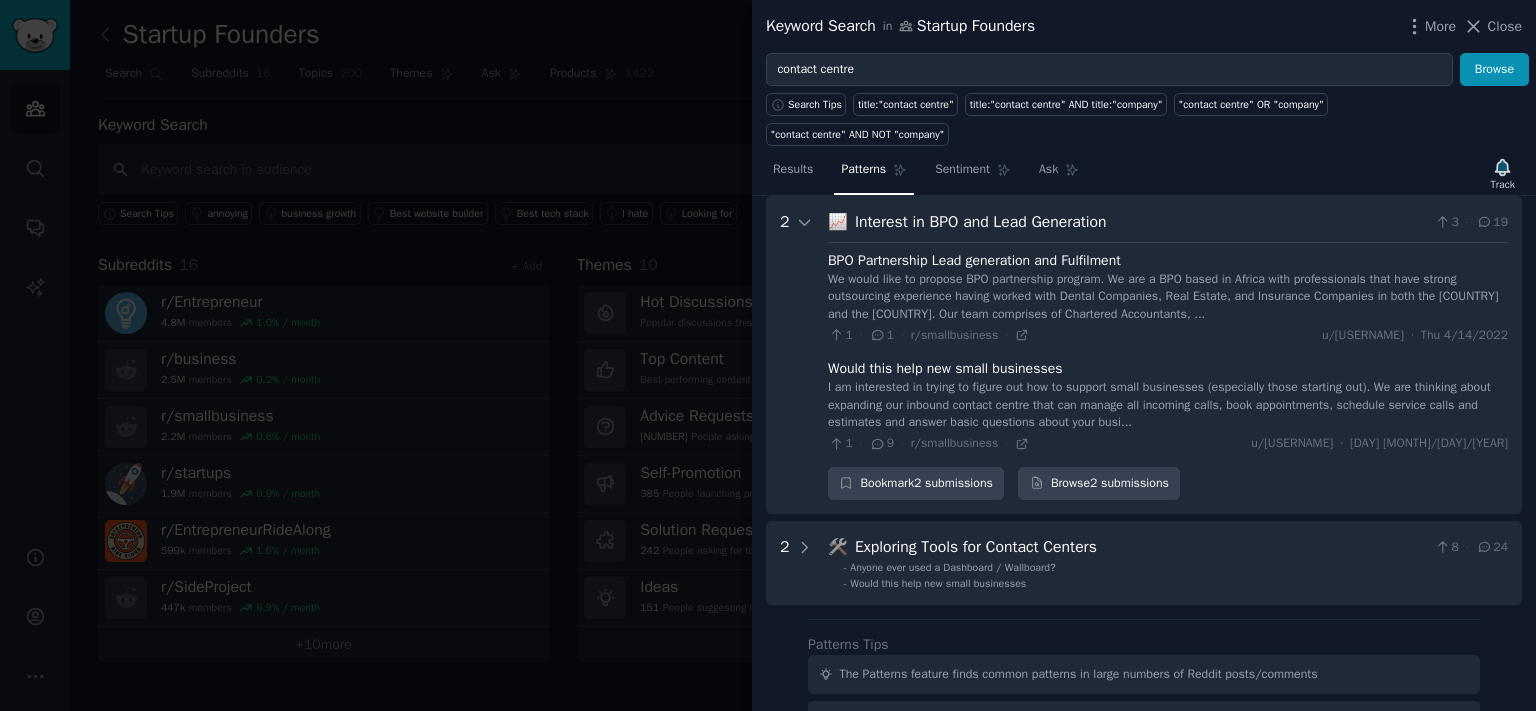 drag, startPoint x: 1070, startPoint y: 304, endPoint x: 1340, endPoint y: 319, distance: 270.41635 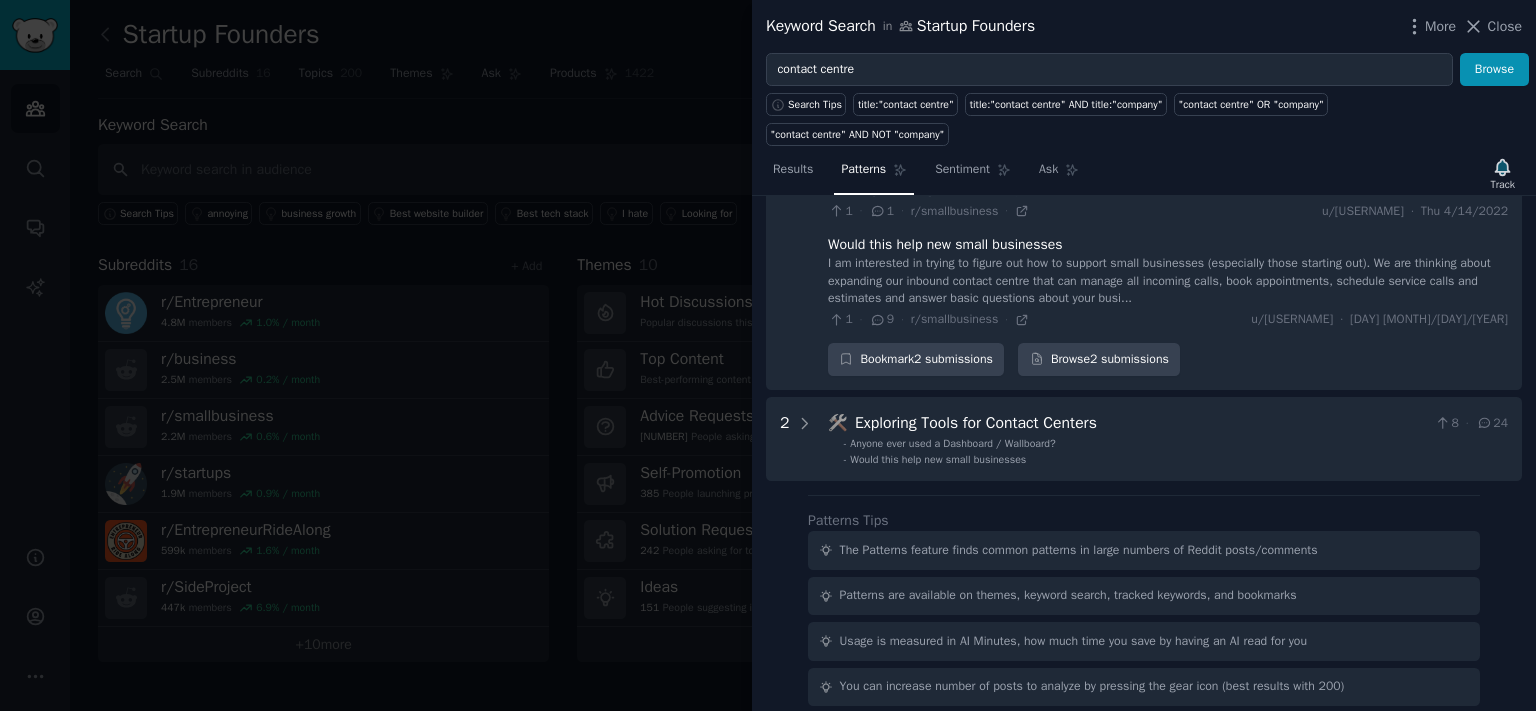 scroll, scrollTop: 320, scrollLeft: 0, axis: vertical 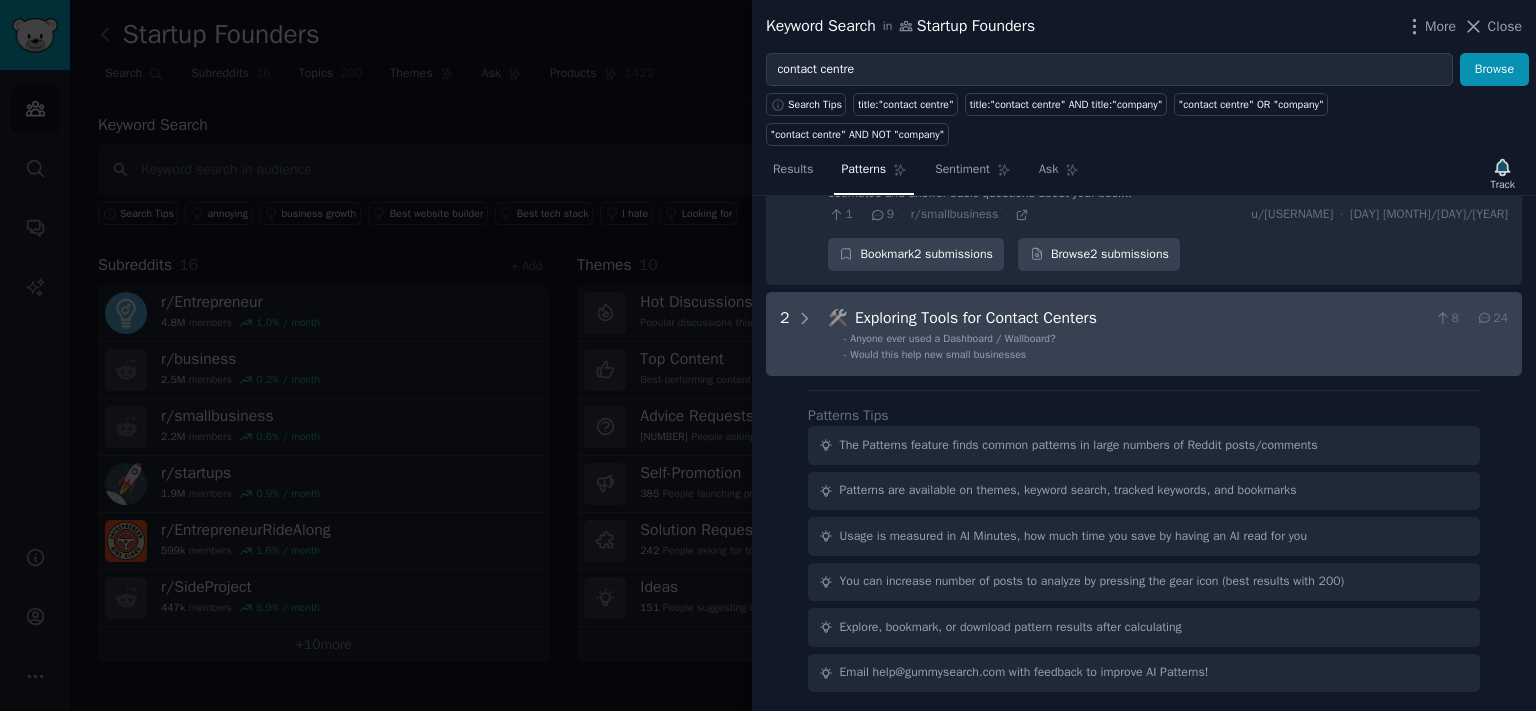 click on "Anyone ever used a Dashboard / Wallboard?" at bounding box center (952, 338) 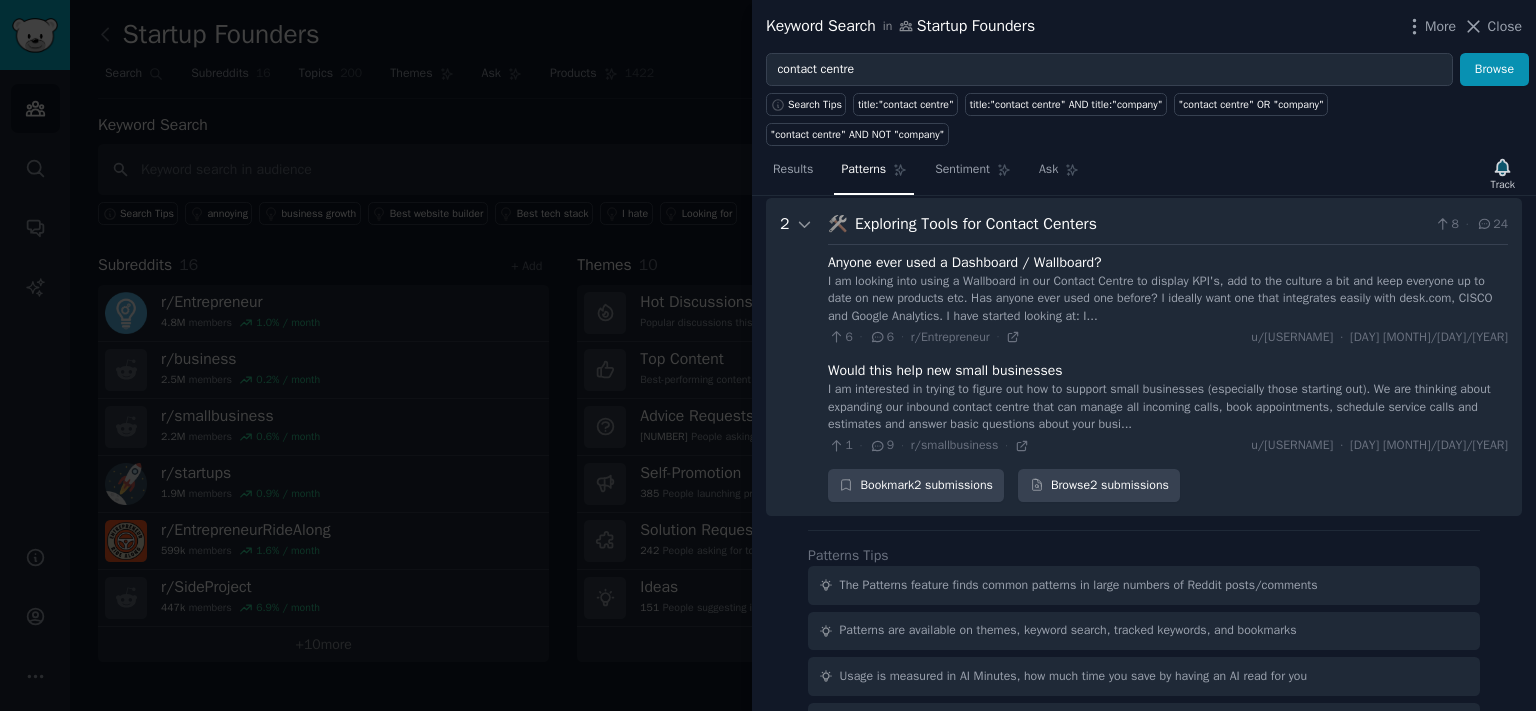 scroll, scrollTop: 415, scrollLeft: 0, axis: vertical 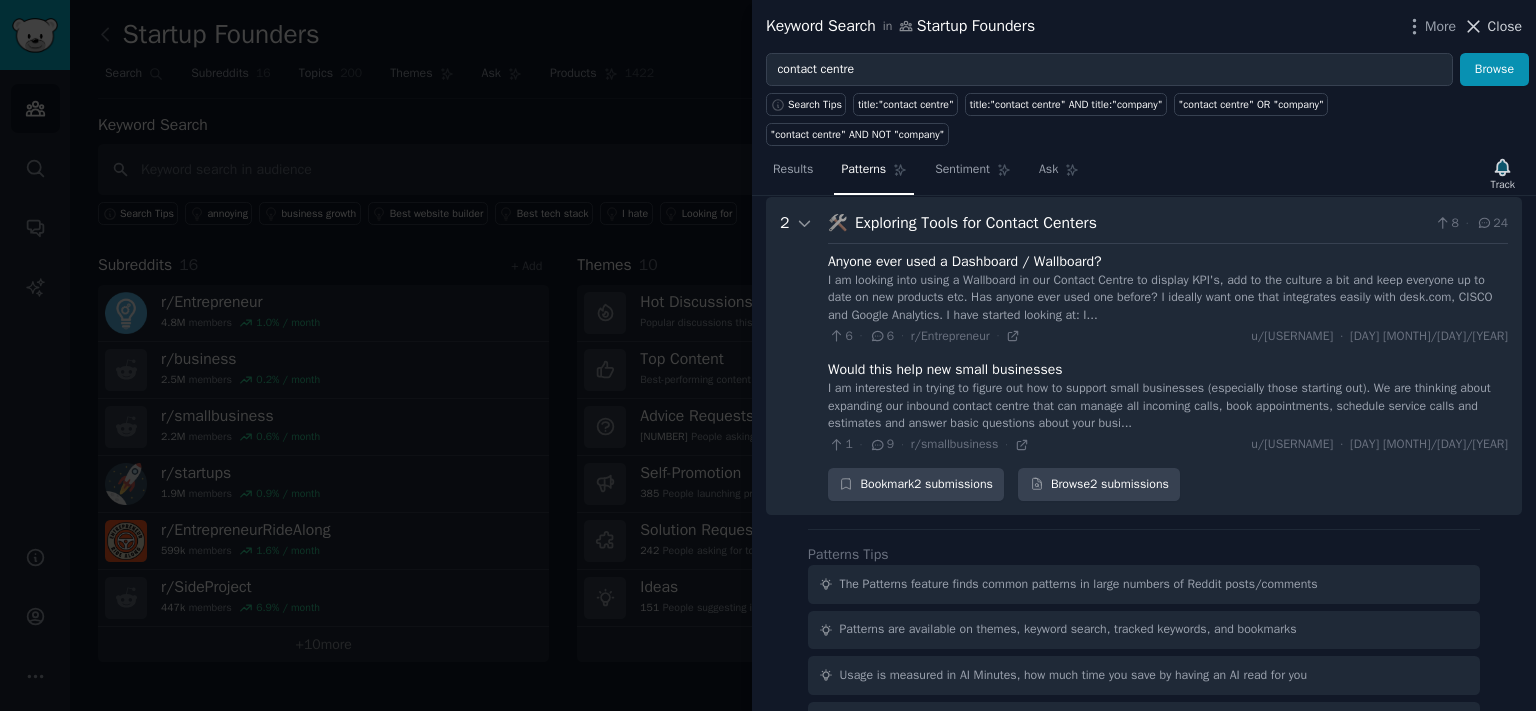 drag, startPoint x: 1477, startPoint y: 30, endPoint x: 1398, endPoint y: 129, distance: 126.65702 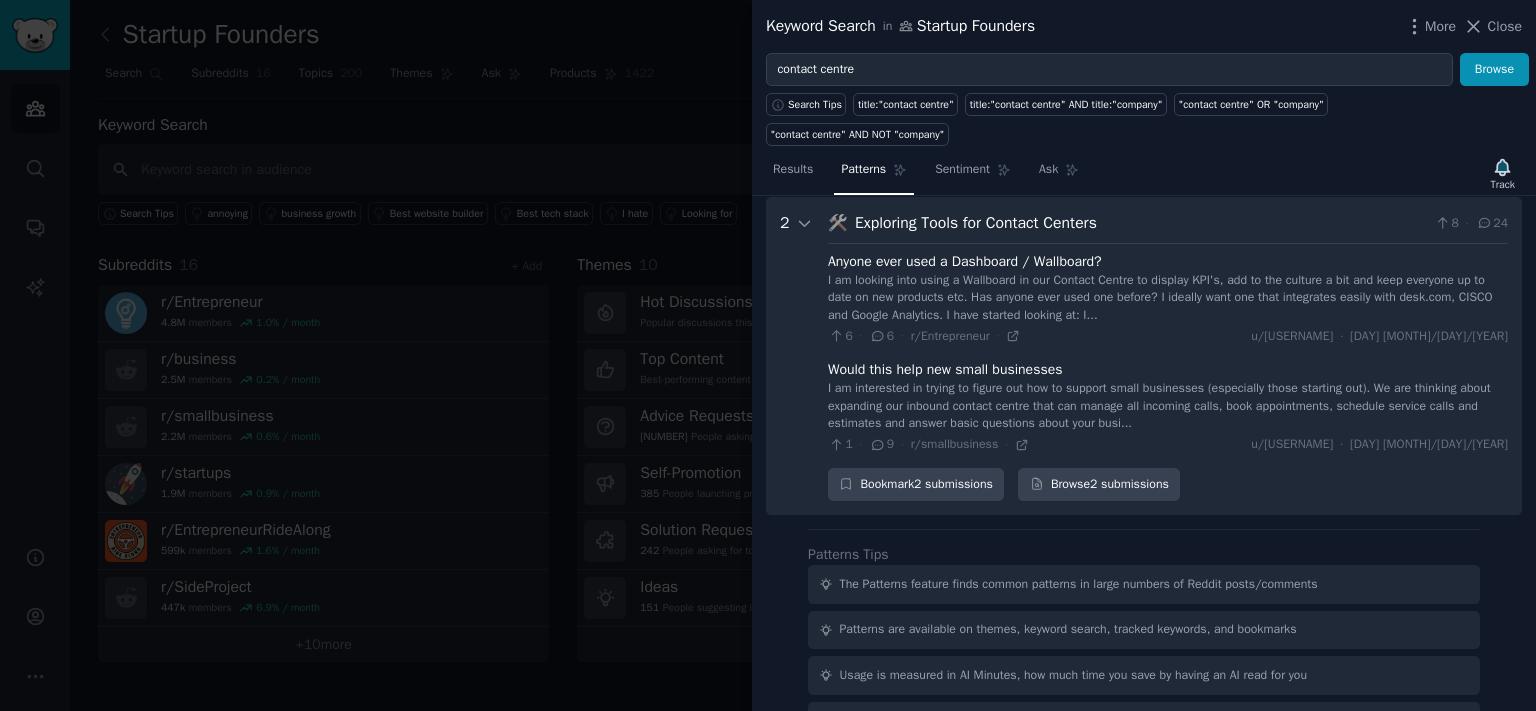 click 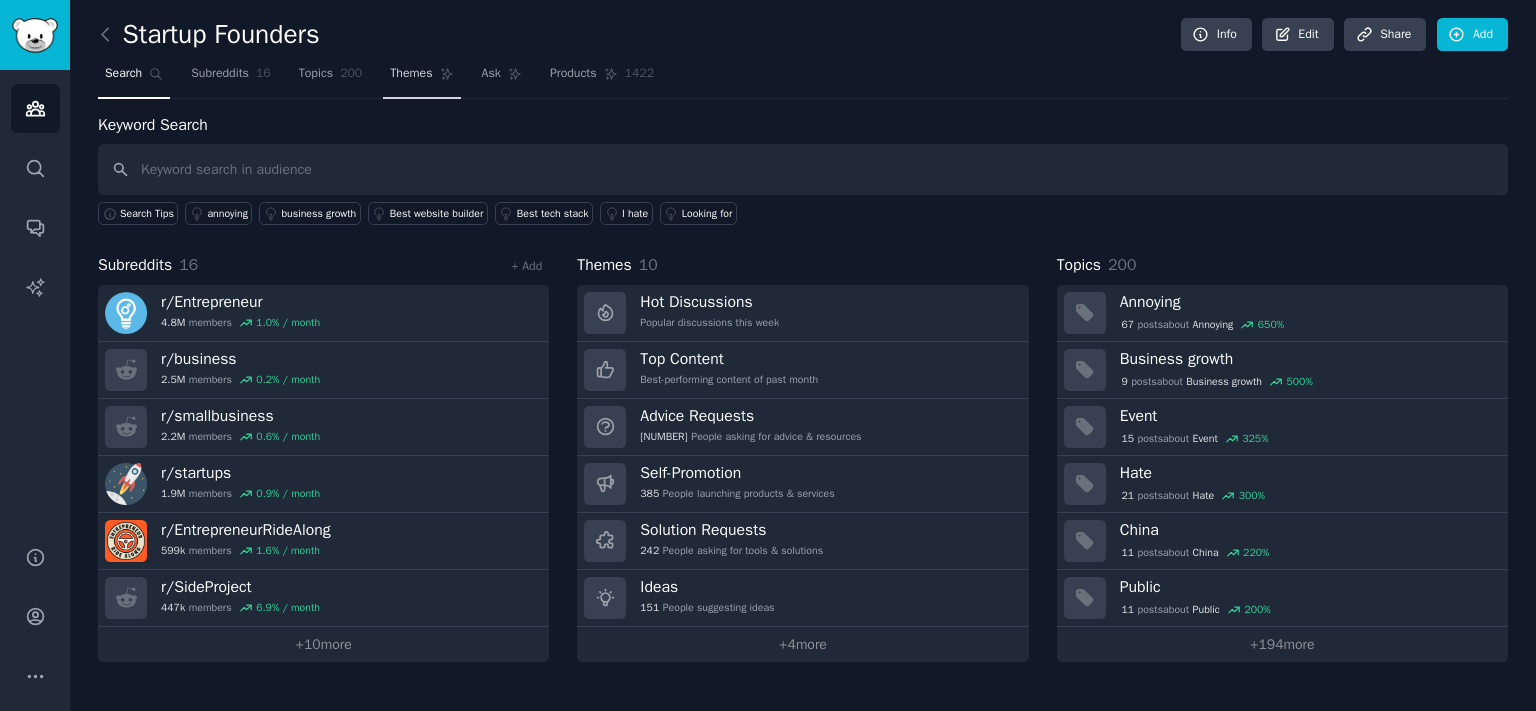 click on "Themes" at bounding box center [411, 74] 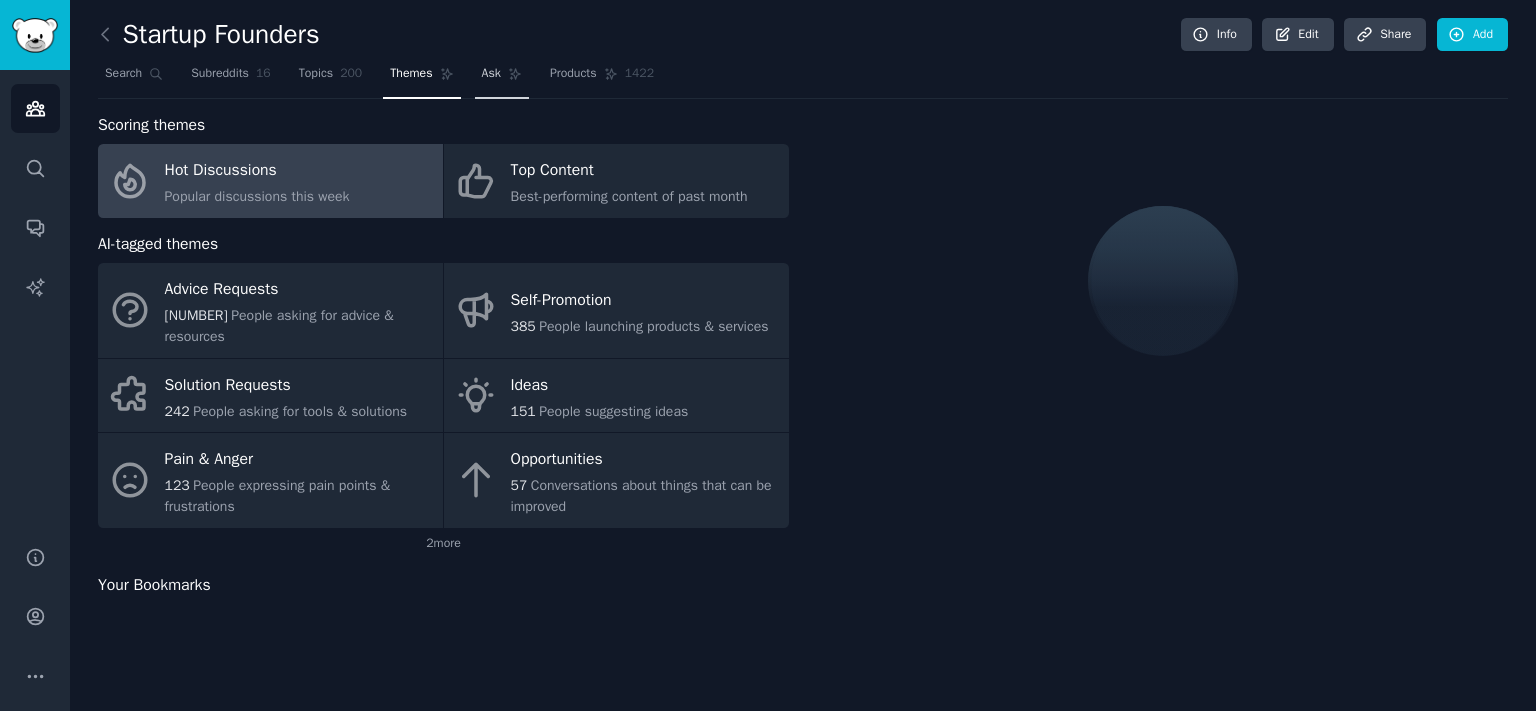 click on "Ask" at bounding box center (502, 78) 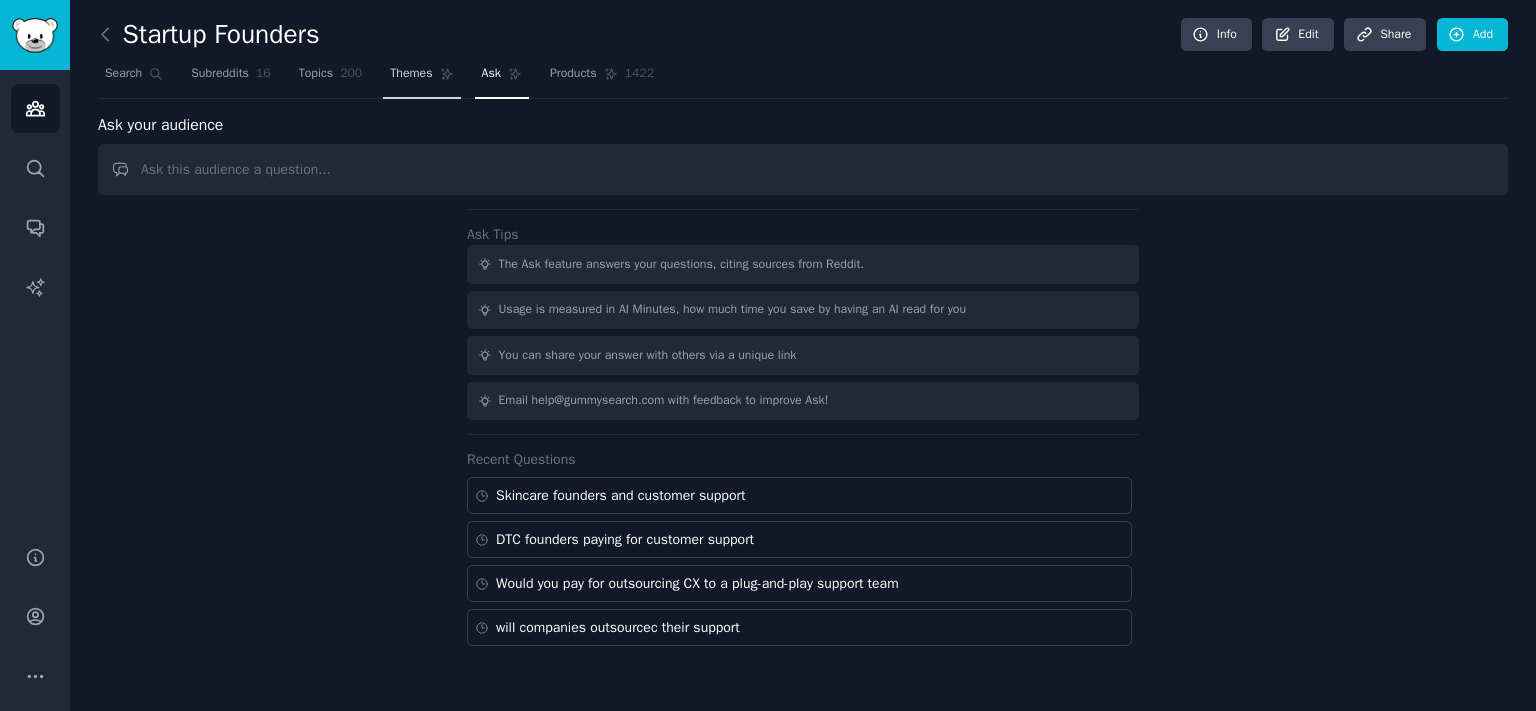 click on "Themes" at bounding box center [421, 78] 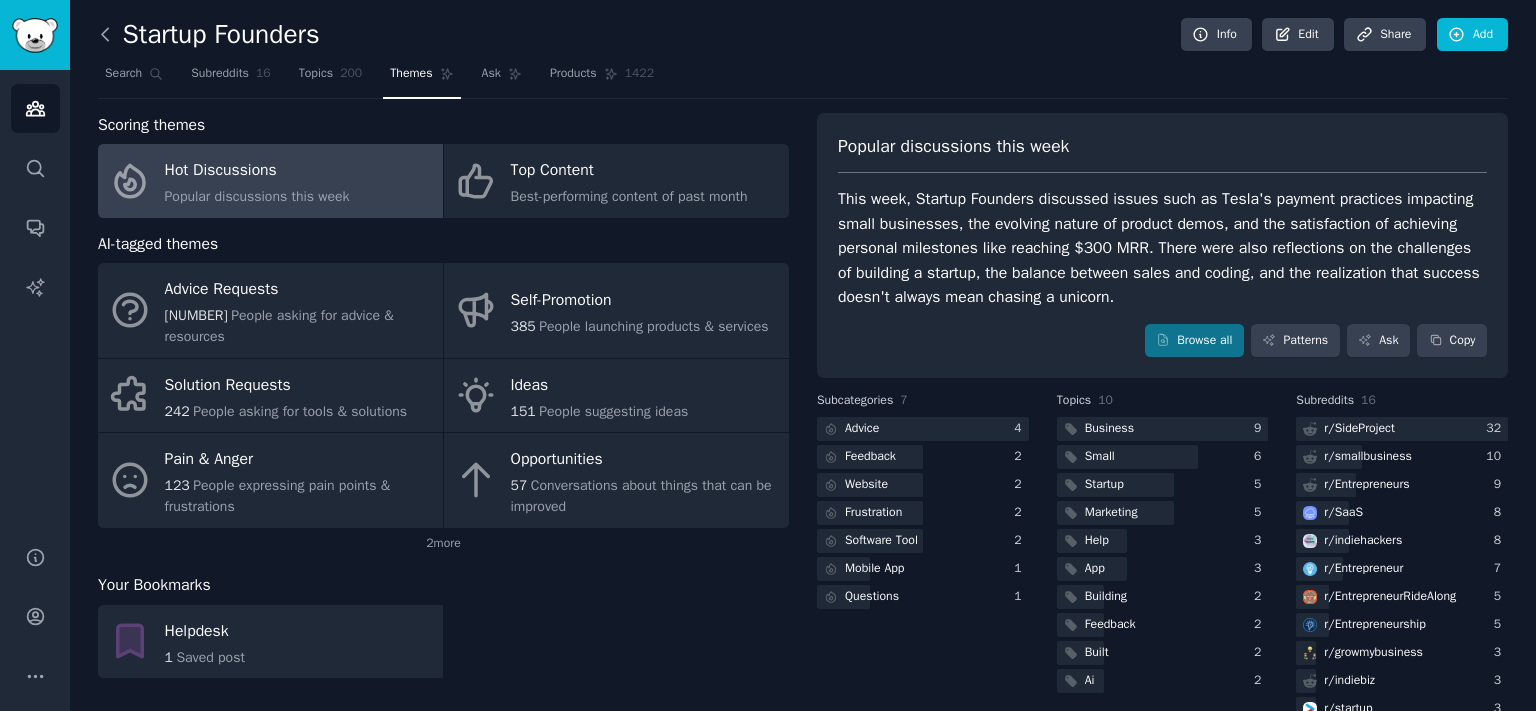 click 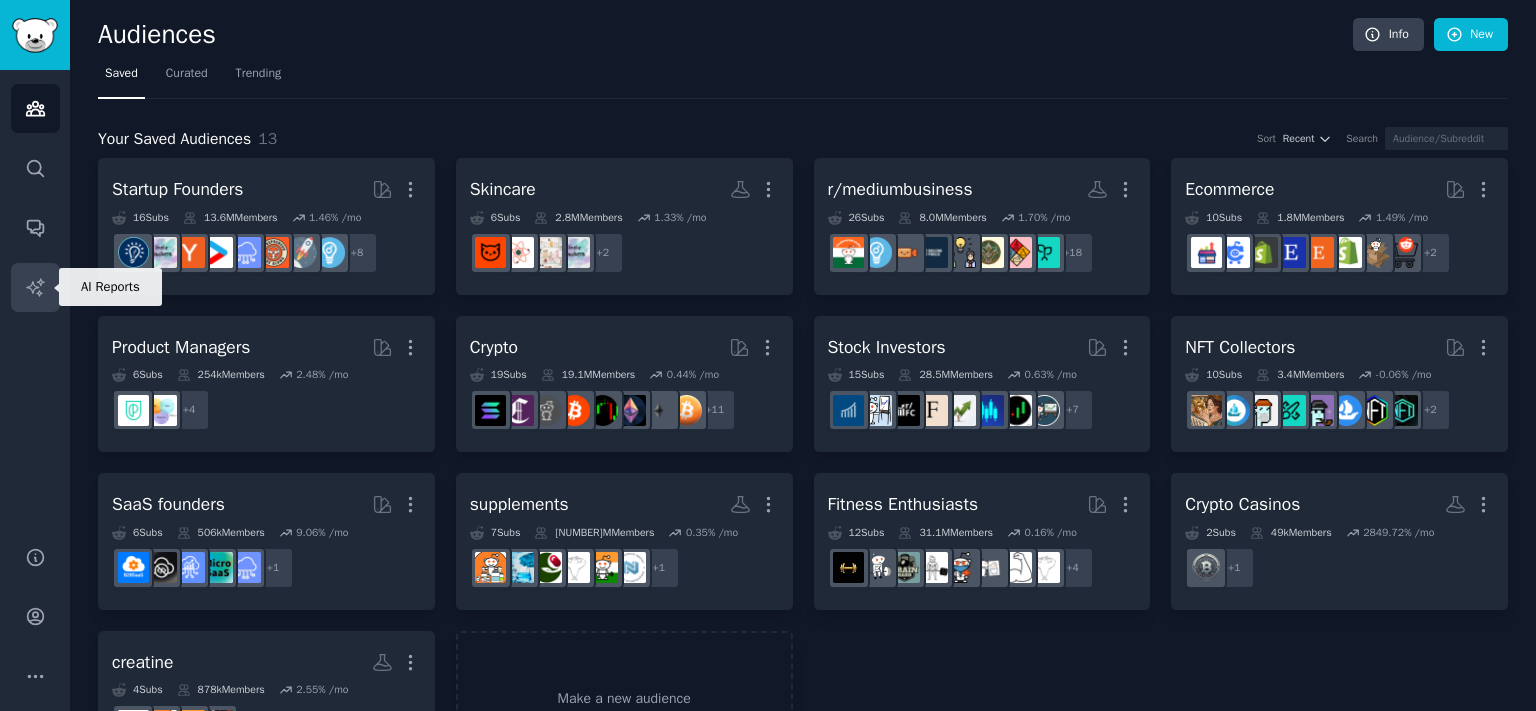 click on "AI Reports" at bounding box center (35, 287) 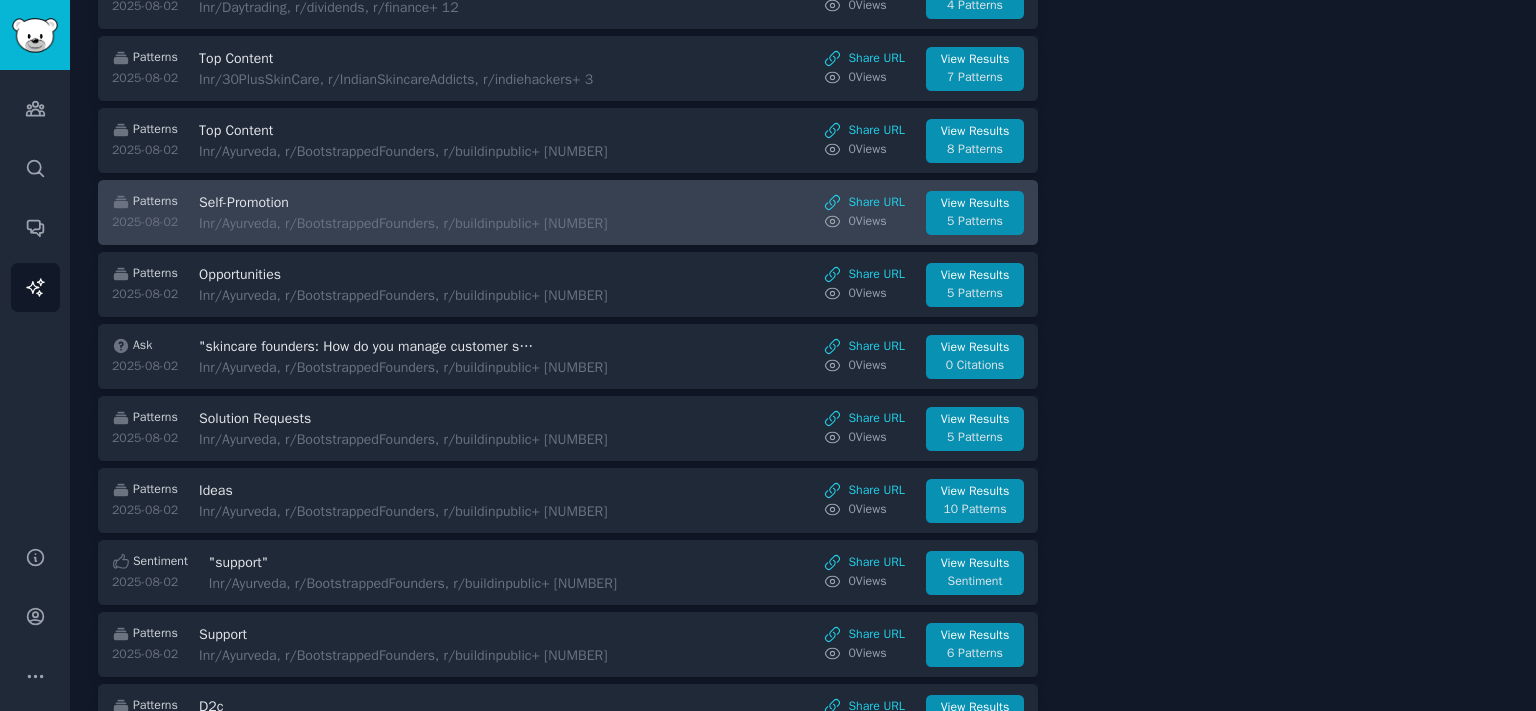 scroll, scrollTop: 1288, scrollLeft: 0, axis: vertical 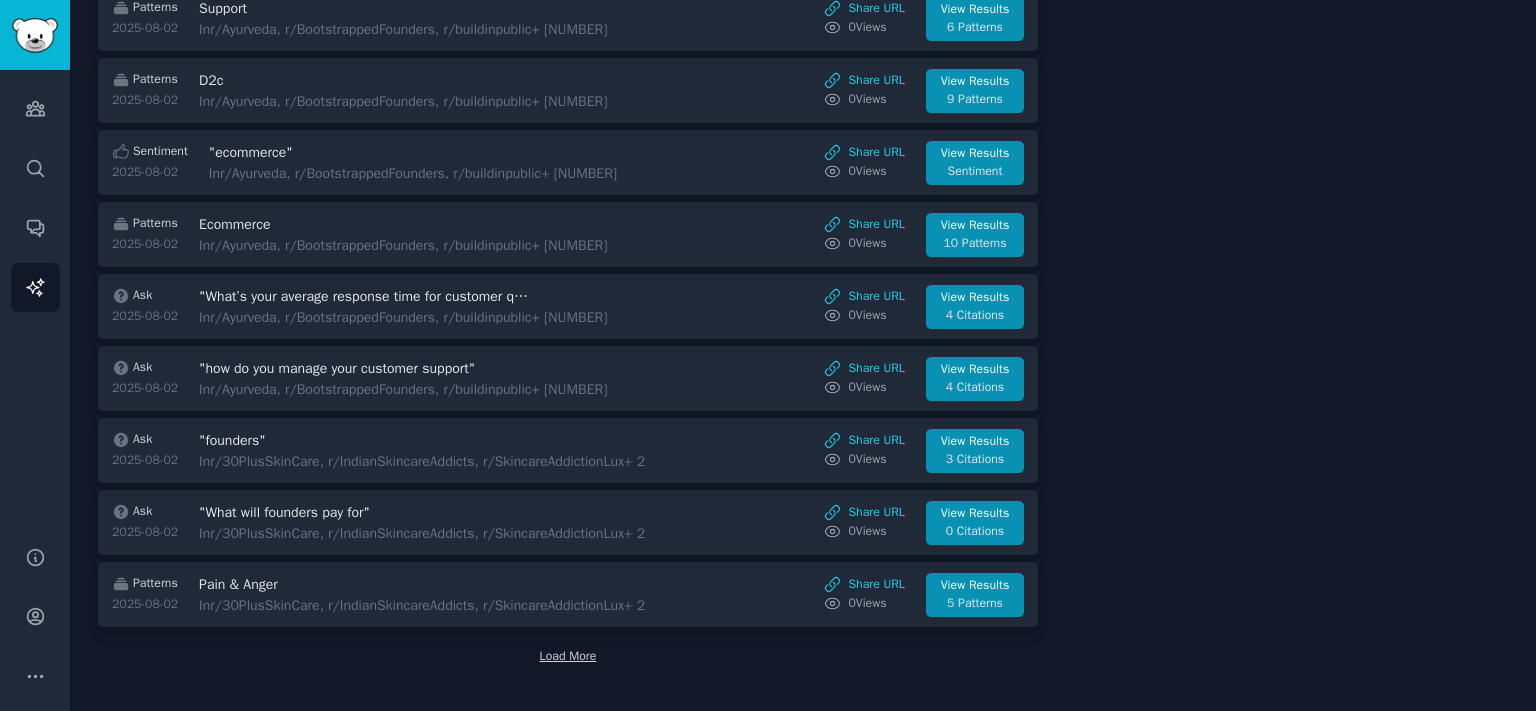click on "Reports [NUMBER] / [NUMBER] Type All Sort Recent Search Patterns [DATE] contact centre In r/[SUBREDDIT], r/[SUBREDDIT], r/[SUBREDDIT] + [NUMBER] Share URL [NUMBER] View s View Results [NUMBER] Patterns Patterns [DATE] Solution Requests In r/[SUBREDDIT], r/[SUBREDDIT], r/[SUBREDDIT] + [NUMBER] Share URL [NUMBER] View s View Results [NUMBER] Patterns Patterns [DATE] Top Content In r/[SUBREDDIT], r/[SUBREDDIT], r/[SUBREDDIT] + [NUMBER] Share URL [NUMBER] View s View Results [NUMBER] Patterns Patterns [DATE] Pain & Anger In r/[SUBREDDIT], r/[SUBREDDIT], r/[SUBREDDIT] + [NUMBER] Share URL [NUMBER] View s View Results [NUMBER] Patterns Patterns [DATE] Self-Promotion In r/[SUBREDDIT], r/[SUBREDDIT], r/[SUBREDDIT] + [NUMBER] Share URL [NUMBER] View s View Results [NUMBER] Patterns Patterns [DATE] Ideas In r/[SUBREDDIT], r/[SUBREDDIT], r/[SUBREDDIT] + [NUMBER] Share URL [NUMBER] View s View Results [NUMBER] Patterns Patterns [DATE] Opportunities In r/[SUBREDDIT], r/[SUBREDDIT], r/[SUBREDDIT] + [NUMBER] Share URL [NUMBER] View s View Results [NUMBER] Patterns Patterns [DATE] Top Content In" at bounding box center (568, -259) 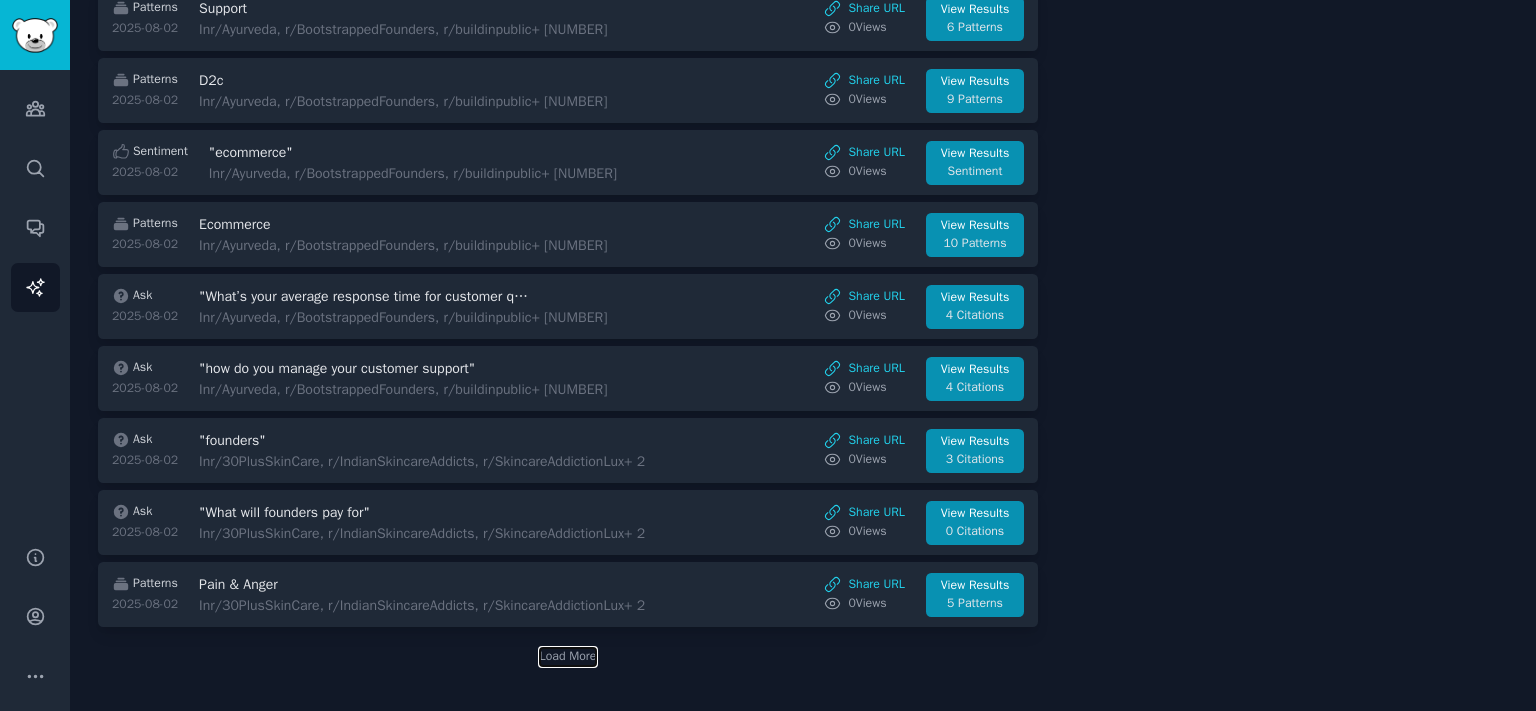 drag, startPoint x: 548, startPoint y: 650, endPoint x: 579, endPoint y: 646, distance: 31.257 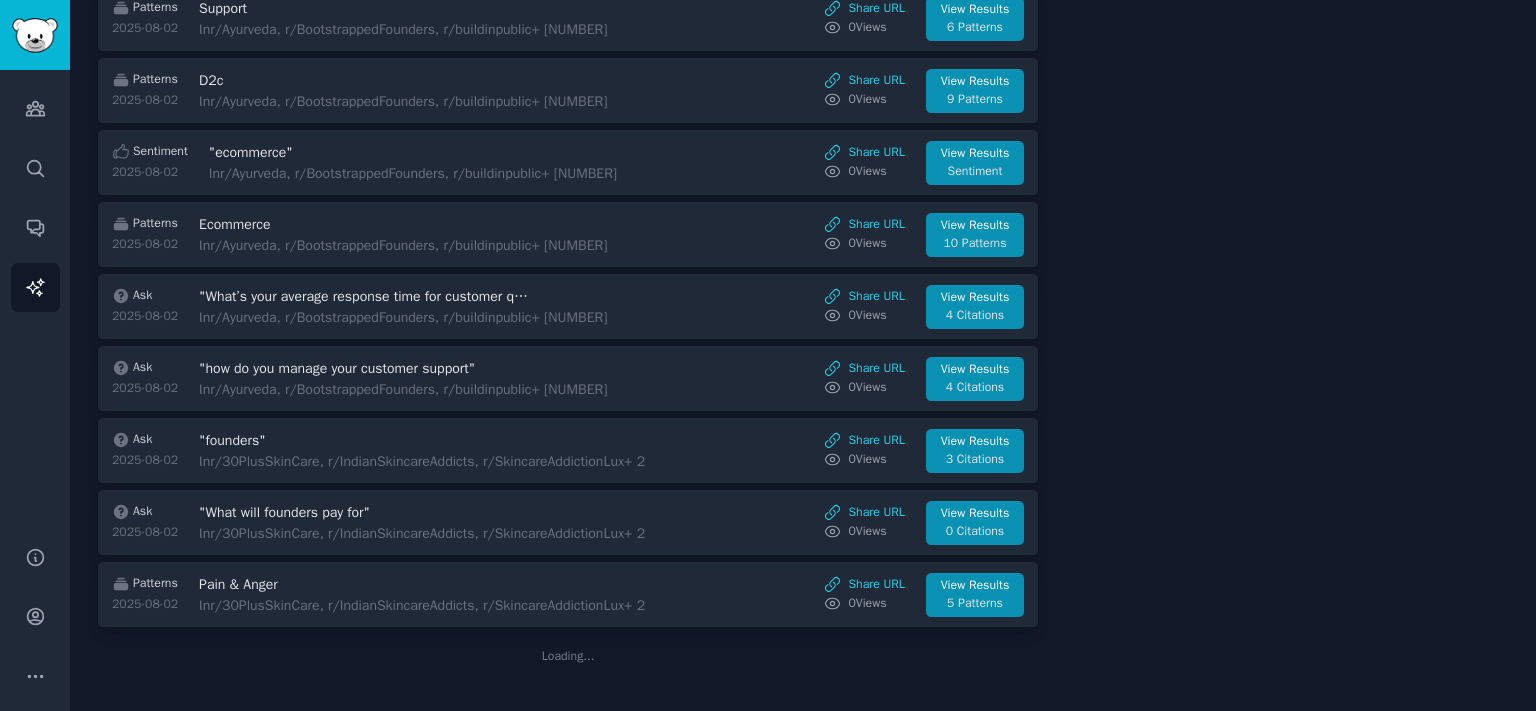 click on "Loading..." at bounding box center (568, 657) 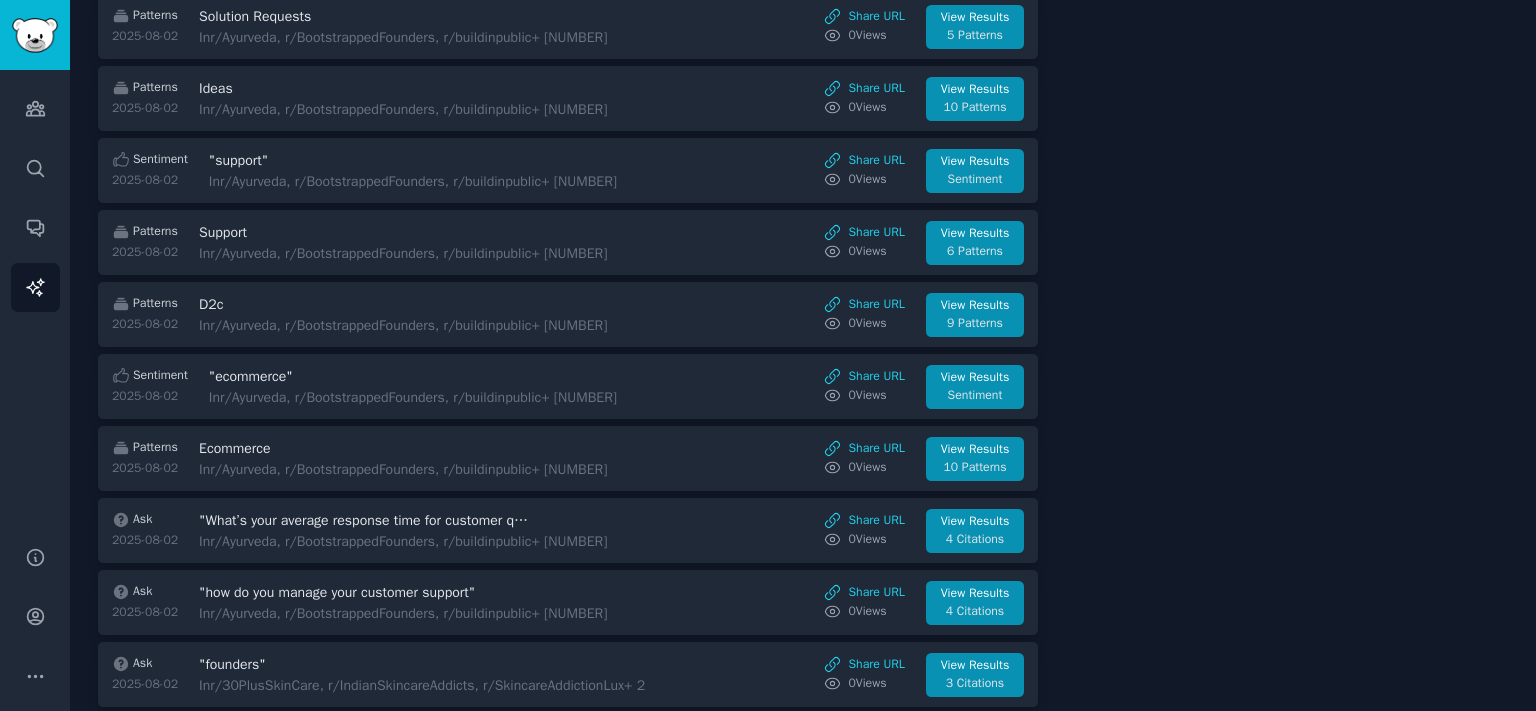 scroll, scrollTop: 1067, scrollLeft: 0, axis: vertical 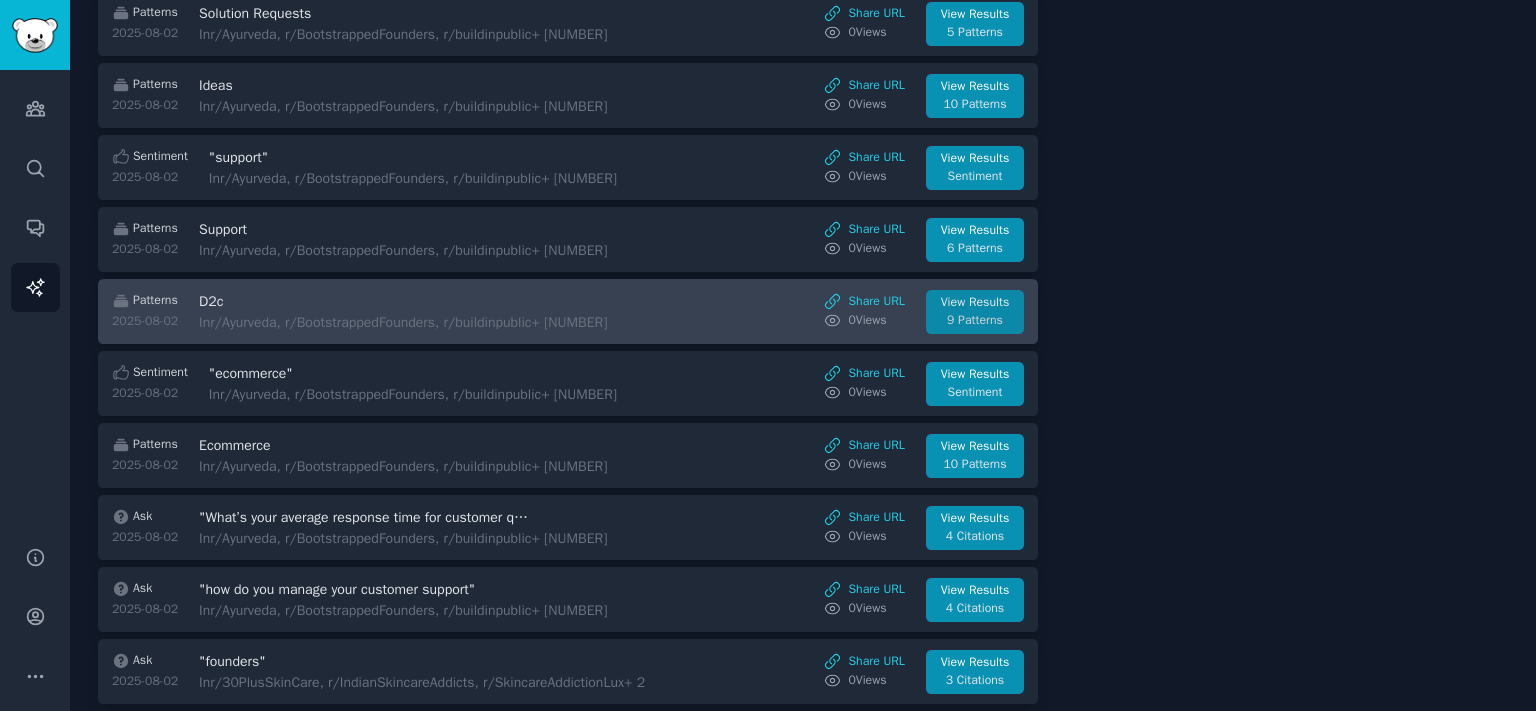 click on "9 Patterns" at bounding box center (975, 321) 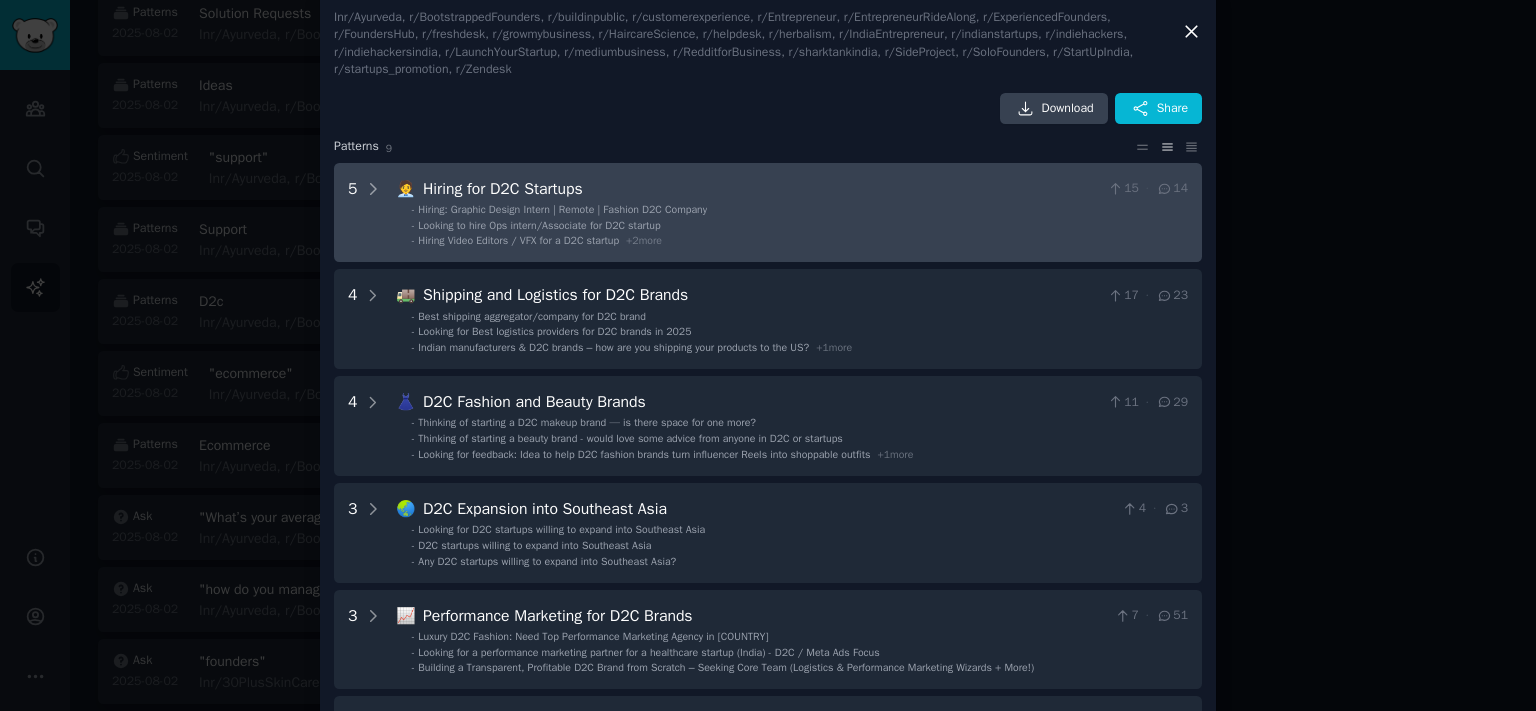 scroll, scrollTop: 0, scrollLeft: 0, axis: both 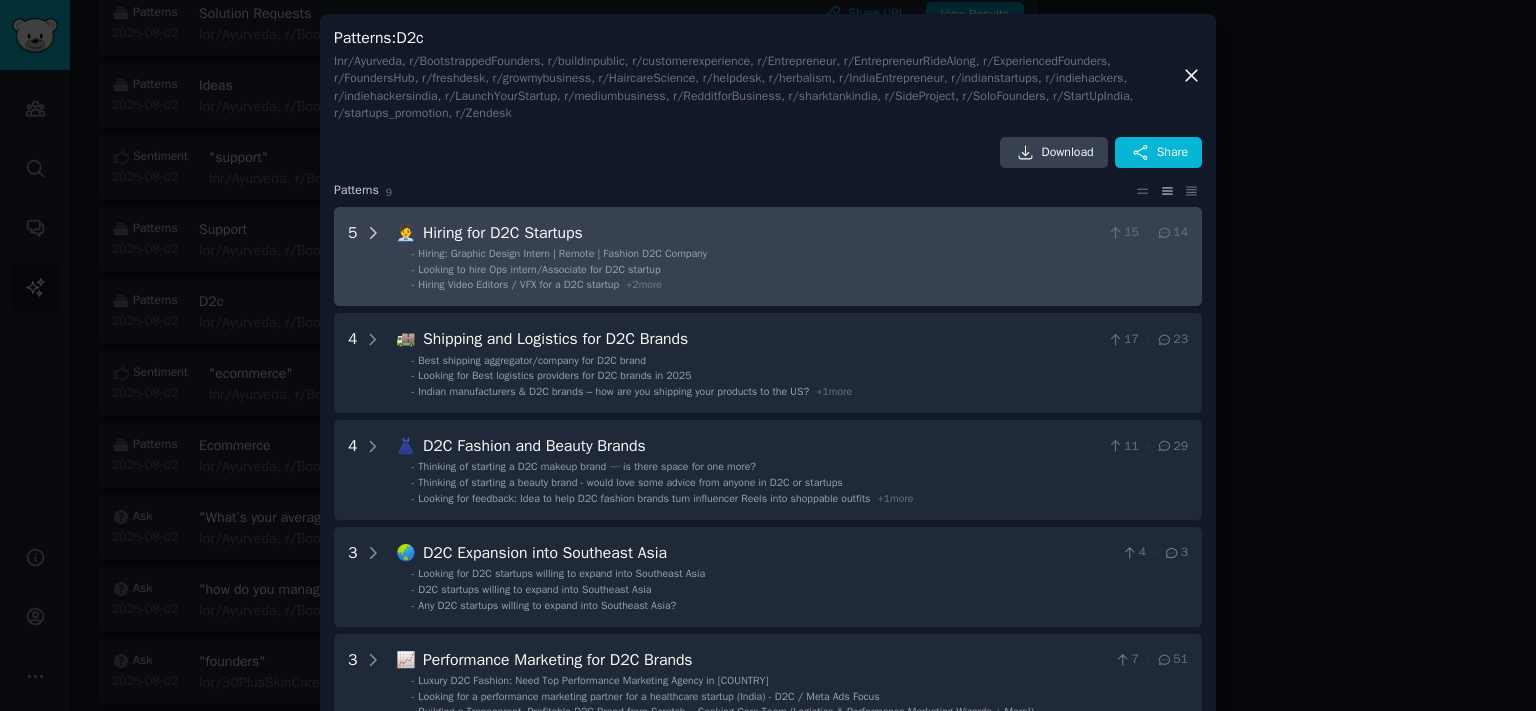 click 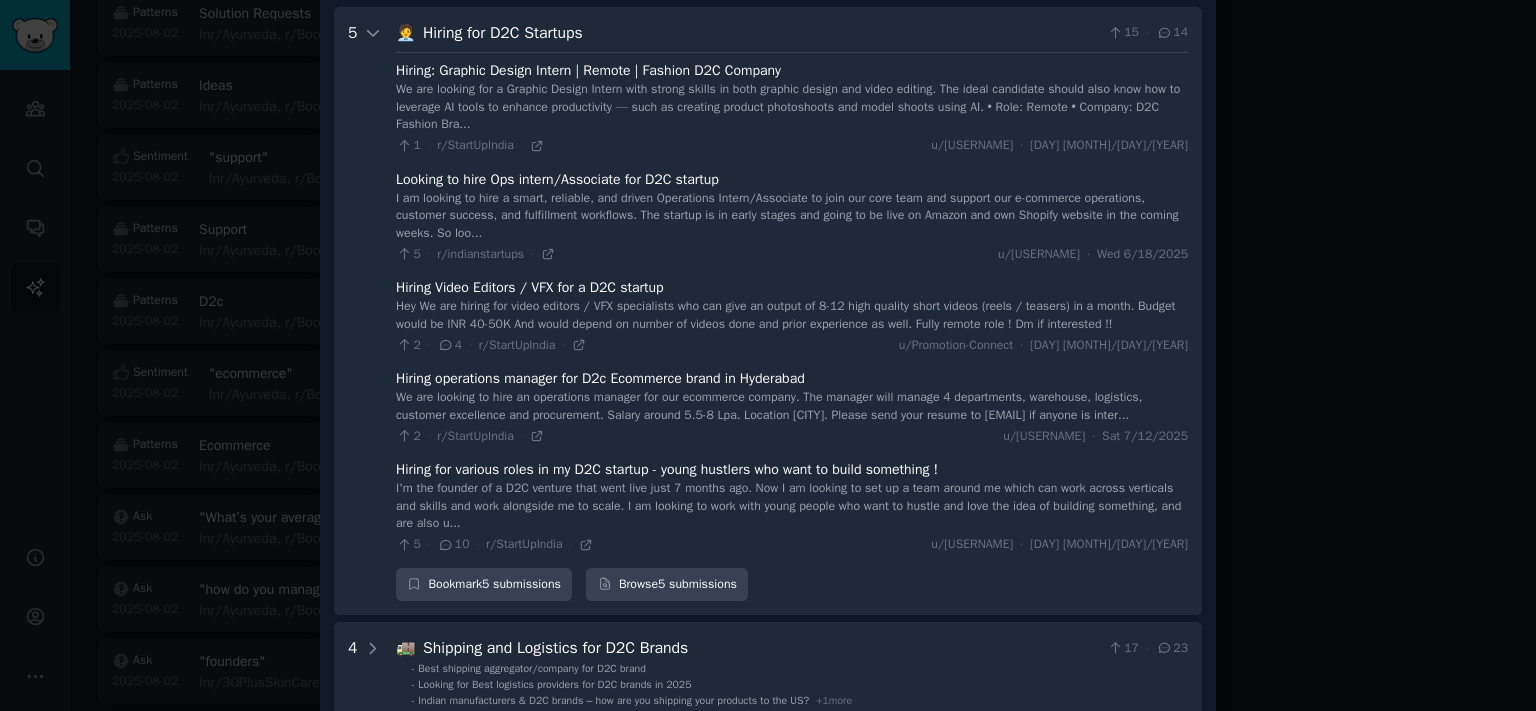 scroll, scrollTop: 206, scrollLeft: 0, axis: vertical 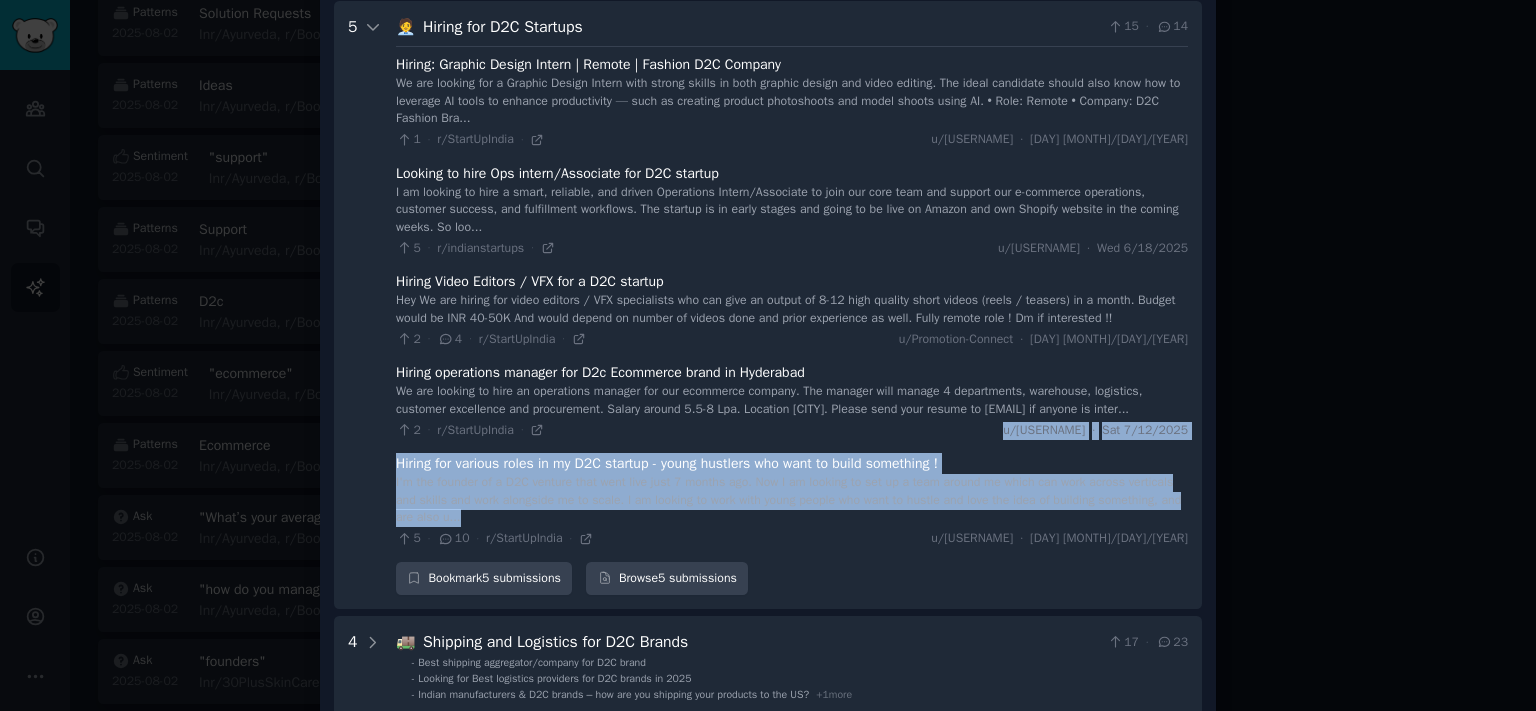 drag, startPoint x: 613, startPoint y: 272, endPoint x: 779, endPoint y: 549, distance: 322.9319 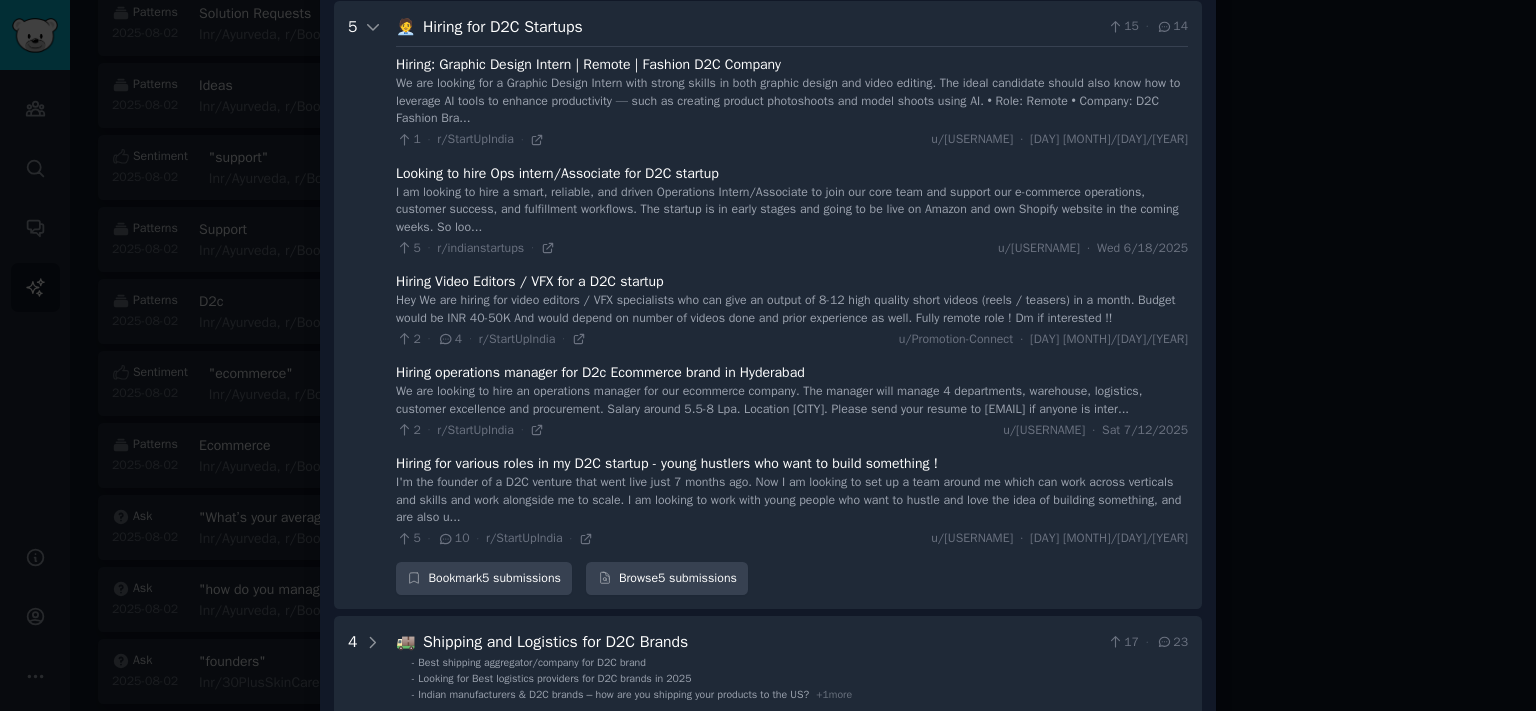 click on "We are looking to hire an operations manager for our ecommerce company. The manager will manage 4 departments, warehouse, logistics, customer excellence and procurement. Salary around 5.5-8 Lpa. Location [CITY].
Please send your resume to [EMAIL] if anyone is inter..." at bounding box center [792, 400] 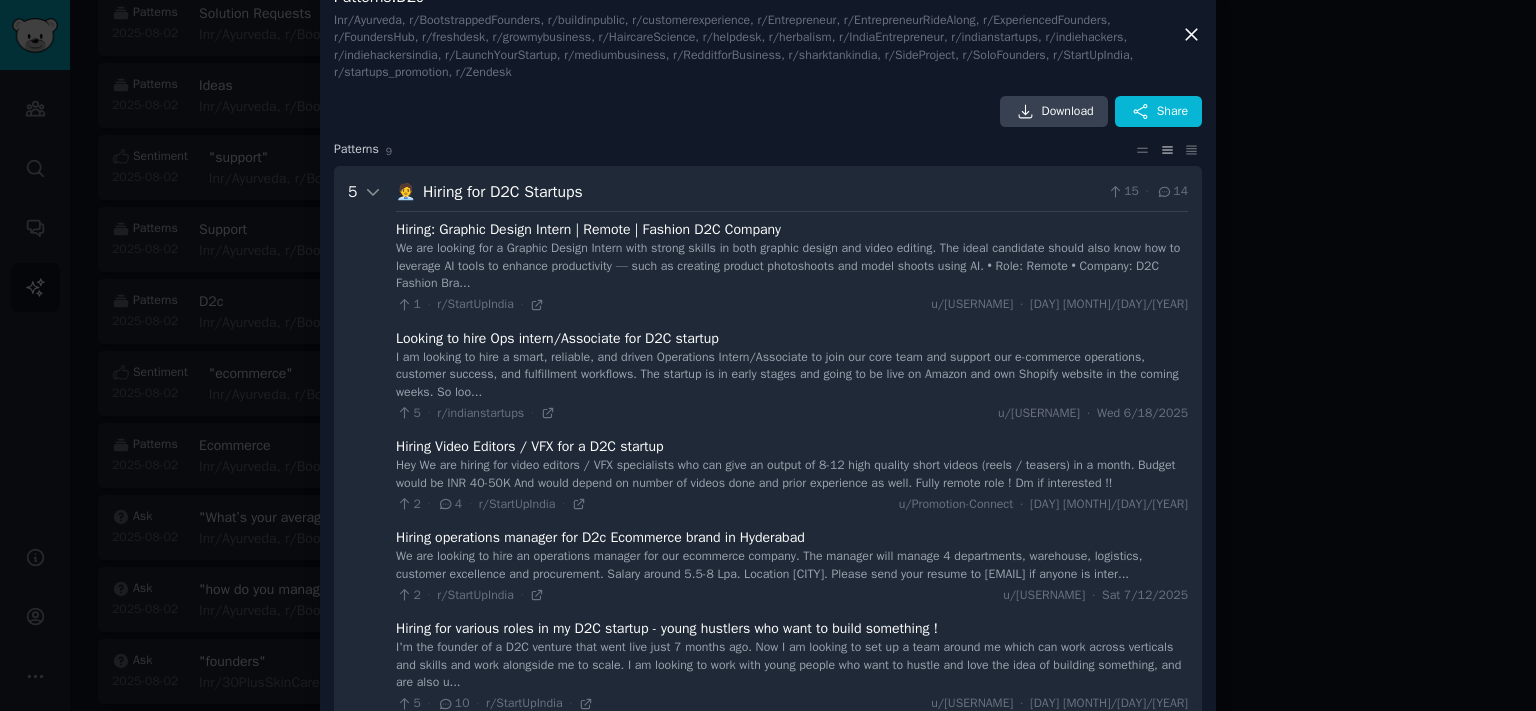 scroll, scrollTop: 0, scrollLeft: 0, axis: both 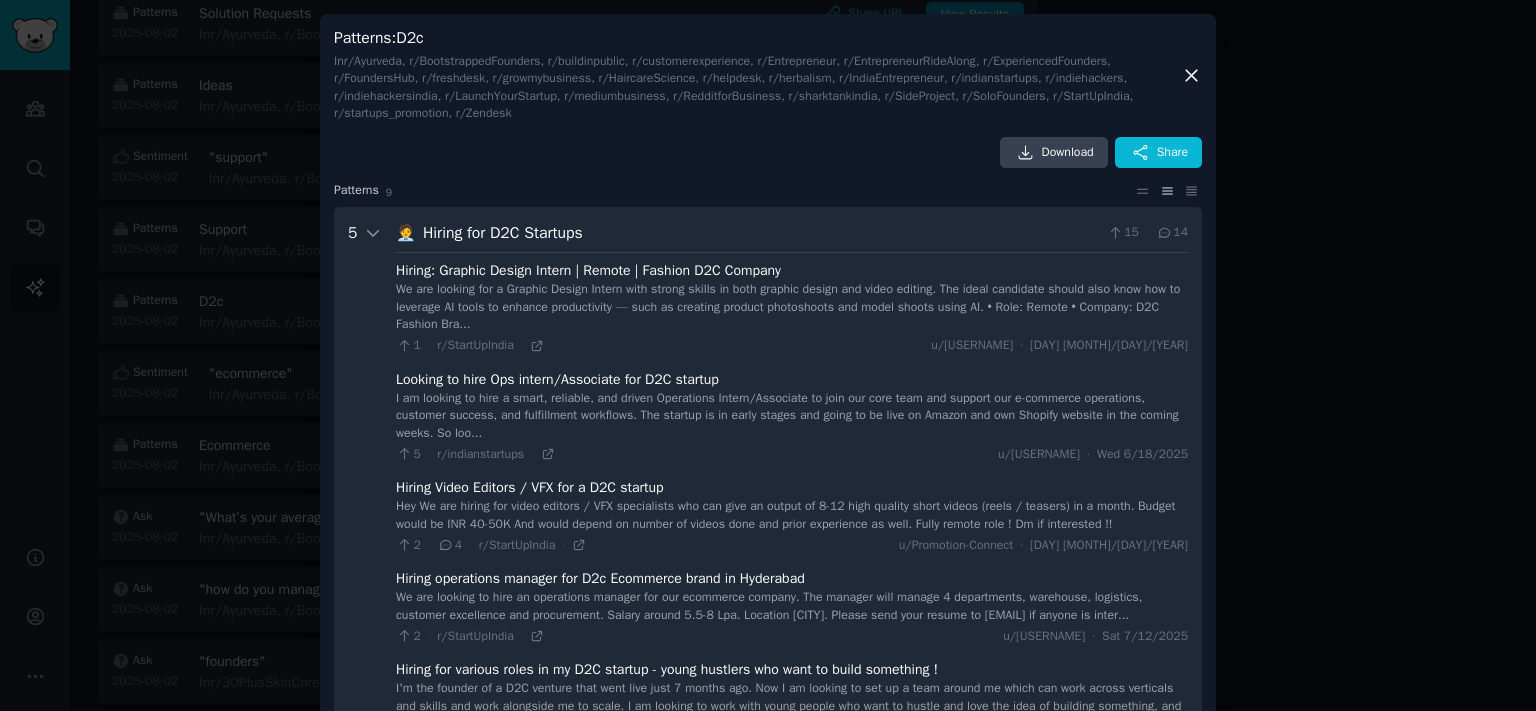 drag, startPoint x: 1183, startPoint y: 72, endPoint x: 1236, endPoint y: 139, distance: 85.42833 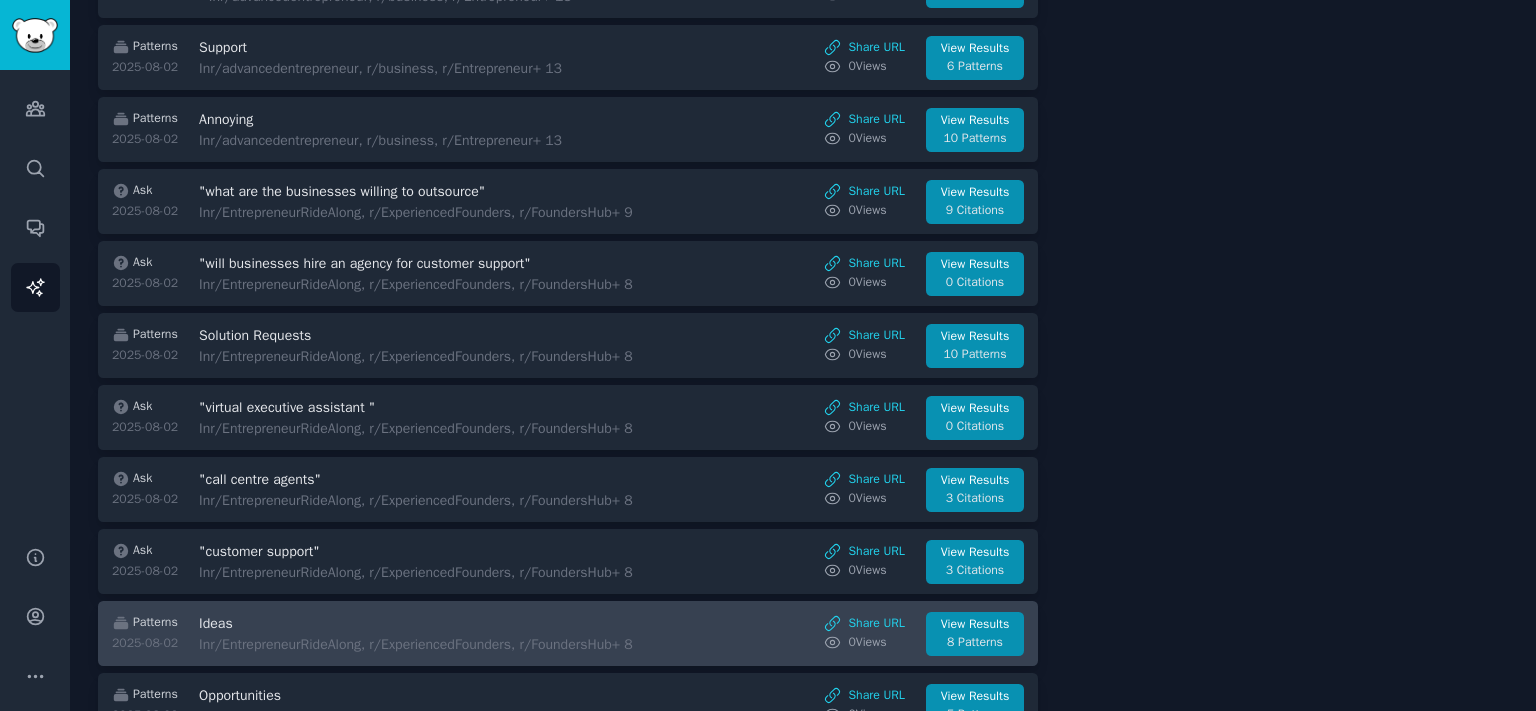 scroll, scrollTop: 3077, scrollLeft: 0, axis: vertical 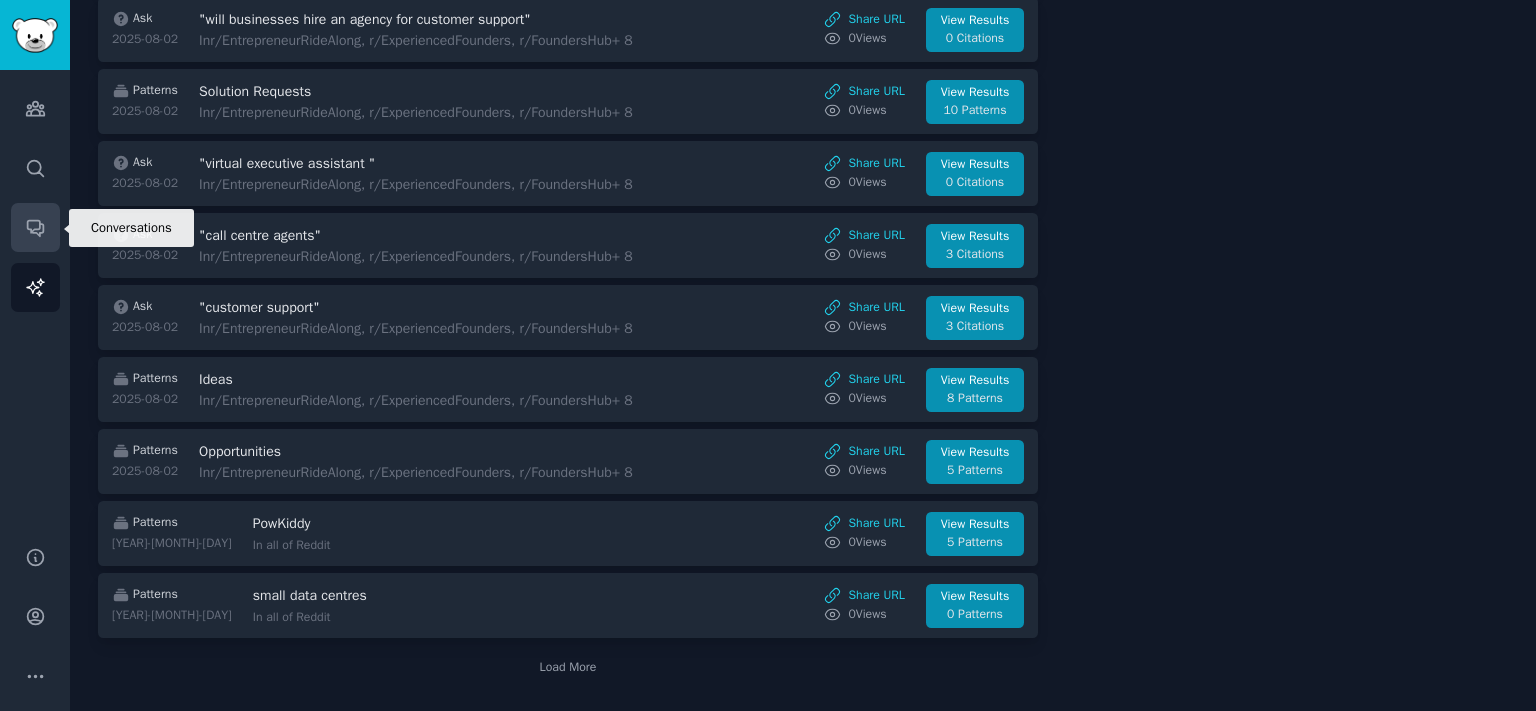 click on "Conversations" at bounding box center [35, 227] 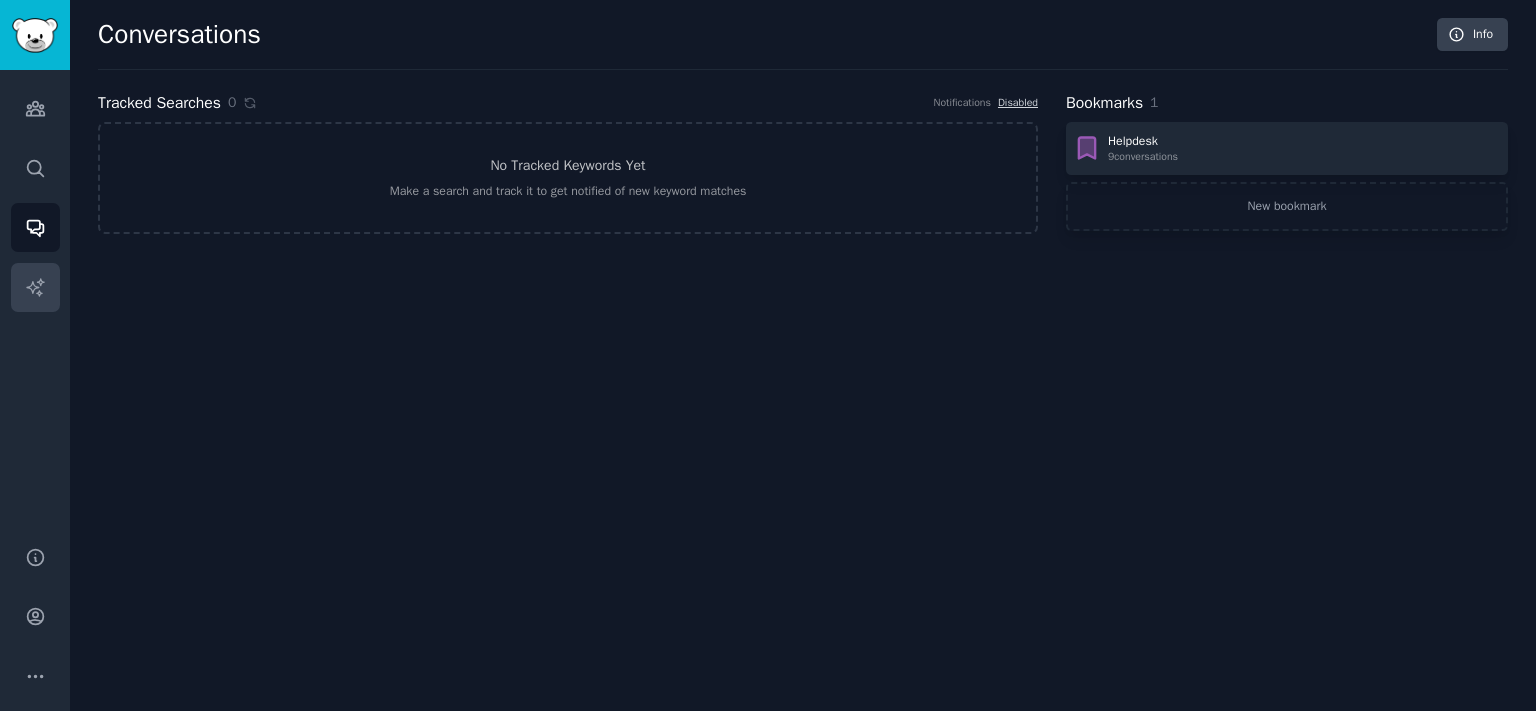 click on "AI Reports" at bounding box center [35, 287] 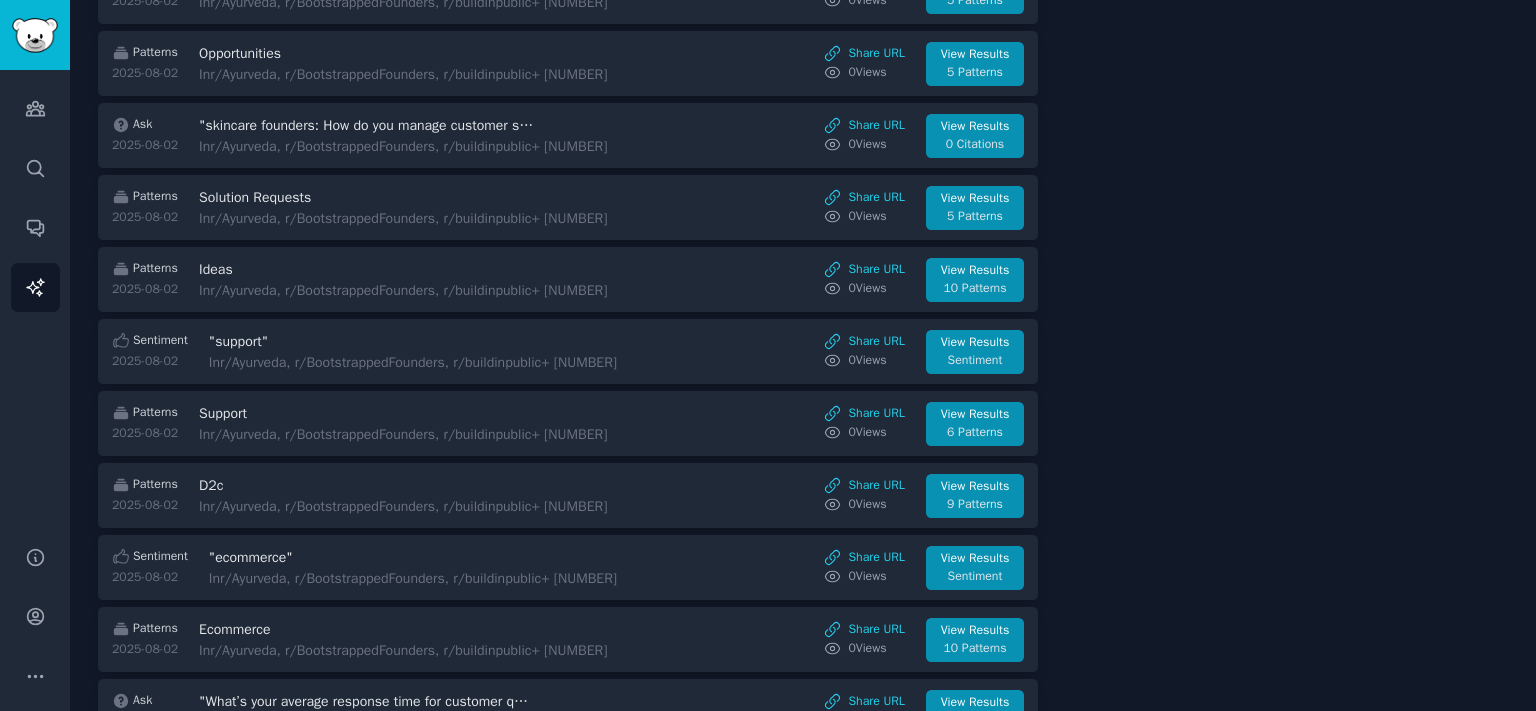 scroll, scrollTop: 1288, scrollLeft: 0, axis: vertical 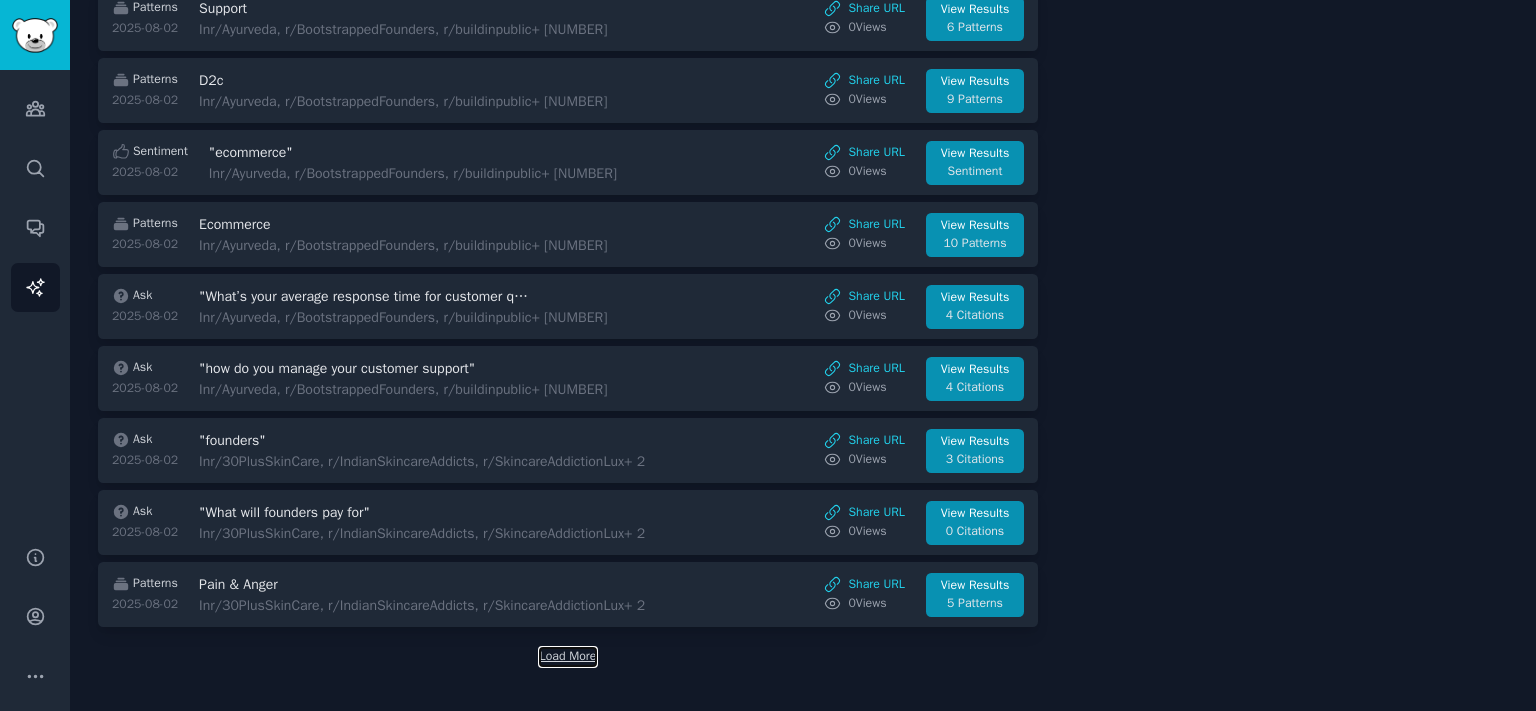 click on "Load More" at bounding box center (568, 657) 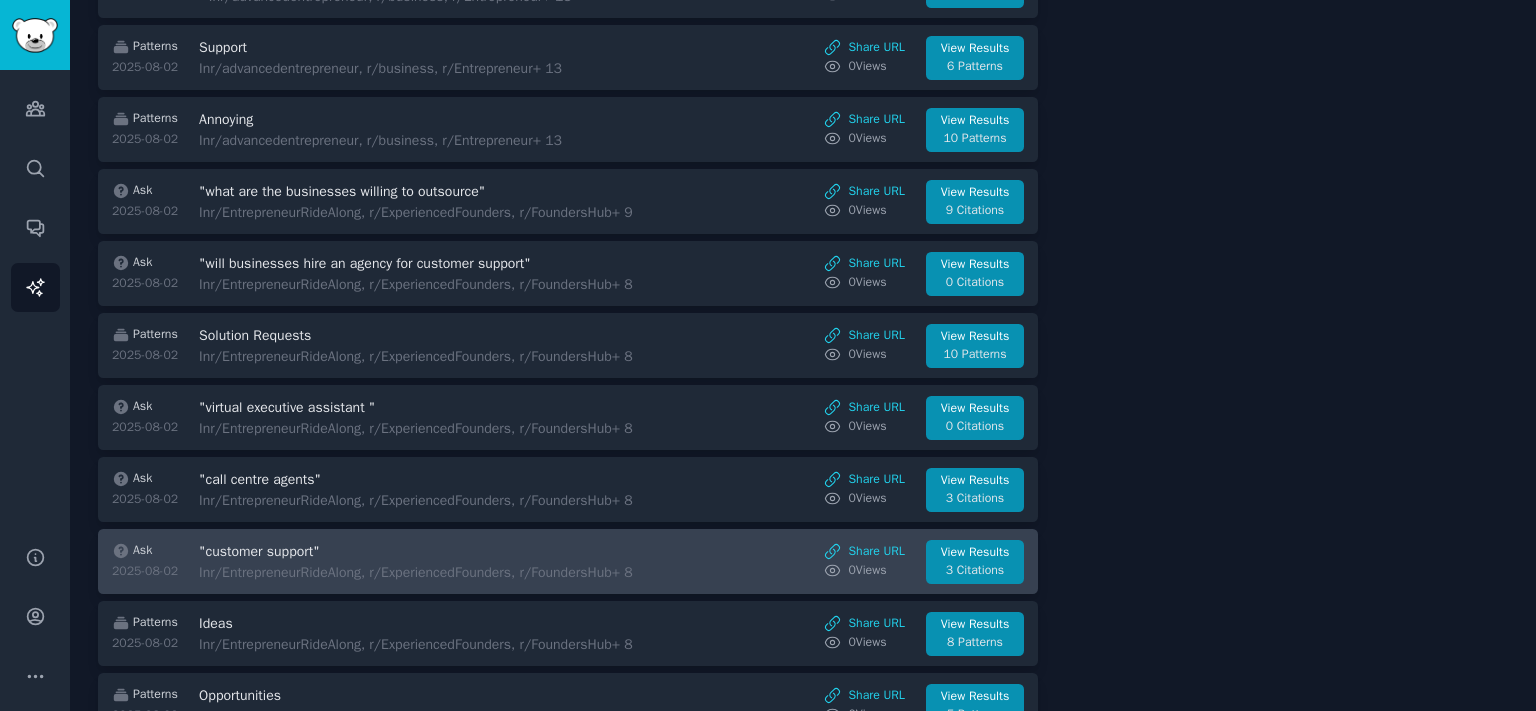 scroll, scrollTop: 3077, scrollLeft: 0, axis: vertical 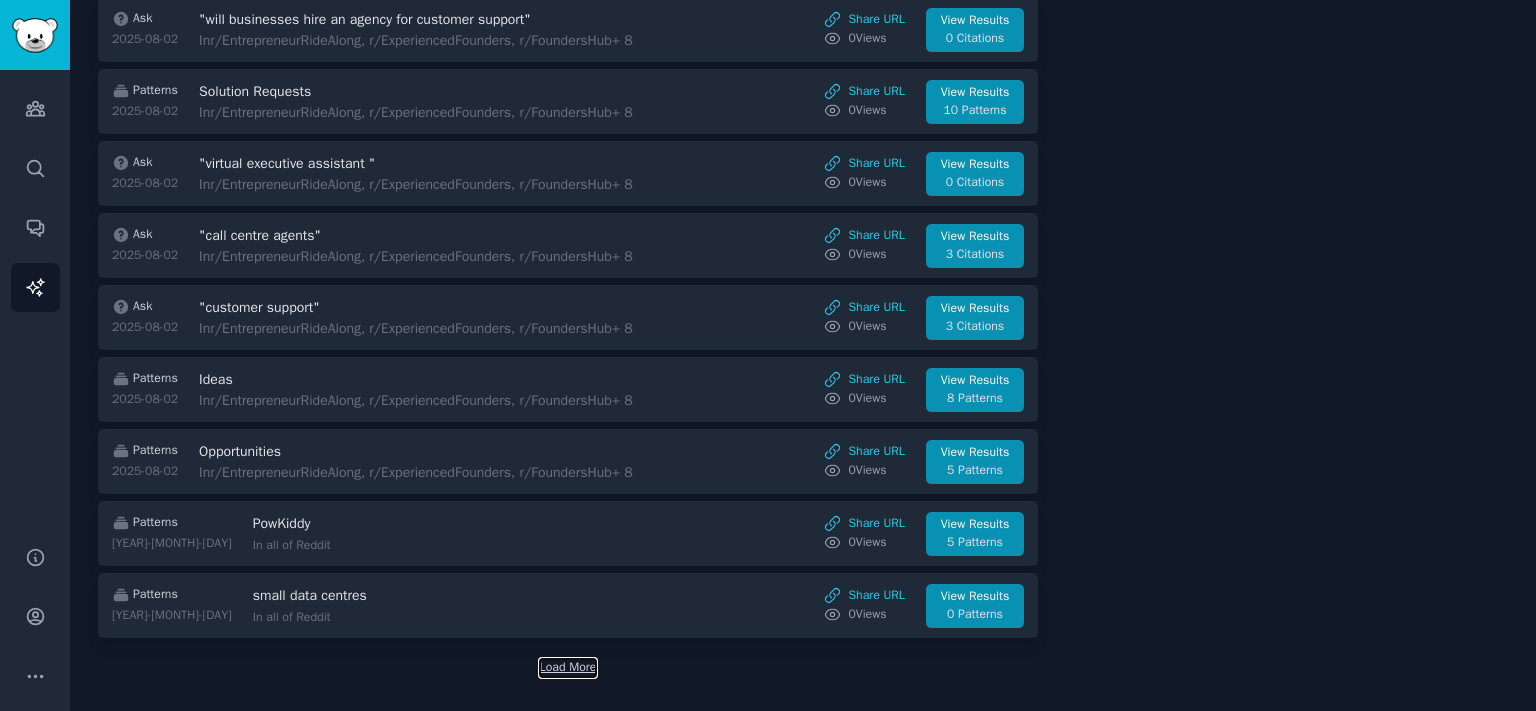 click on "Load More" at bounding box center [568, 668] 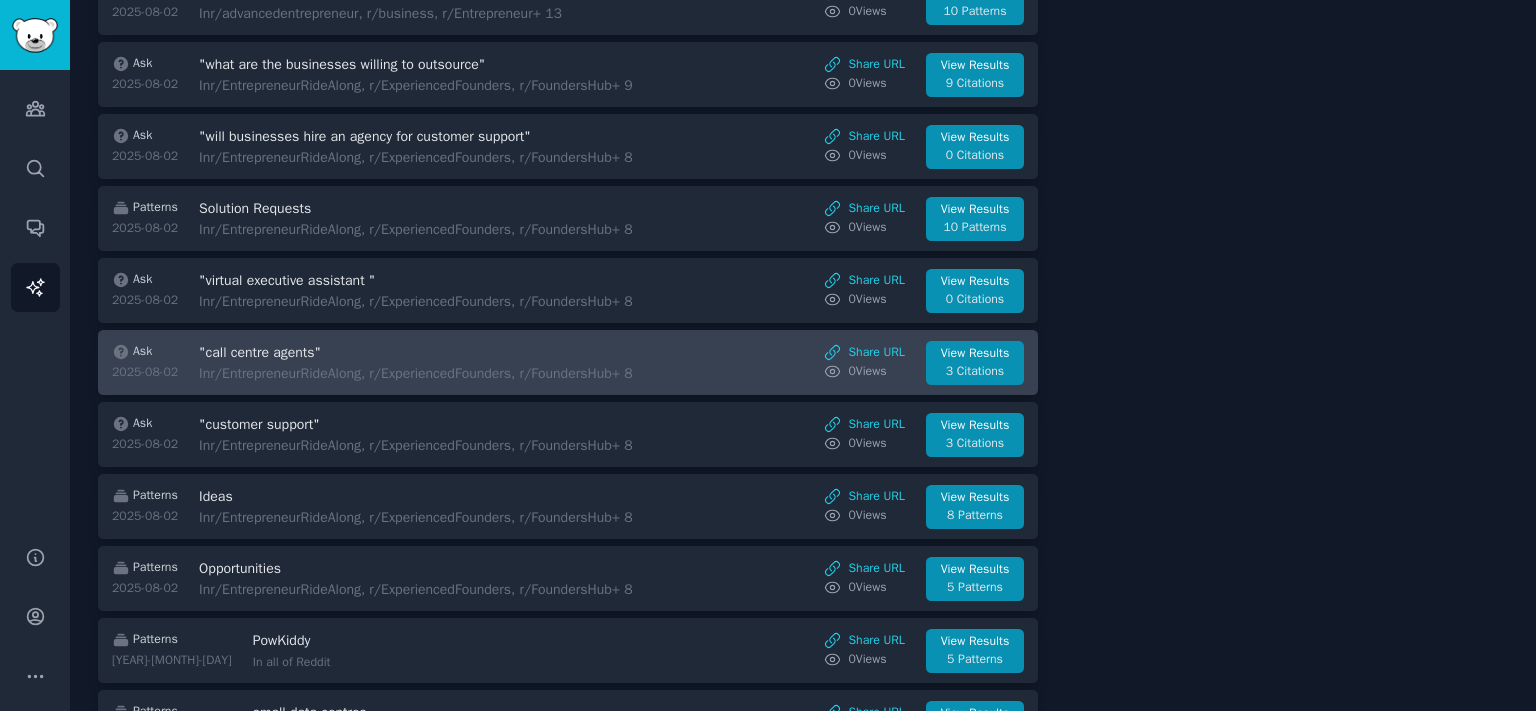 scroll, scrollTop: 2967, scrollLeft: 0, axis: vertical 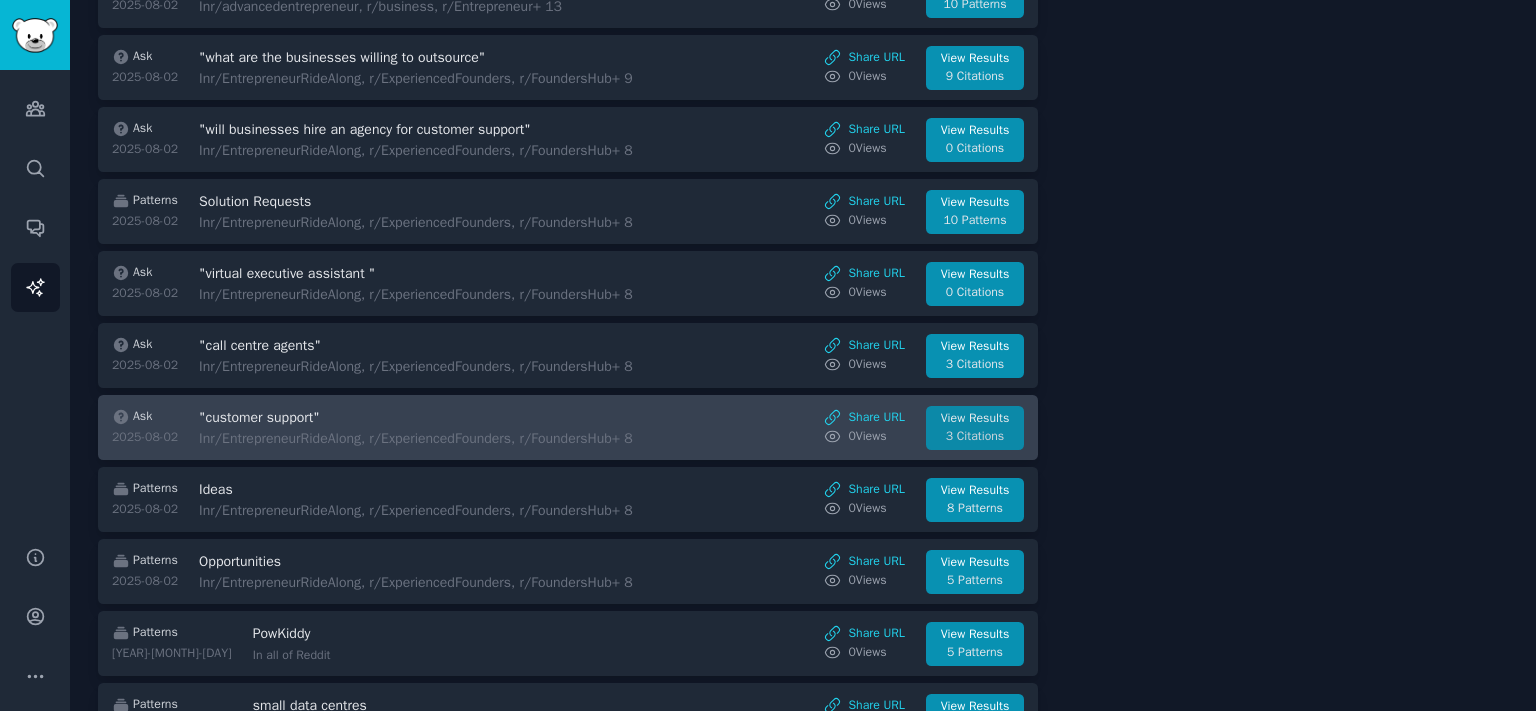 click on "3 Citations" at bounding box center (975, 437) 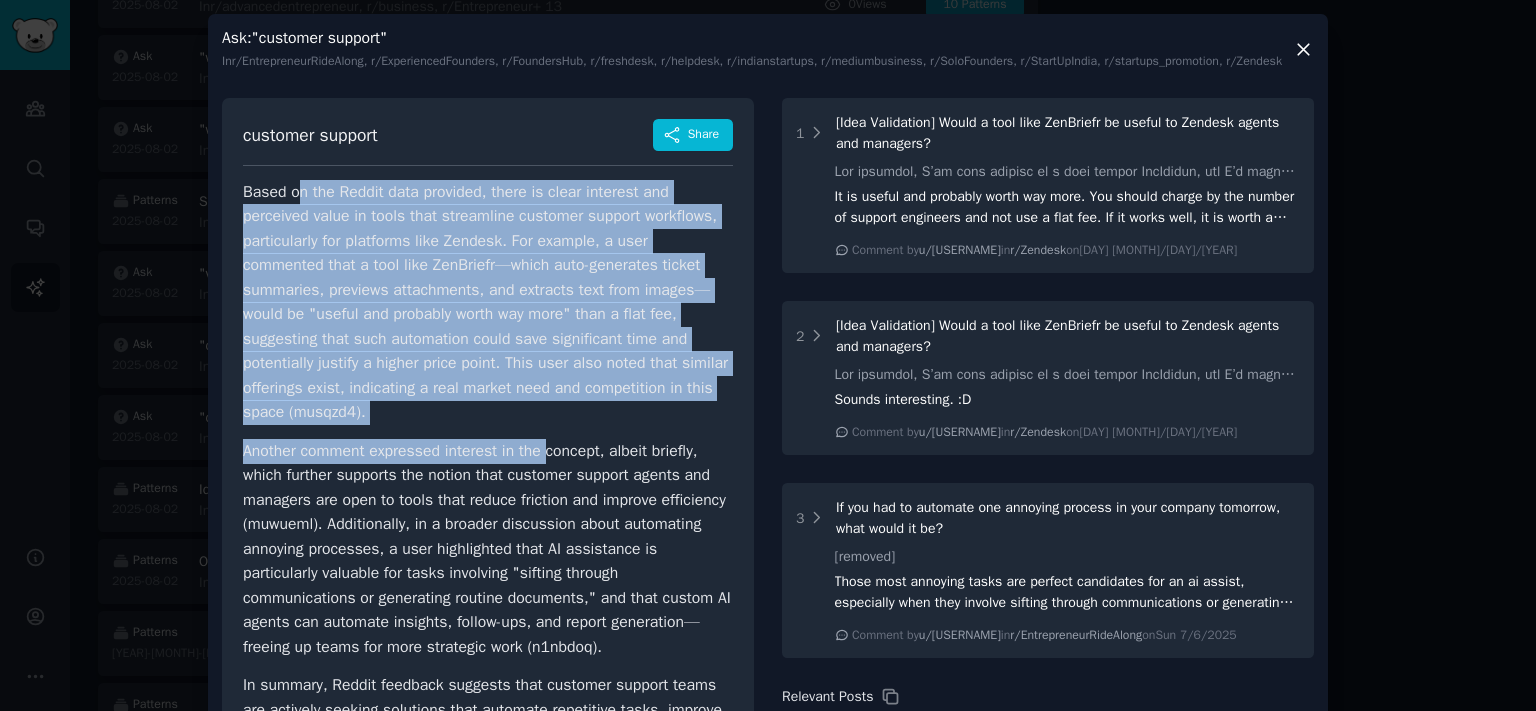 drag, startPoint x: 290, startPoint y: 206, endPoint x: 541, endPoint y: 468, distance: 362.82916 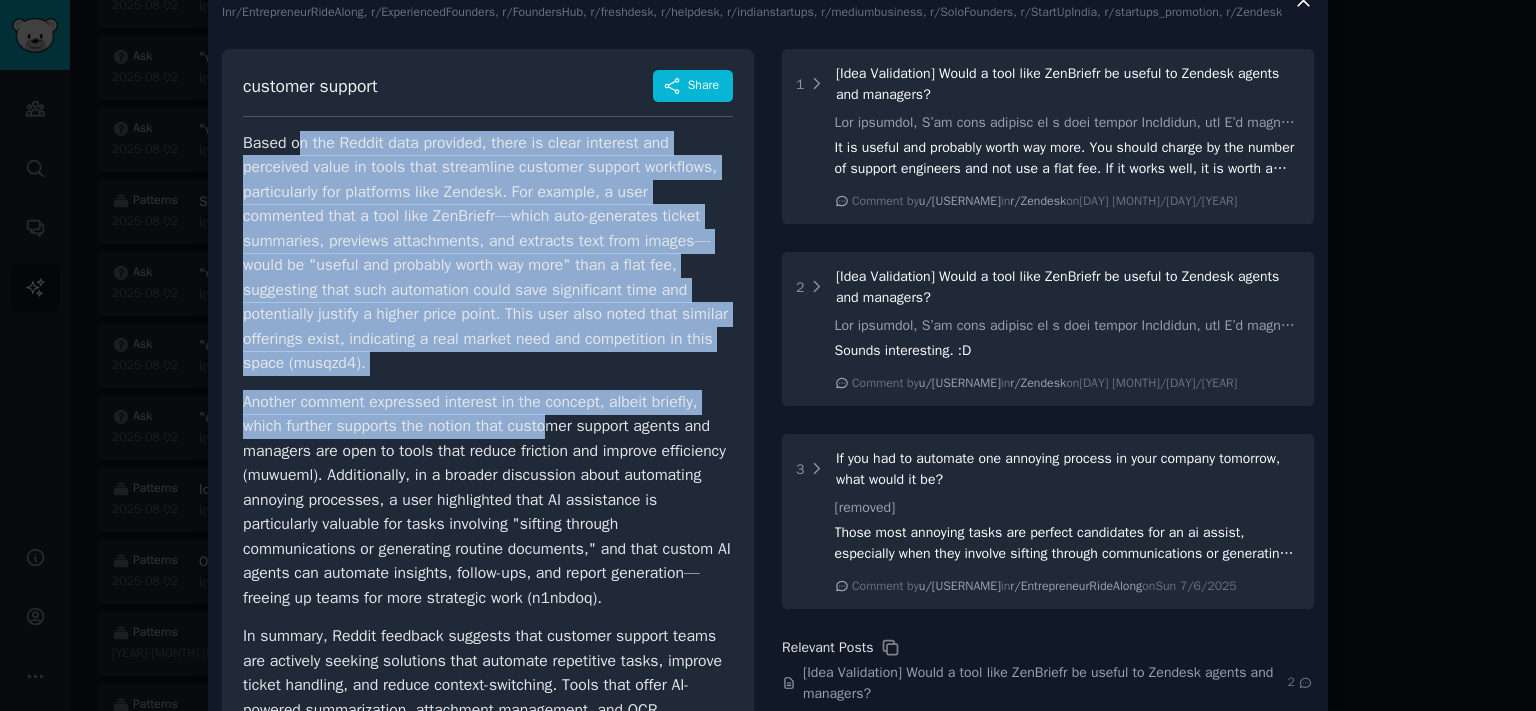 scroll, scrollTop: 42, scrollLeft: 0, axis: vertical 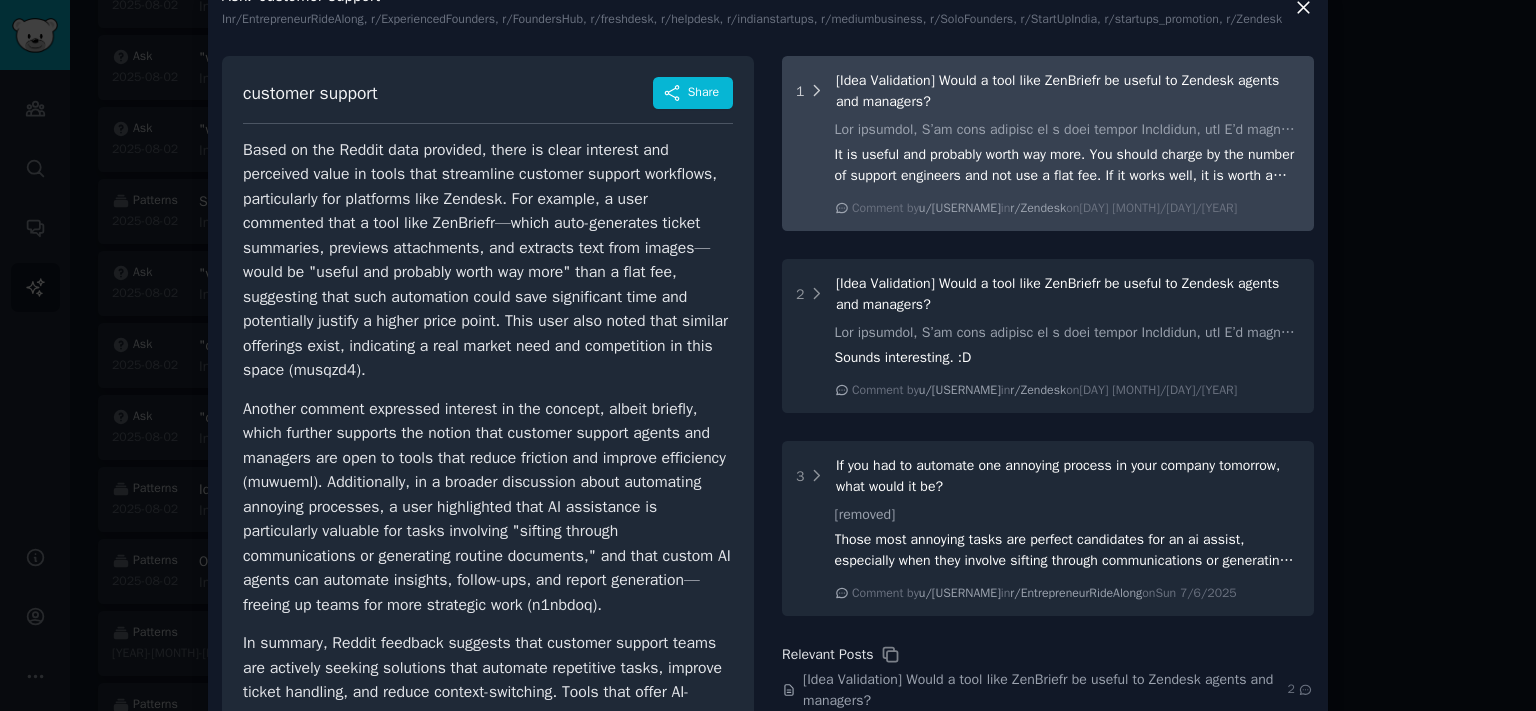 click 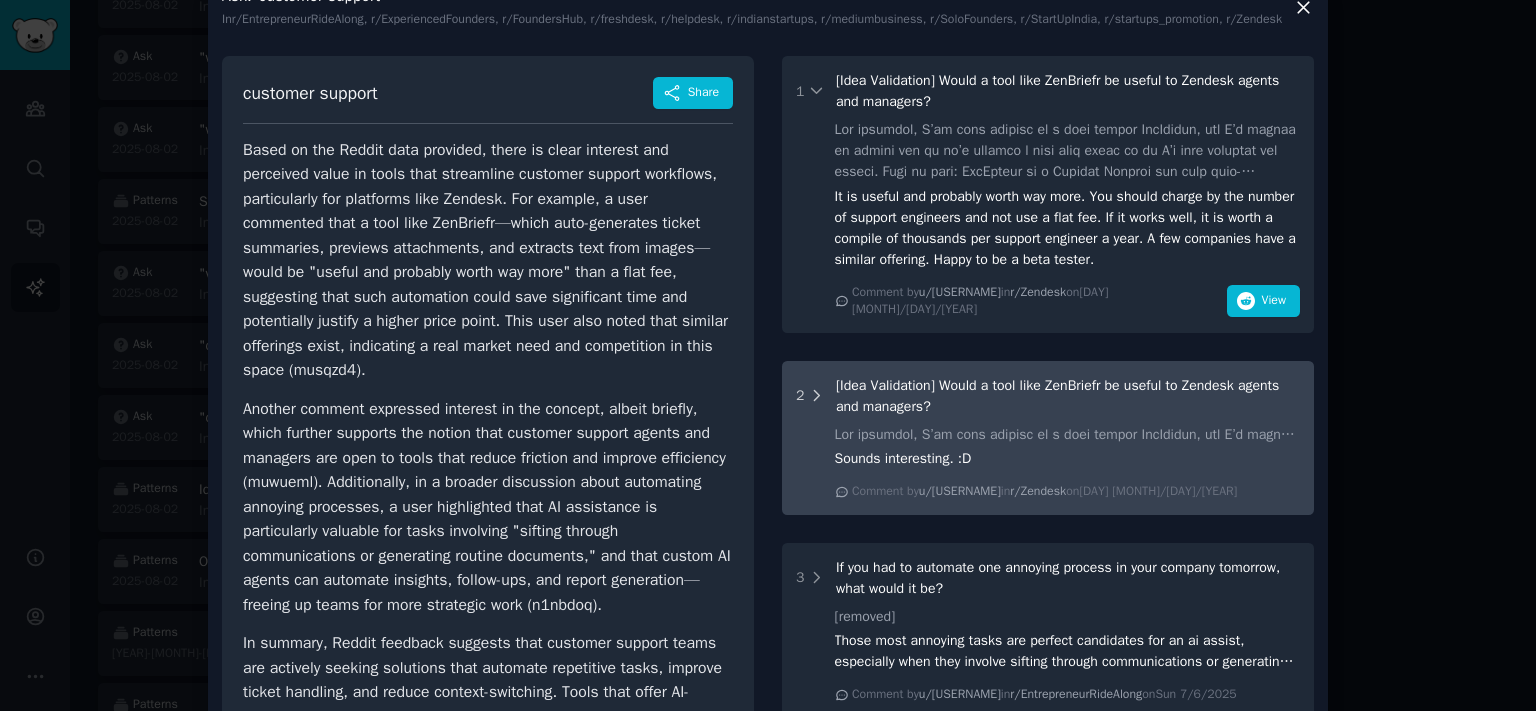 click 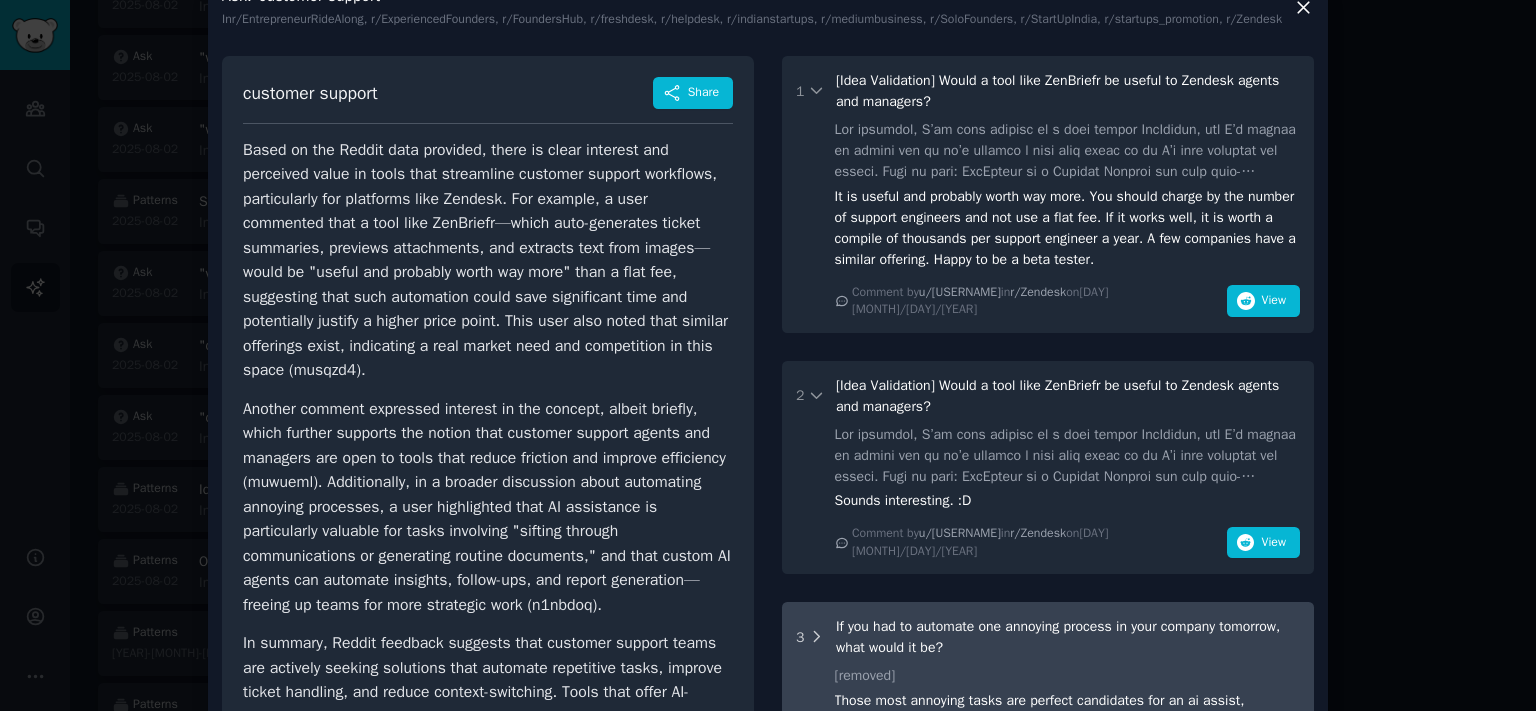 click 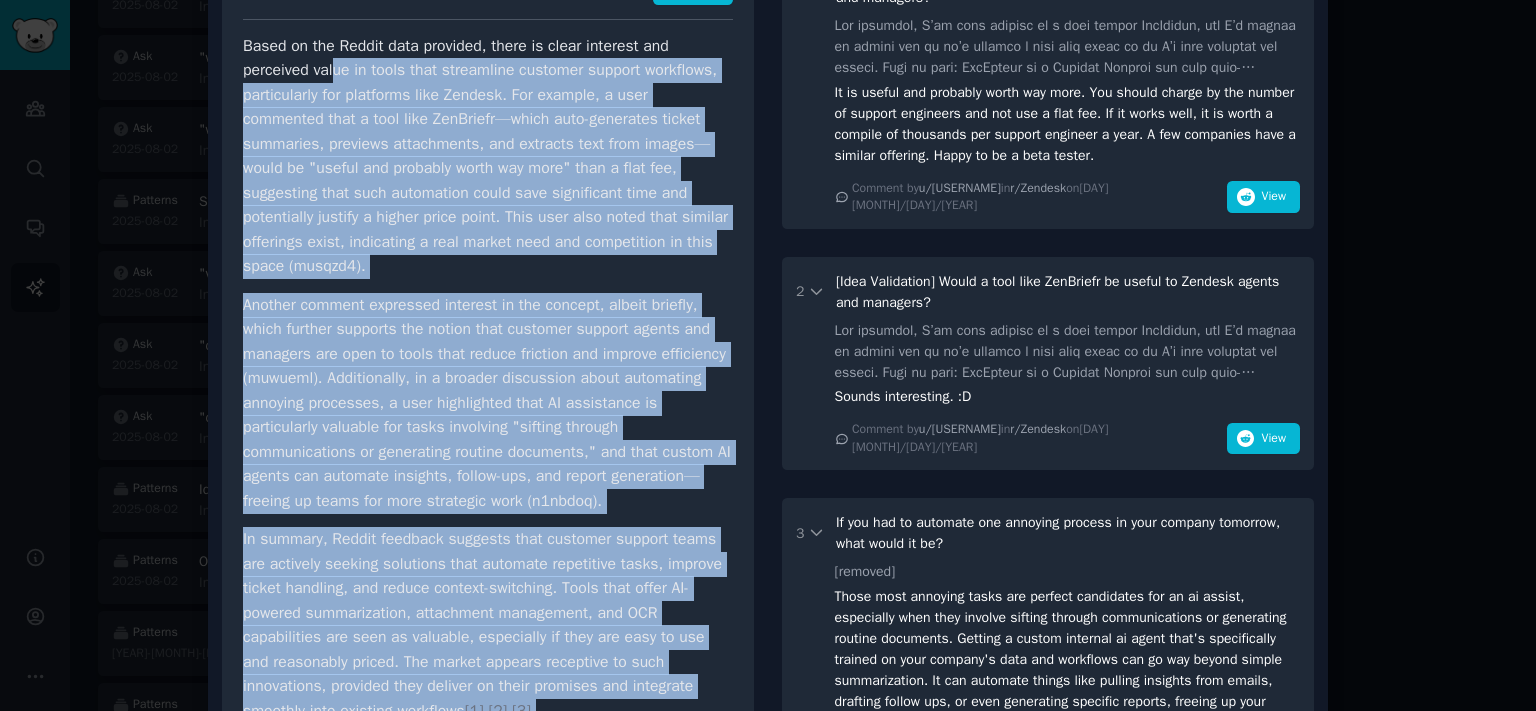 drag, startPoint x: 386, startPoint y: 240, endPoint x: 514, endPoint y: 738, distance: 514.1867 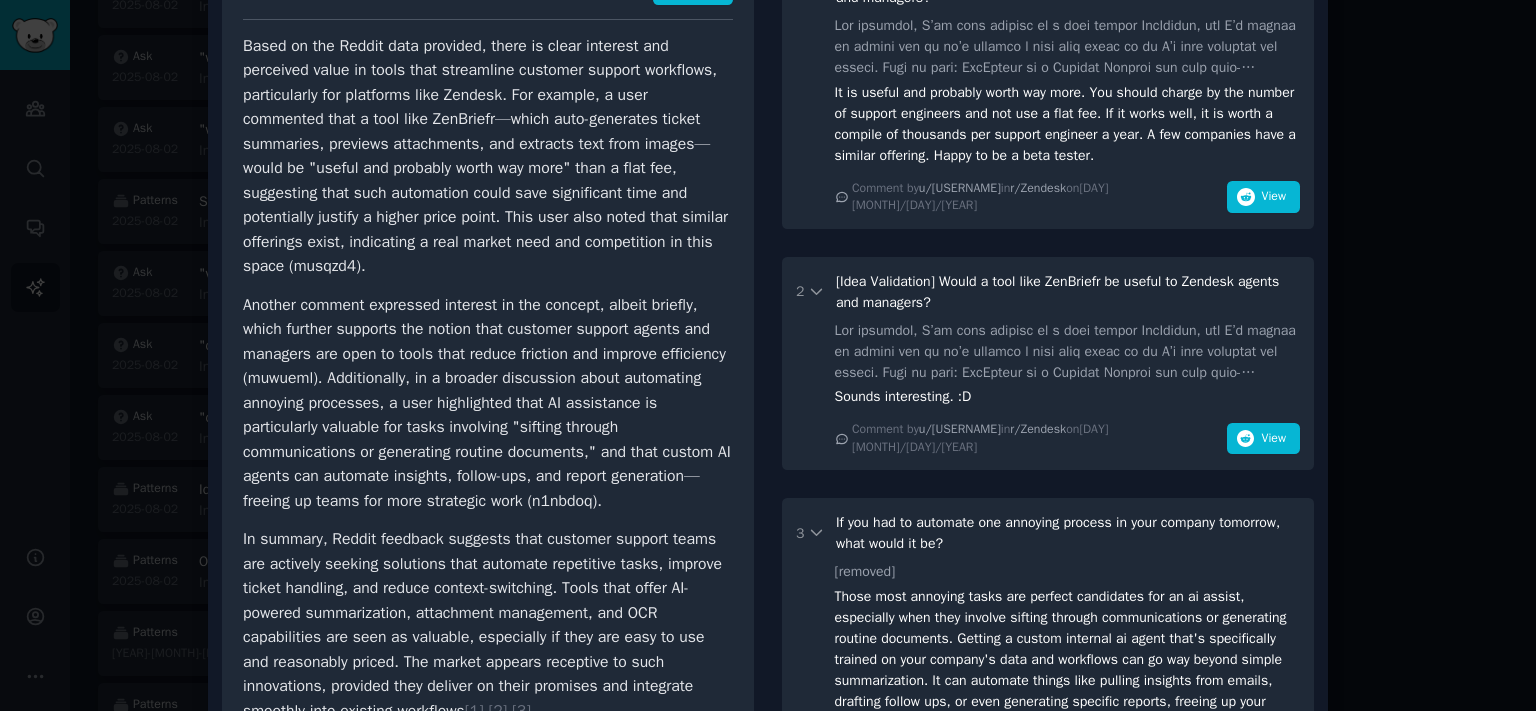 scroll, scrollTop: 172, scrollLeft: 0, axis: vertical 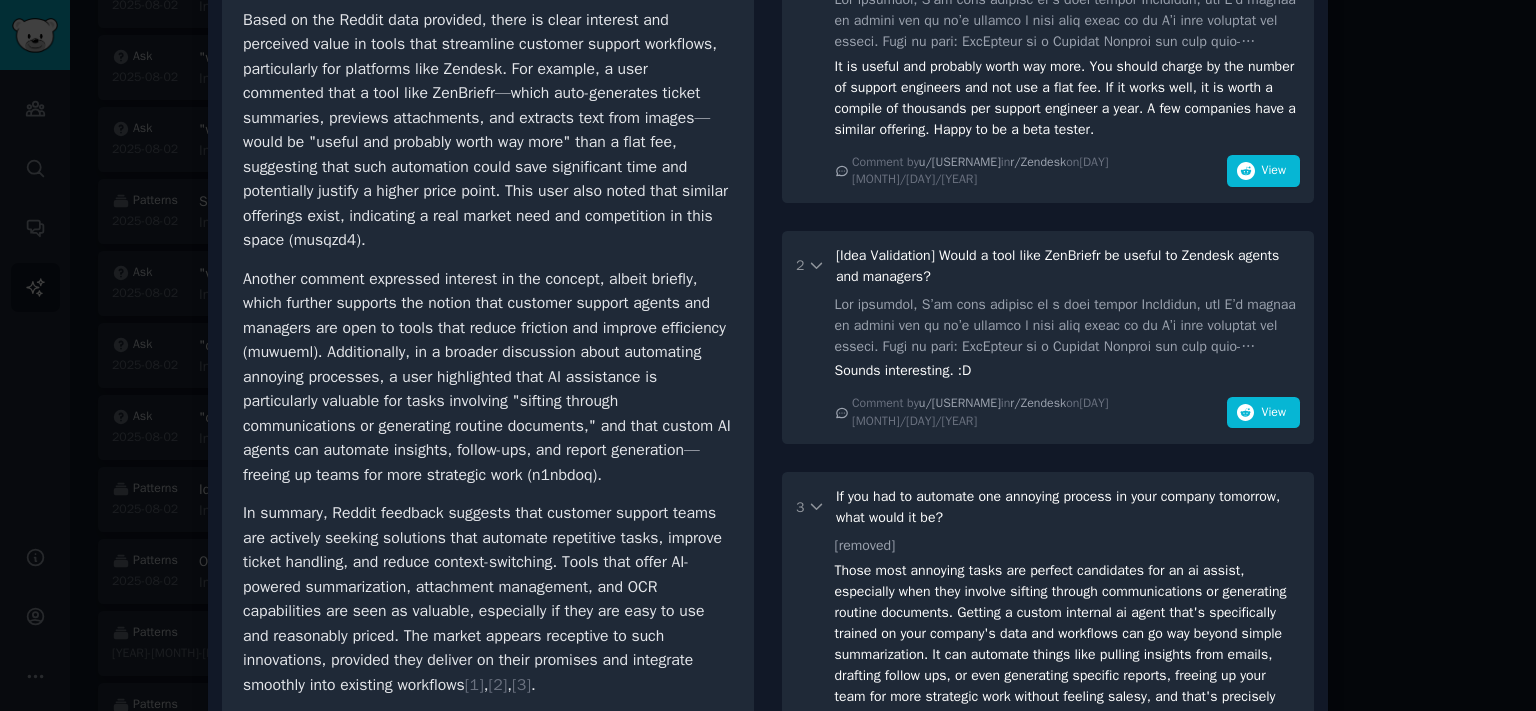 drag, startPoint x: 554, startPoint y: 462, endPoint x: 557, endPoint y: 452, distance: 10.440307 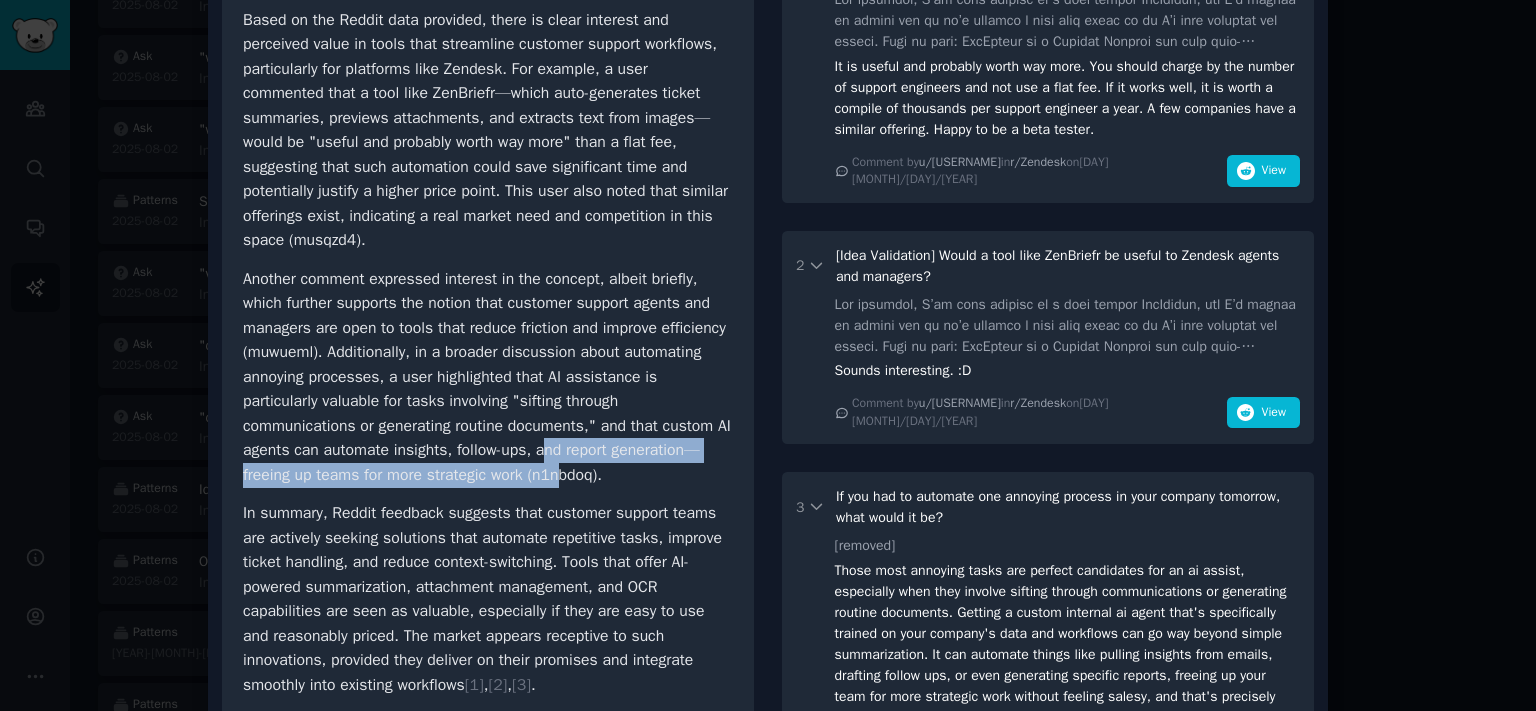 scroll, scrollTop: 0, scrollLeft: 0, axis: both 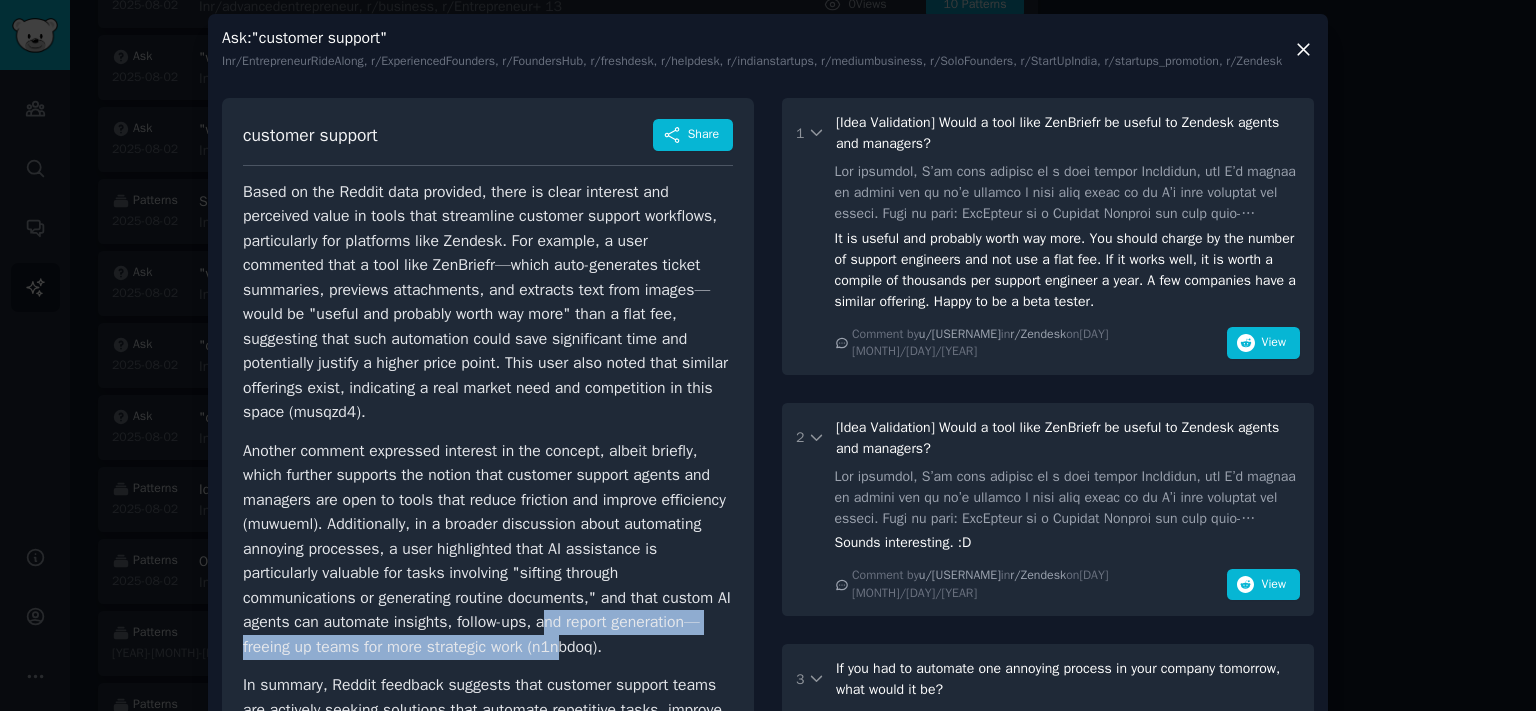 click 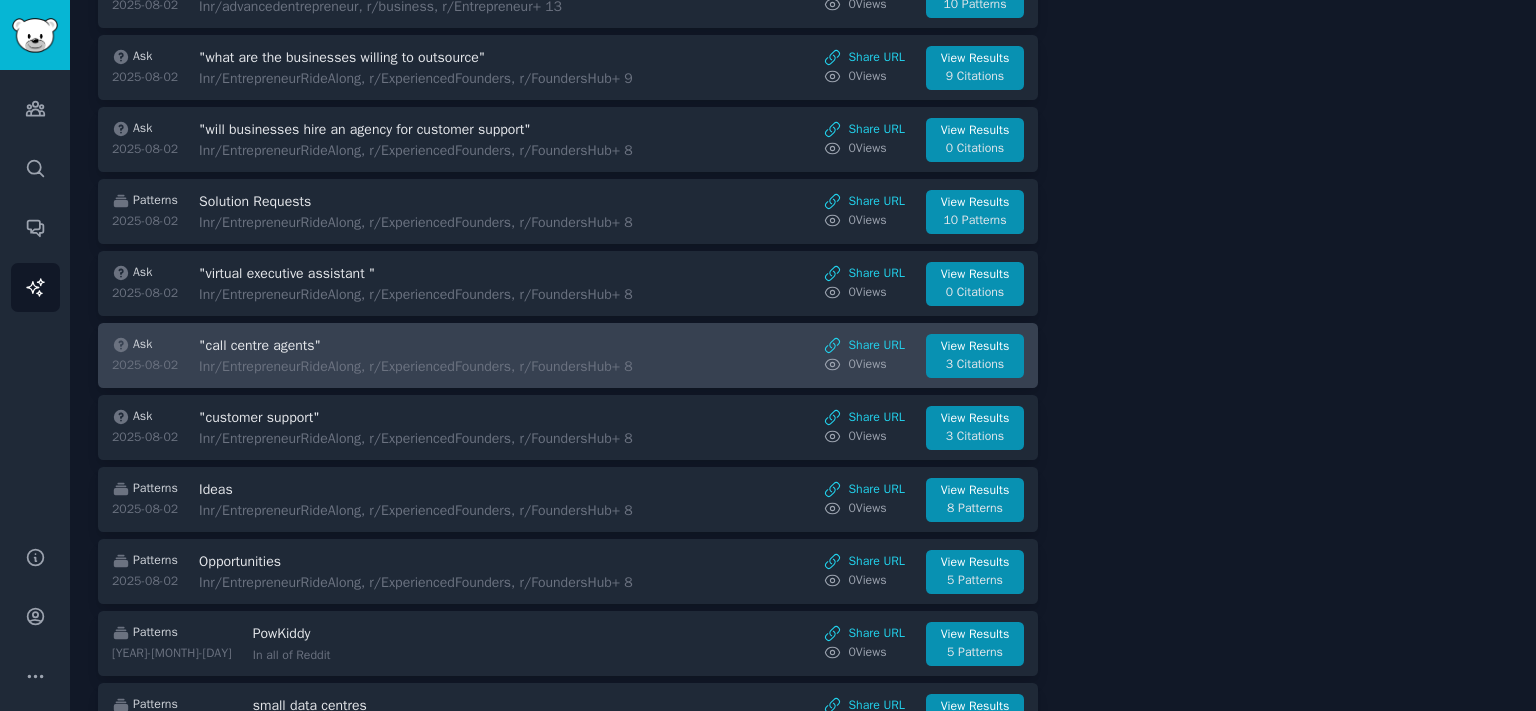click on ""call centre agents"" at bounding box center (367, 345) 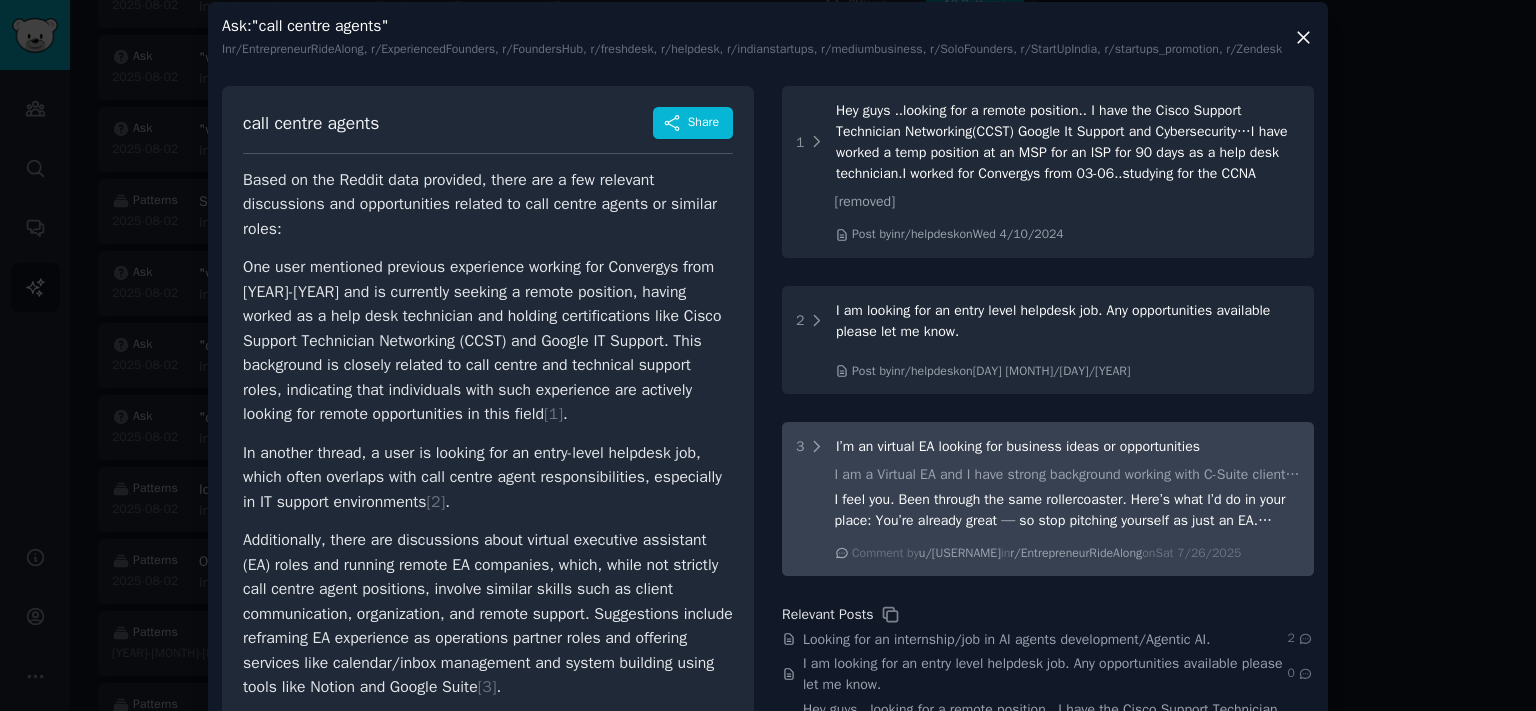 scroll, scrollTop: 0, scrollLeft: 0, axis: both 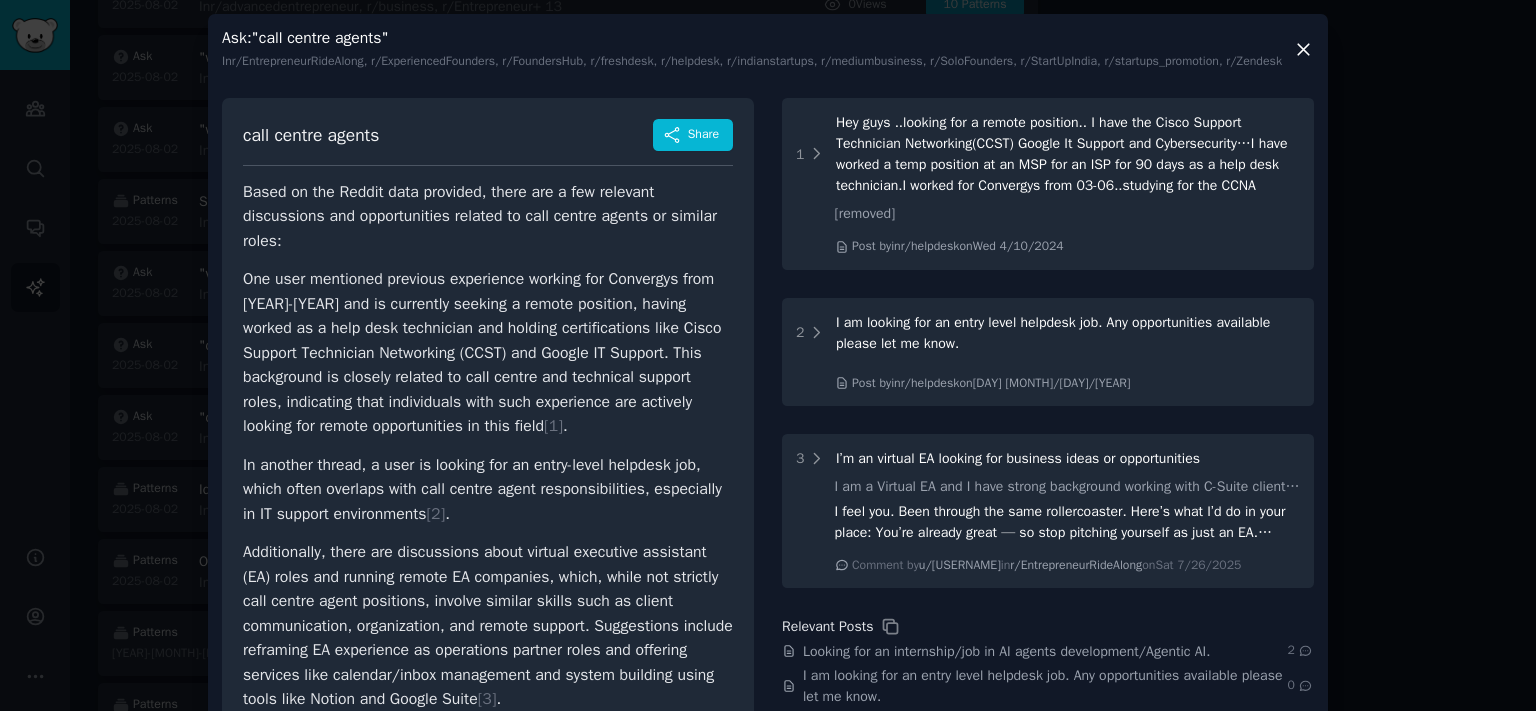 drag, startPoint x: 1294, startPoint y: 50, endPoint x: 1269, endPoint y: 66, distance: 29.681644 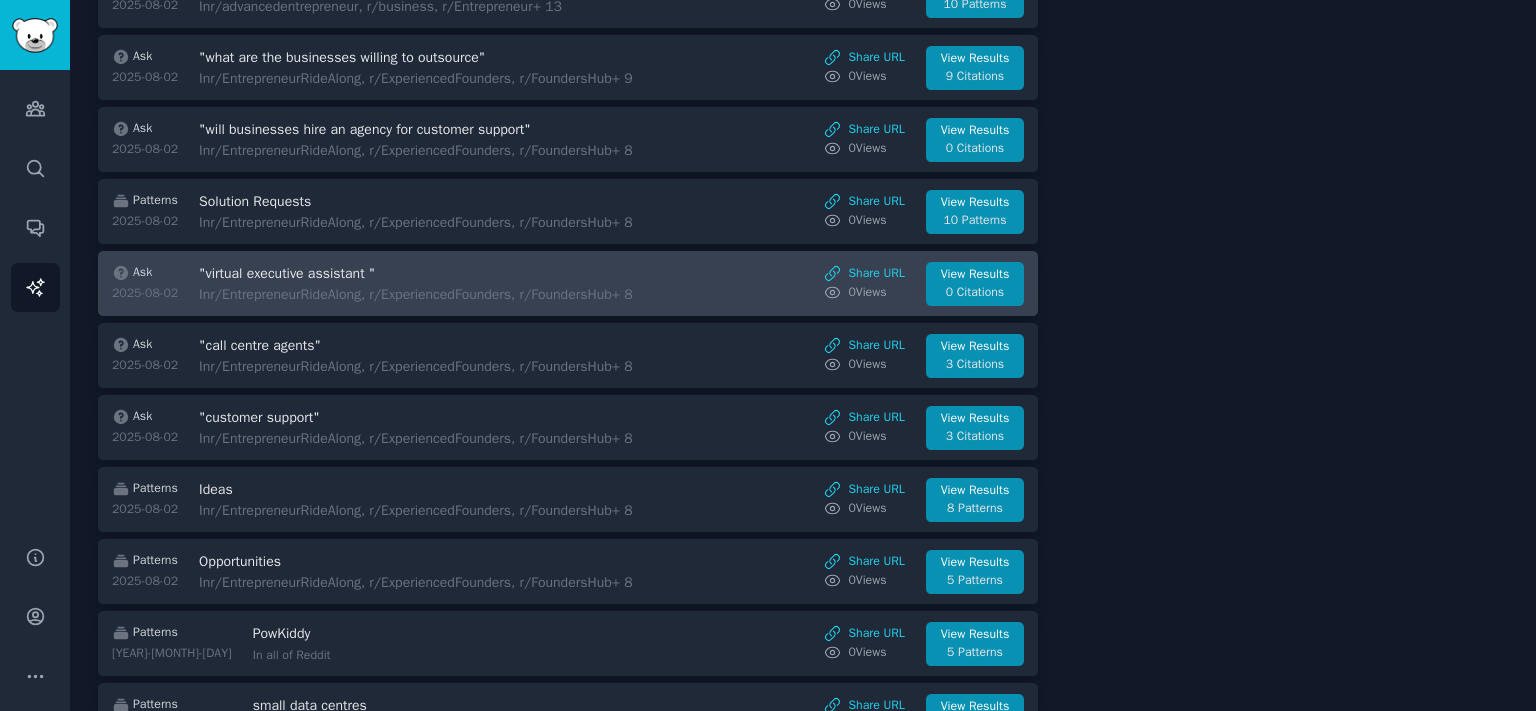 click on "In r/EntrepreneurRideAlong, r/ExperiencedFounders, r/FoundersHub + [NUMBER]" at bounding box center (416, 294) 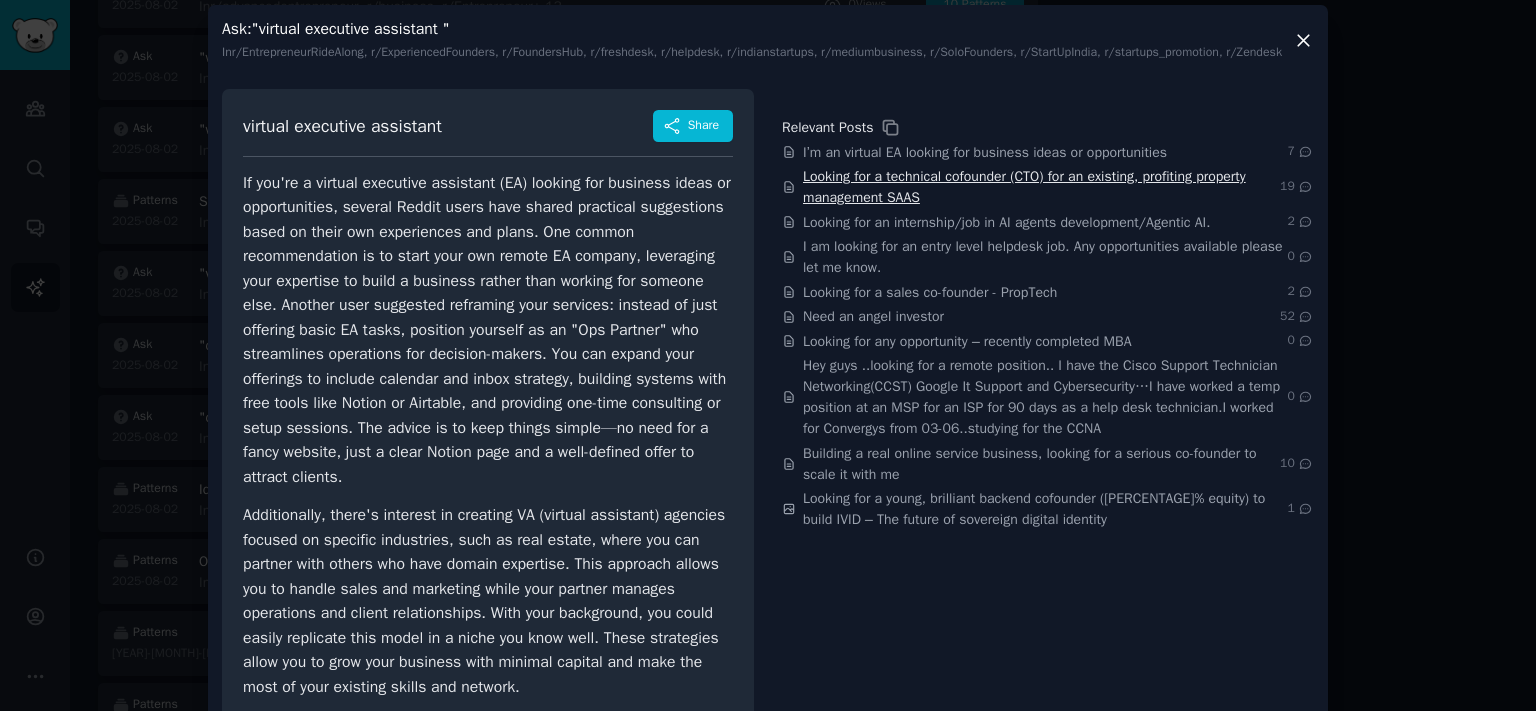 scroll, scrollTop: 0, scrollLeft: 0, axis: both 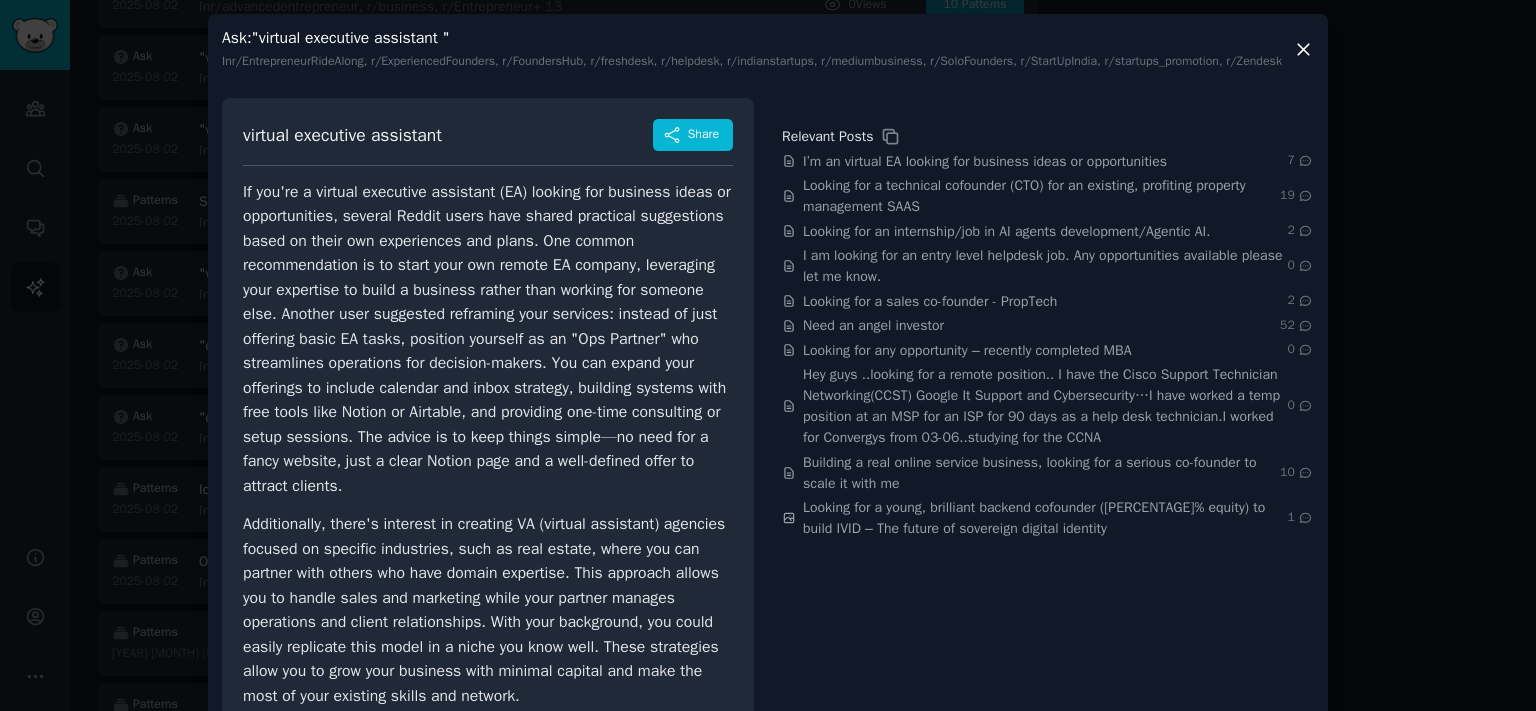 drag, startPoint x: 1295, startPoint y: 52, endPoint x: 1285, endPoint y: 54, distance: 10.198039 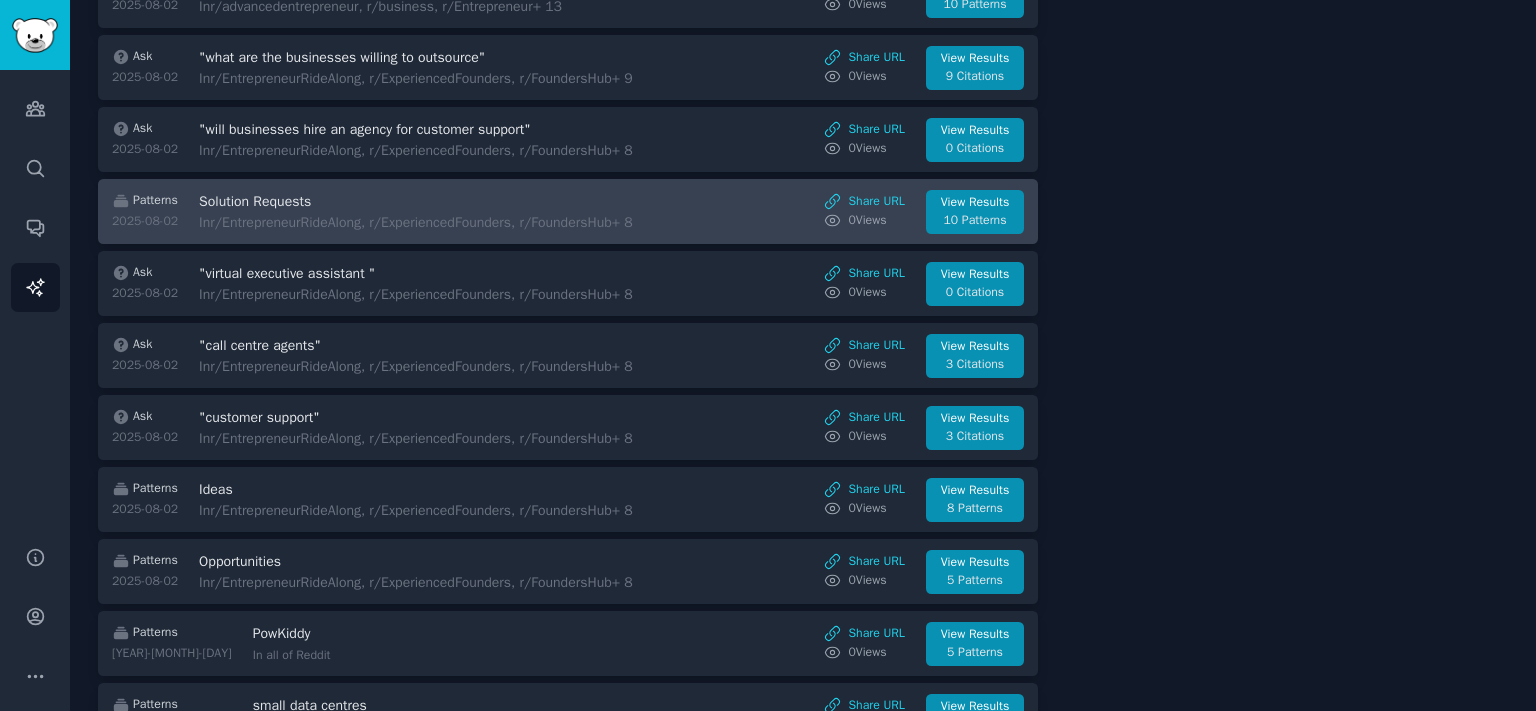 click on "Solution Requests" at bounding box center [367, 201] 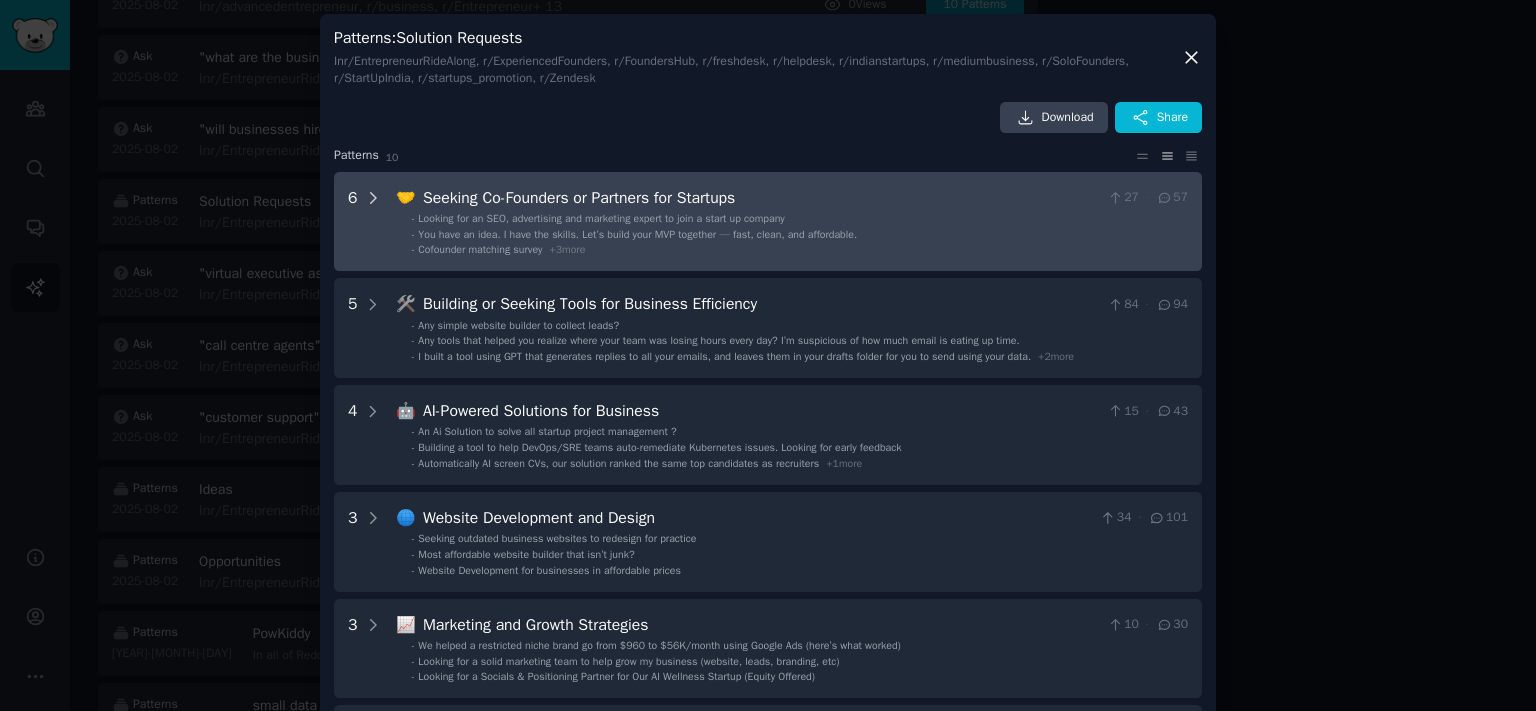 click 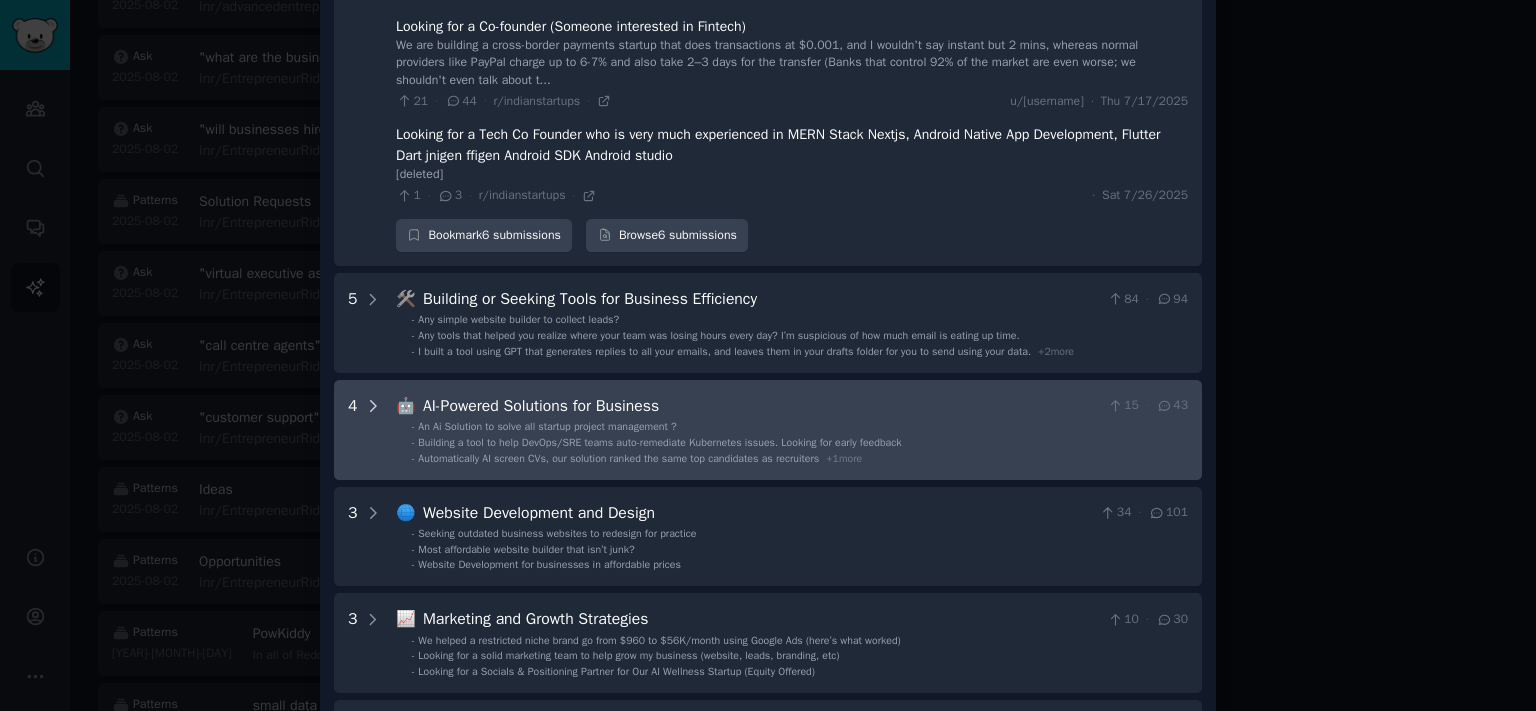 scroll, scrollTop: 552, scrollLeft: 0, axis: vertical 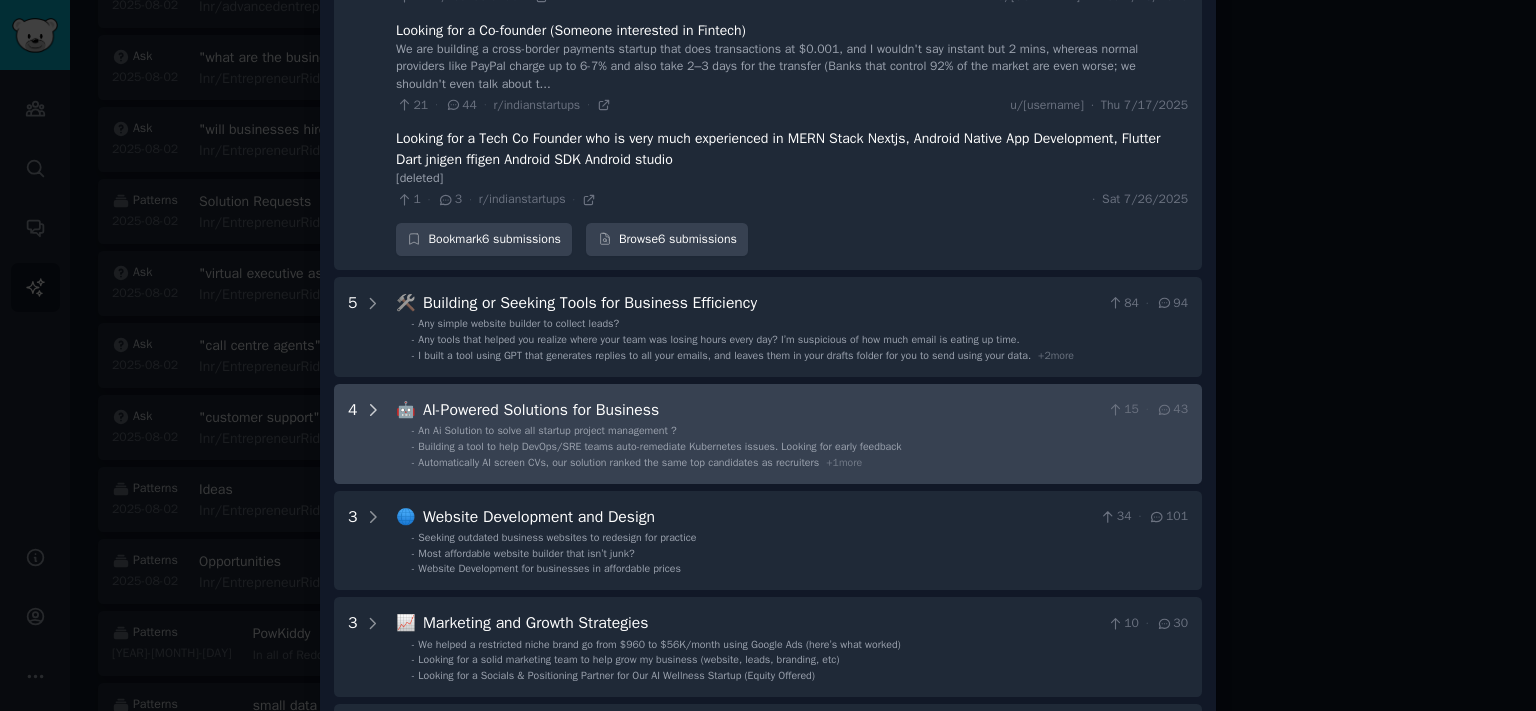 click 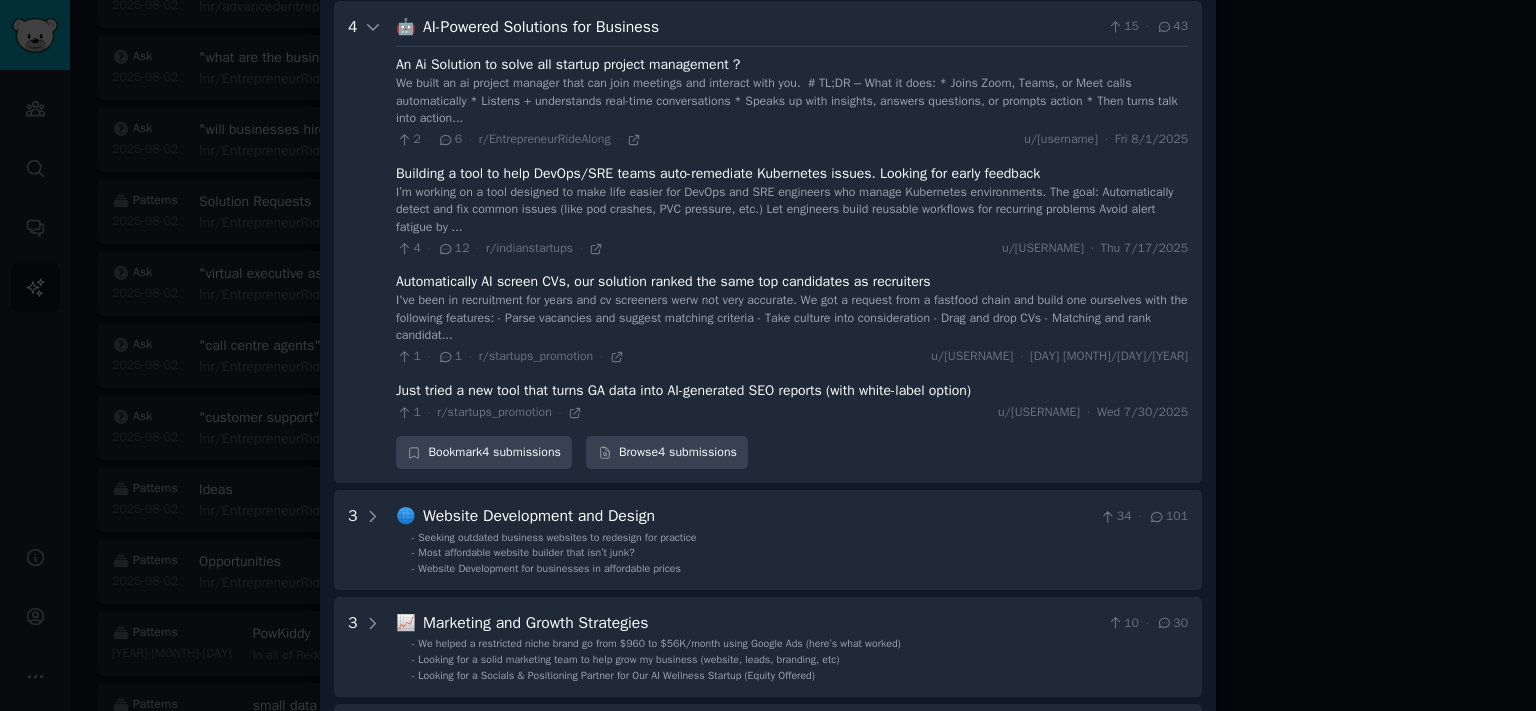 scroll, scrollTop: 604, scrollLeft: 0, axis: vertical 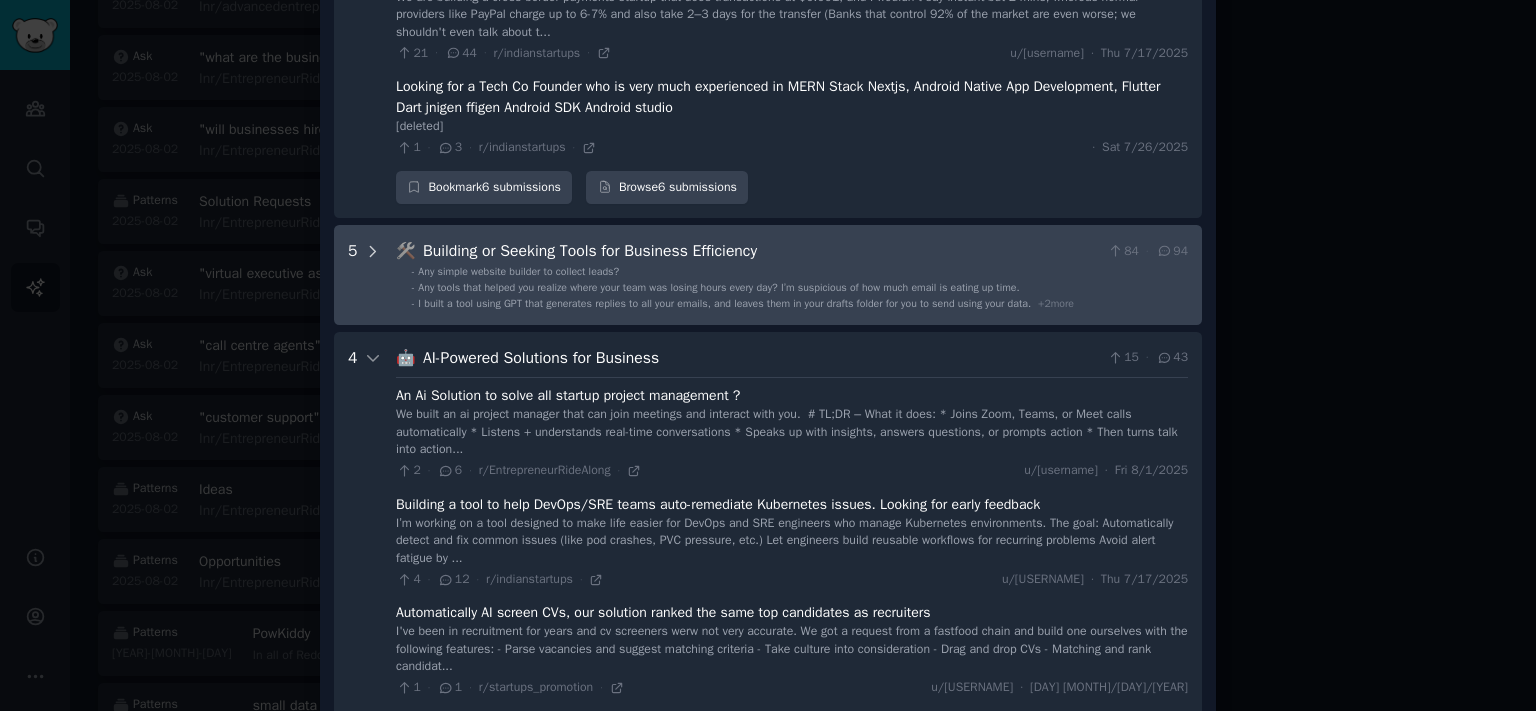 click 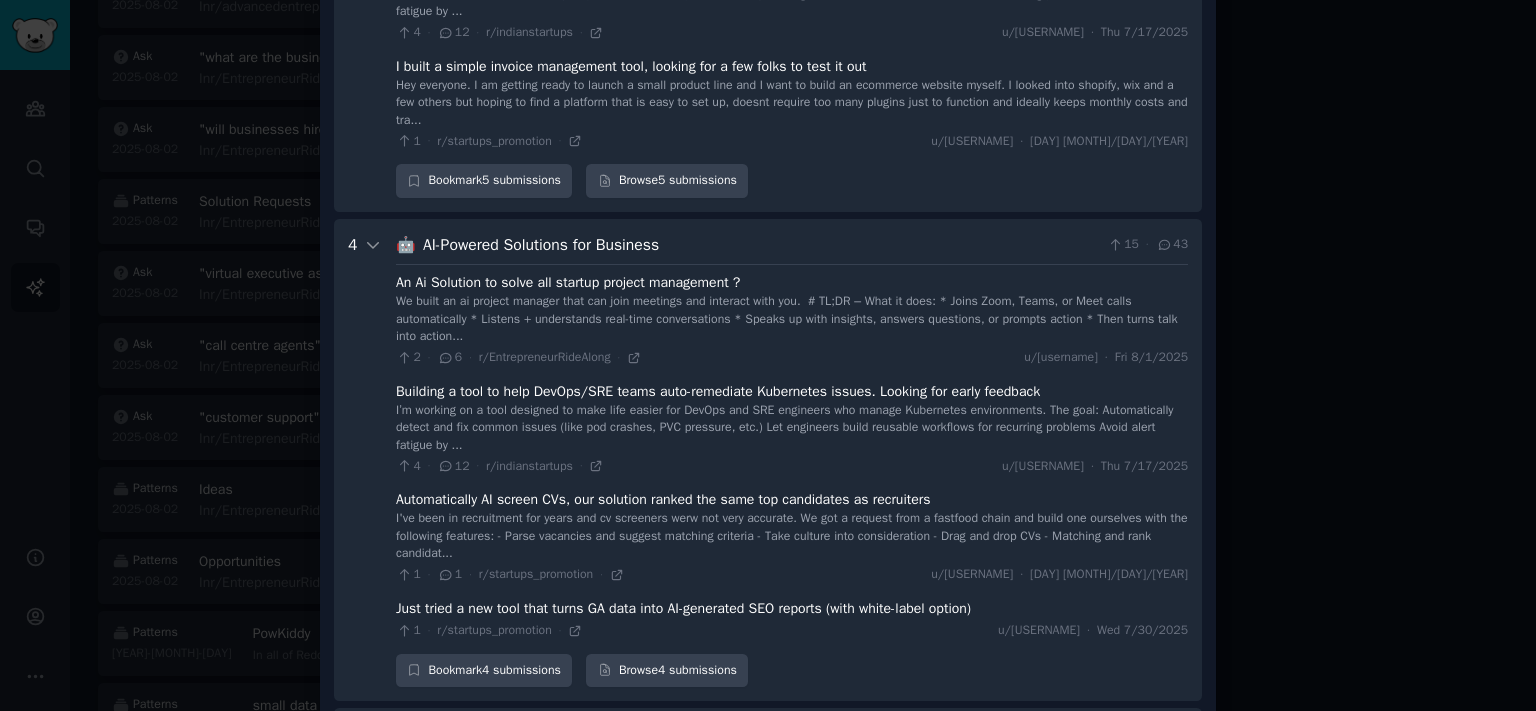 scroll, scrollTop: 1599, scrollLeft: 0, axis: vertical 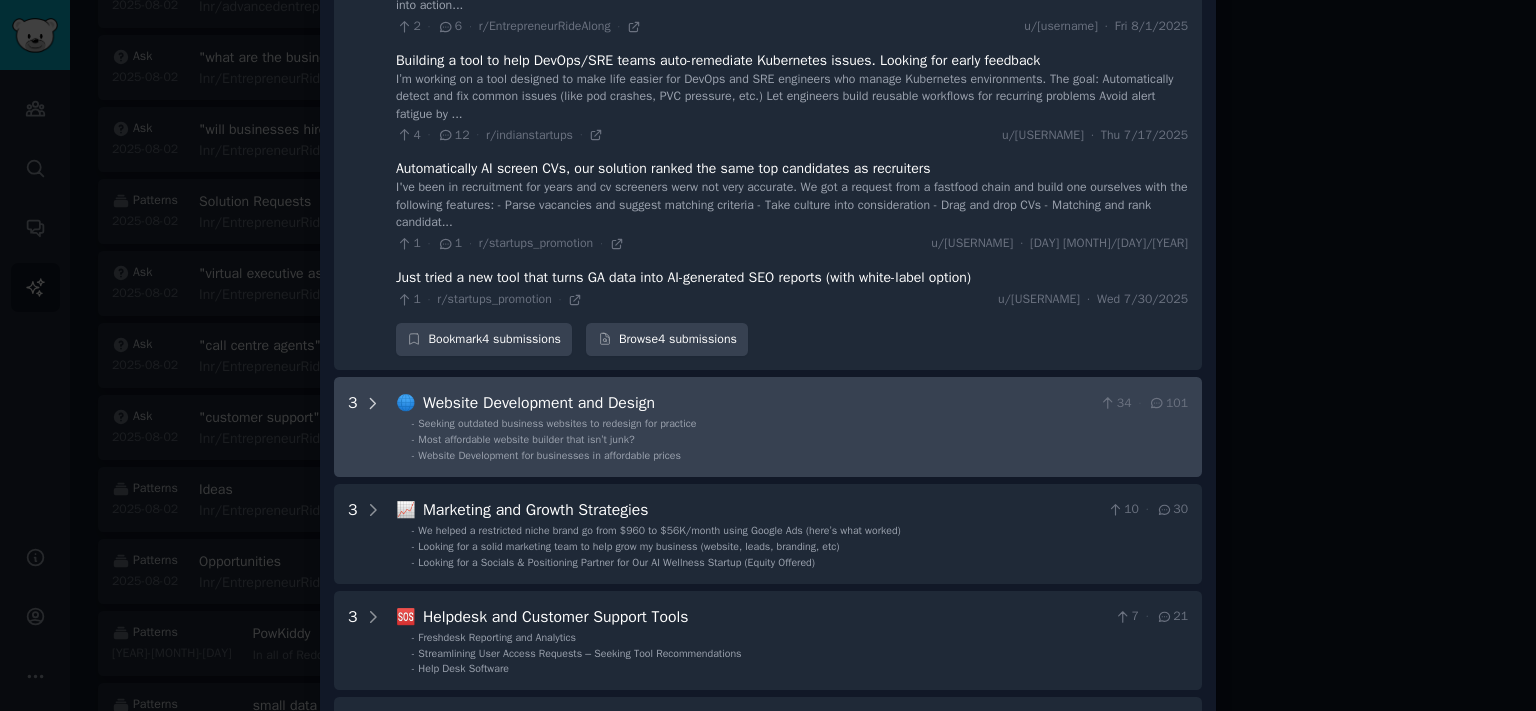 click 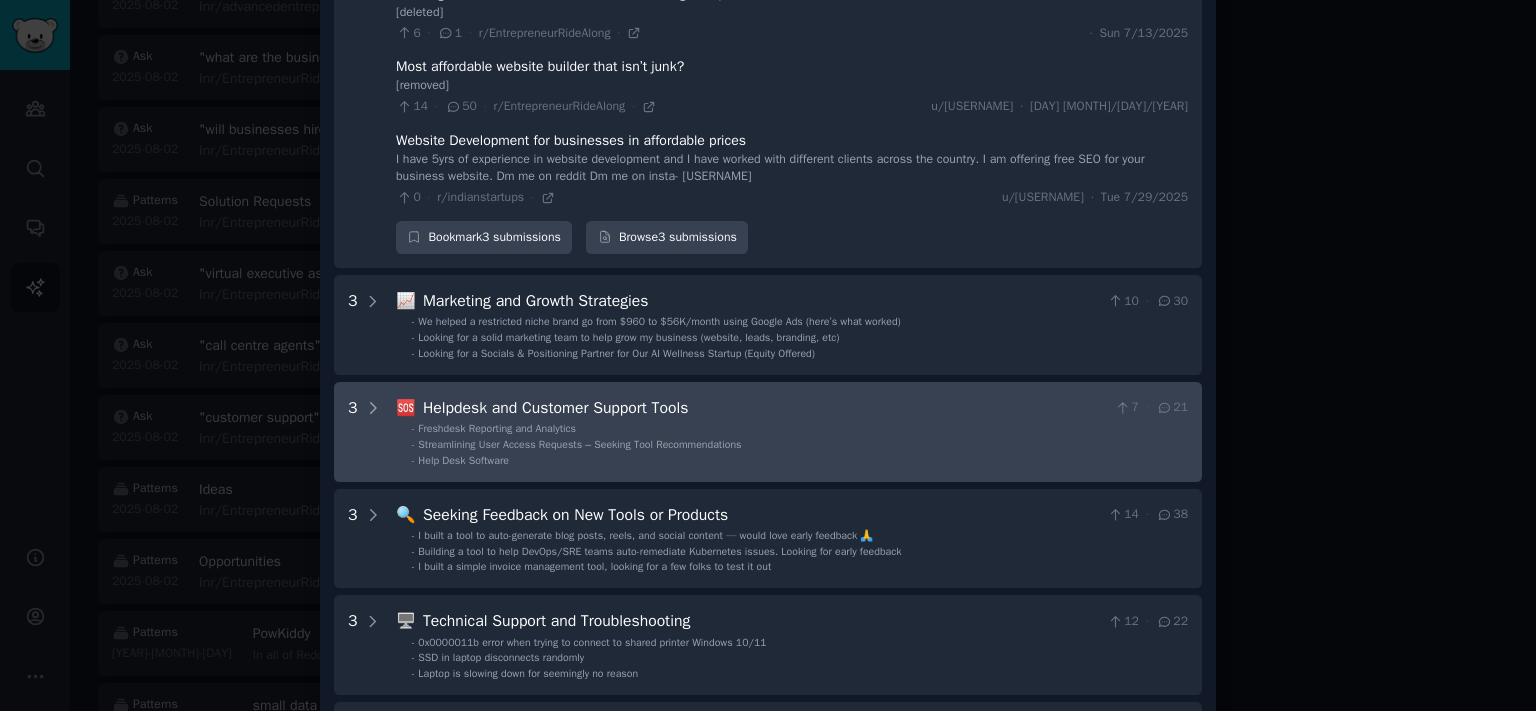 scroll, scrollTop: 2040, scrollLeft: 0, axis: vertical 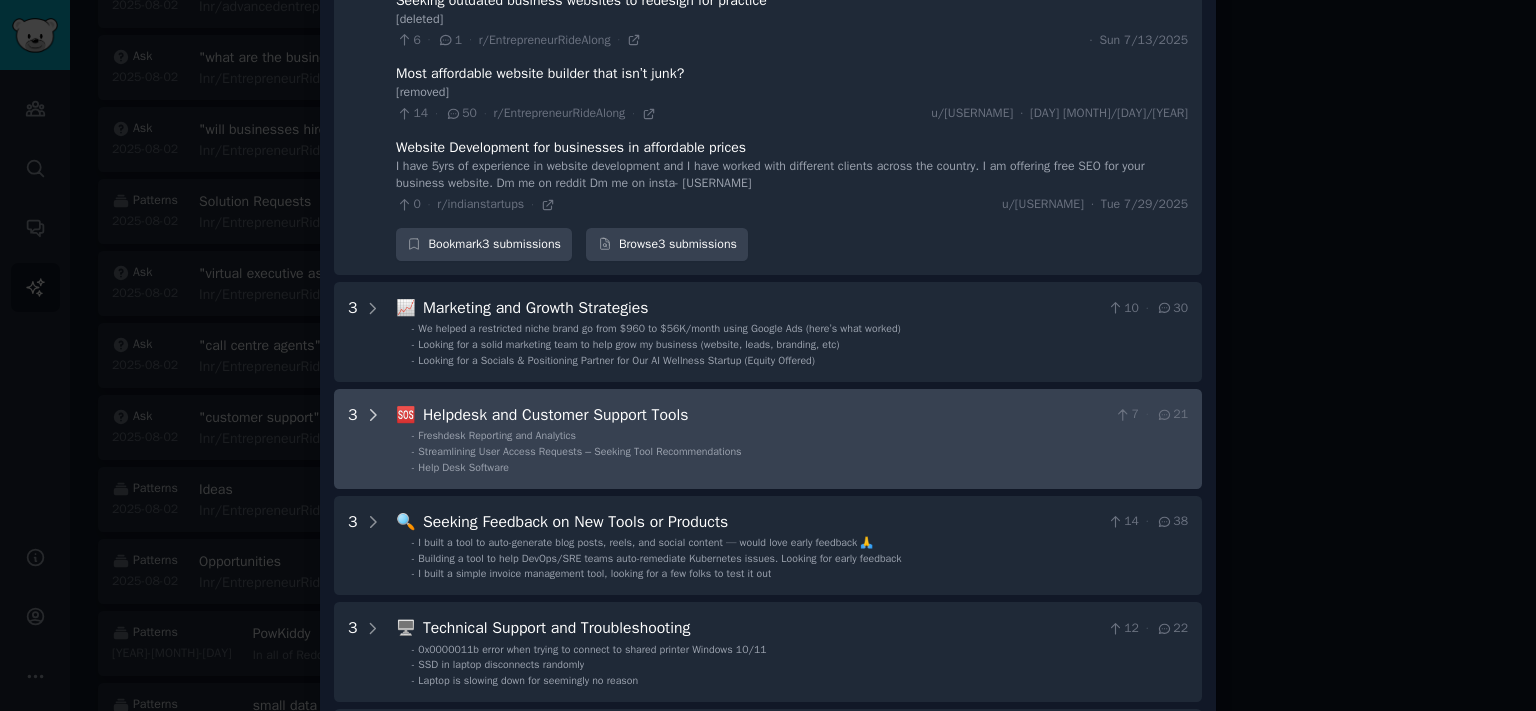 click at bounding box center [373, 439] 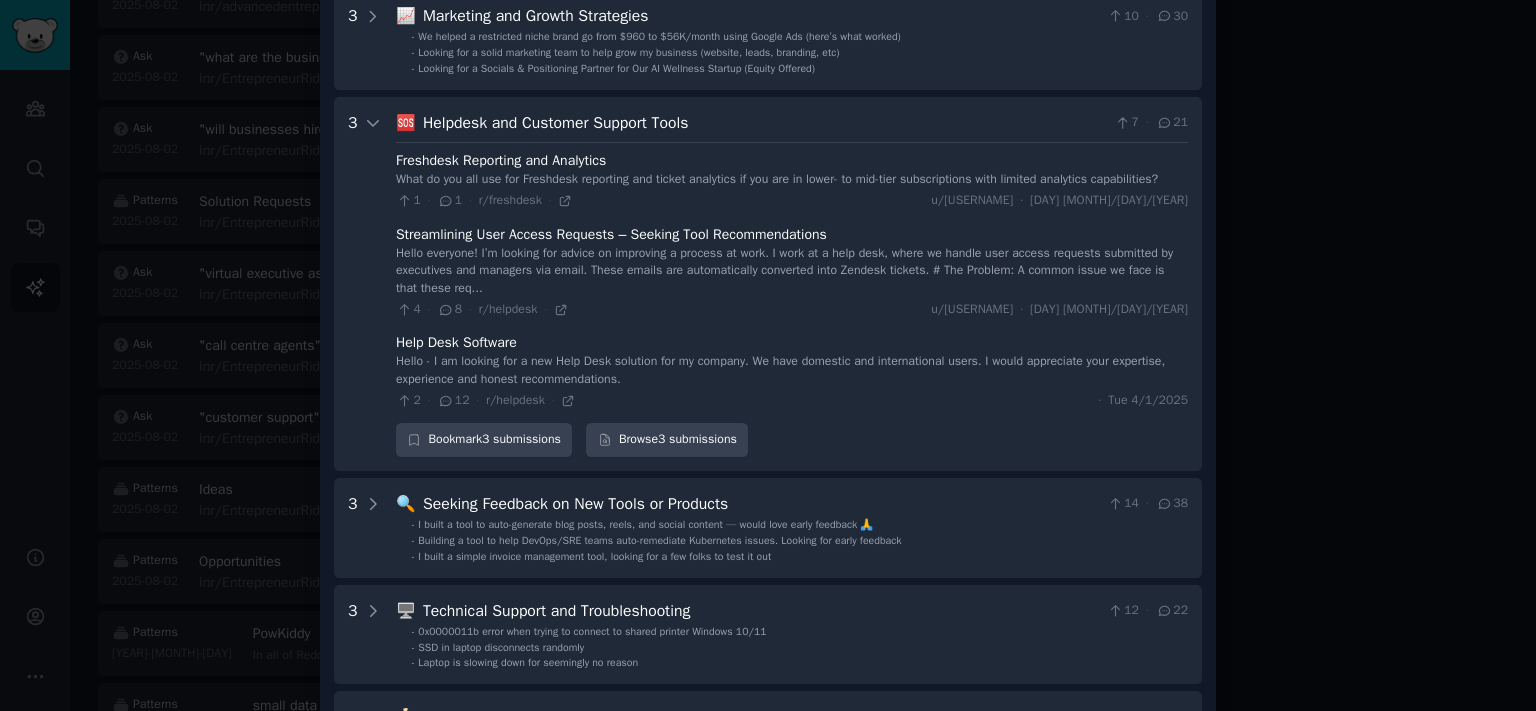 scroll, scrollTop: 2205, scrollLeft: 0, axis: vertical 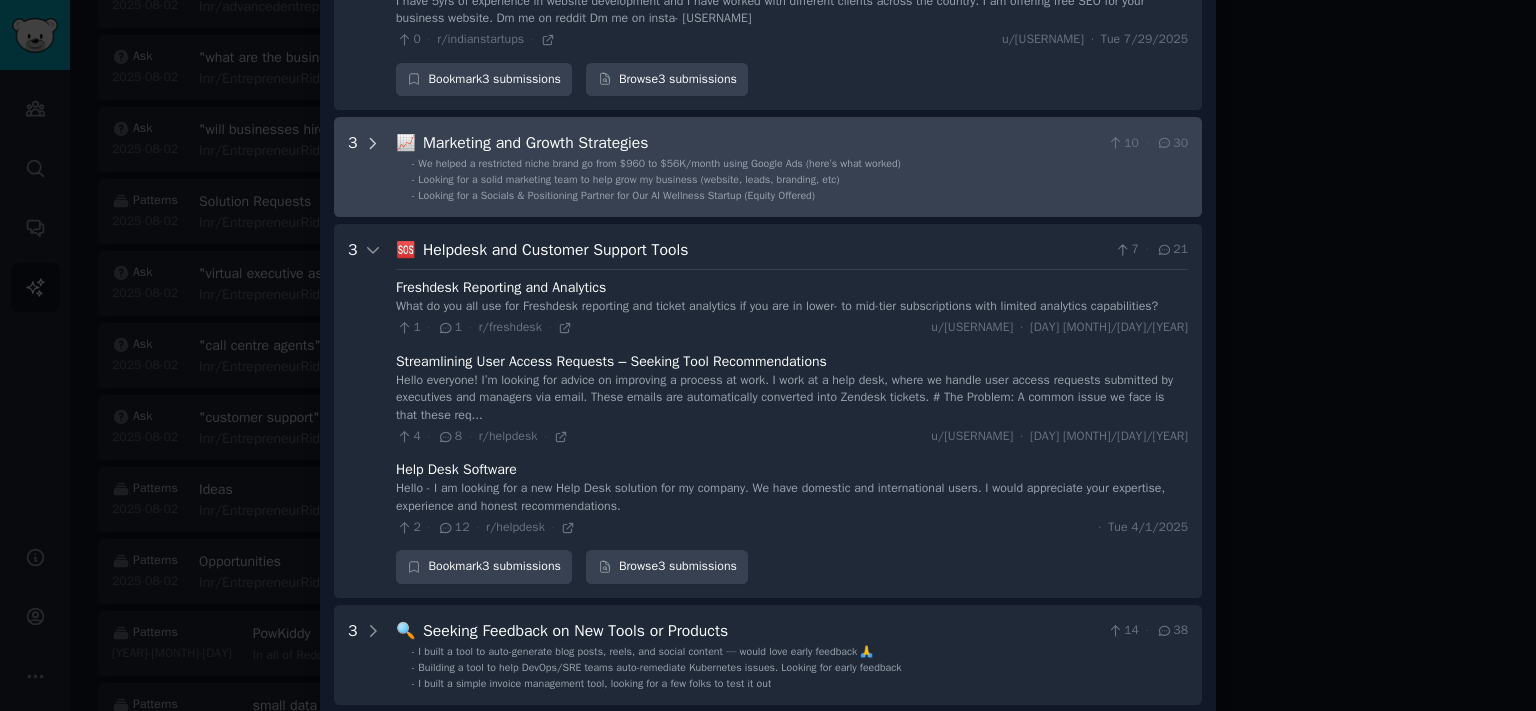 click 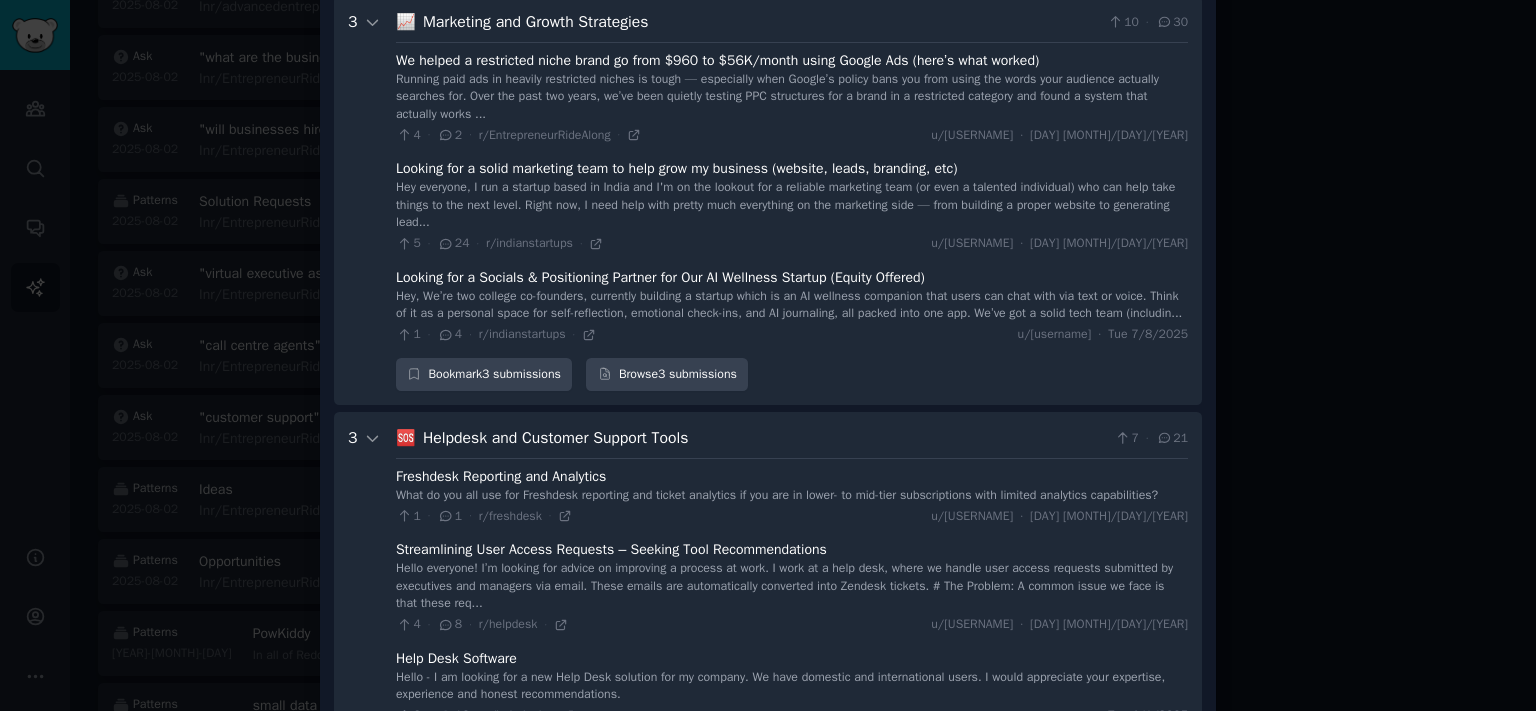 scroll, scrollTop: 2843, scrollLeft: 0, axis: vertical 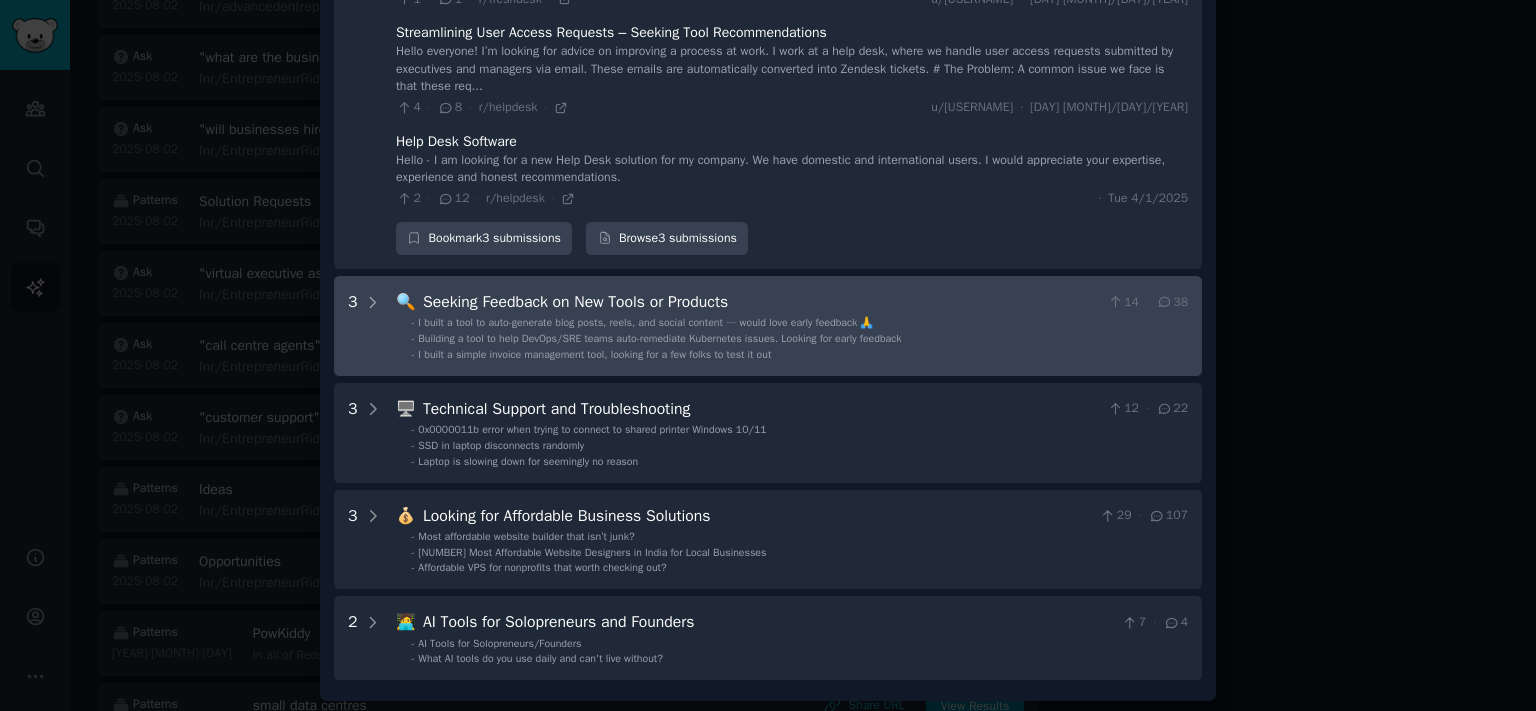 click on "[NUMBER] 🔍 Seeking Feedback on New Tools or Products [NUMBER] · [NUMBER] - I built a tool to auto-generate blog posts, reels, and social content — would love early feedback 🙏 - Building a tool to help DevOps/SRE teams auto-remediate Kubernetes issues. Looking for early feedback - I built a simple invoice management tool, looking for a few folks to test it out" at bounding box center (768, 326) 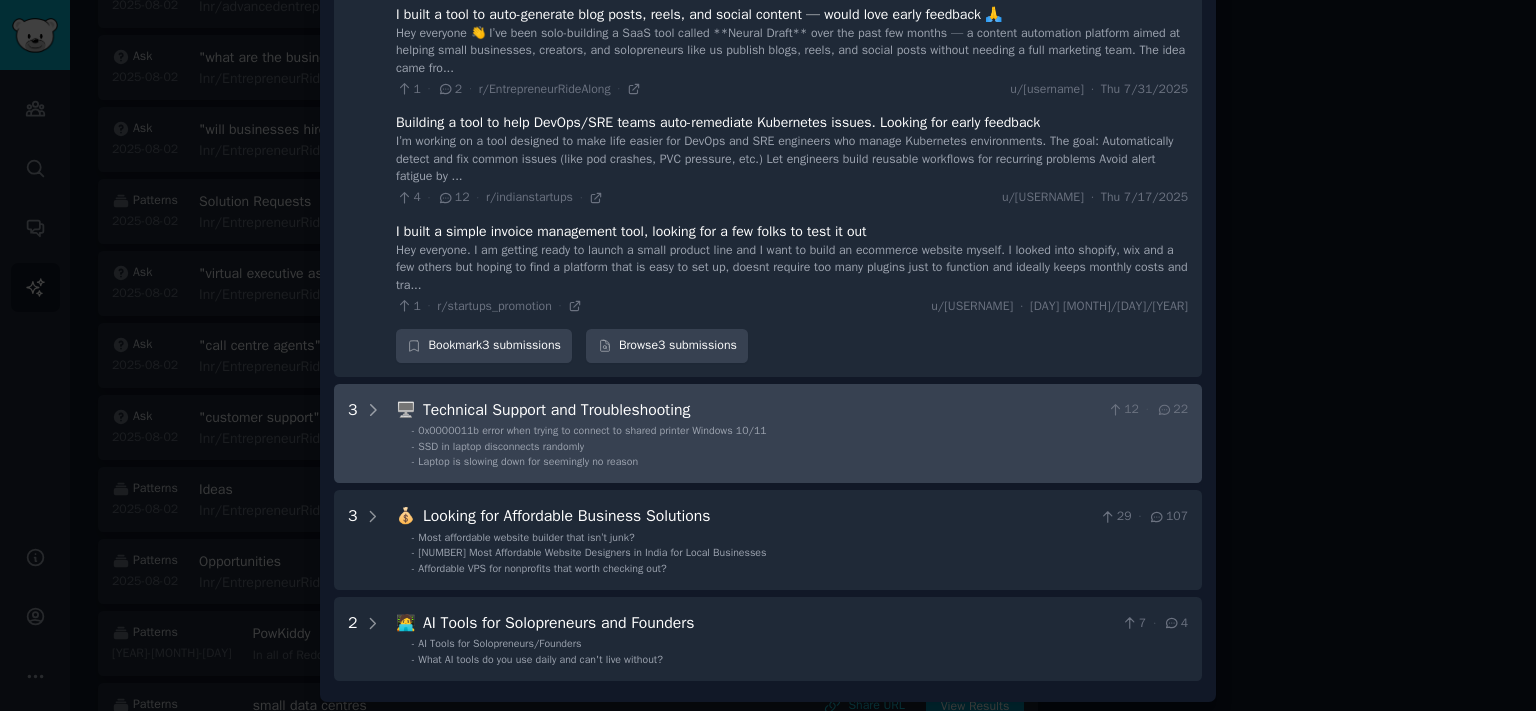 click on "3 🖥️ Technical Support and Troubleshooting 12 · 22 - 0x0000011b error when trying to connect to shared printer Windows 10/11 - SSD in laptop disconnects randomly - Laptop is slowing down for seemingly no reason" at bounding box center (768, 434) 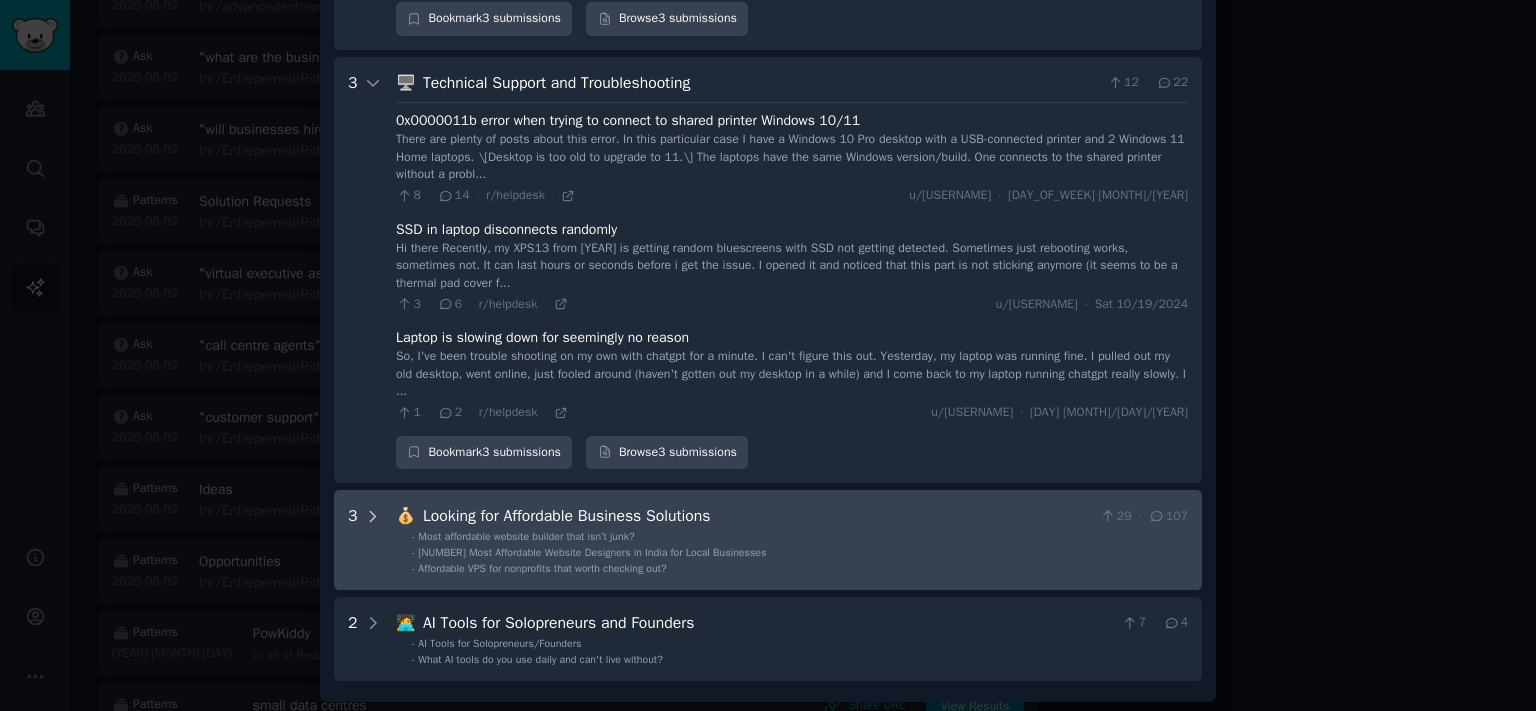 click 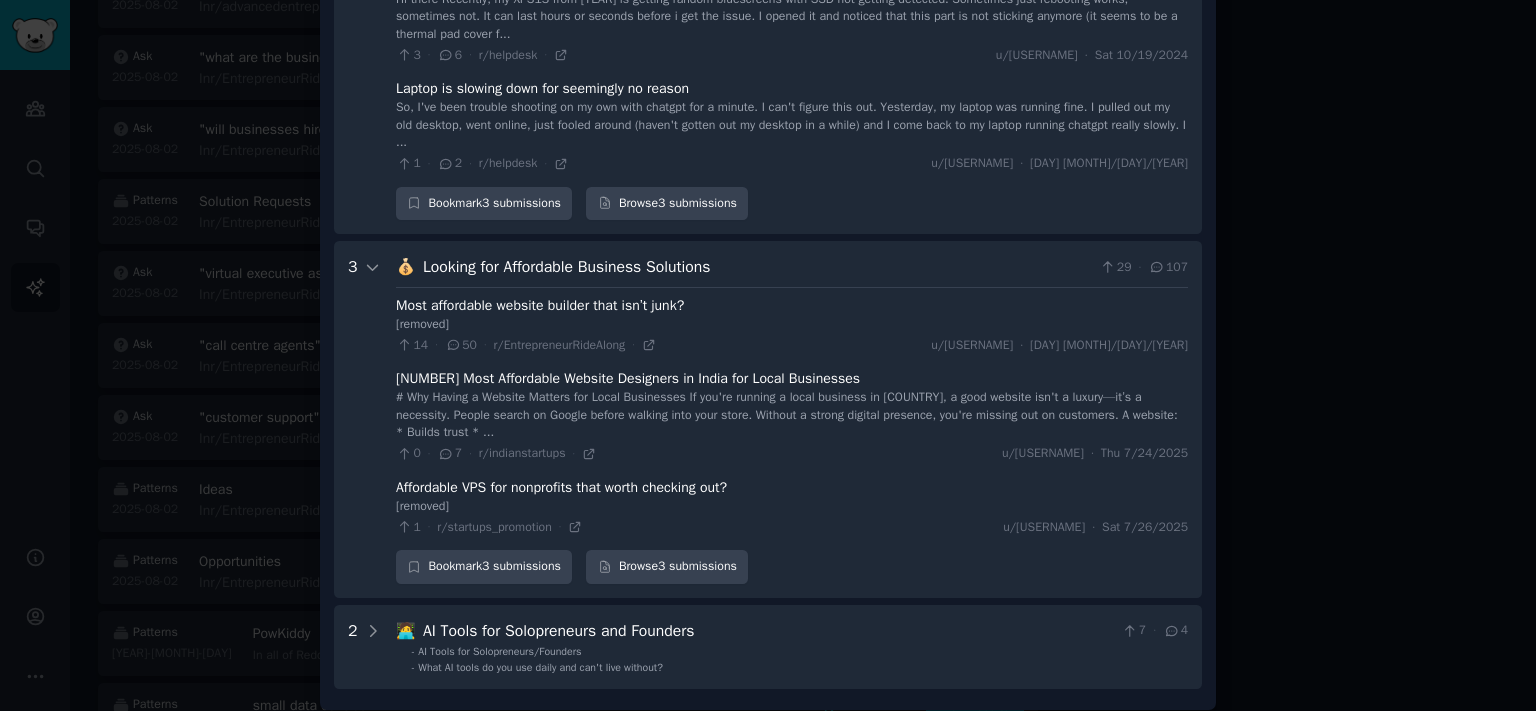 scroll, scrollTop: 3752, scrollLeft: 0, axis: vertical 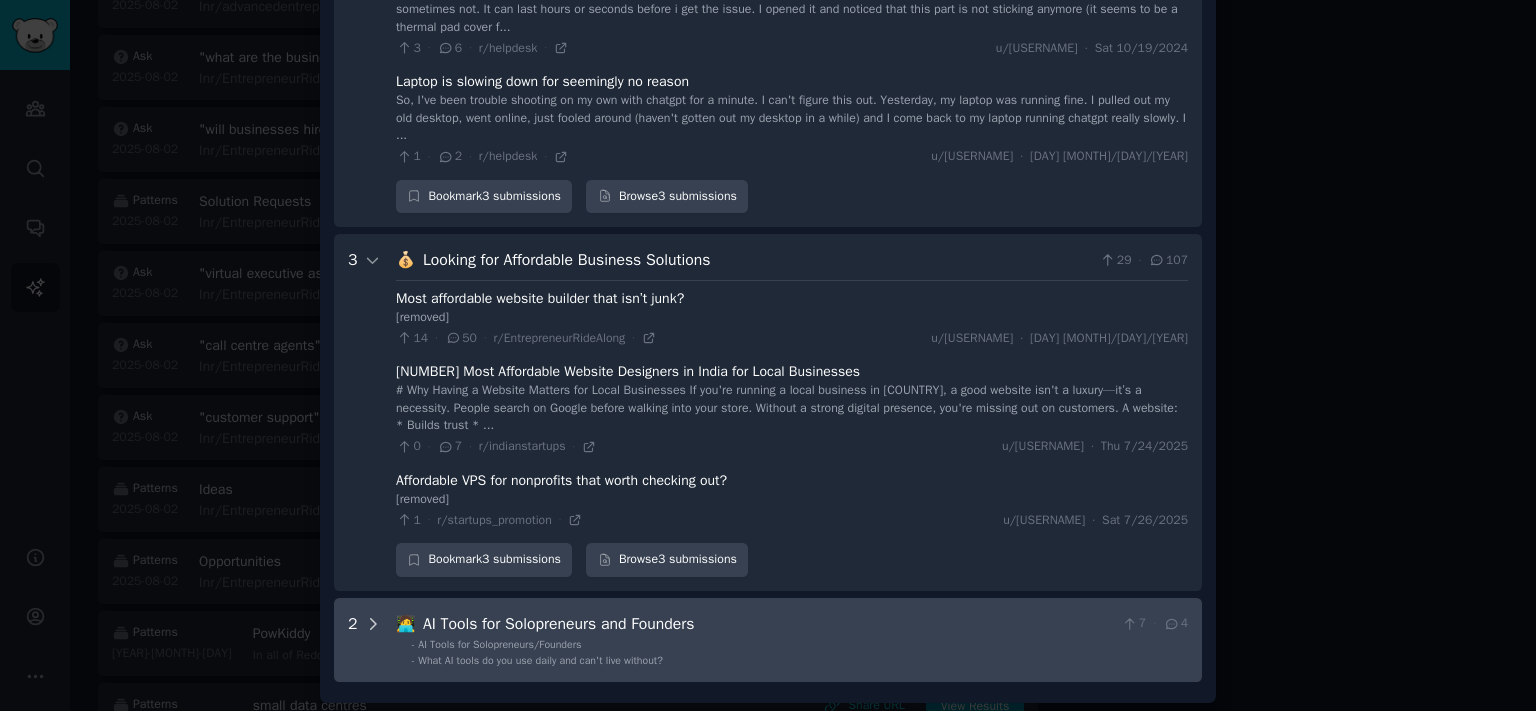click 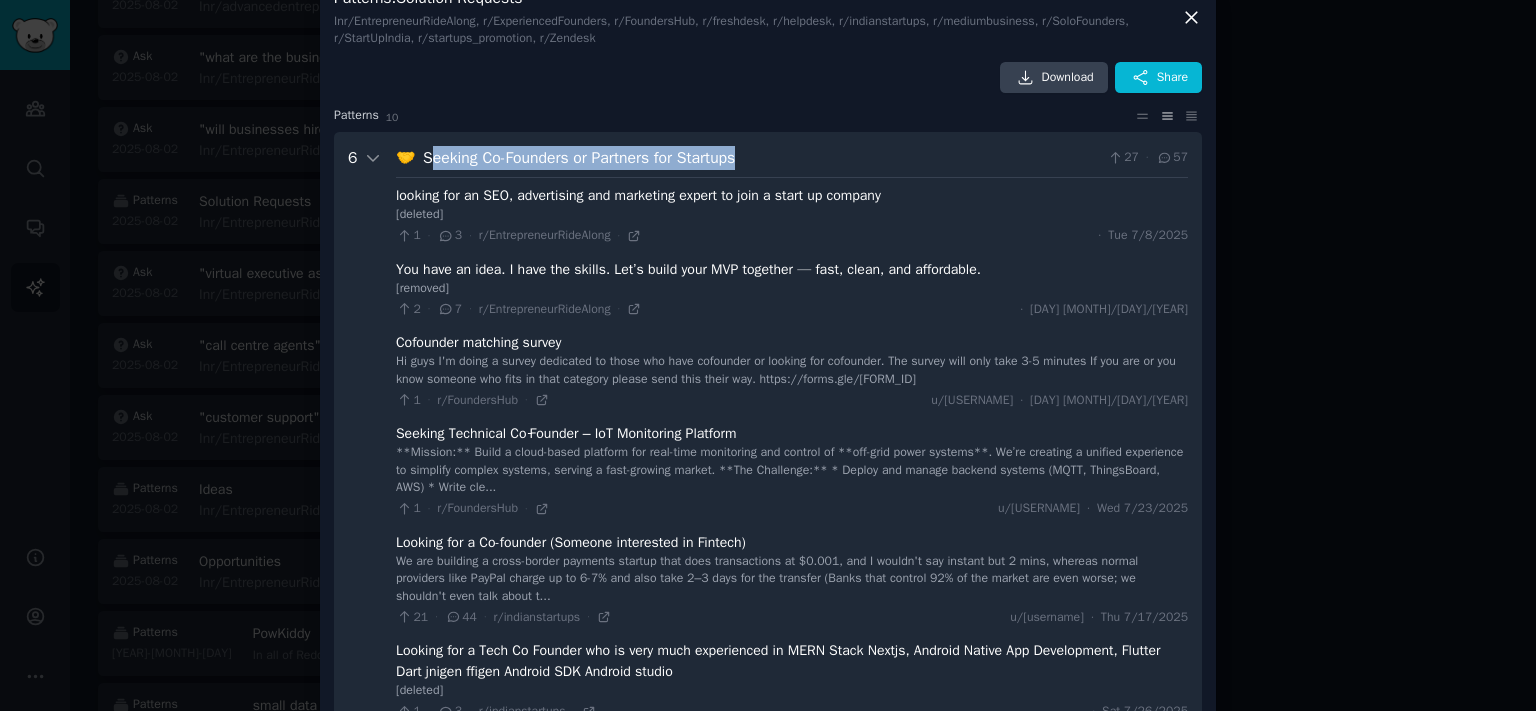 scroll, scrollTop: 0, scrollLeft: 0, axis: both 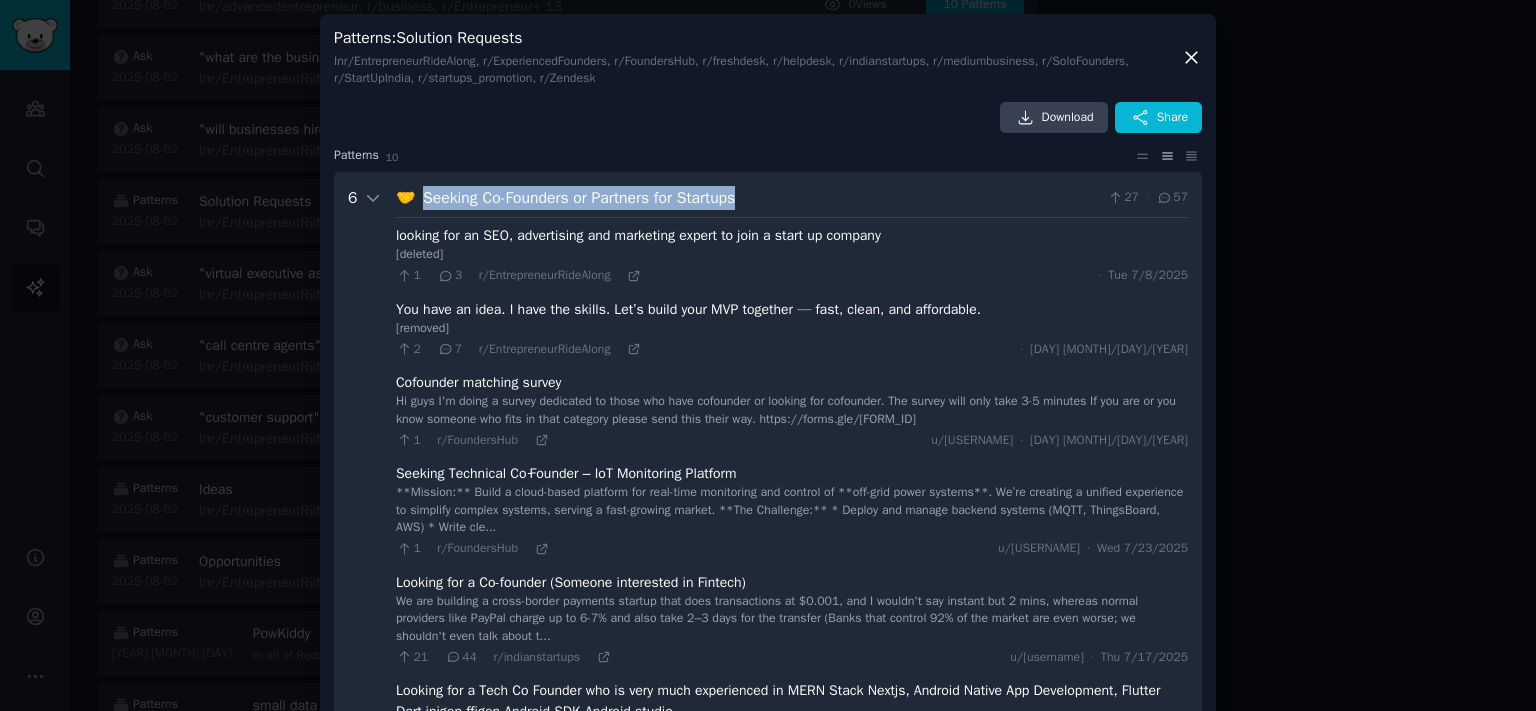 drag, startPoint x: 1170, startPoint y: 606, endPoint x: 402, endPoint y: 187, distance: 874.86285 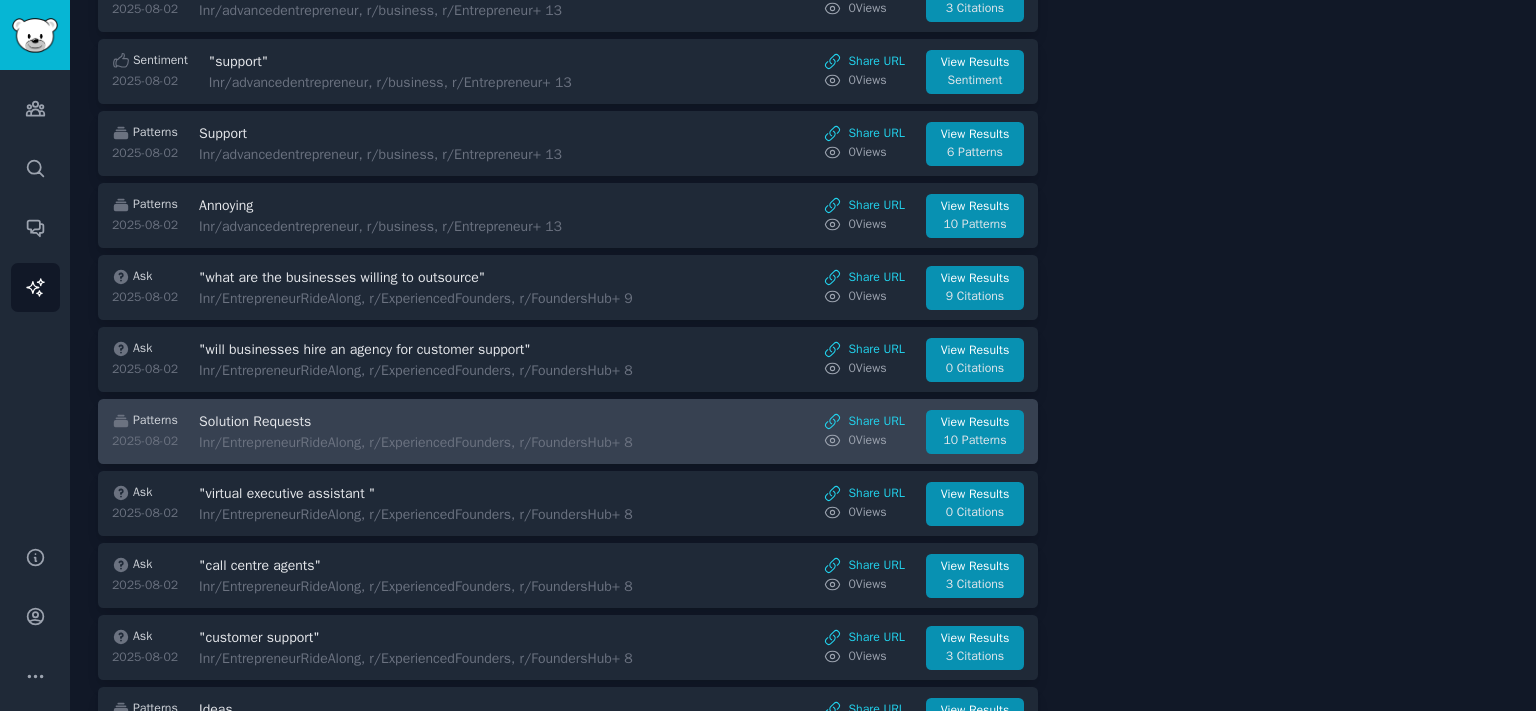 scroll, scrollTop: 2746, scrollLeft: 0, axis: vertical 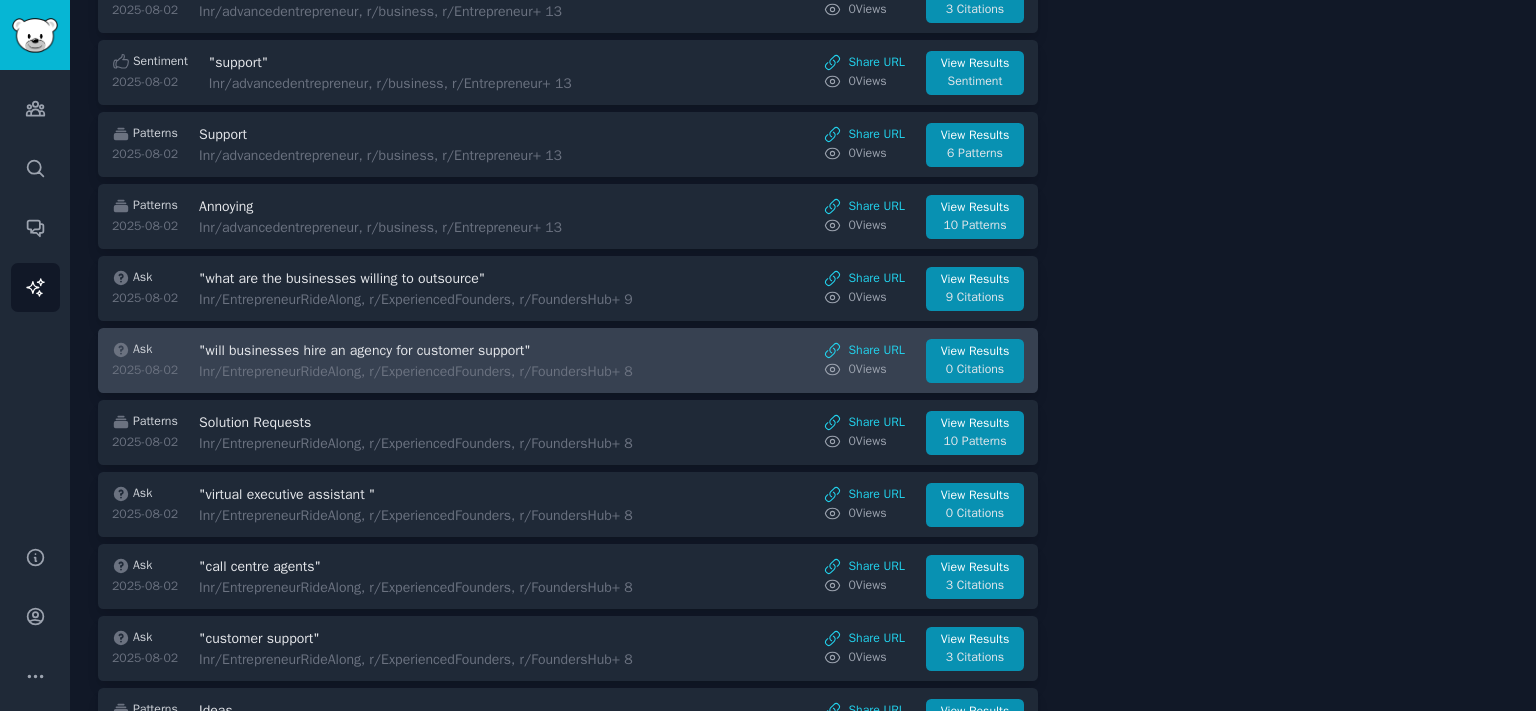 click on "In r/EntrepreneurRideAlong, r/ExperiencedFounders, r/FoundersHub + [NUMBER]" at bounding box center (416, 371) 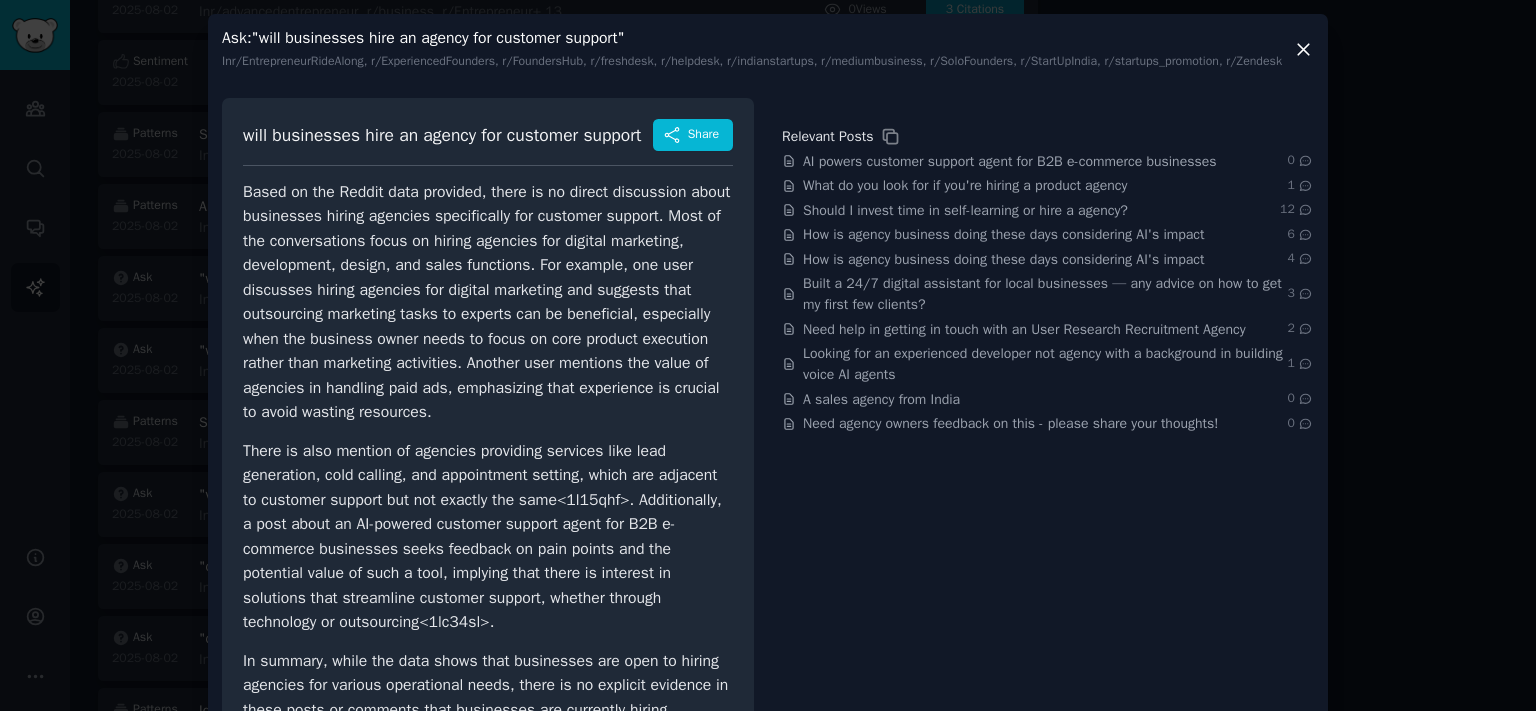 scroll, scrollTop: 172, scrollLeft: 0, axis: vertical 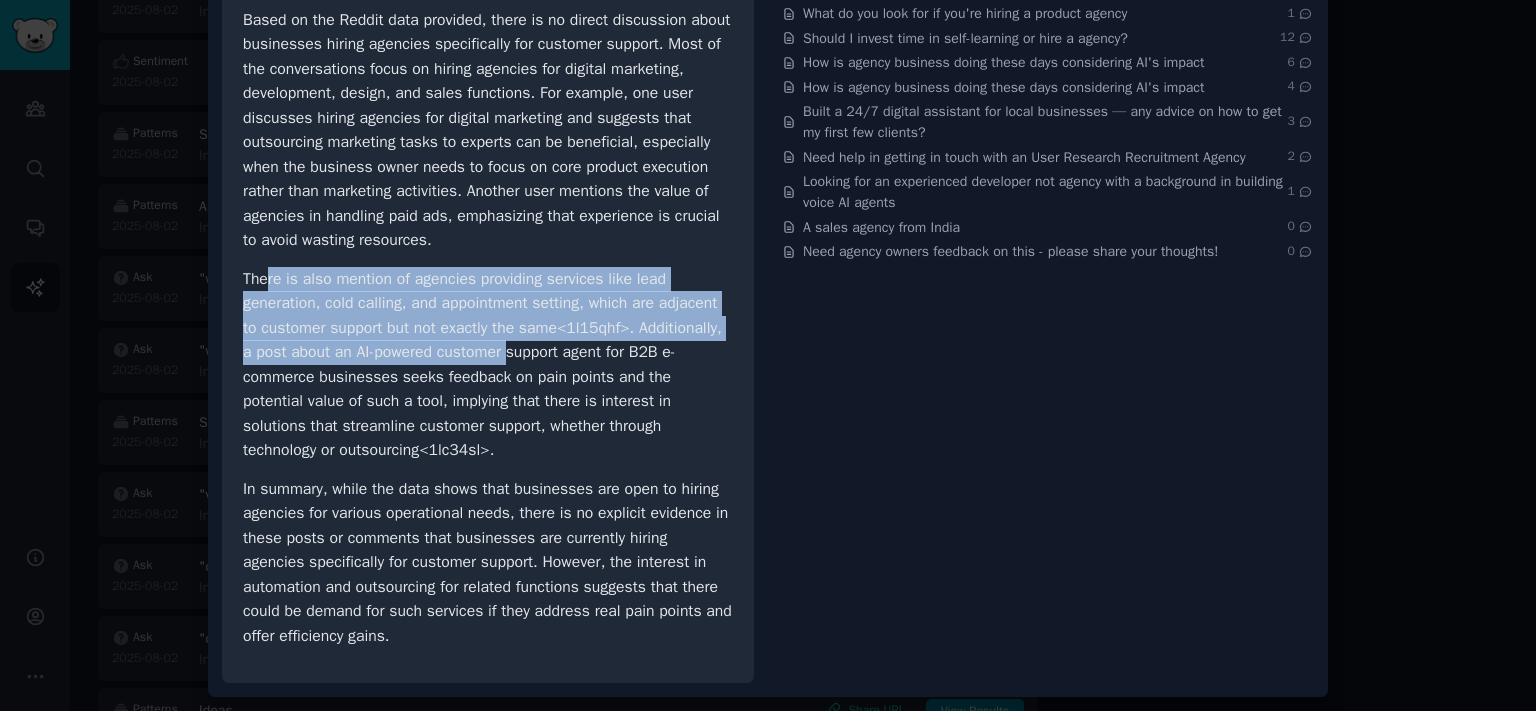 drag, startPoint x: 306, startPoint y: 289, endPoint x: 507, endPoint y: 355, distance: 211.5585 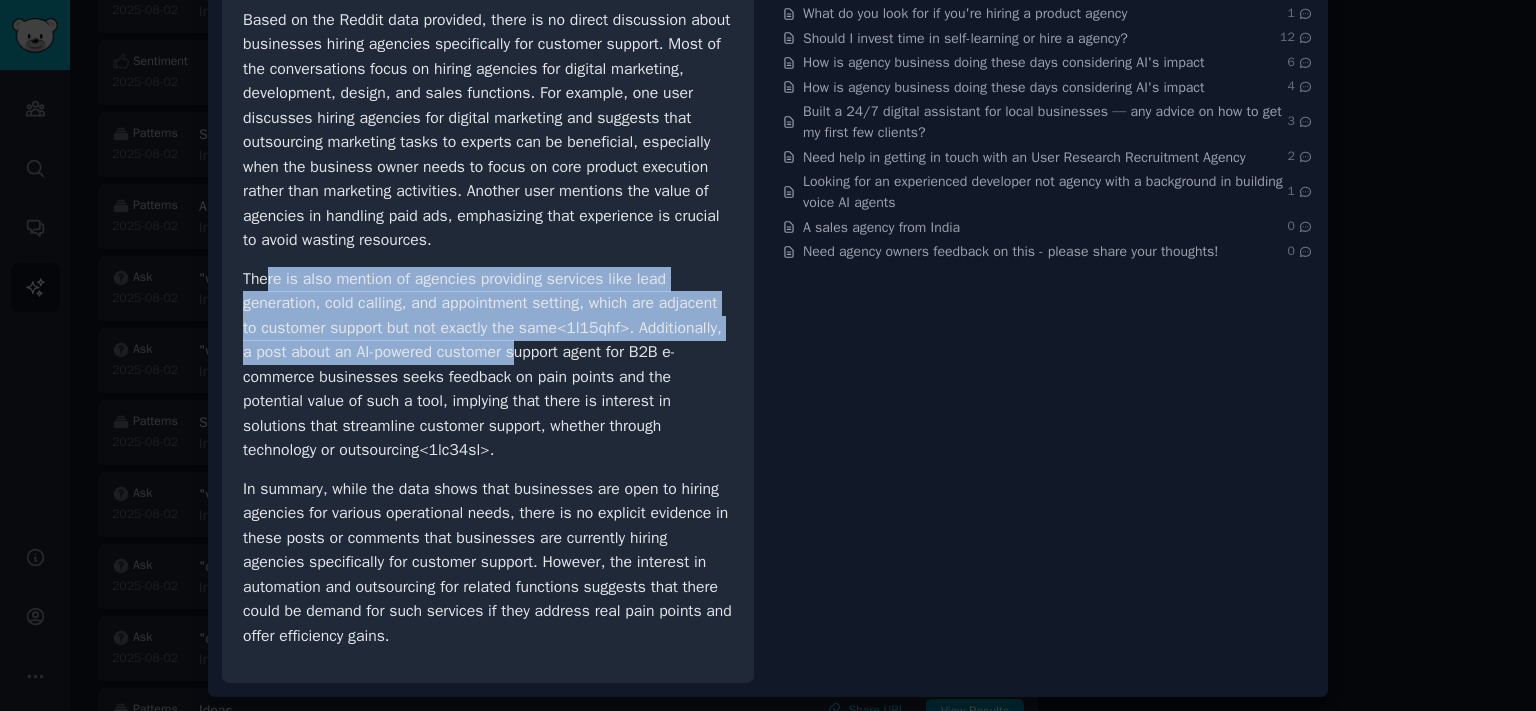 click on "There is also mention of agencies providing services like lead generation, cold calling, and appointment setting, which are adjacent to customer support but not exactly the same<1l15qhf>. Additionally, a post about an AI-powered customer support agent for B2B e-commerce businesses seeks feedback on pain points and the potential value of such a tool, implying that there is interest in solutions that streamline customer support, whether through technology or outsourcing<1lc34sl>." at bounding box center (488, 365) 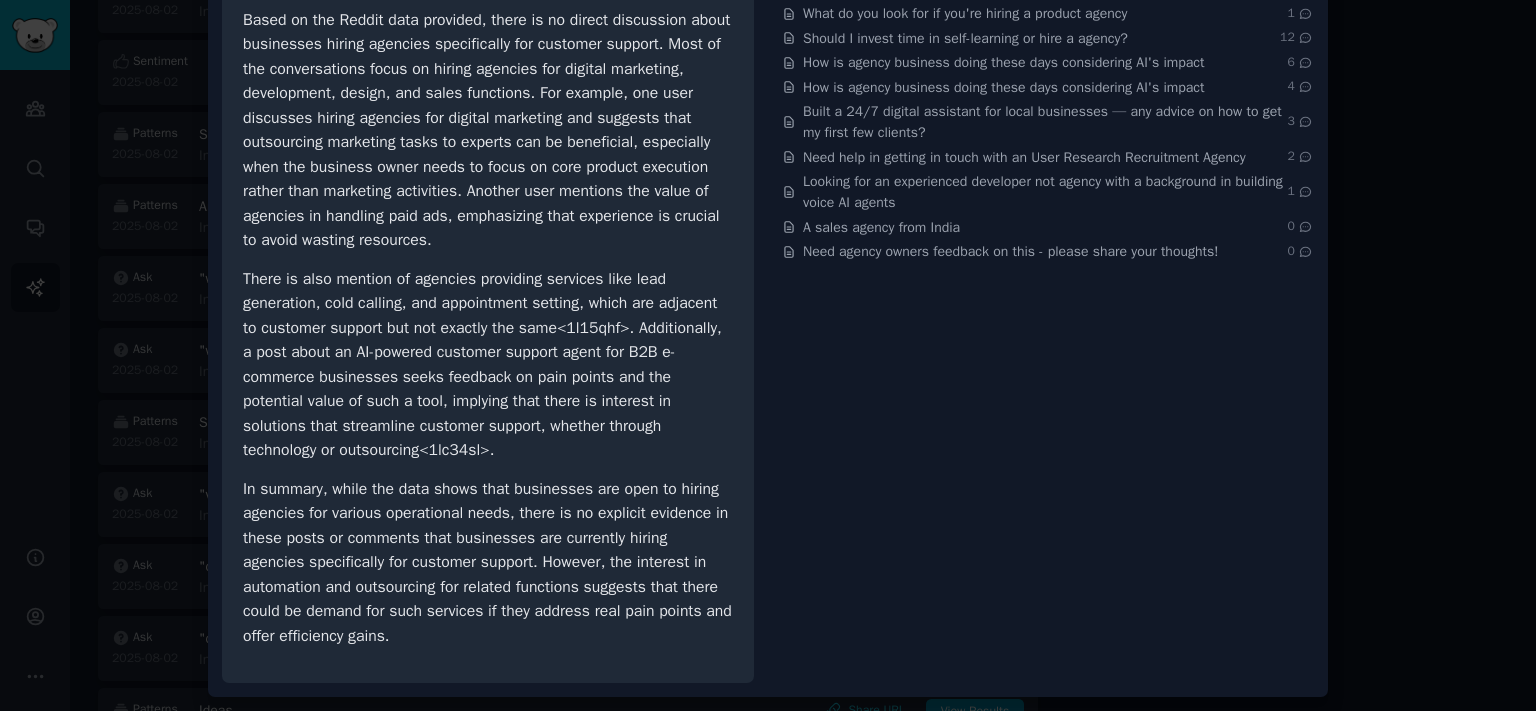 scroll, scrollTop: 0, scrollLeft: 0, axis: both 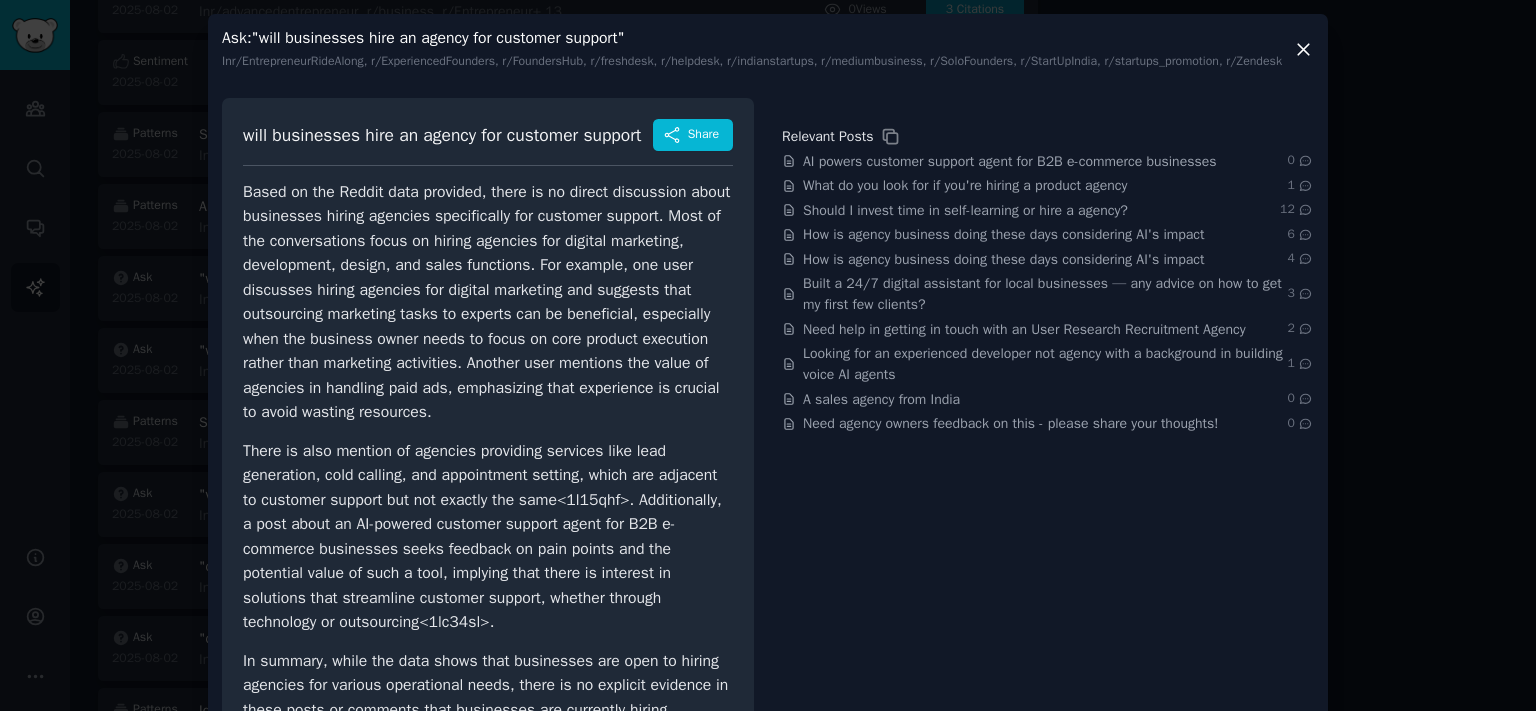 click 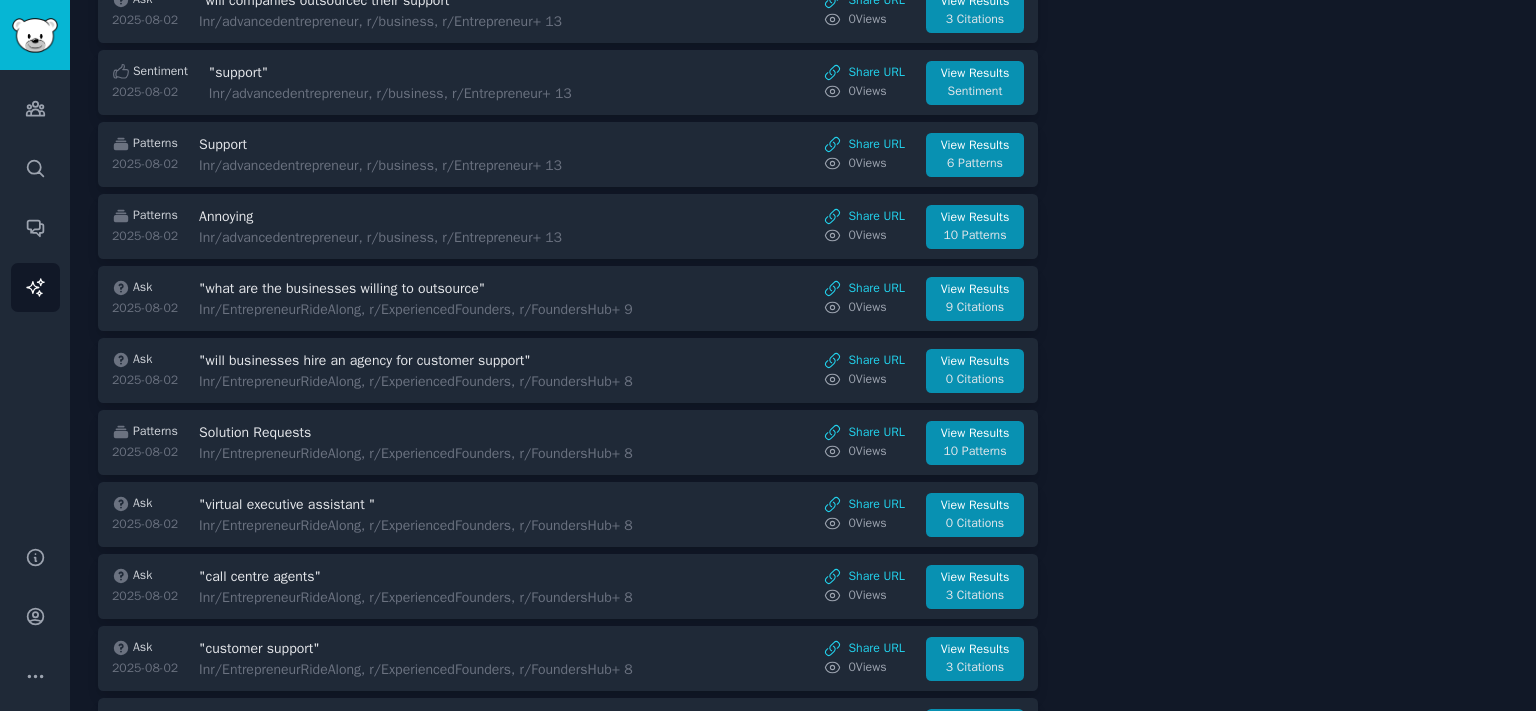 scroll, scrollTop: 2733, scrollLeft: 0, axis: vertical 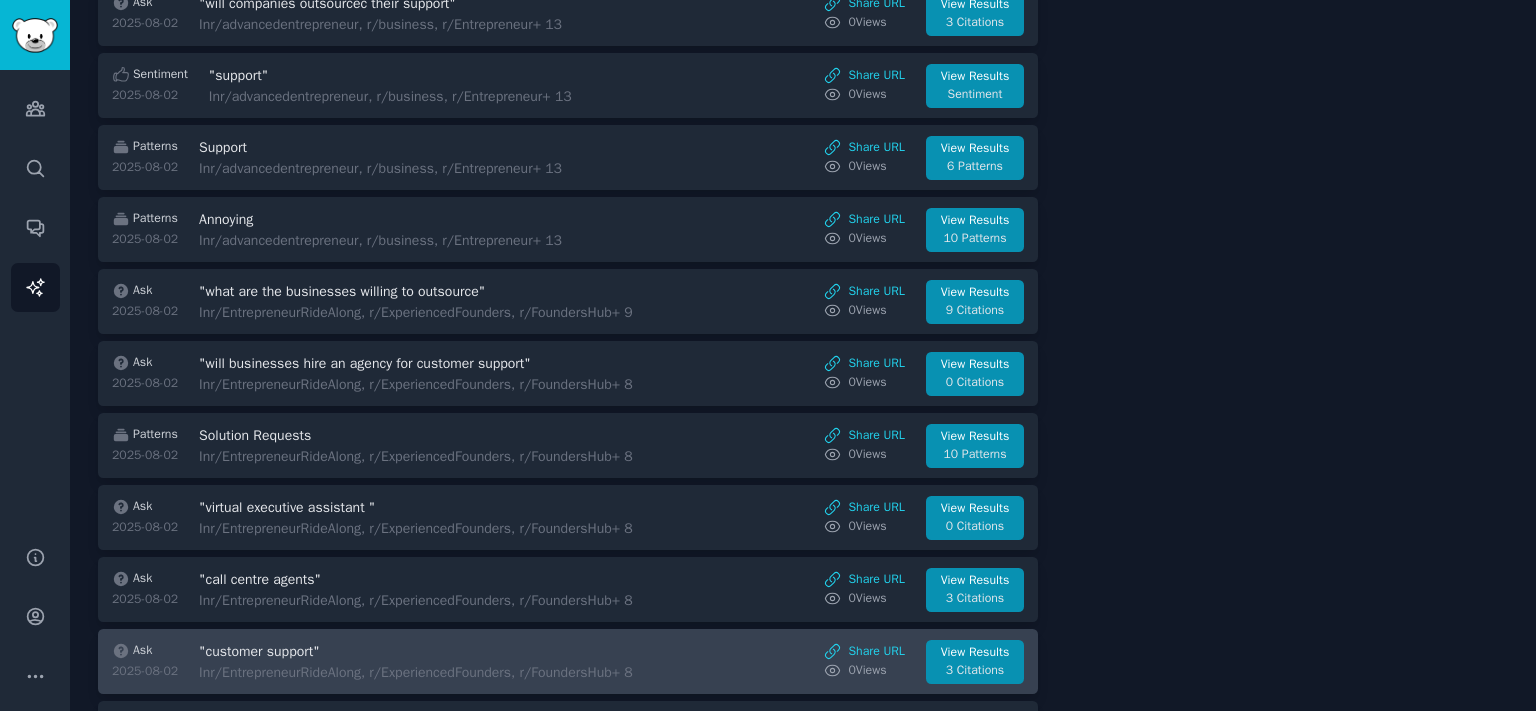 click on ""customer support"" at bounding box center (367, 651) 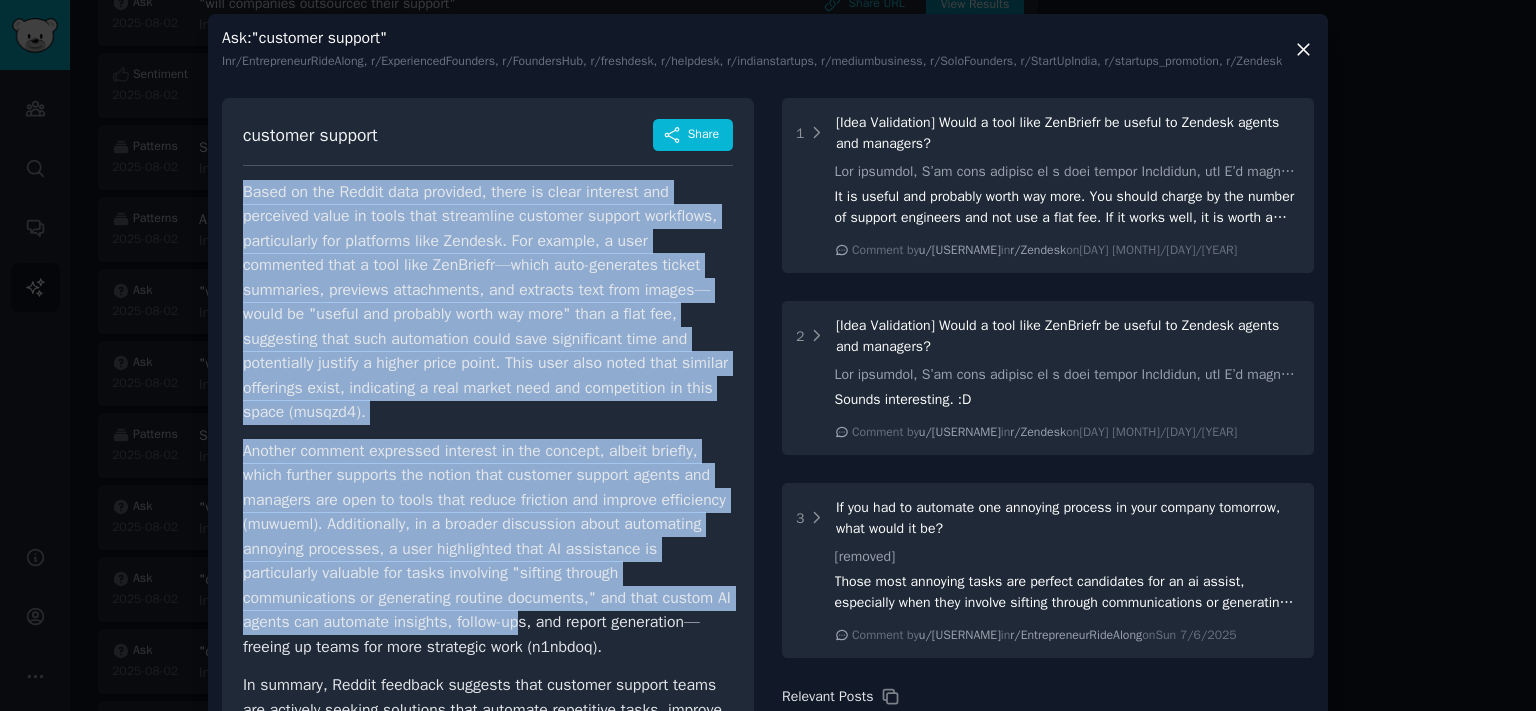 scroll, scrollTop: 373, scrollLeft: 0, axis: vertical 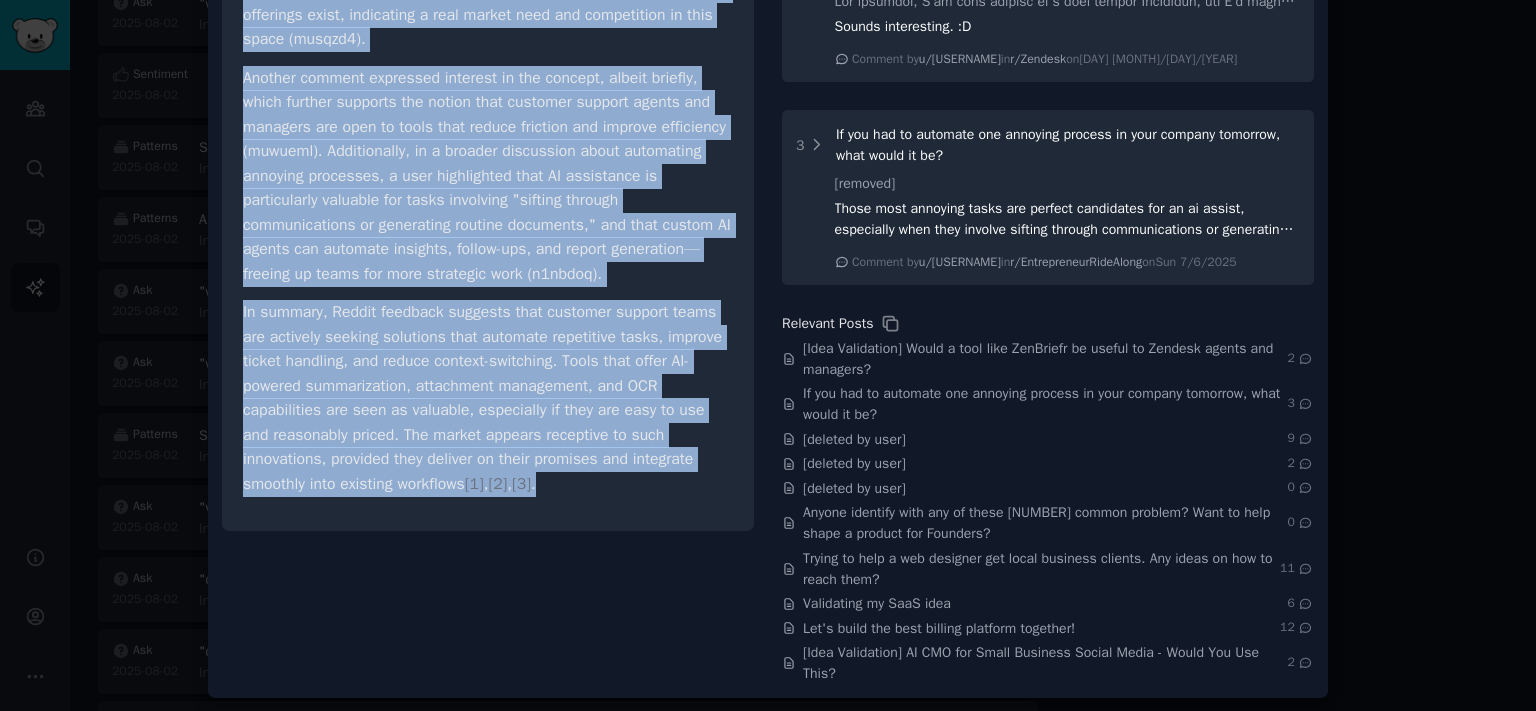 drag, startPoint x: 238, startPoint y: 137, endPoint x: 554, endPoint y: 511, distance: 489.62436 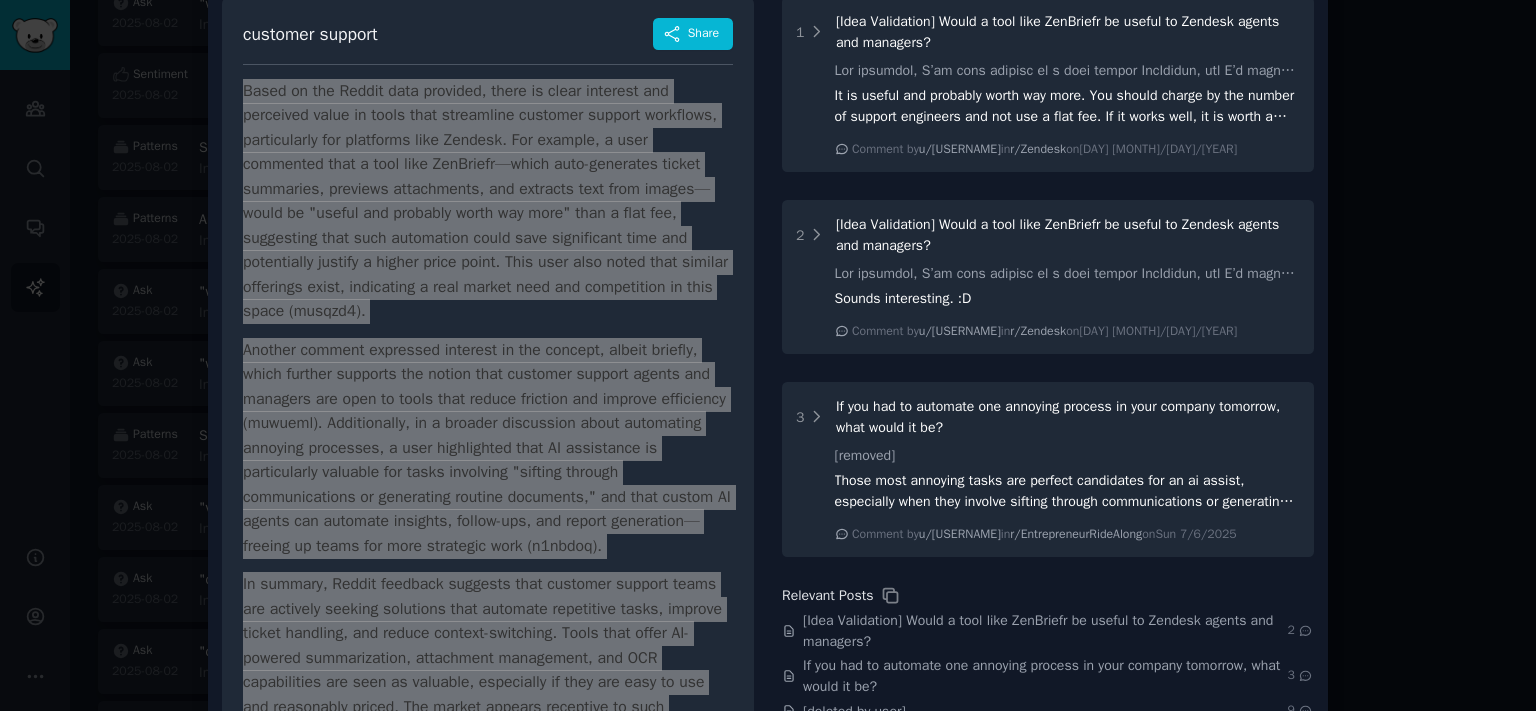 scroll, scrollTop: 0, scrollLeft: 0, axis: both 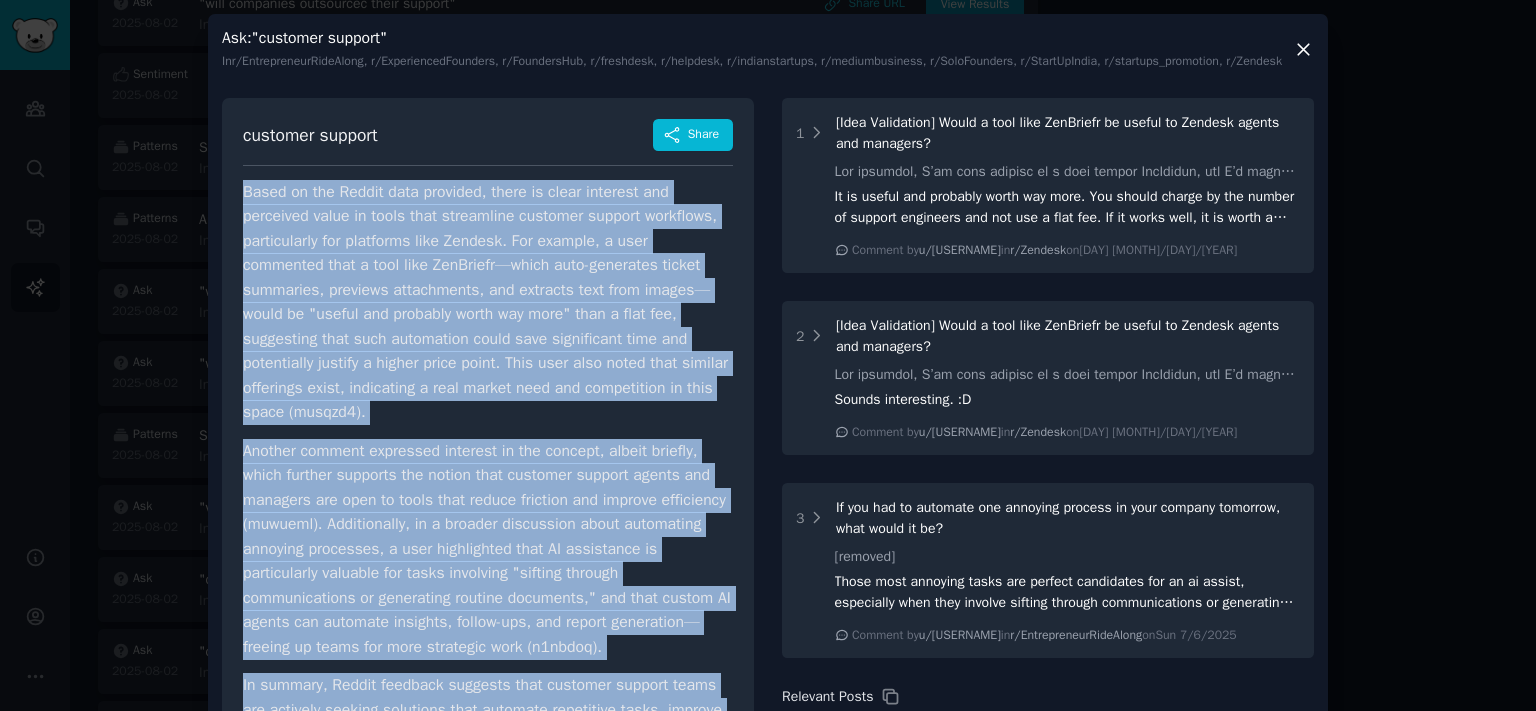 click 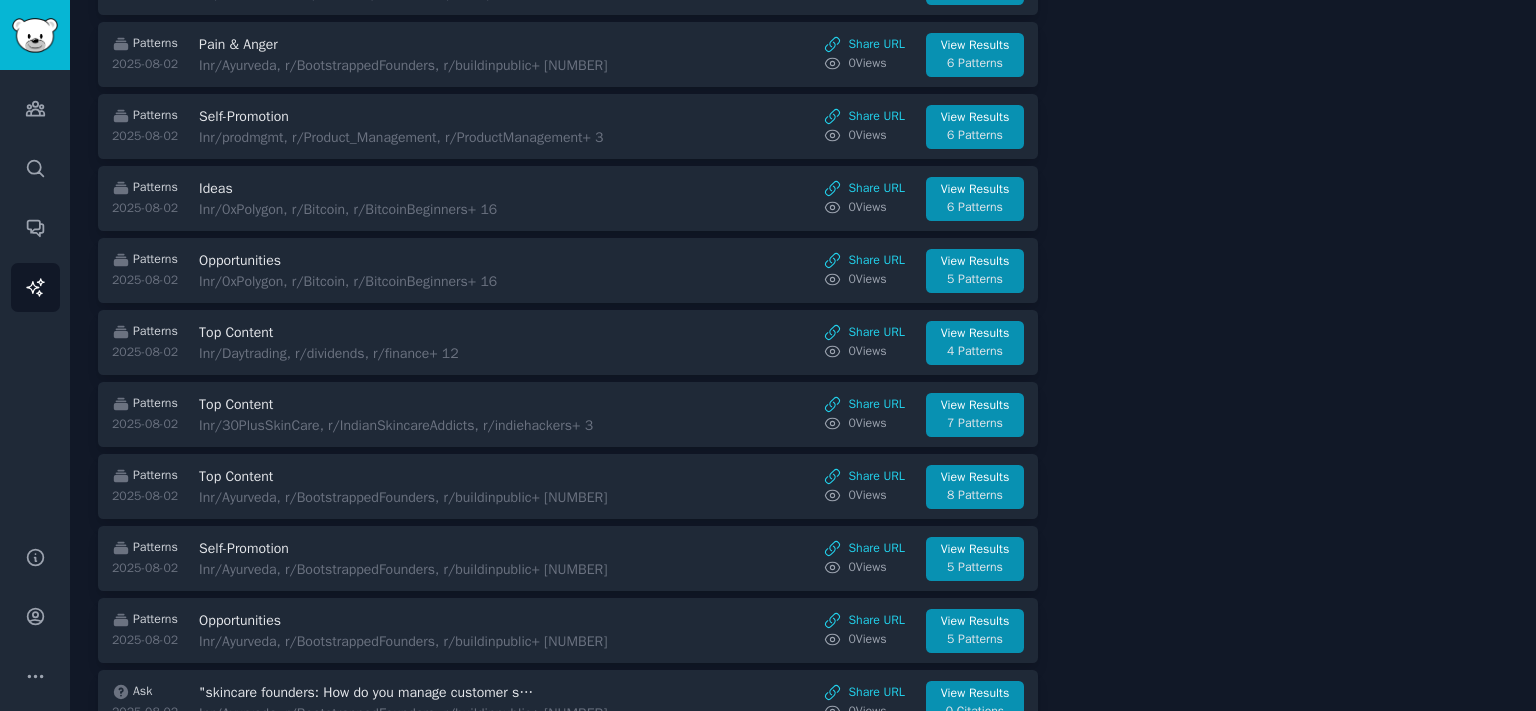 scroll, scrollTop: 0, scrollLeft: 0, axis: both 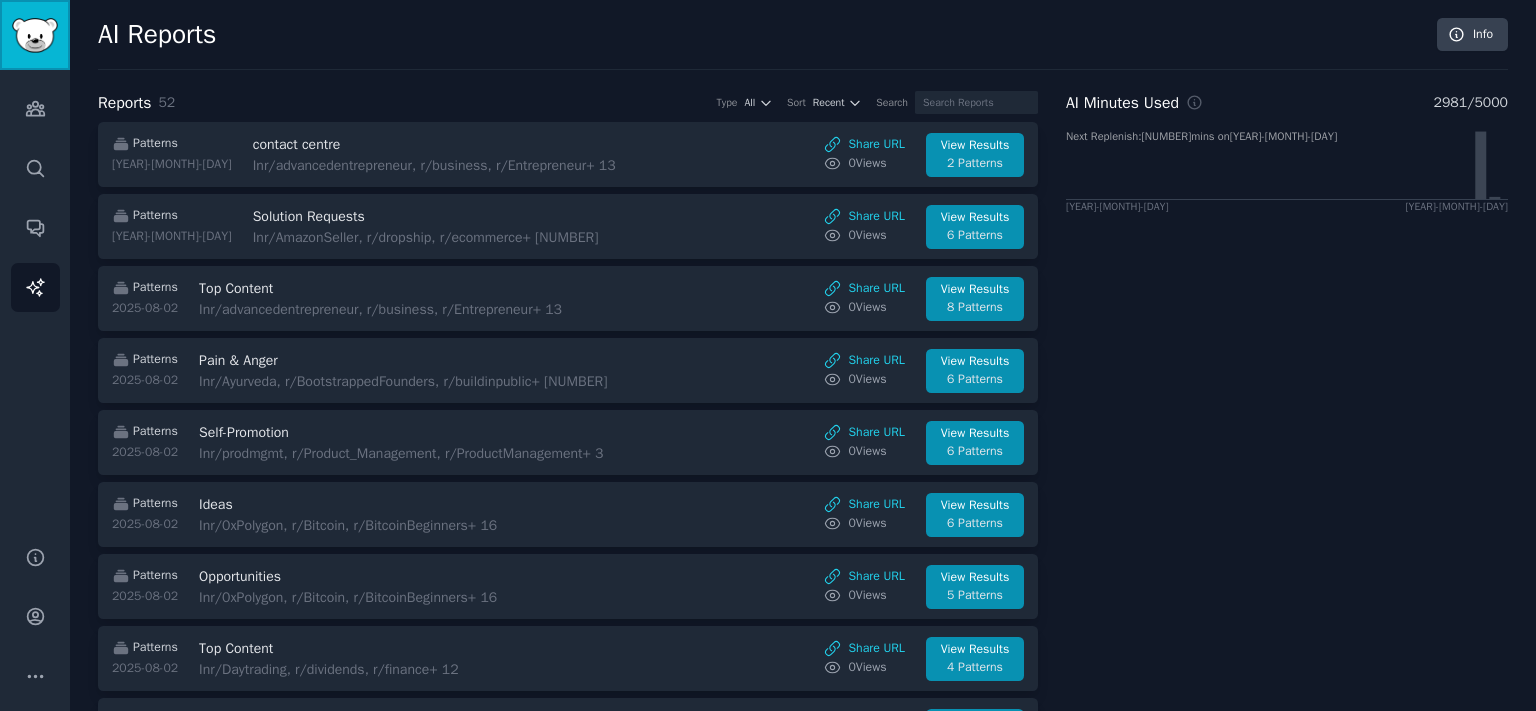 click at bounding box center (35, 35) 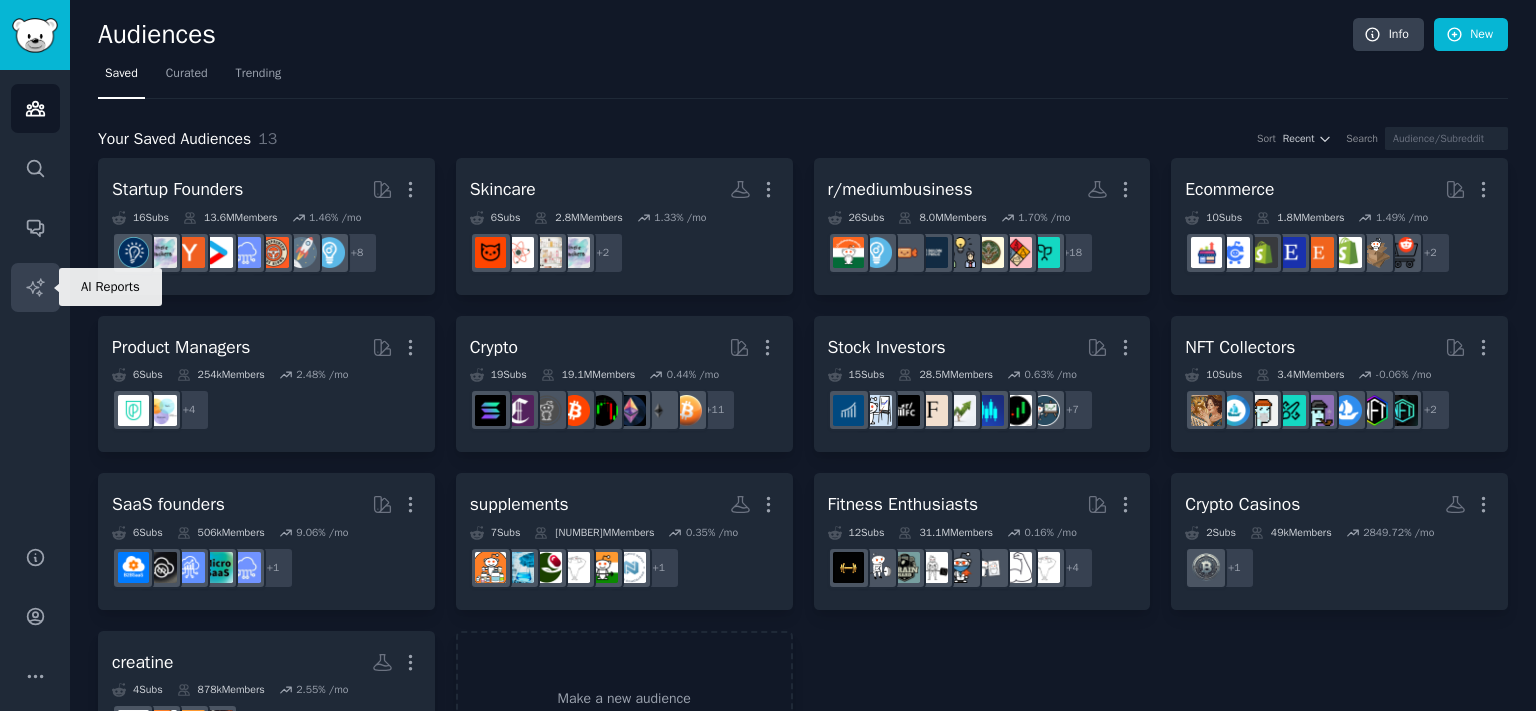 click 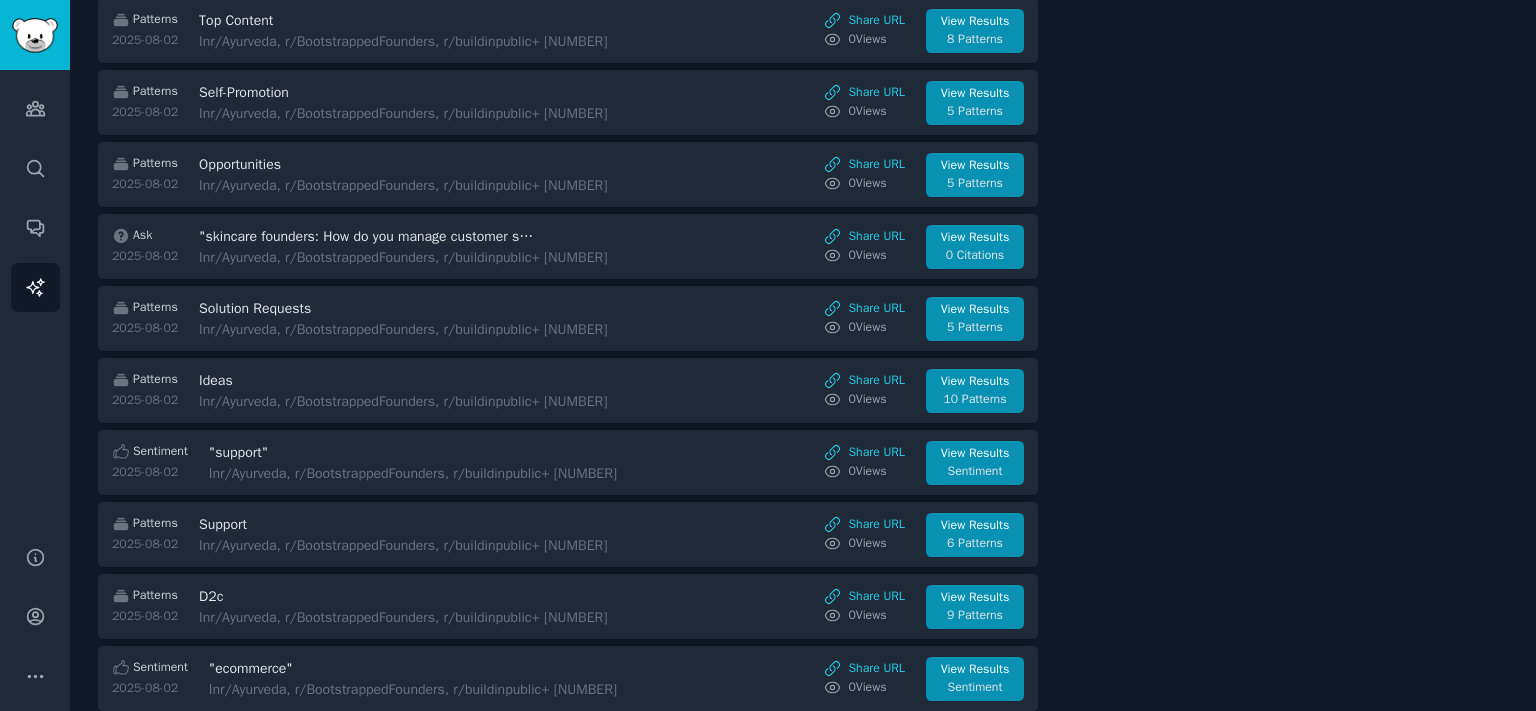 scroll, scrollTop: 1288, scrollLeft: 0, axis: vertical 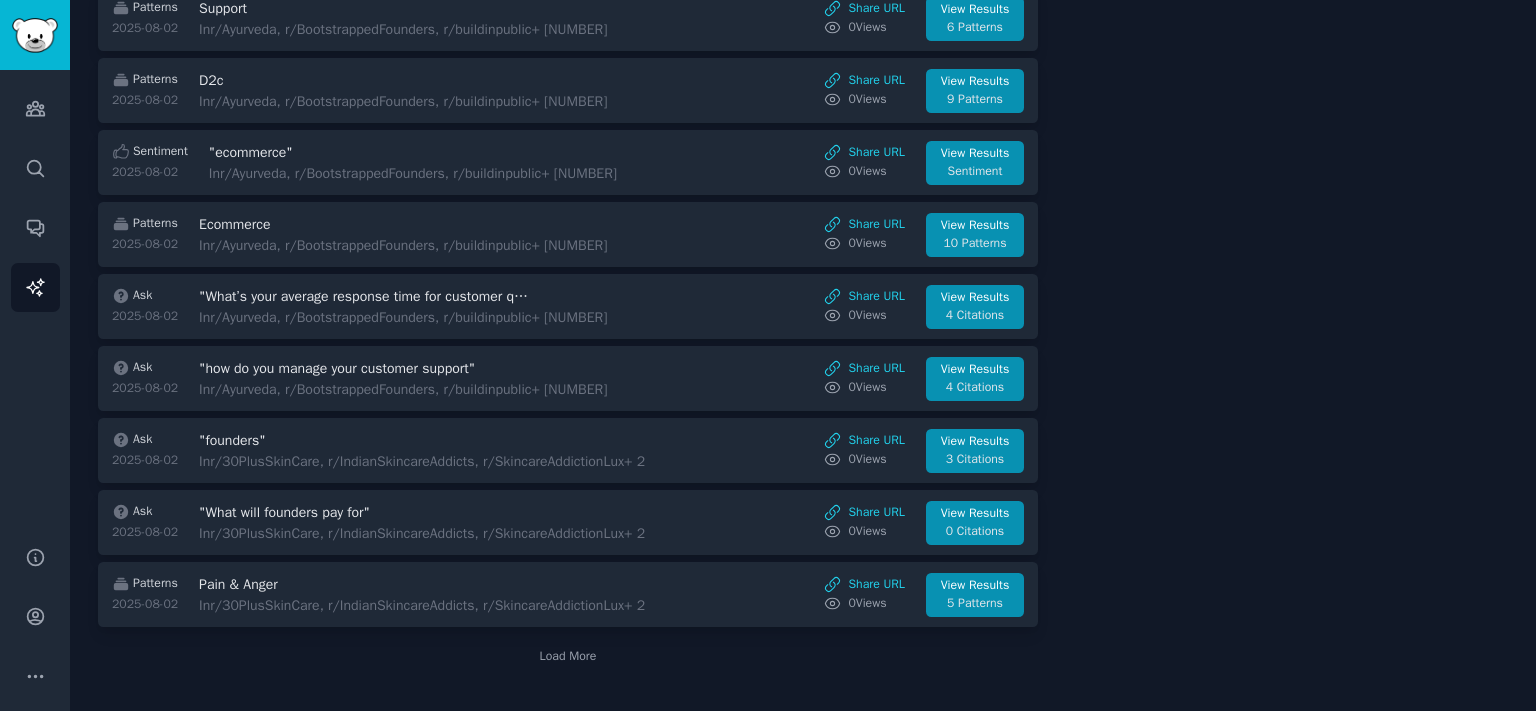 click on "Reports [NUMBER] / [NUMBER] Type All Sort Recent Search Patterns [DATE] contact centre In r/[SUBREDDIT], r/[SUBREDDIT], r/[SUBREDDIT] + [NUMBER] Share URL [NUMBER] View s View Results [NUMBER] Patterns Patterns [DATE] Solution Requests In r/[SUBREDDIT], r/[SUBREDDIT], r/[SUBREDDIT] + [NUMBER] Share URL [NUMBER] View s View Results [NUMBER] Patterns Patterns [DATE] Top Content In r/[SUBREDDIT], r/[SUBREDDIT], r/[SUBREDDIT] + [NUMBER] Share URL [NUMBER] View s View Results [NUMBER] Patterns Patterns [DATE] Pain & Anger In r/[SUBREDDIT], r/[SUBREDDIT], r/[SUBREDDIT] + [NUMBER] Share URL [NUMBER] View s View Results [NUMBER] Patterns Patterns [DATE] Self-Promotion In r/[SUBREDDIT], r/[SUBREDDIT], r/[SUBREDDIT] + [NUMBER] Share URL [NUMBER] View s View Results [NUMBER] Patterns Patterns [DATE] Ideas In r/[SUBREDDIT], r/[SUBREDDIT], r/[SUBREDDIT] + [NUMBER] Share URL [NUMBER] View s View Results [NUMBER] Patterns Patterns [DATE] Opportunities In r/[SUBREDDIT], r/[SUBREDDIT], r/[SUBREDDIT] + [NUMBER] Share URL [NUMBER] View s View Results [NUMBER] Patterns Patterns [DATE] Top Content In" at bounding box center [568, -259] 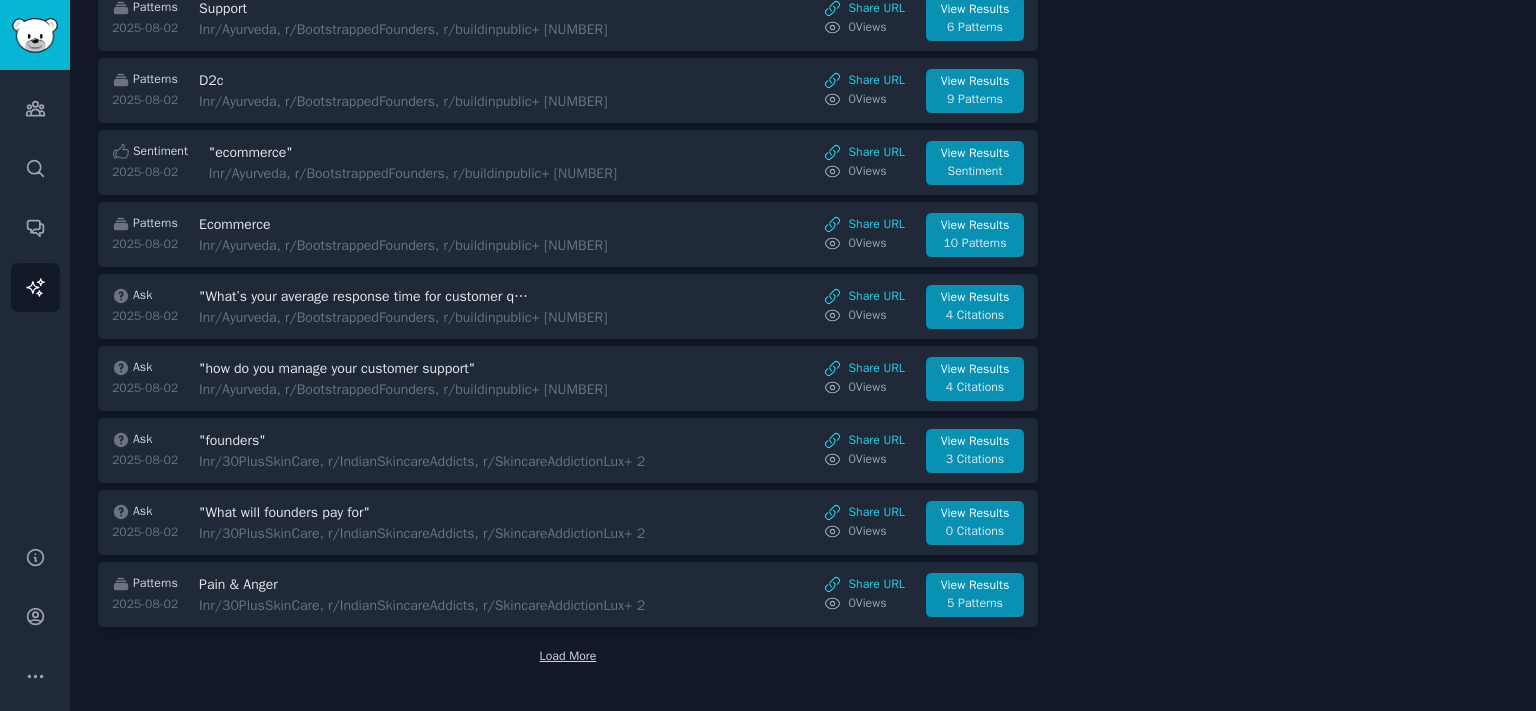 drag, startPoint x: 578, startPoint y: 657, endPoint x: 582, endPoint y: 647, distance: 10.770329 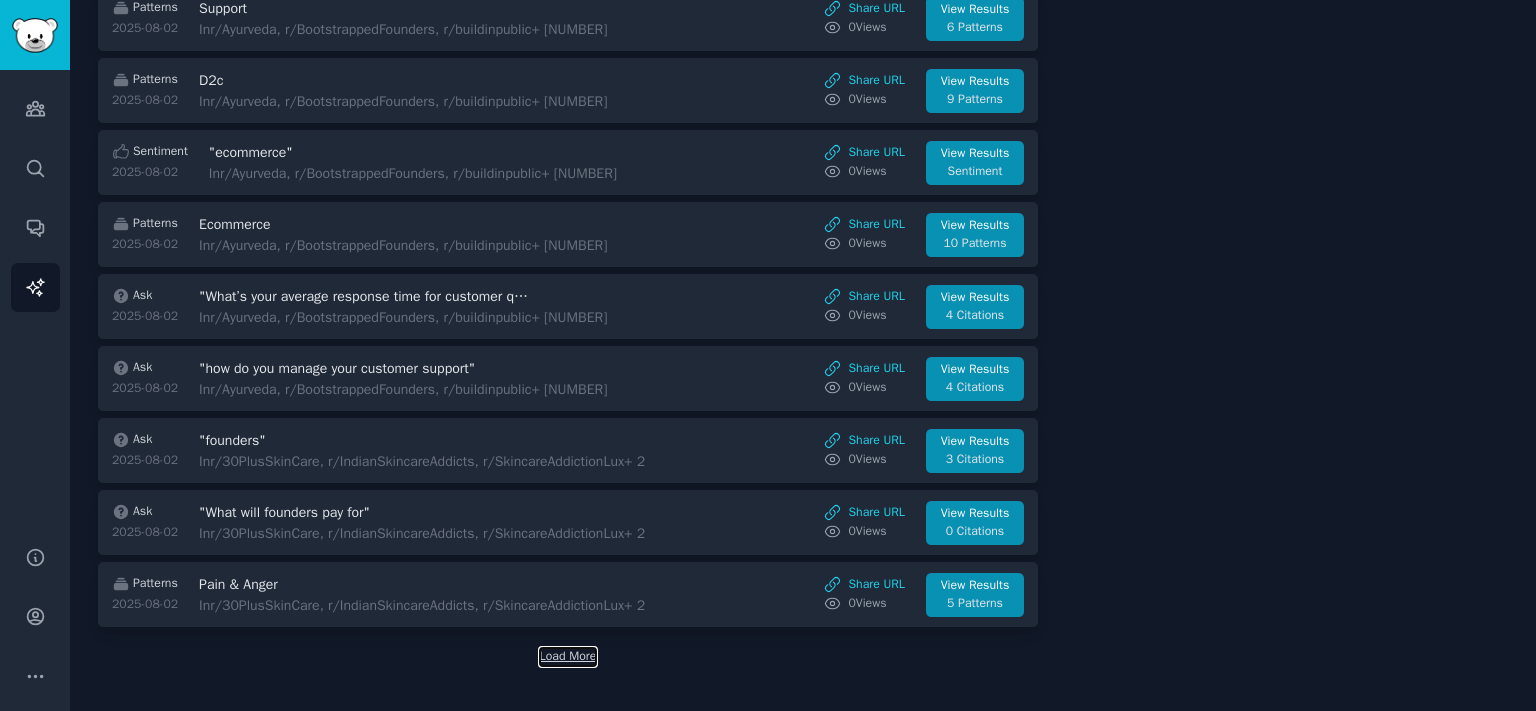 click on "Load More" at bounding box center (568, 657) 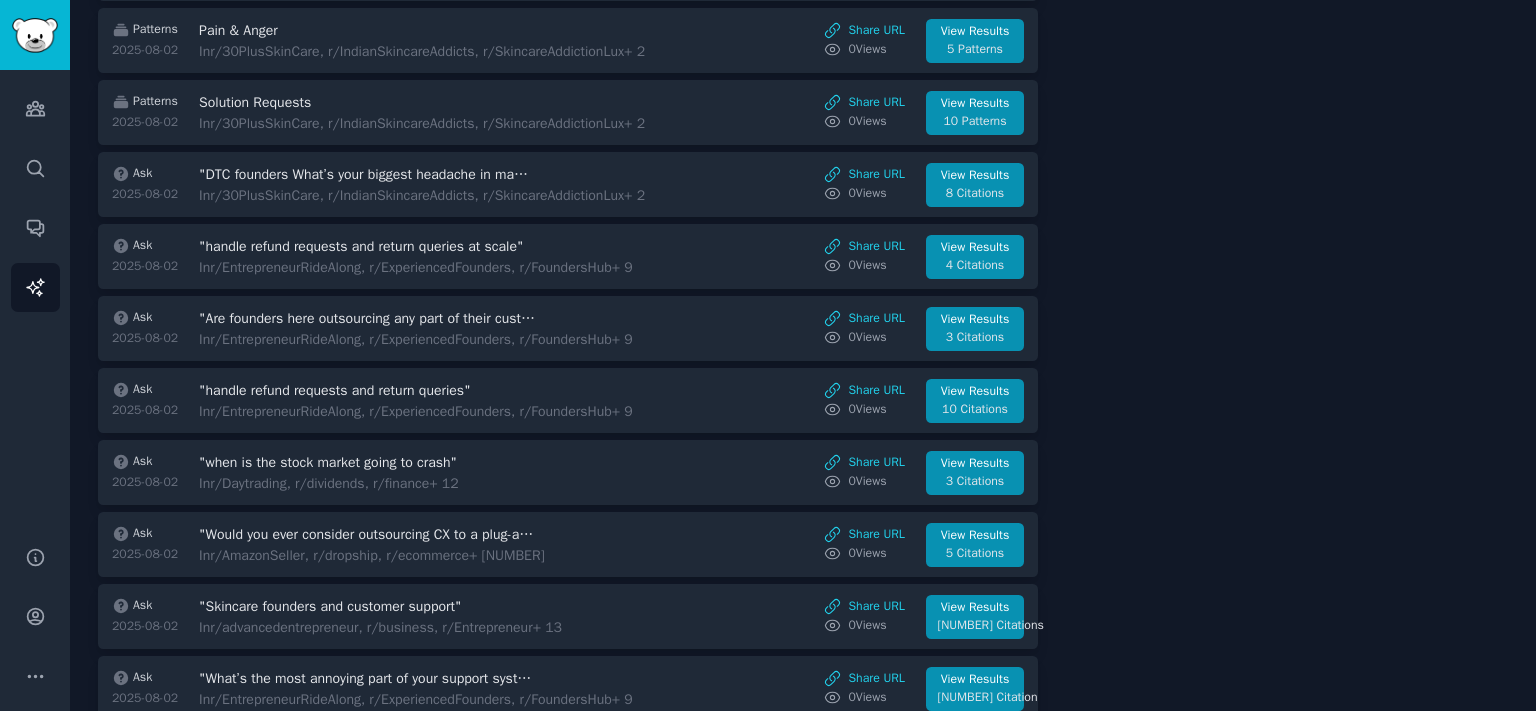 scroll, scrollTop: 1619, scrollLeft: 0, axis: vertical 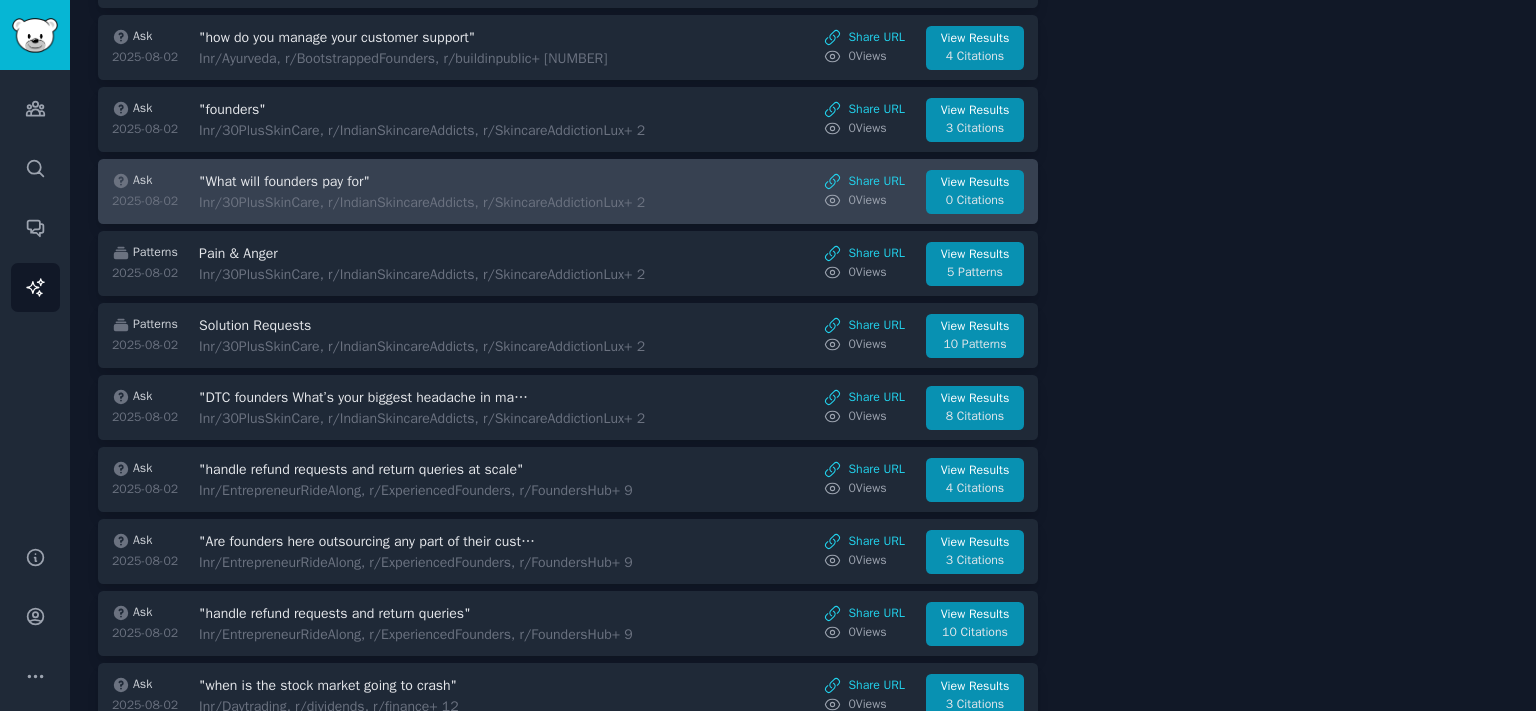 click on ""What will founders pay for"" at bounding box center [367, 181] 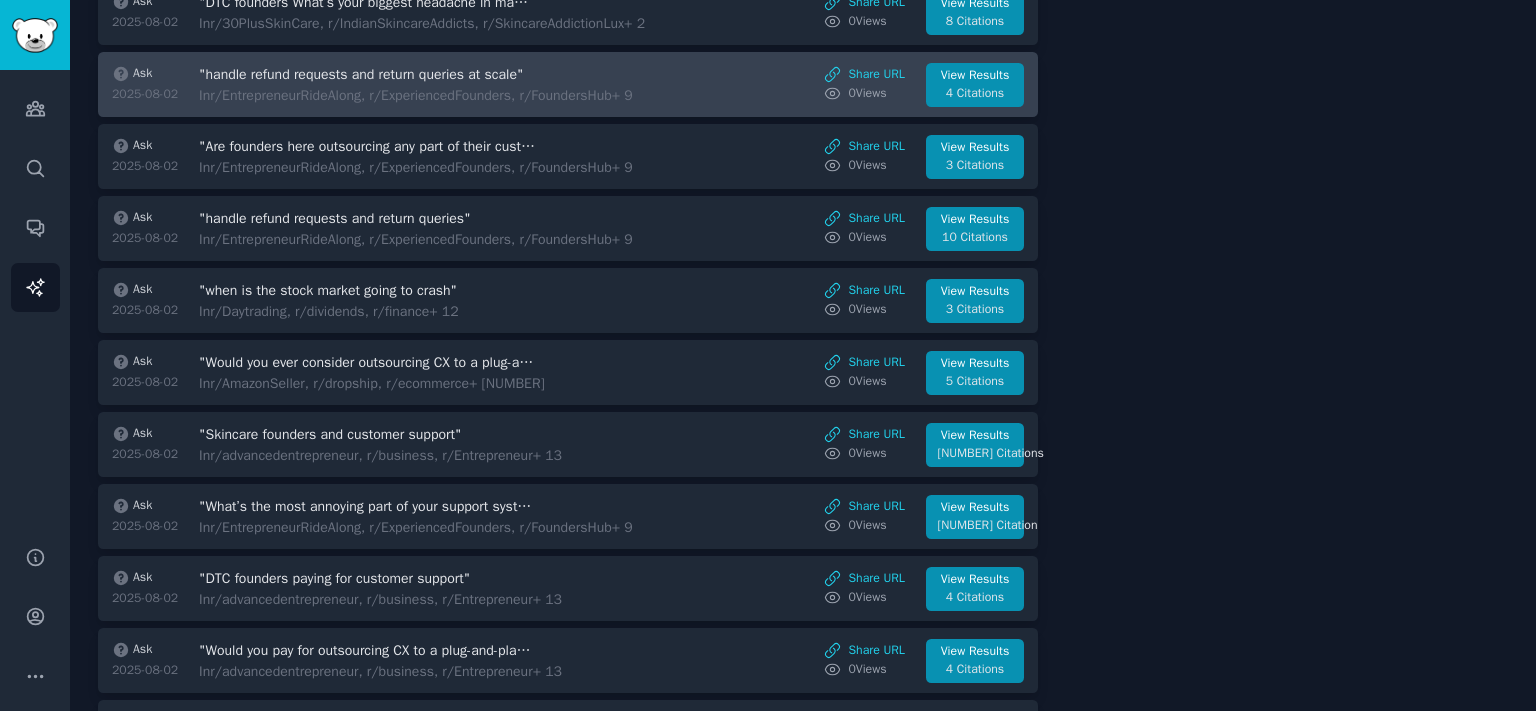 scroll, scrollTop: 2060, scrollLeft: 0, axis: vertical 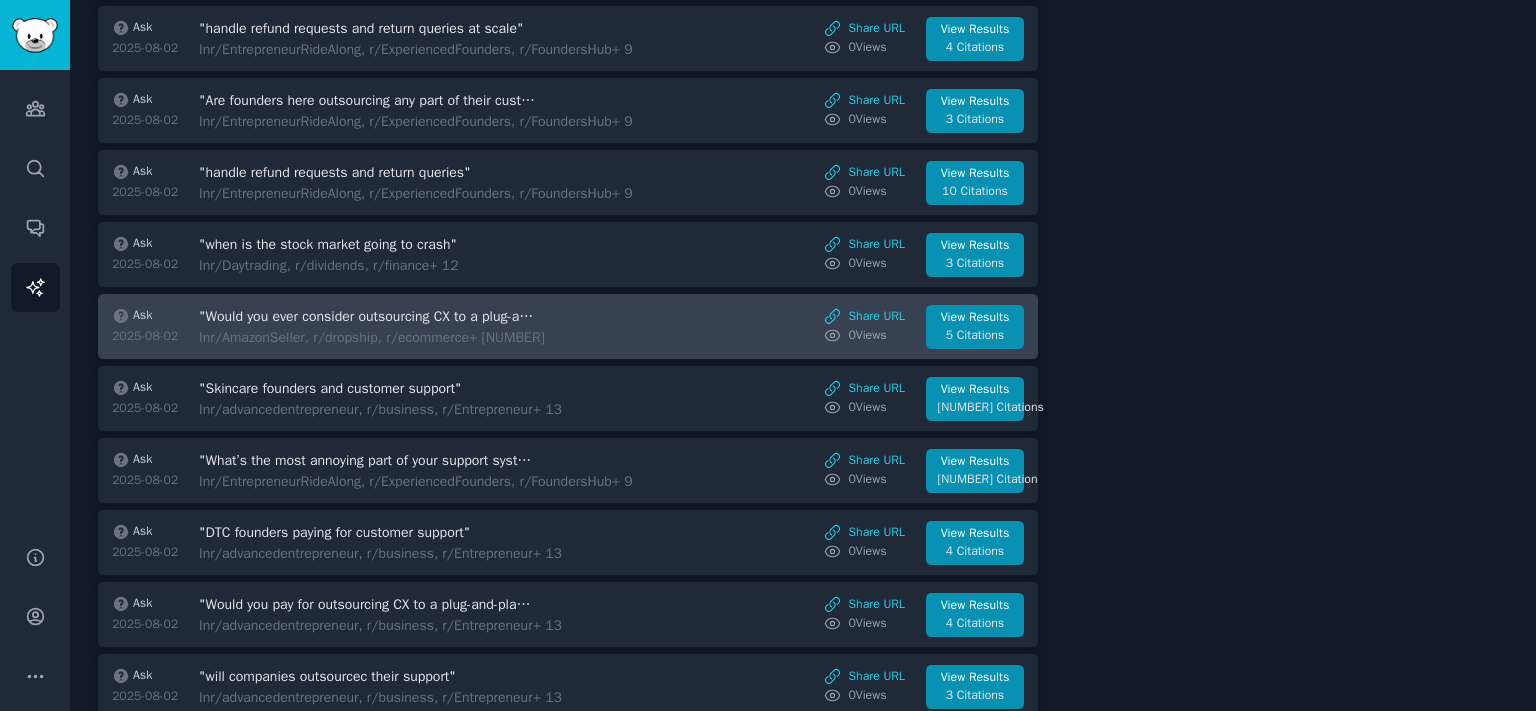 click on "In  r/AmazonSeller, r/dropship, r/ecommerce  + 7" at bounding box center (372, 337) 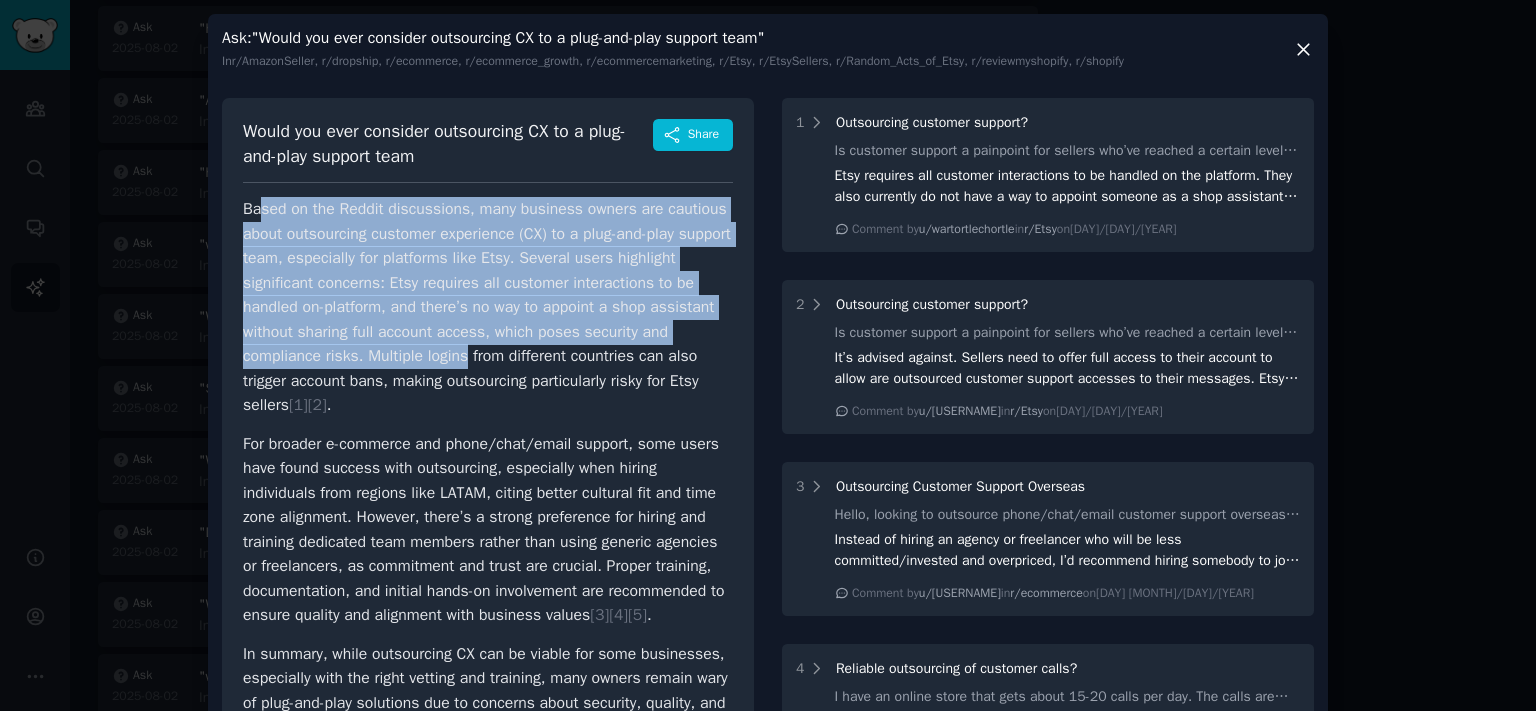 drag, startPoint x: 249, startPoint y: 205, endPoint x: 462, endPoint y: 346, distance: 255.4408 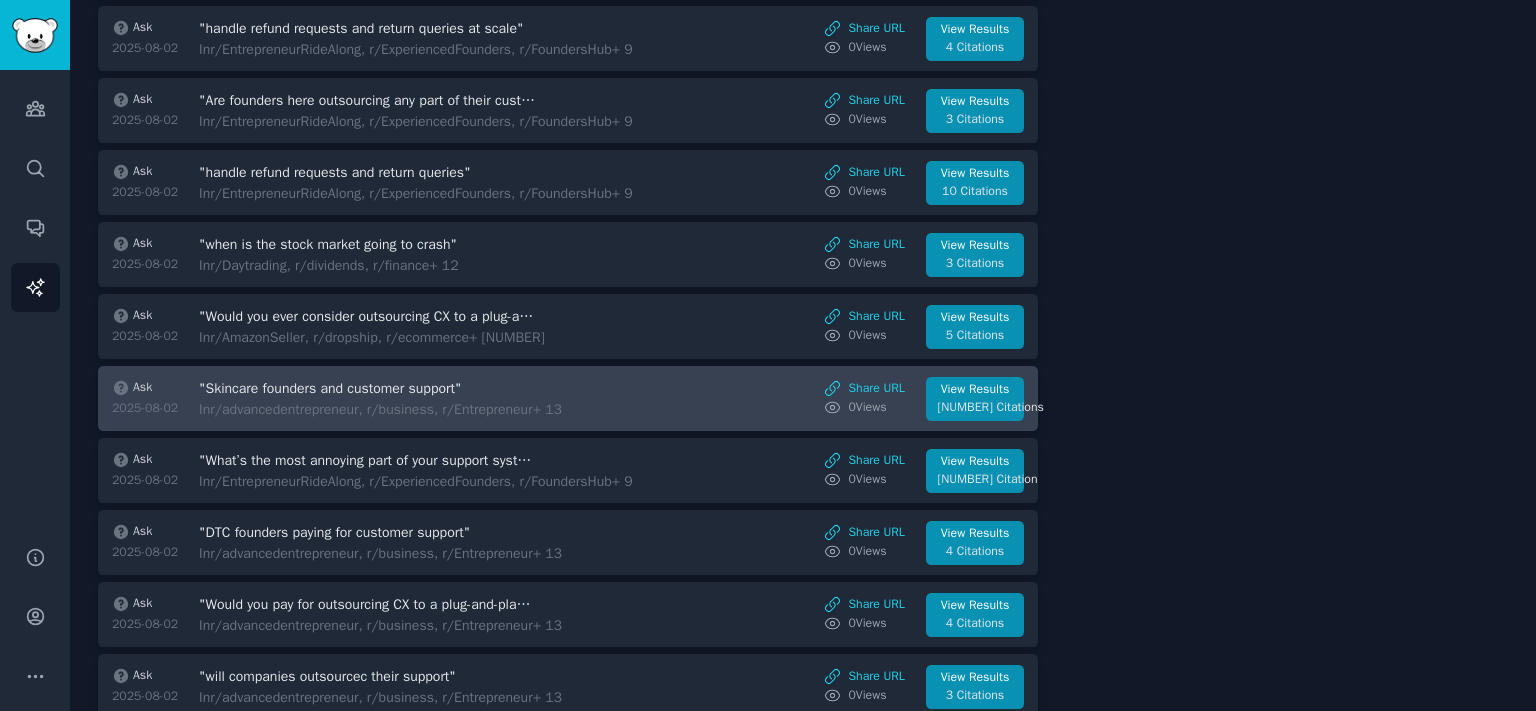 click on "Ask [YEAR]-[MONTH]-[DAY] "Skincare founders and customer support" In  r/advancedentrepreneur, r/business, r/Entrepreneur  + 13 Share URL 0  View s View Results 2 Citations" at bounding box center [568, 398] 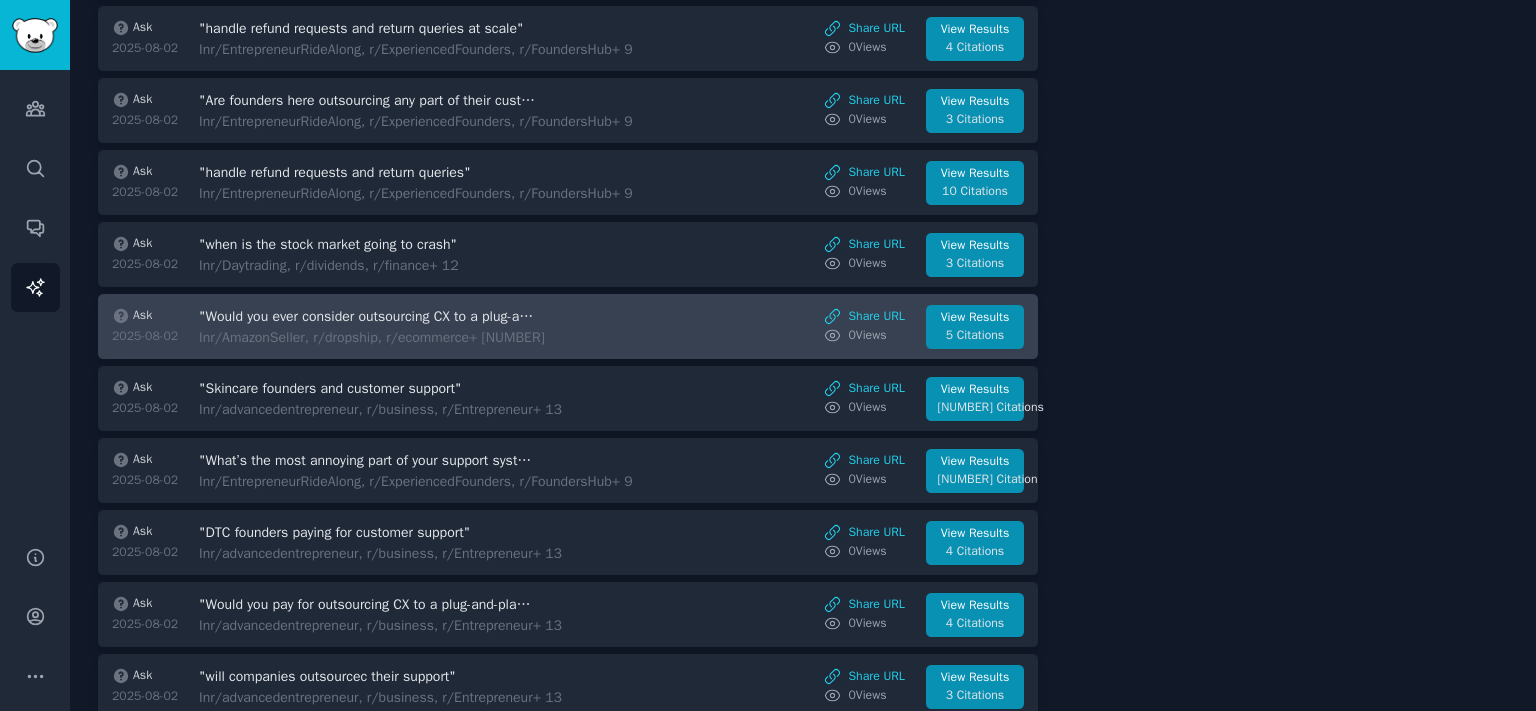 click on ""Would you ever consider outsourcing CX to a plug-and-play support team"" at bounding box center [367, 316] 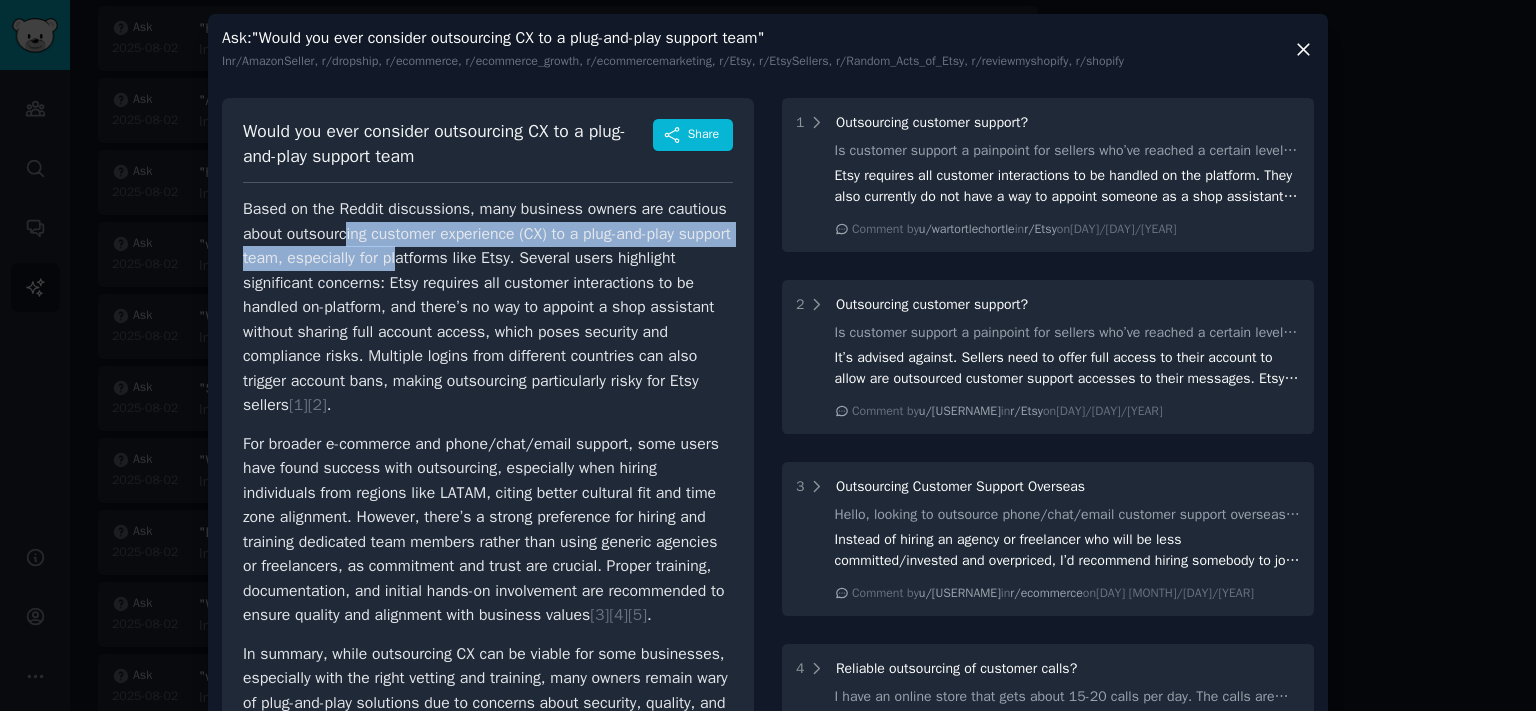 drag, startPoint x: 359, startPoint y: 242, endPoint x: 589, endPoint y: 262, distance: 230.86794 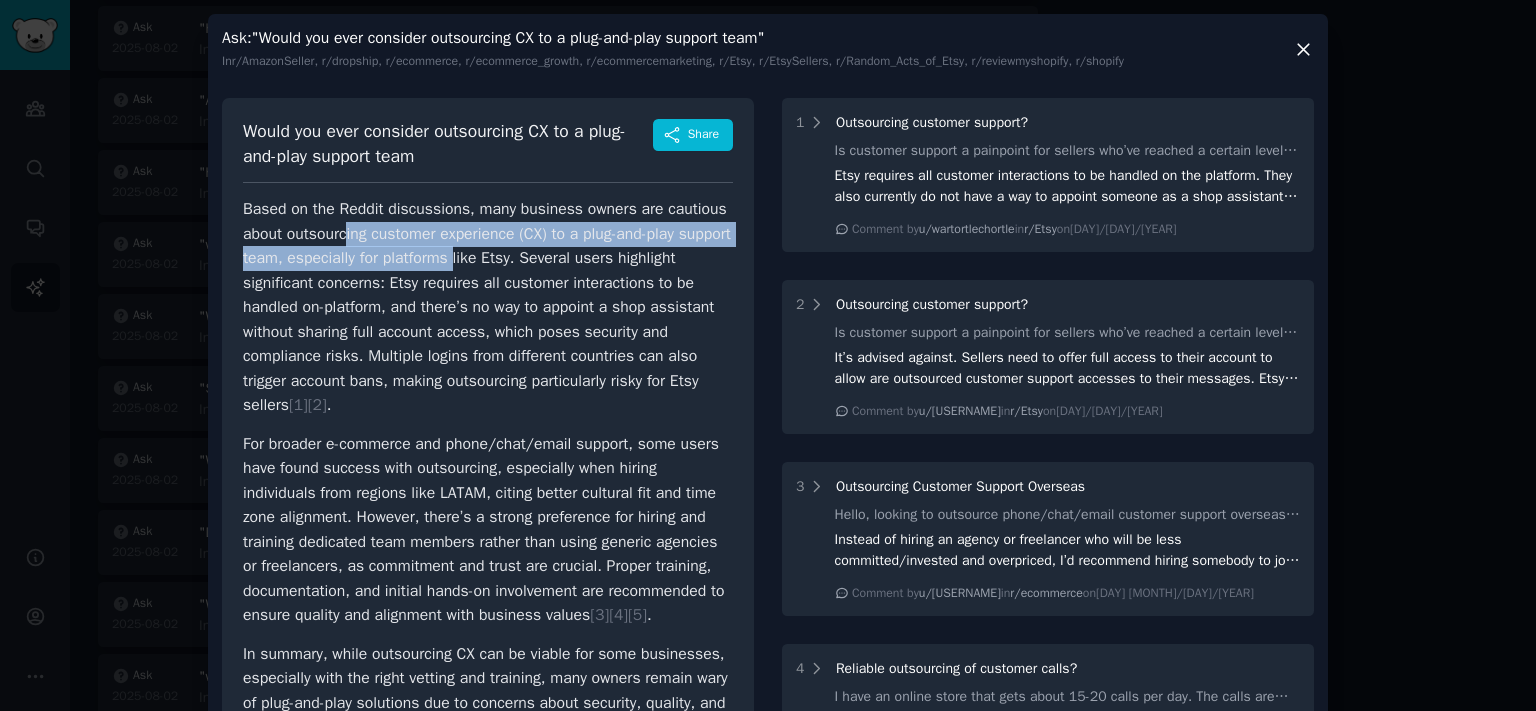 click on "Based on the Reddit discussions, many business owners are cautious about outsourcing customer experience (CX) to a plug-and-play support team, especially for platforms like Etsy. Several users highlight significant concerns: Etsy requires all customer interactions to be handled on-platform, and there’s no way to appoint a shop assistant without sharing full account access, which poses security and compliance risks. Multiple logins from different countries can also trigger account bans, making outsourcing particularly risky for Etsy sellers [ 1 ] [ 2 ] ." at bounding box center [488, 307] 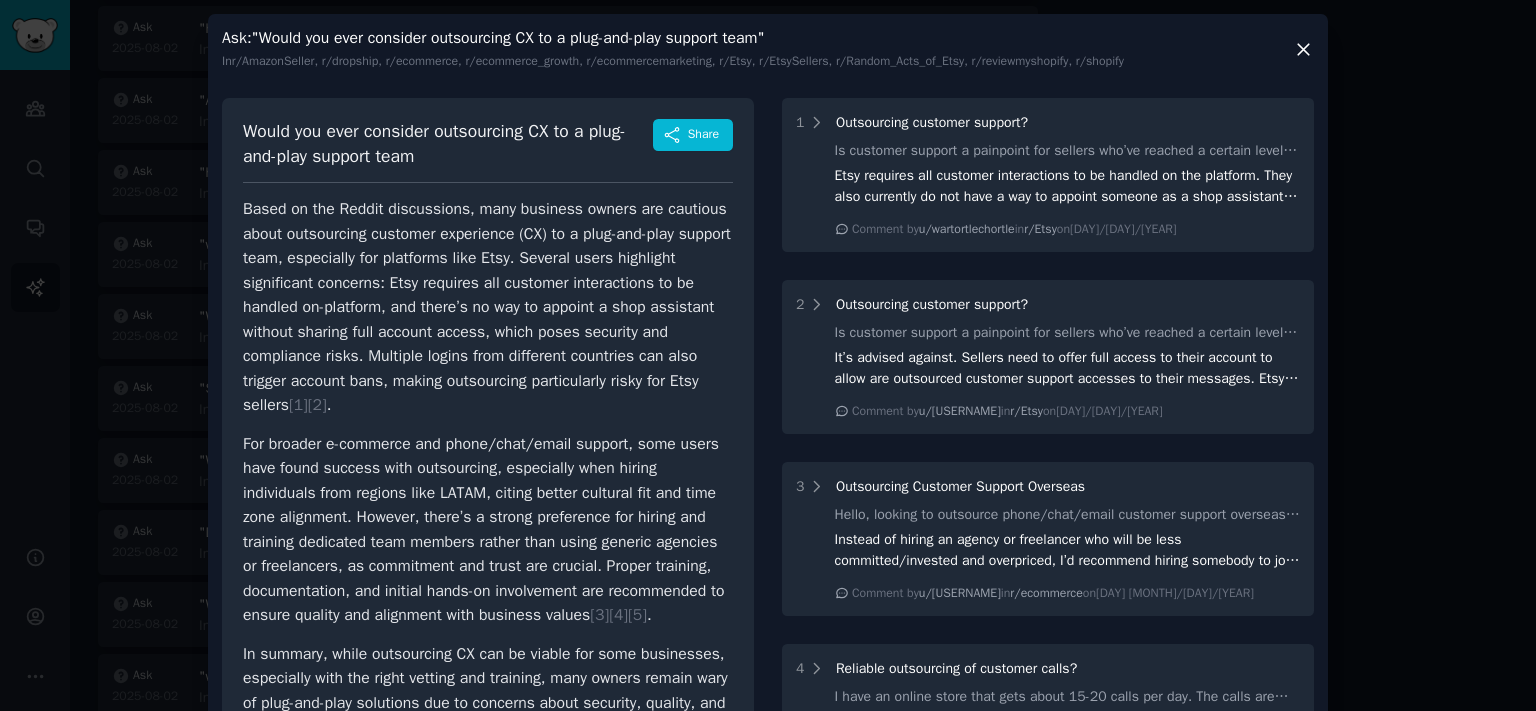 click on "Based on the Reddit discussions, many business owners are cautious about outsourcing customer experience (CX) to a plug-and-play support team, especially for platforms like Etsy. Several users highlight significant concerns: Etsy requires all customer interactions to be handled on-platform, and there’s no way to appoint a shop assistant without sharing full account access, which poses security and compliance risks. Multiple logins from different countries can also trigger account bans, making outsourcing particularly risky for Etsy sellers [ 1 ] [ 2 ] ." at bounding box center (488, 307) 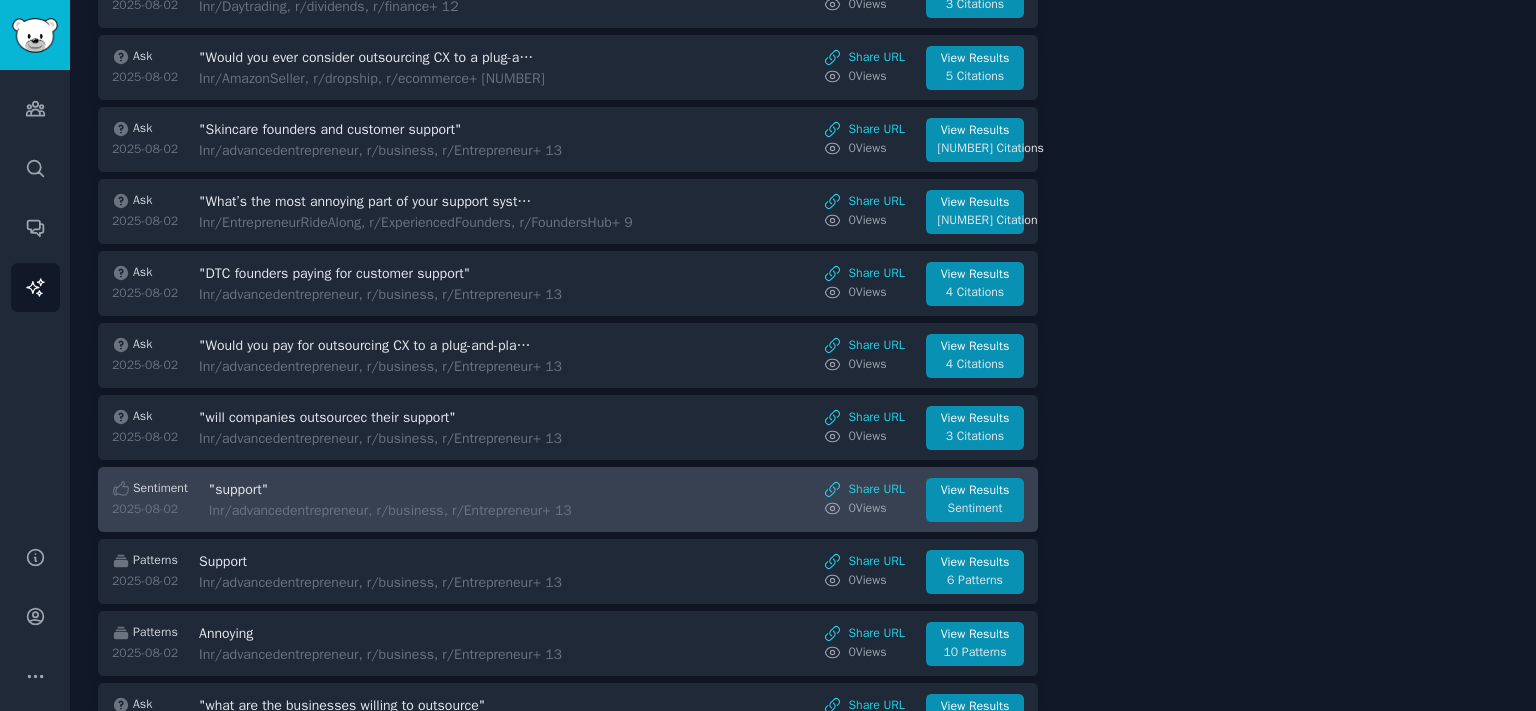 scroll, scrollTop: 2392, scrollLeft: 0, axis: vertical 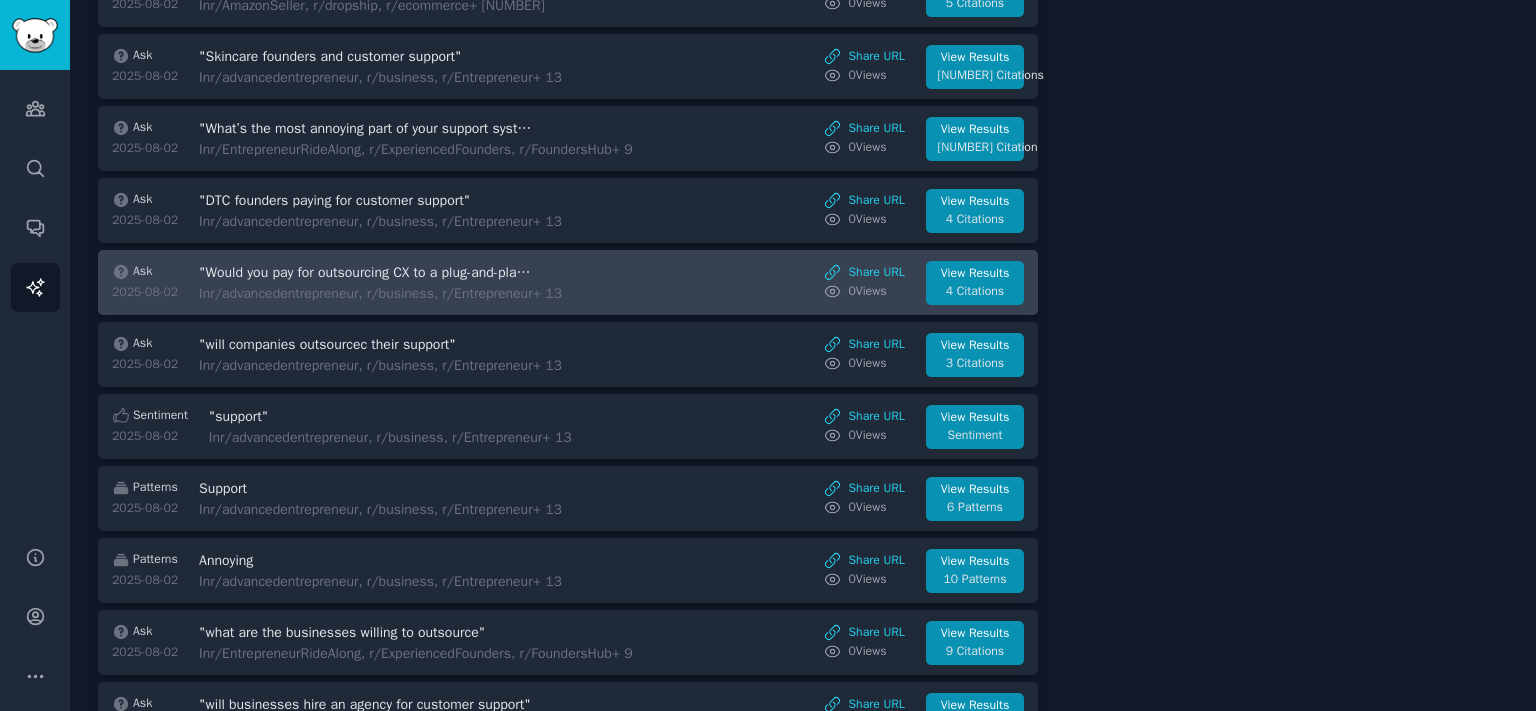 click on ""Would you pay for outsourcing CX to a plug-and-play support team "" at bounding box center (367, 272) 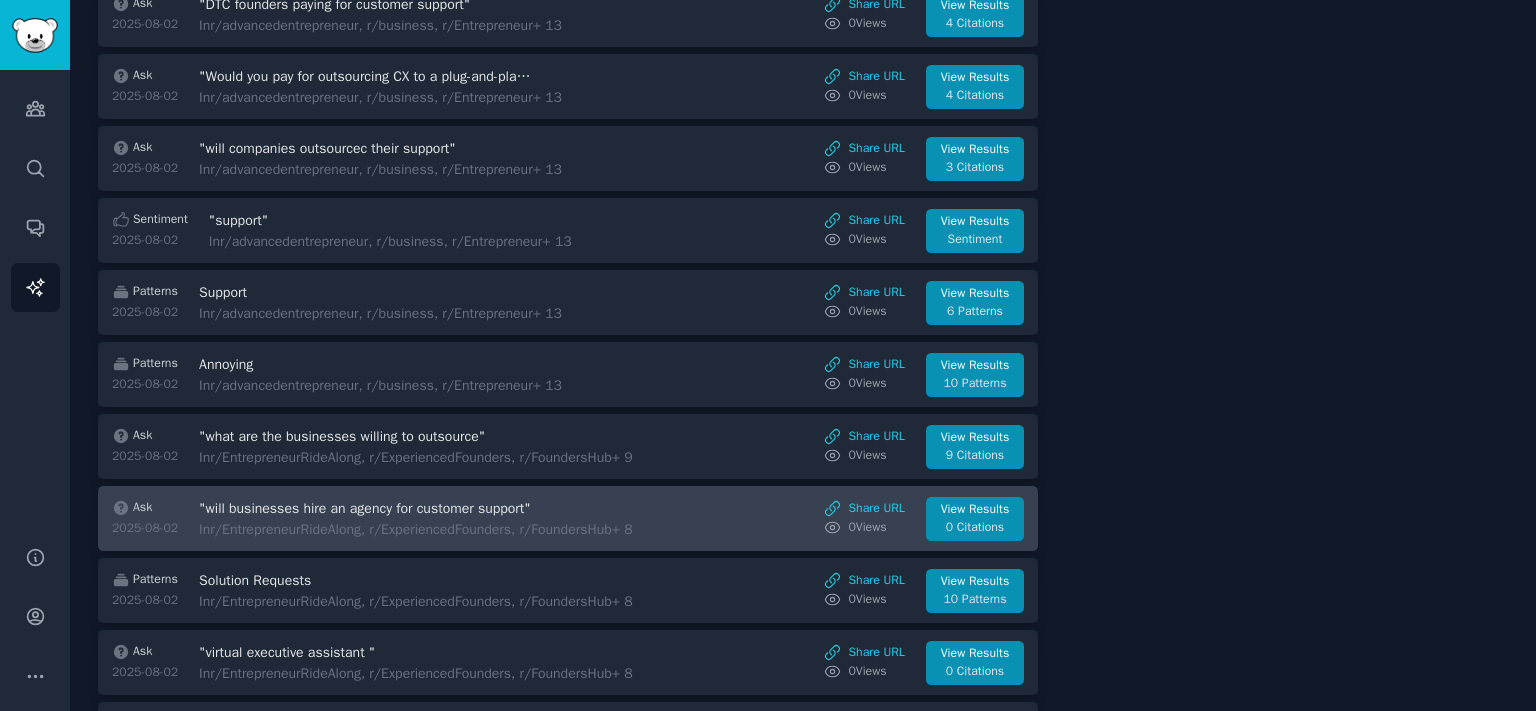 scroll, scrollTop: 2612, scrollLeft: 0, axis: vertical 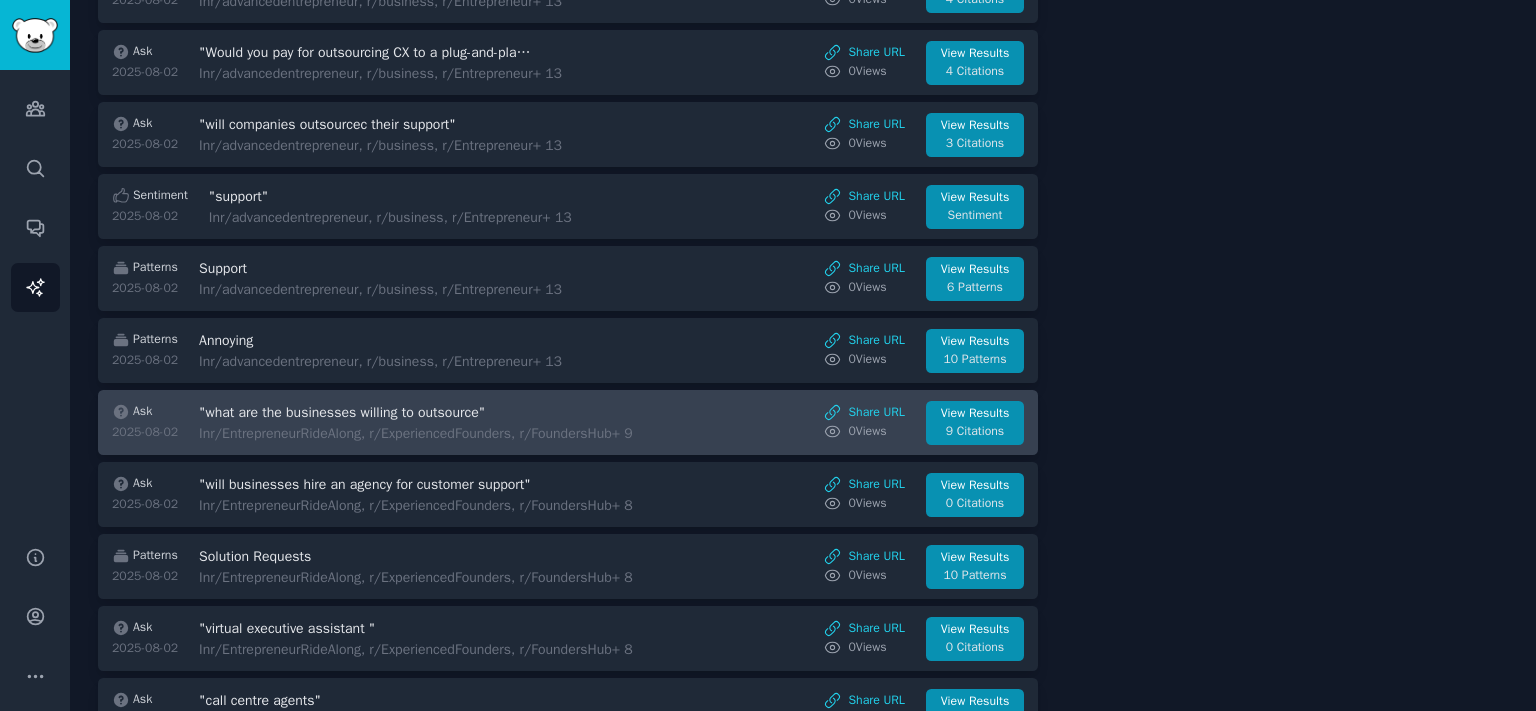 click on "In r/EntrepreneurRideAlong, r/ExperiencedFounders, r/FoundersHub + 9" at bounding box center (416, 433) 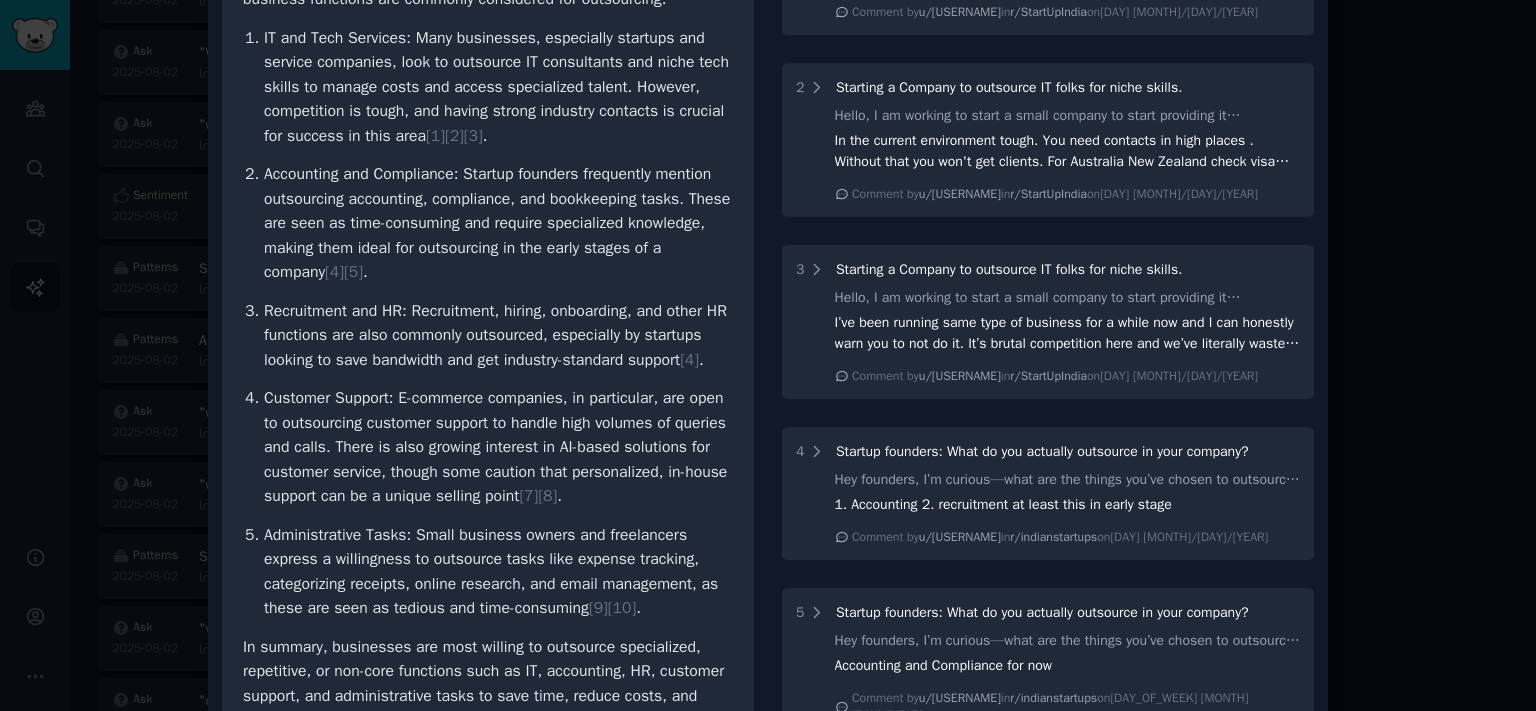 scroll, scrollTop: 220, scrollLeft: 0, axis: vertical 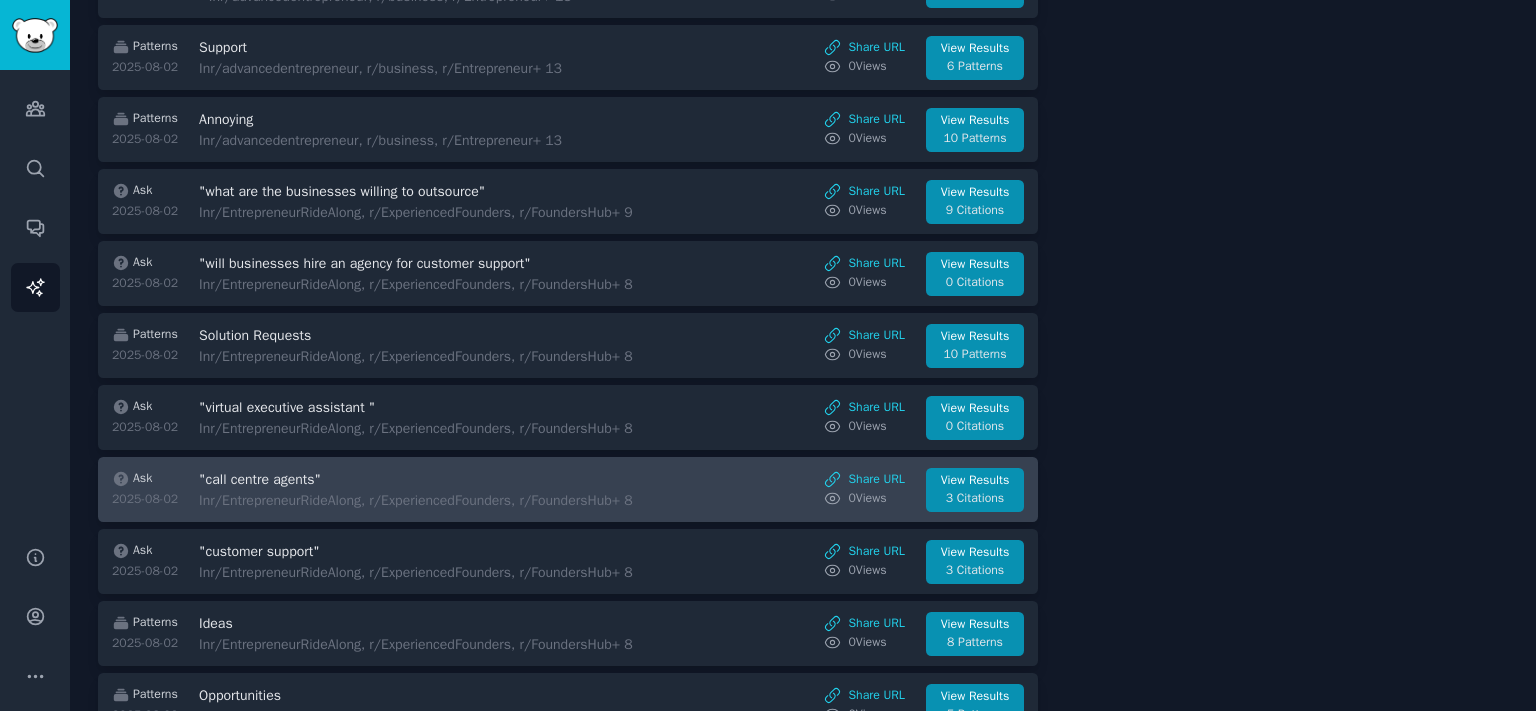 click on ""call centre agents"" at bounding box center (367, 479) 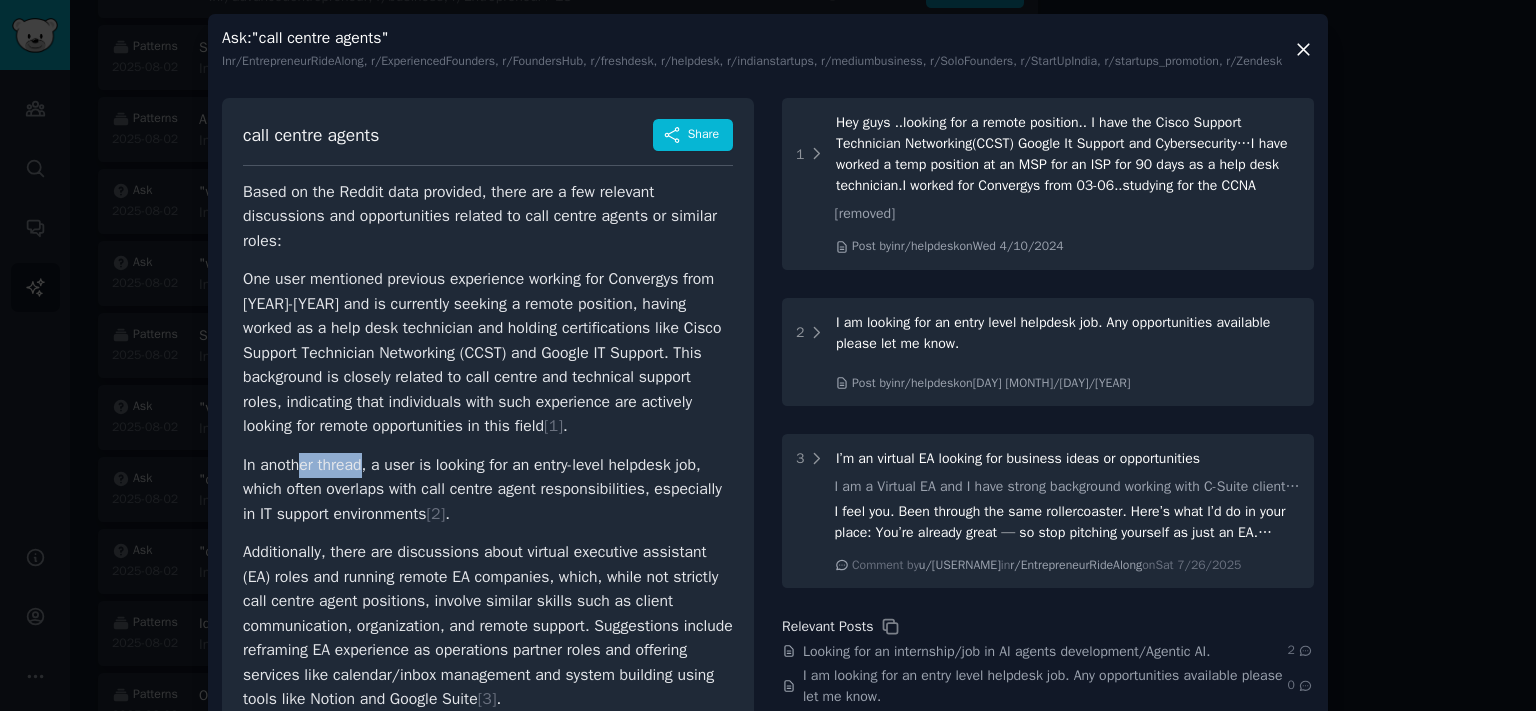 drag, startPoint x: 288, startPoint y: 463, endPoint x: 460, endPoint y: 477, distance: 172.56883 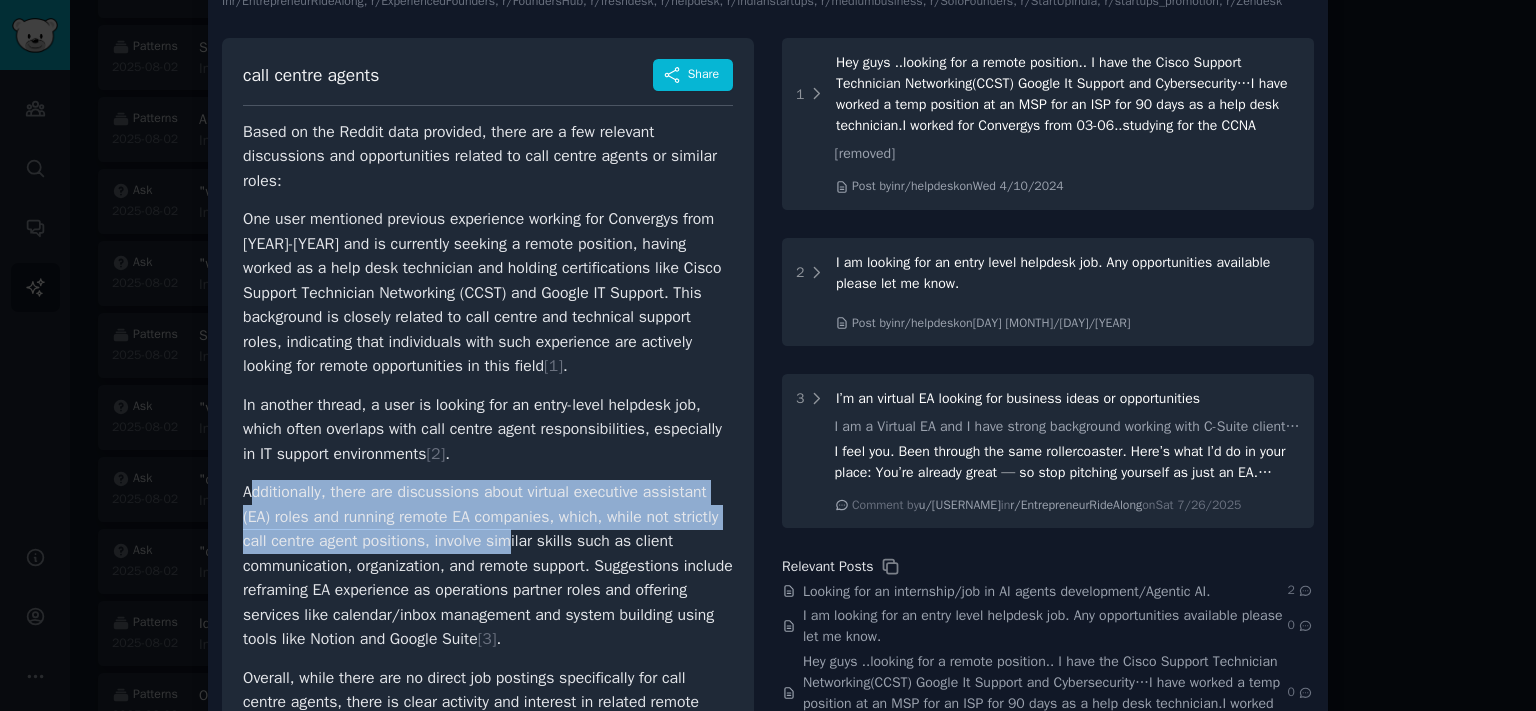 scroll, scrollTop: 110, scrollLeft: 0, axis: vertical 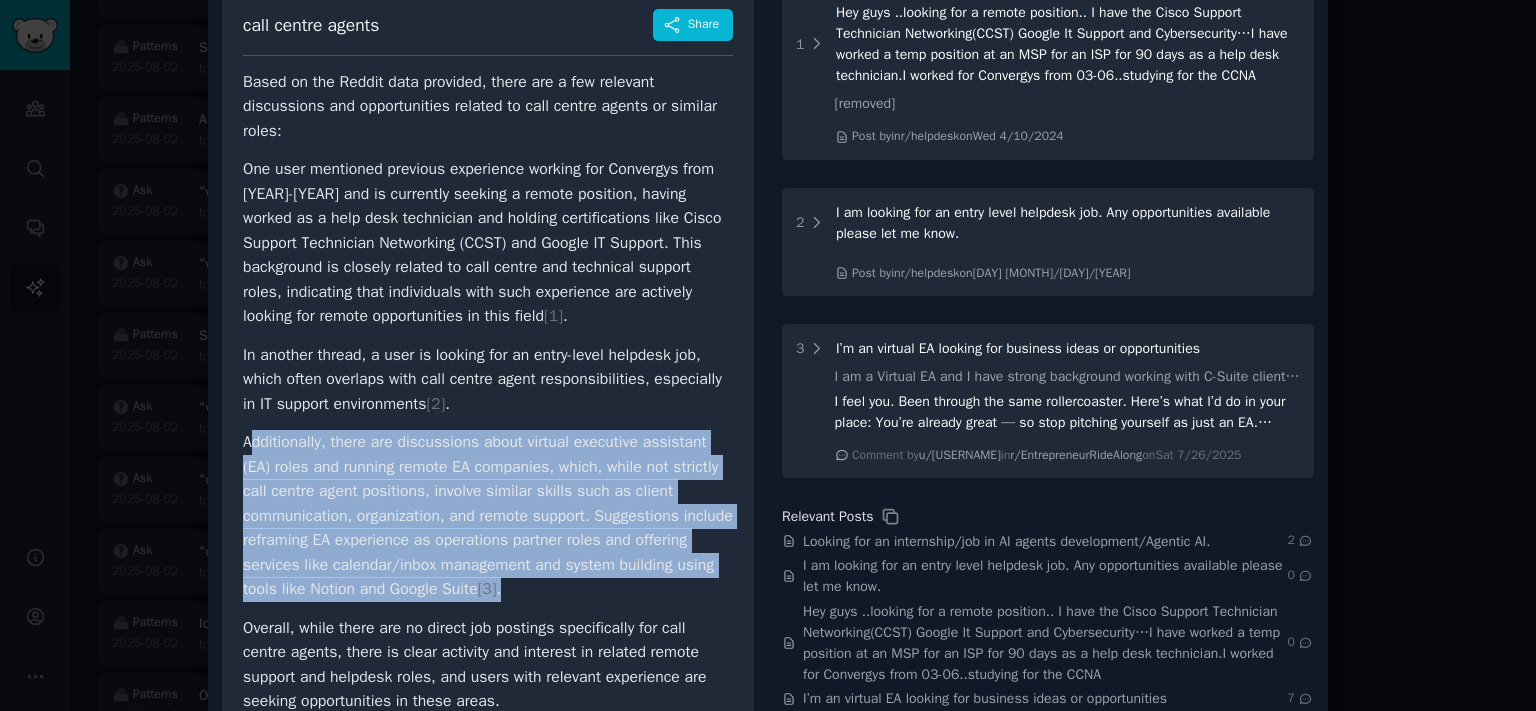 drag, startPoint x: 243, startPoint y: 553, endPoint x: 603, endPoint y: 597, distance: 362.67892 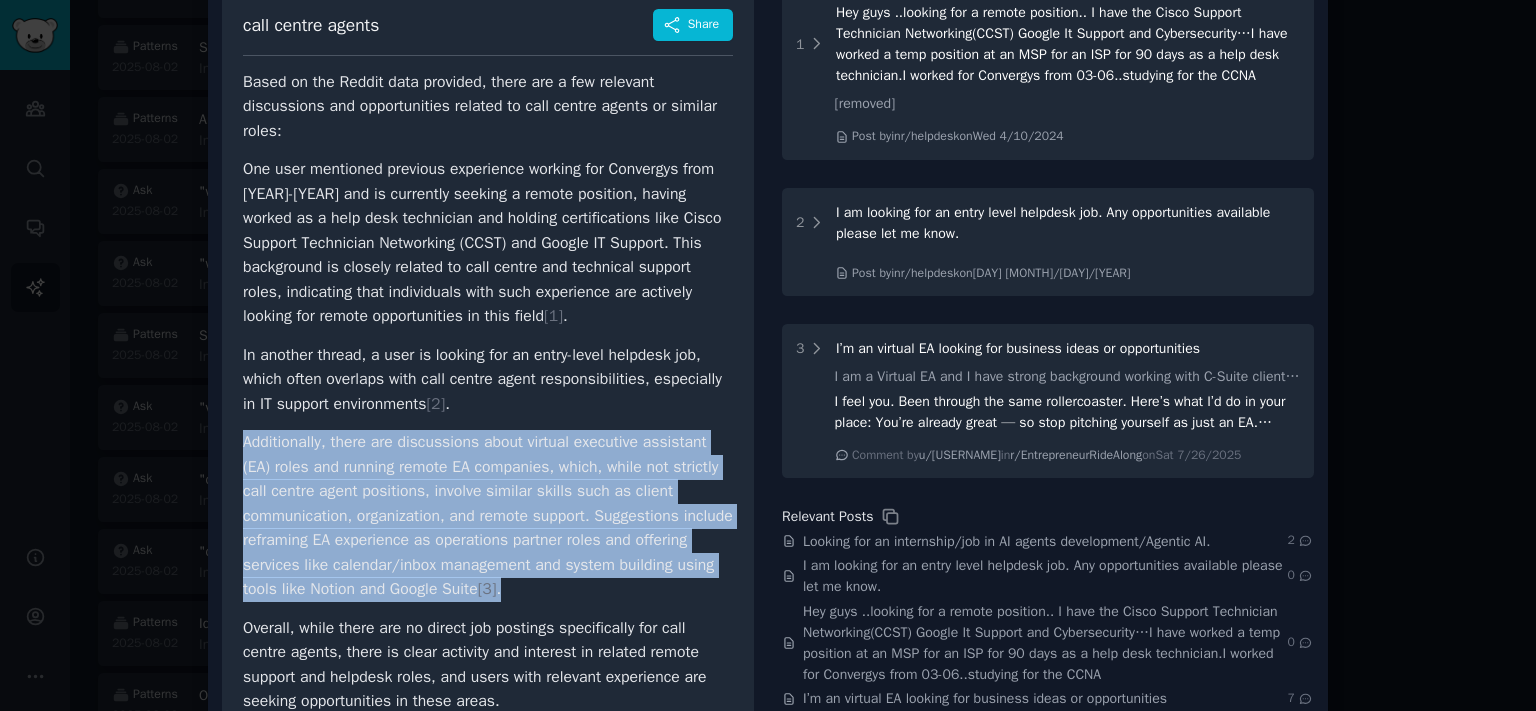 drag, startPoint x: 234, startPoint y: 442, endPoint x: 551, endPoint y: 599, distance: 353.7485 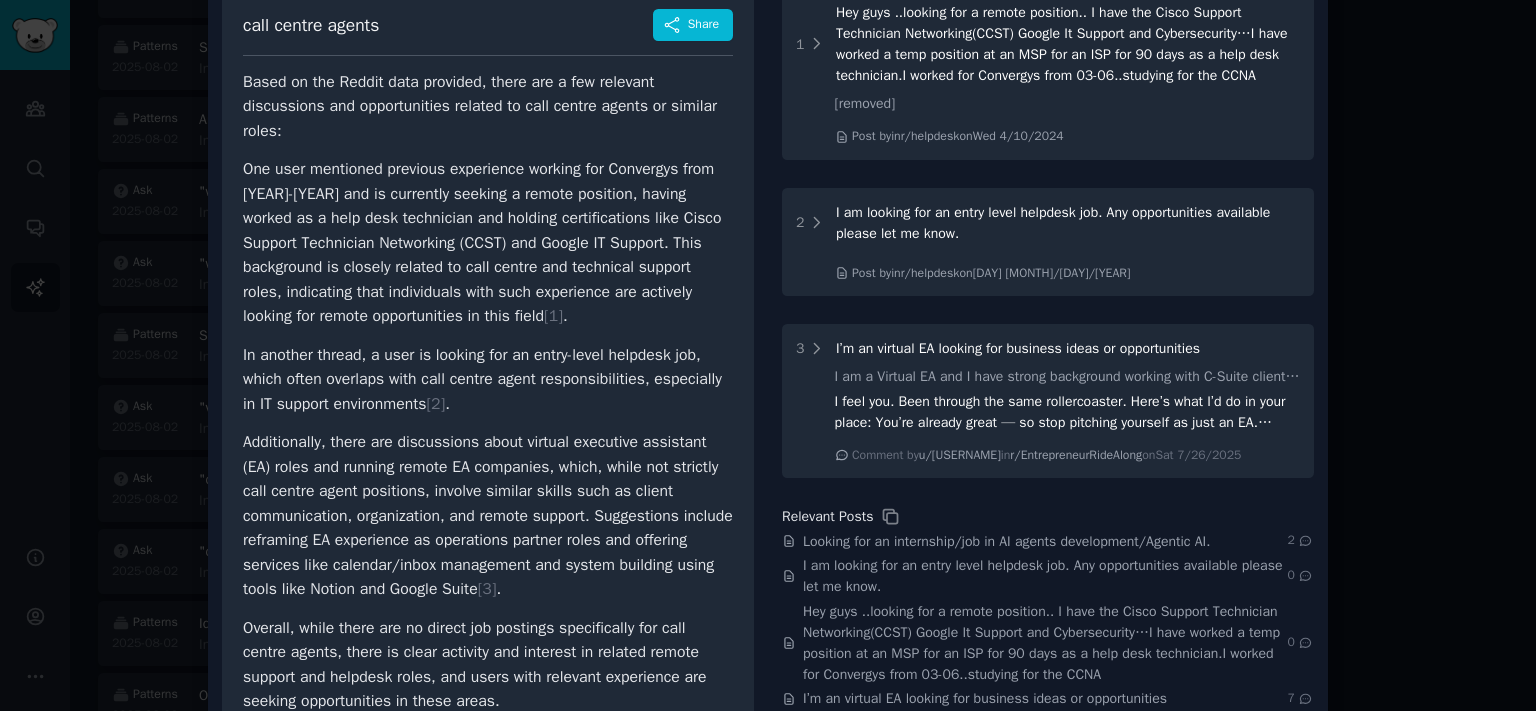 click at bounding box center (768, 355) 